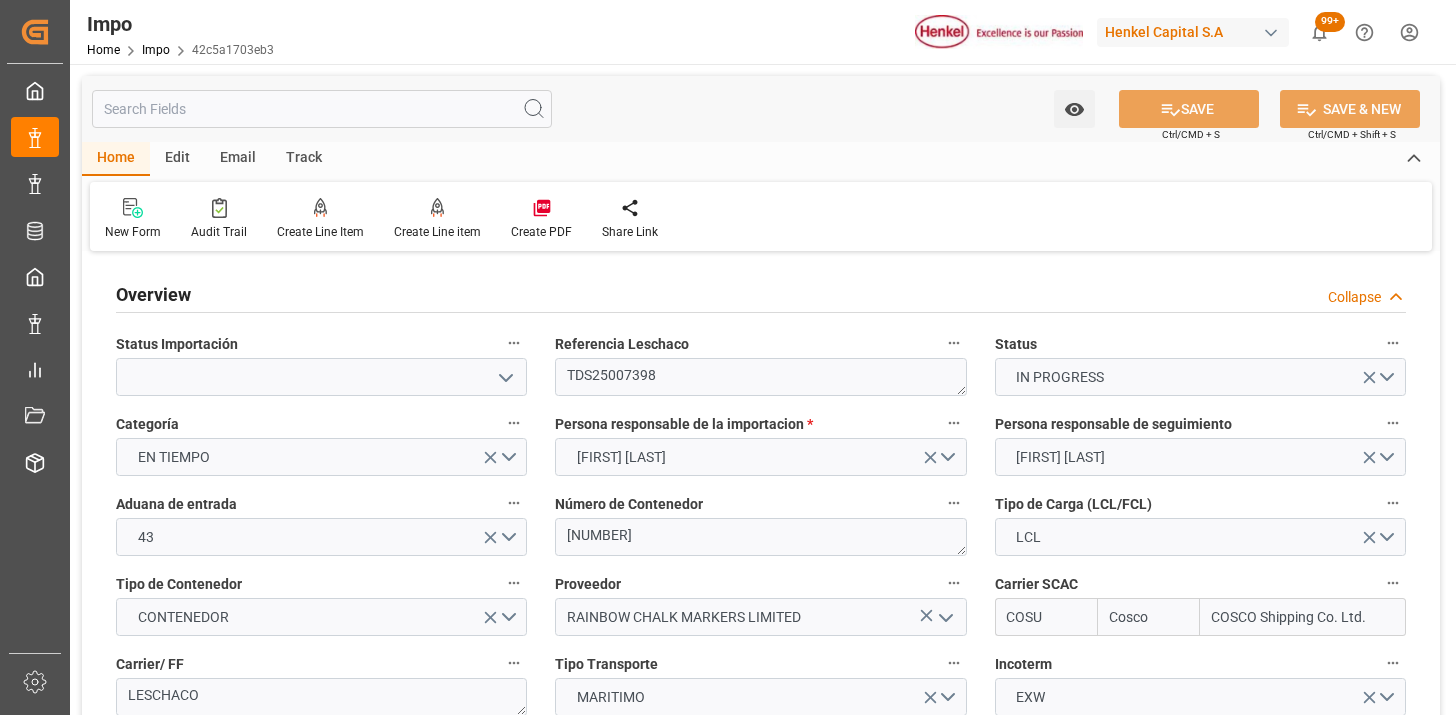 scroll, scrollTop: 0, scrollLeft: 0, axis: both 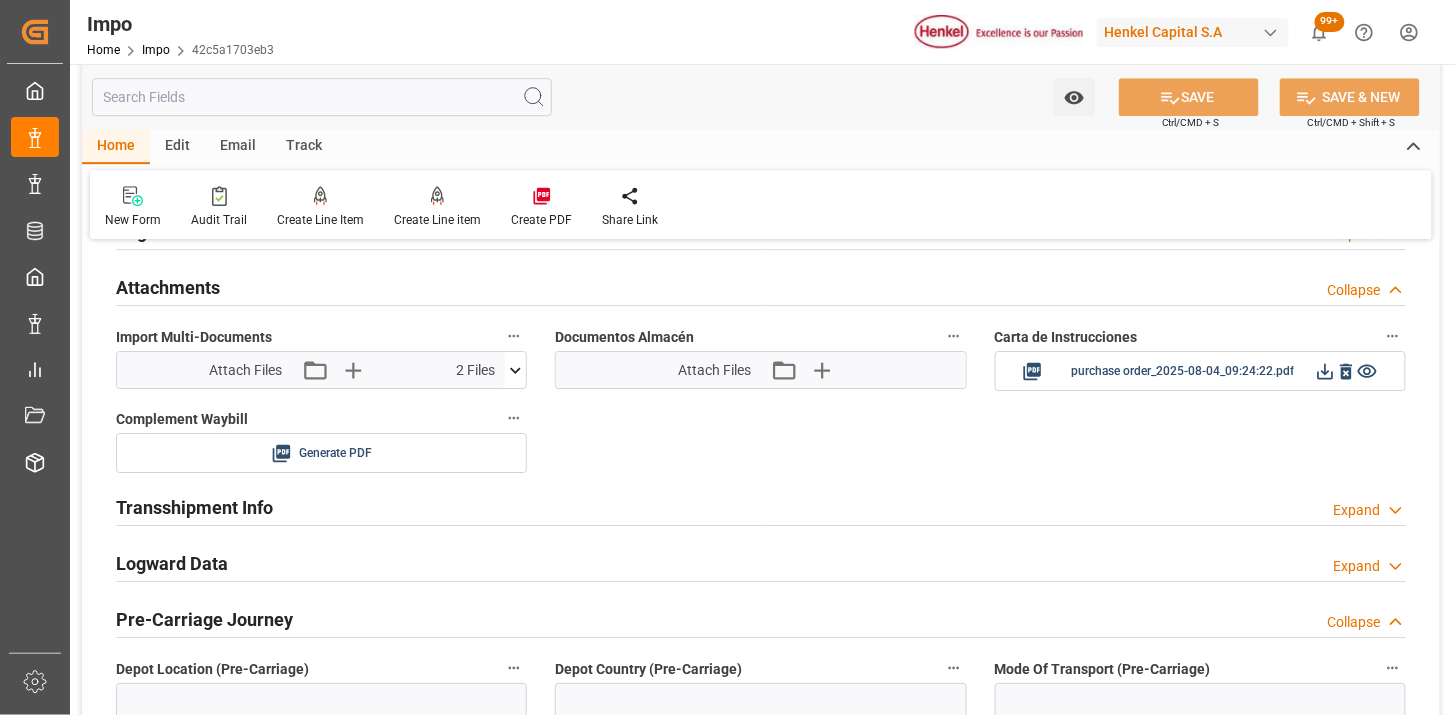 type 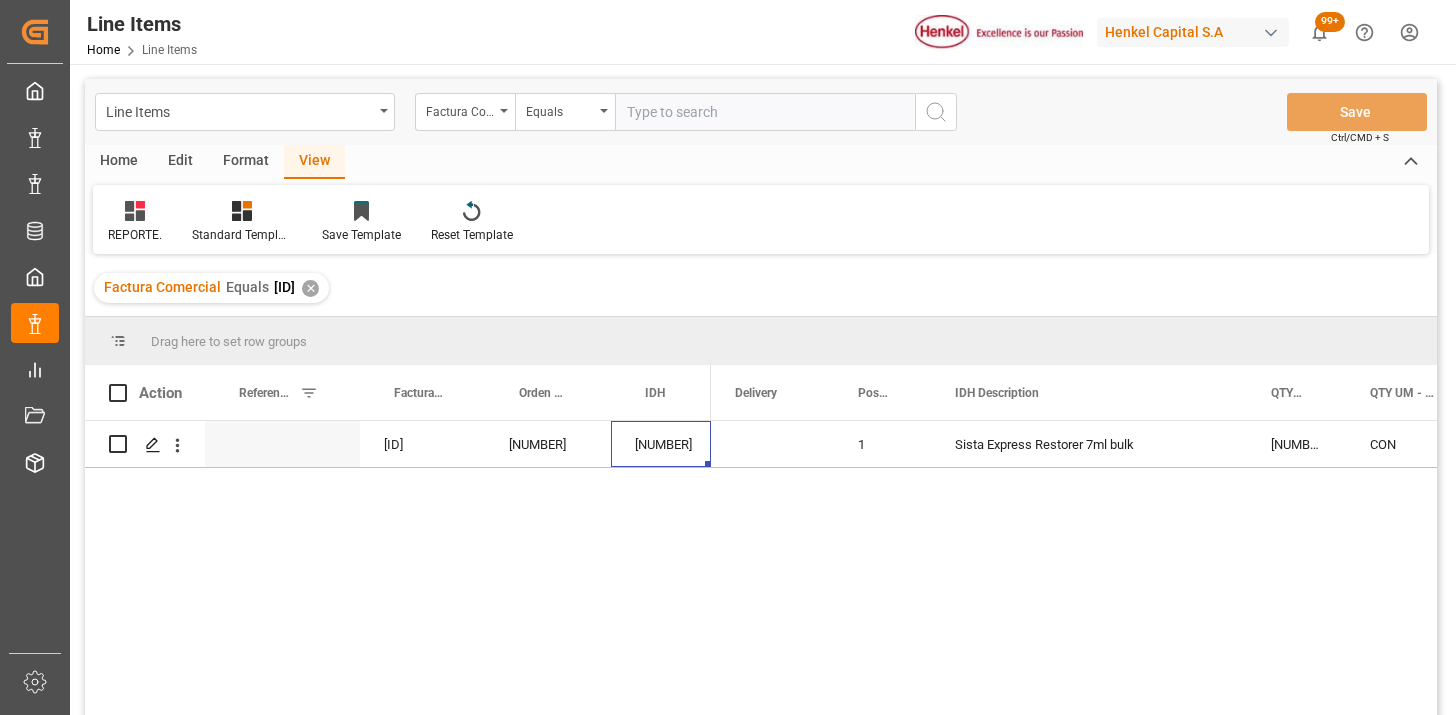 scroll, scrollTop: 0, scrollLeft: 0, axis: both 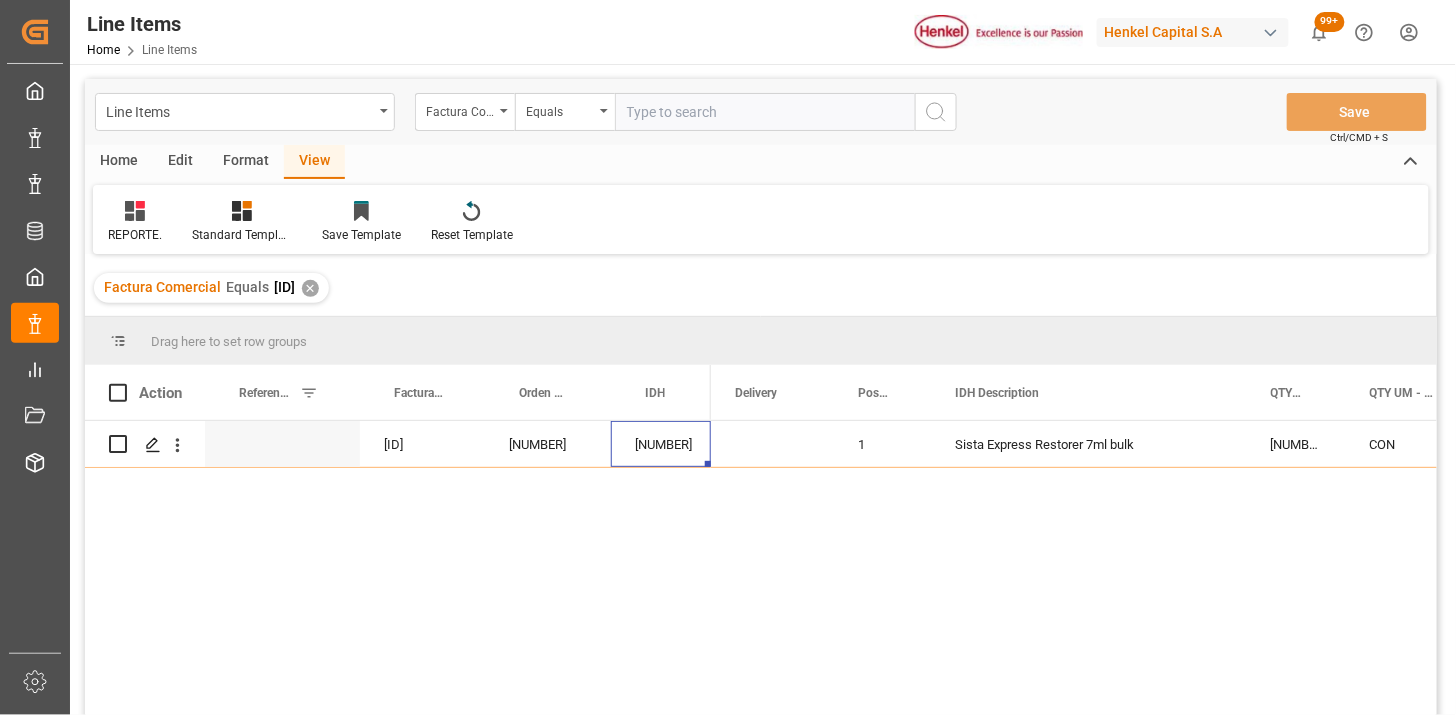 click on "✕" at bounding box center (310, 288) 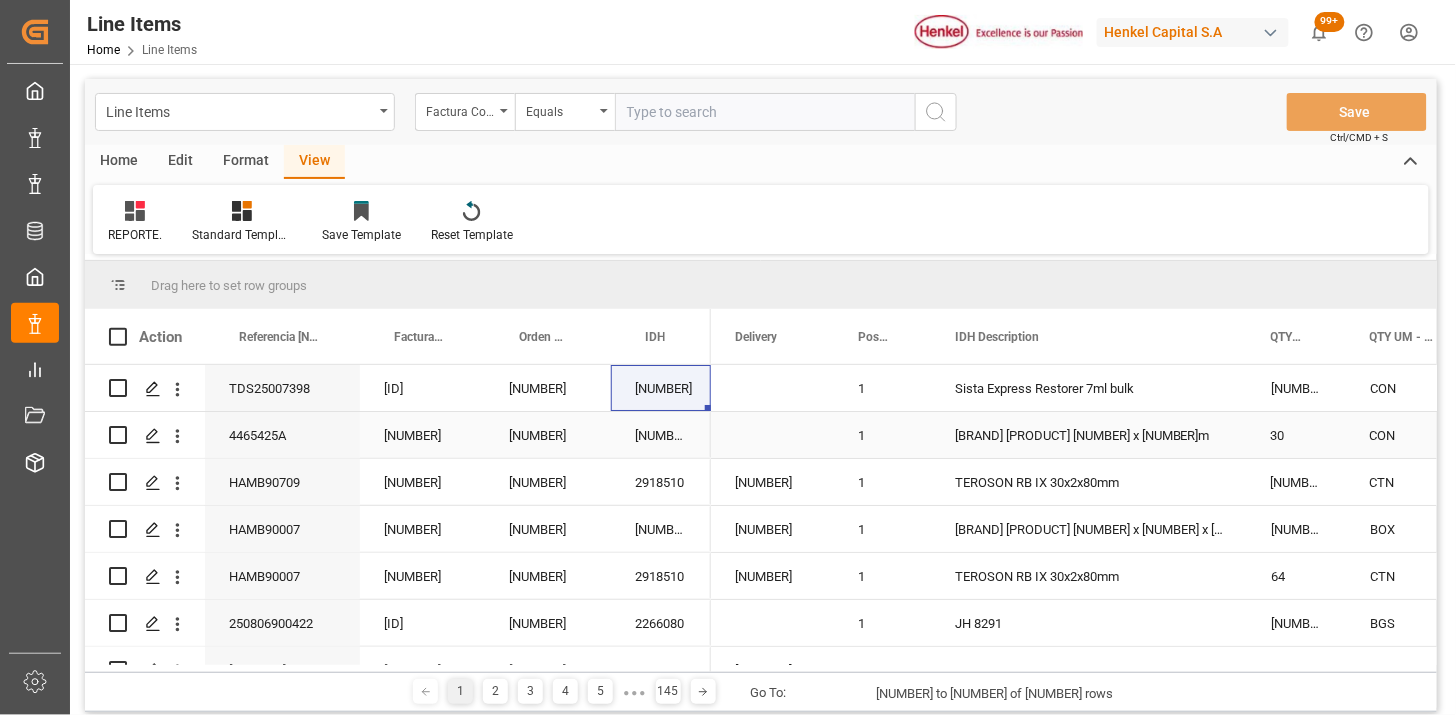 click on "4465425A" at bounding box center (282, 435) 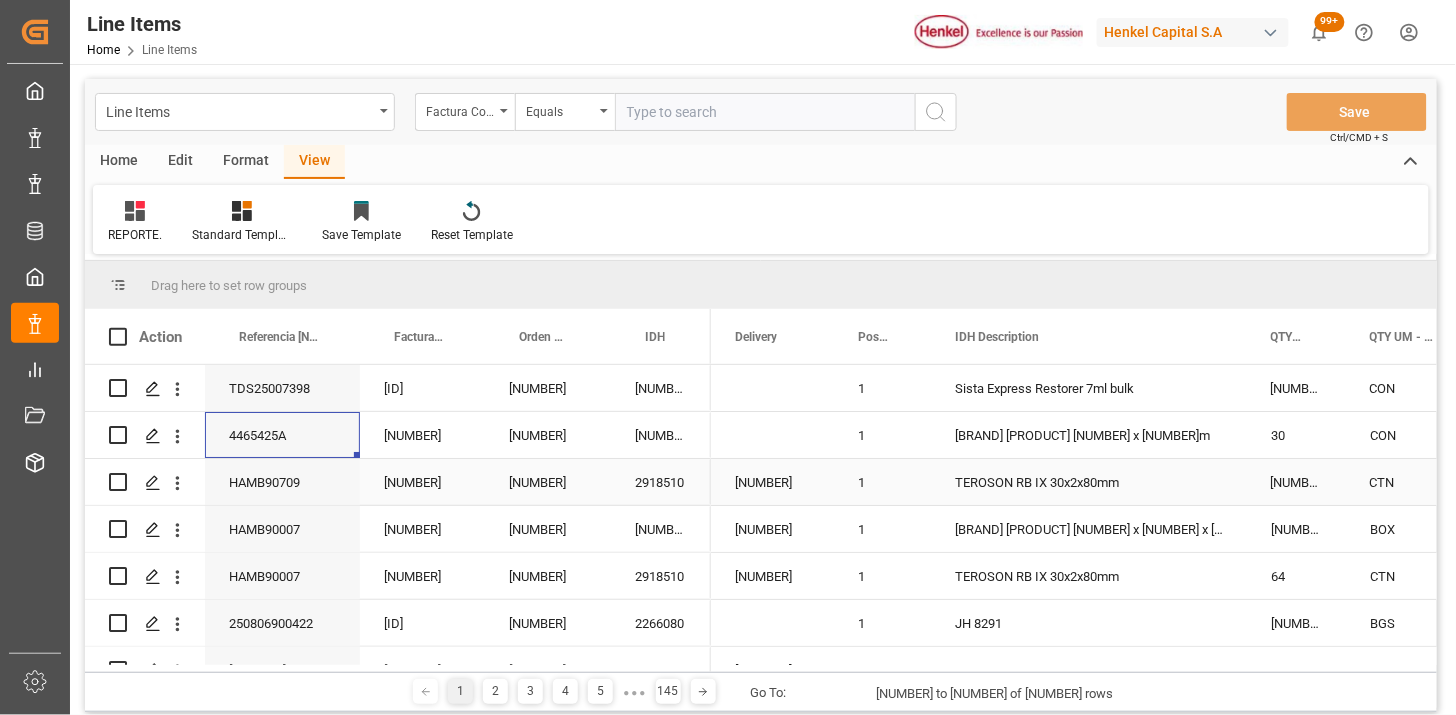 click on "2530340" at bounding box center (422, 435) 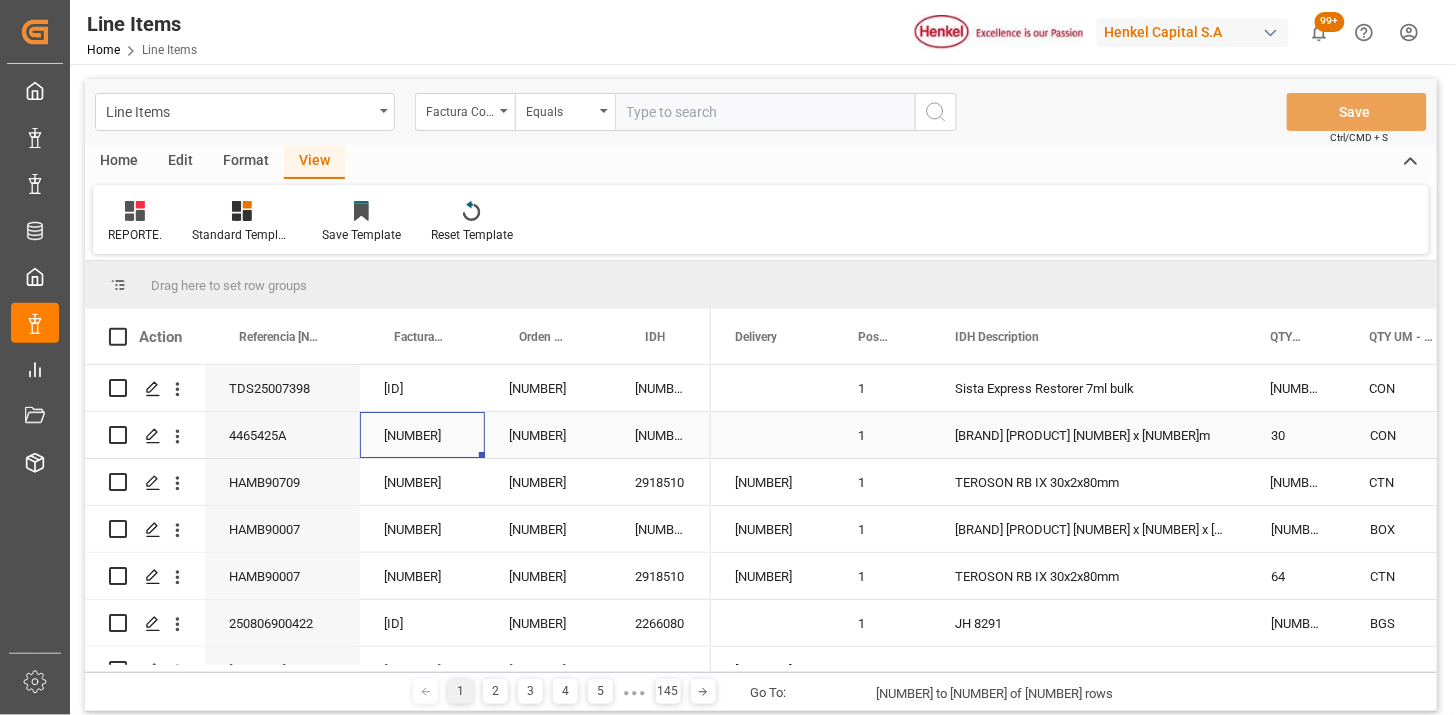 click on "2139702" at bounding box center [661, 435] 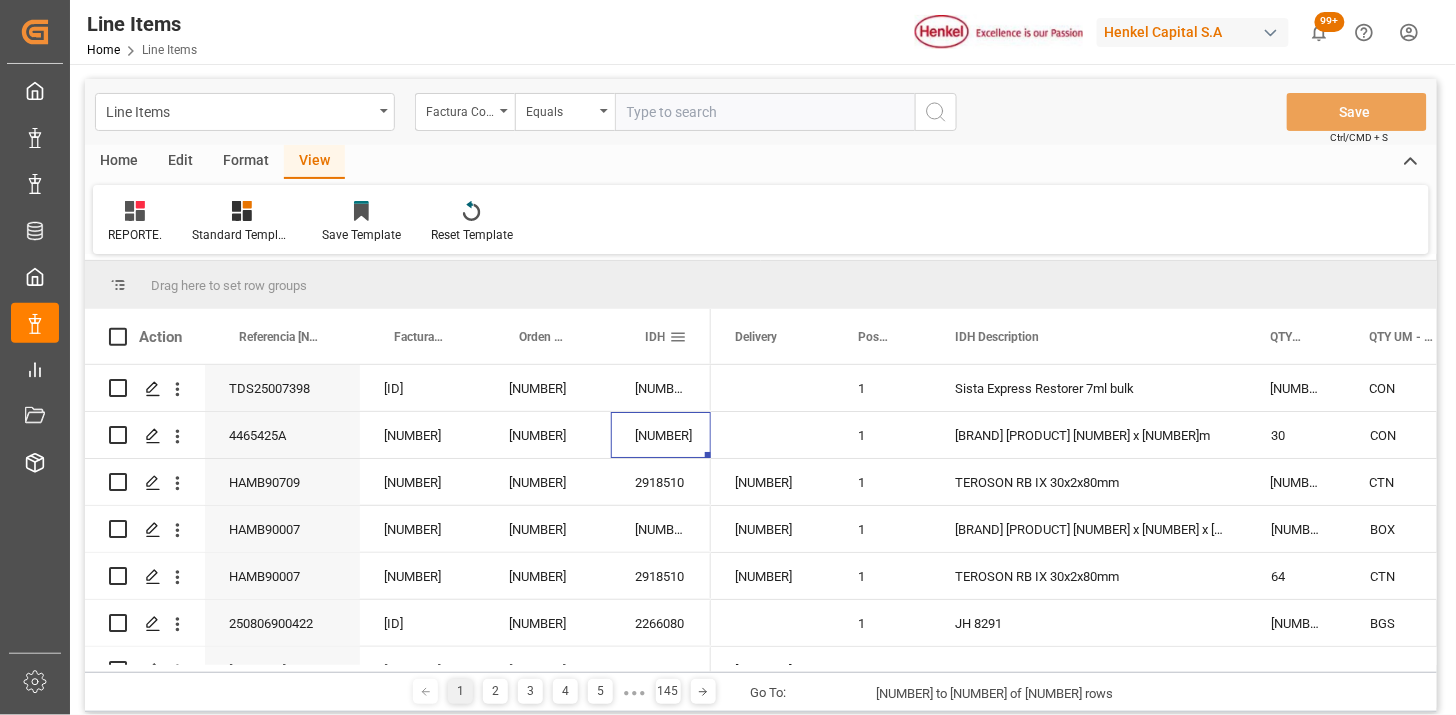 click at bounding box center [678, 337] 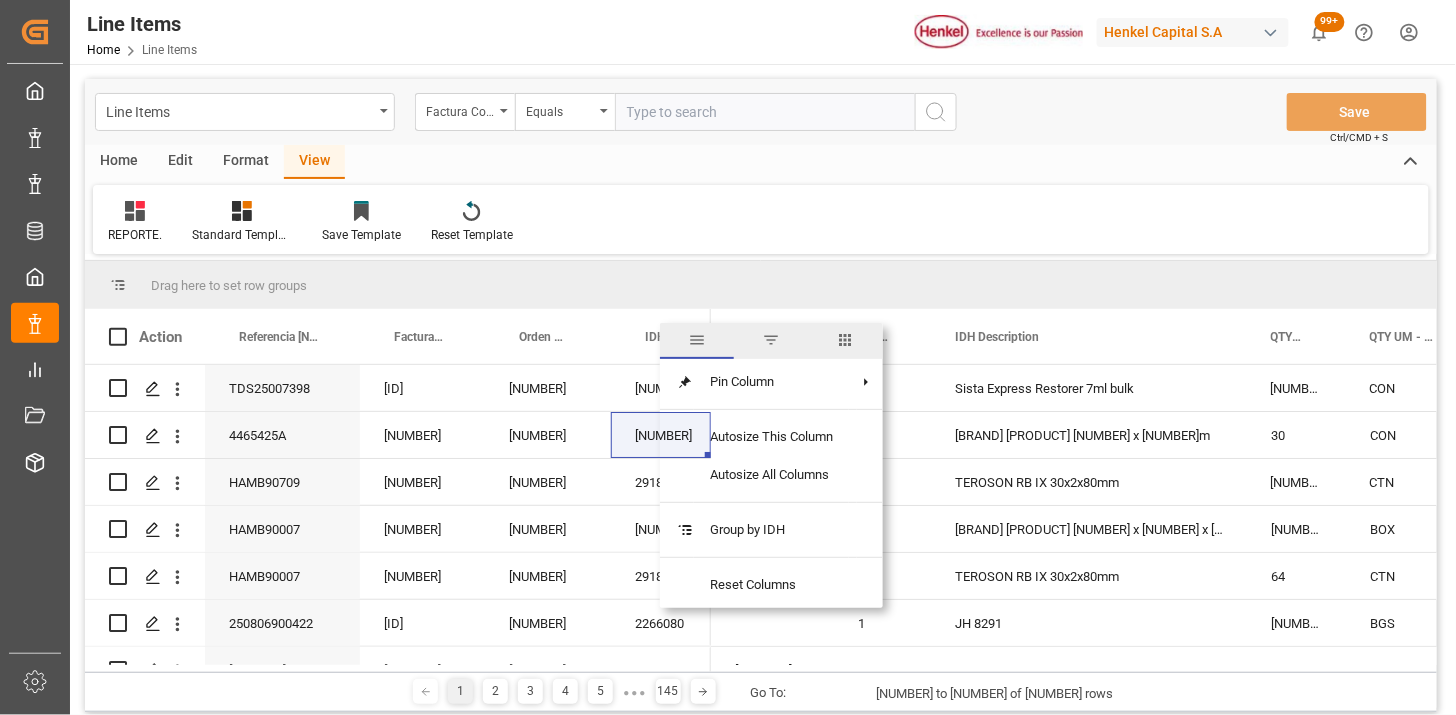 click at bounding box center (771, 341) 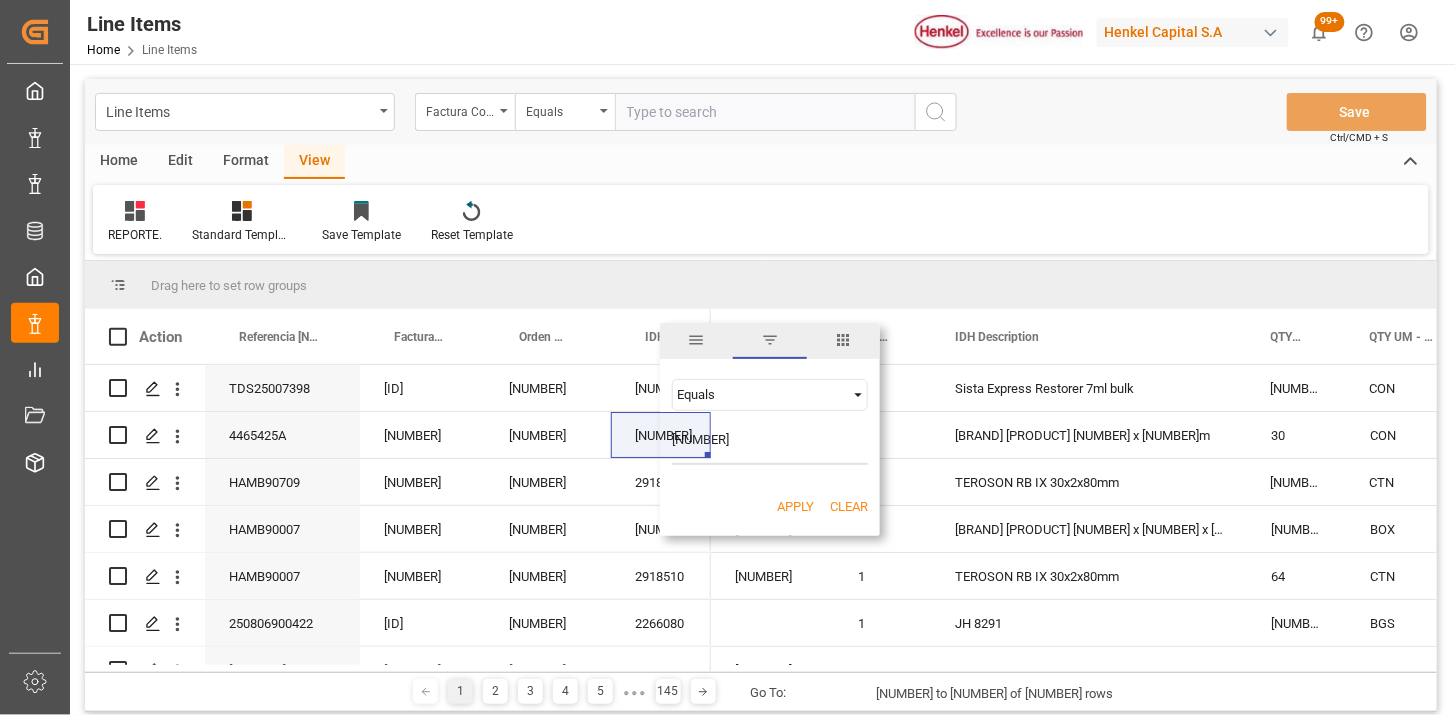 type on "2139702" 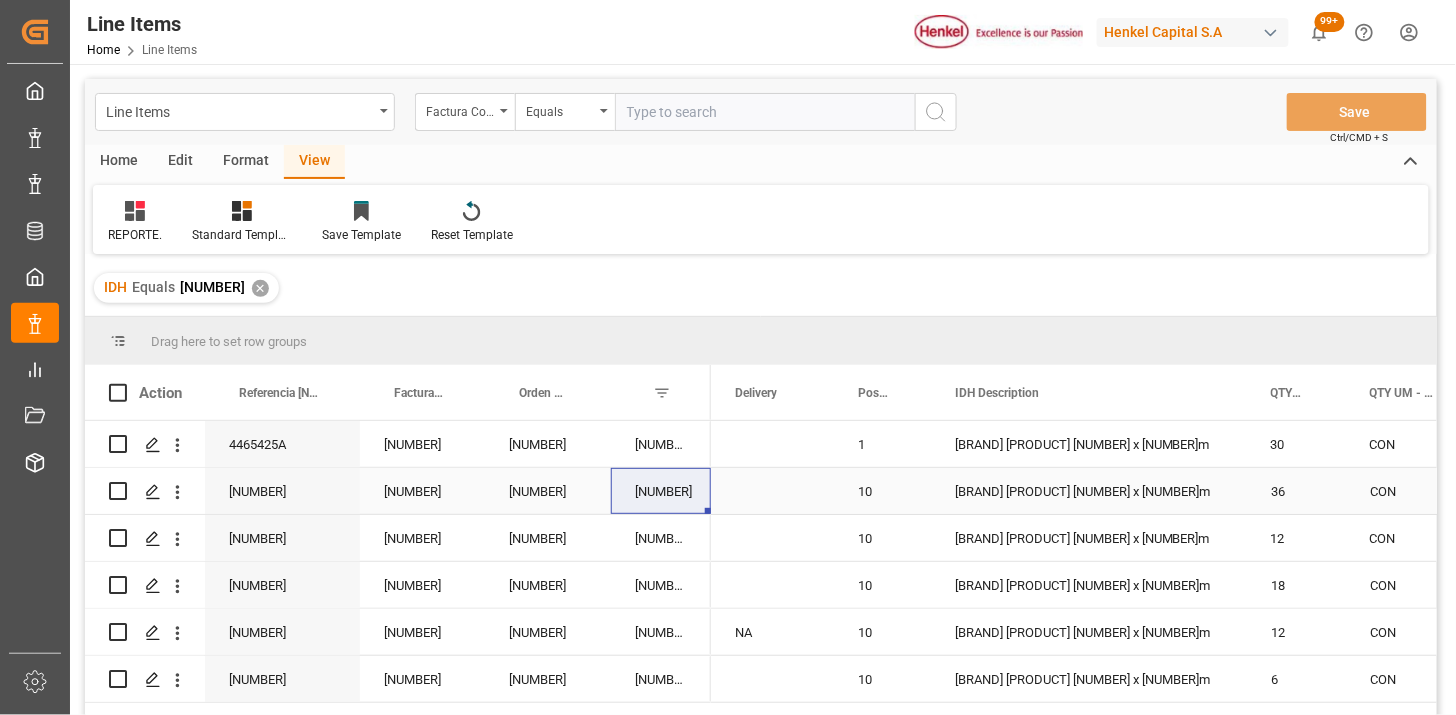 click on "240715080048" at bounding box center [282, 491] 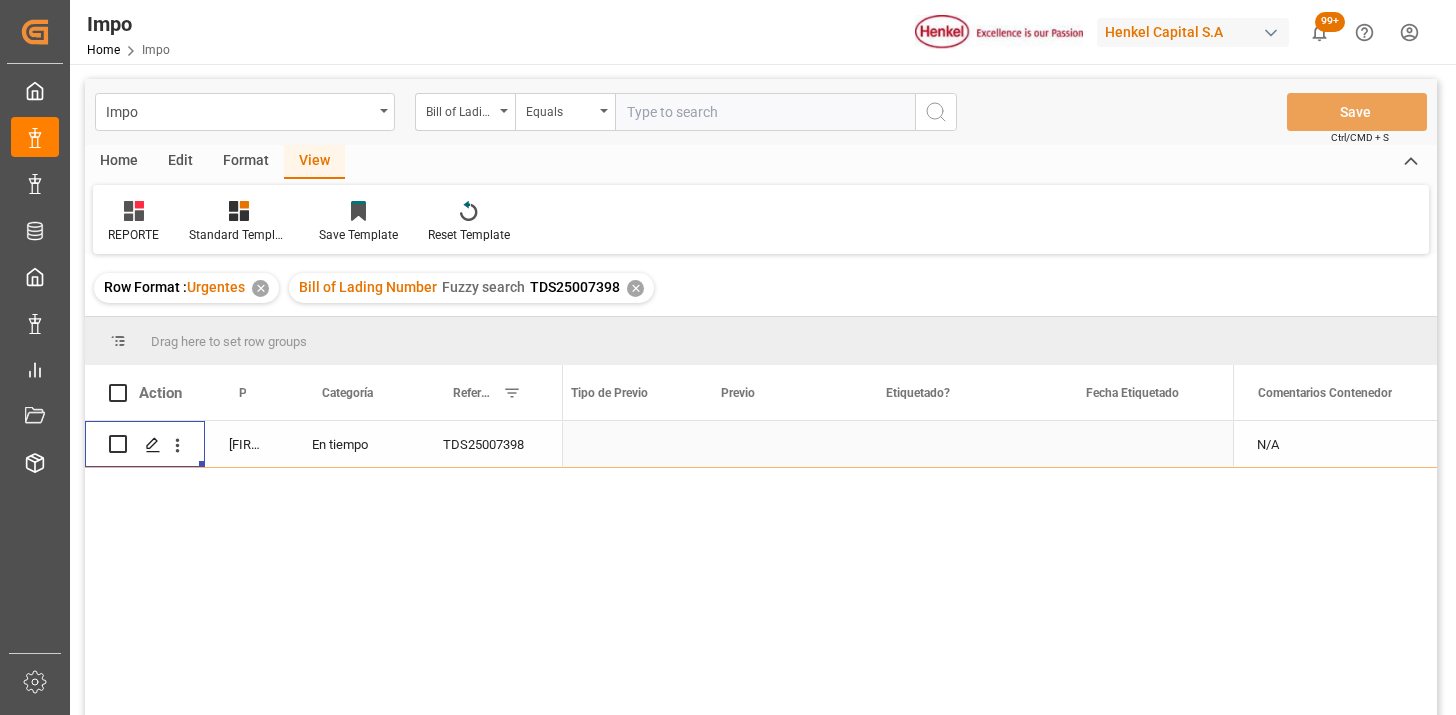 scroll, scrollTop: 0, scrollLeft: 0, axis: both 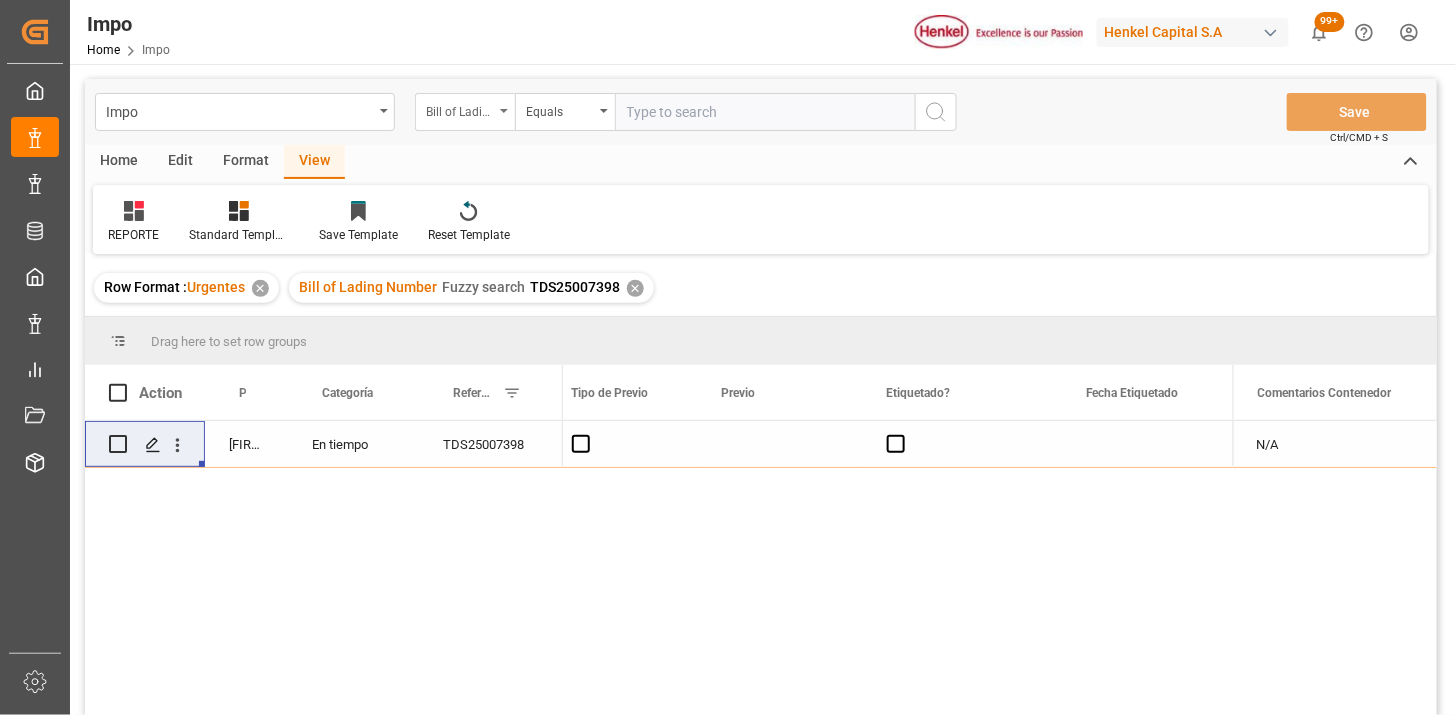 click on "Bill of Lading Number" at bounding box center (460, 109) 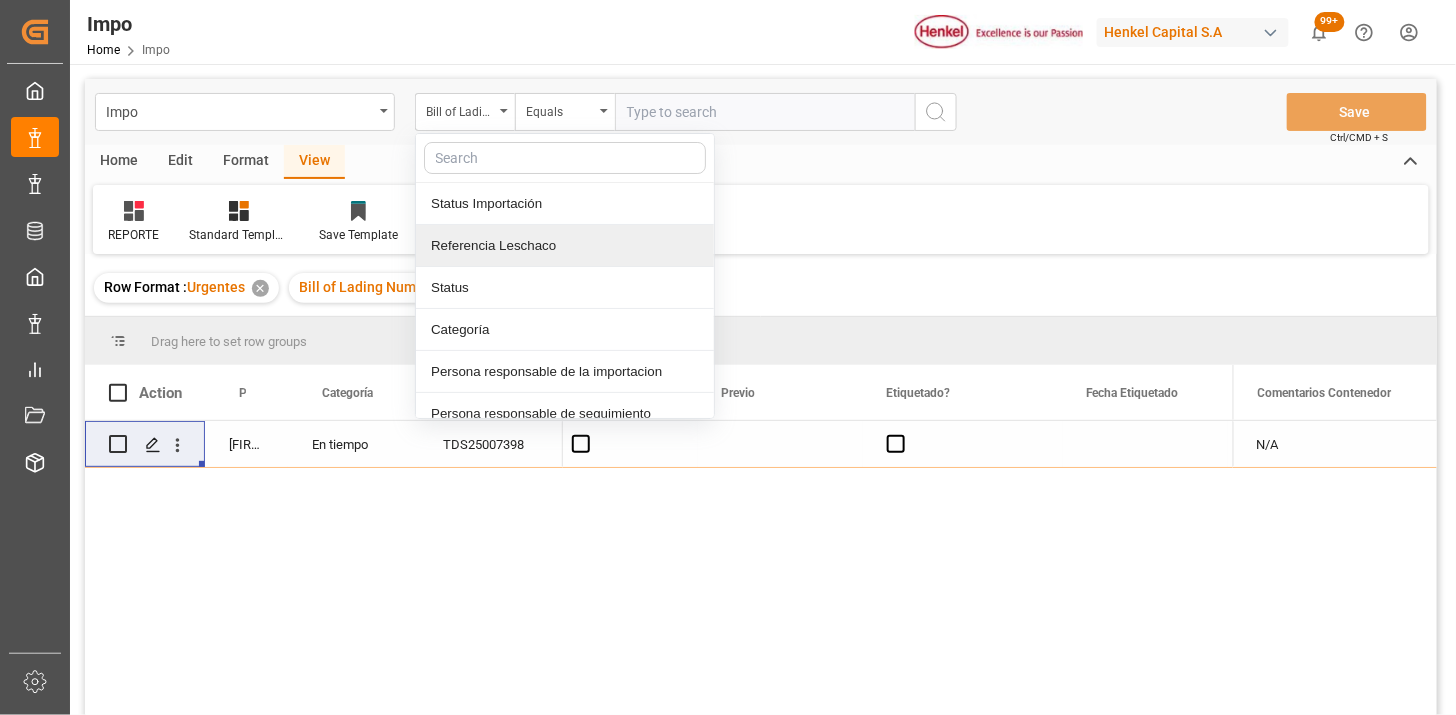 drag, startPoint x: 496, startPoint y: 253, endPoint x: 666, endPoint y: 161, distance: 193.2977 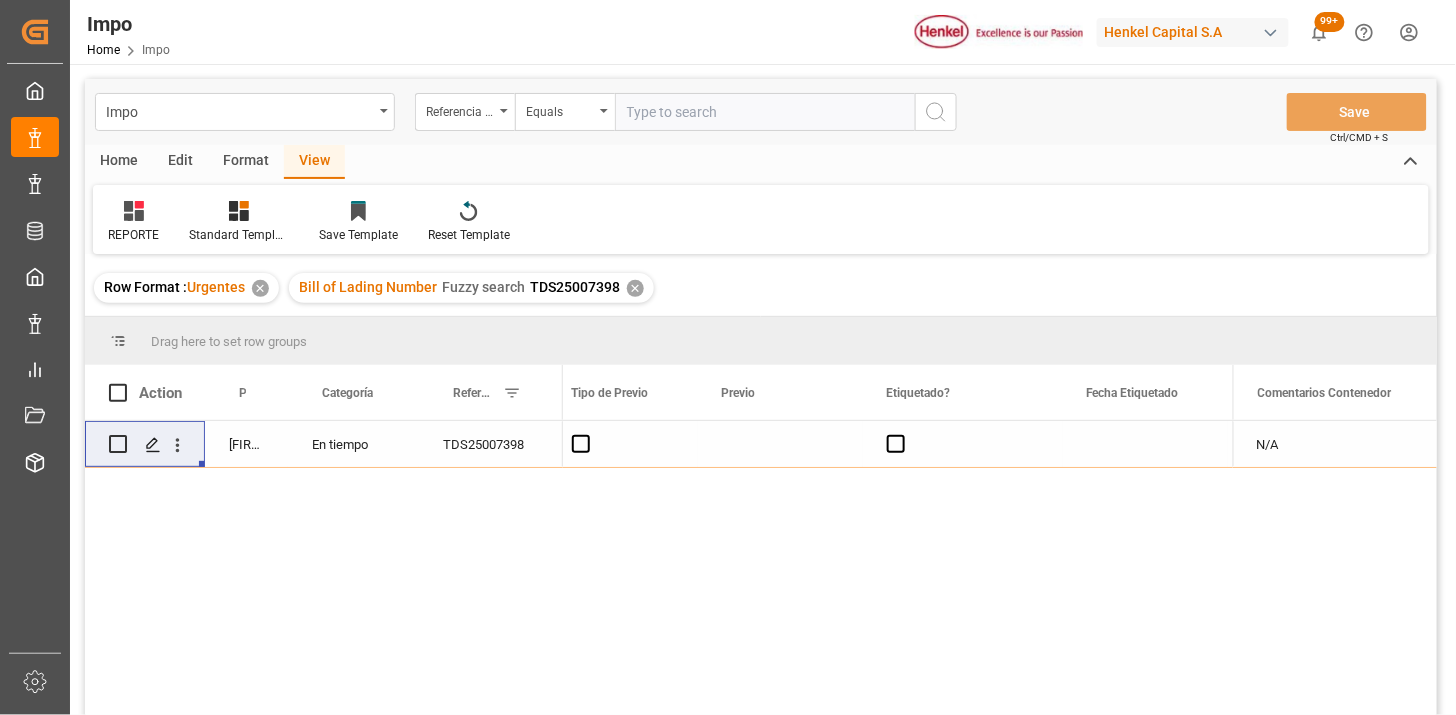 click at bounding box center (765, 112) 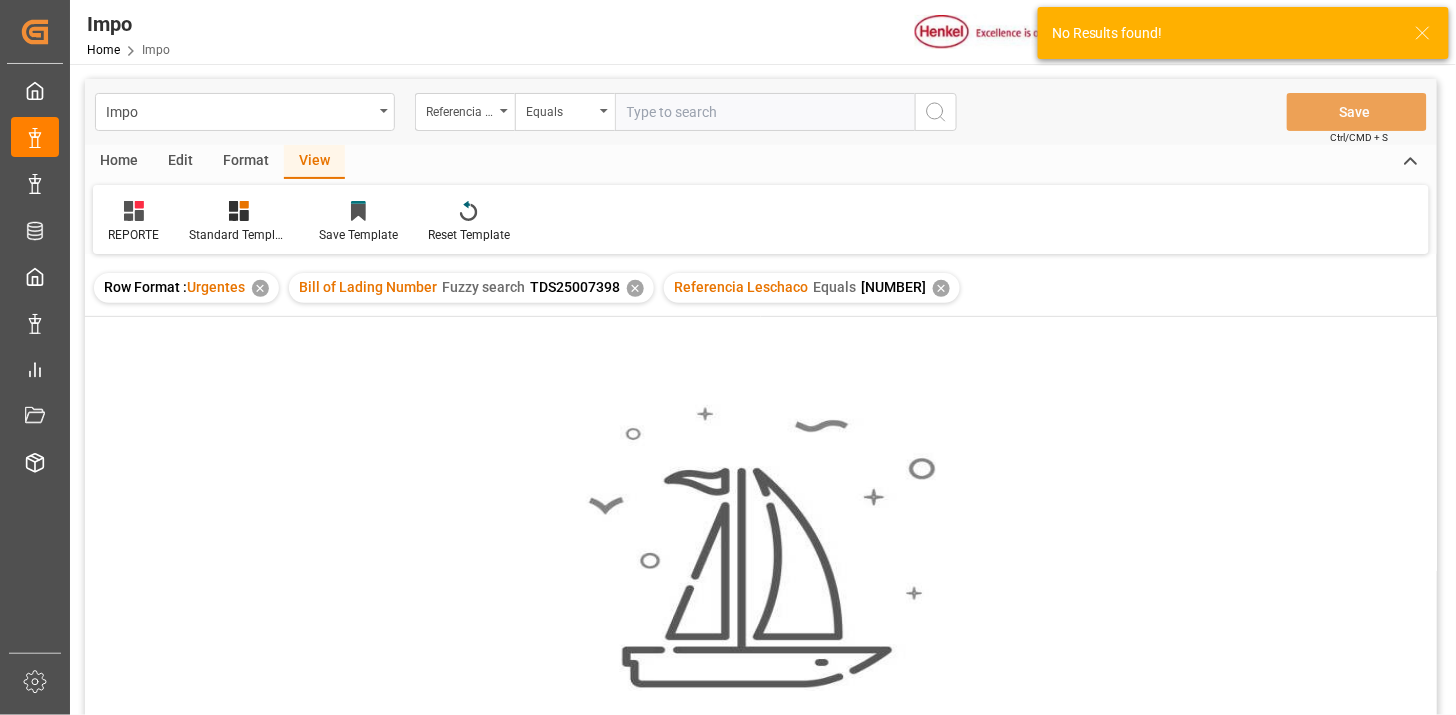 click on "✕" at bounding box center [635, 288] 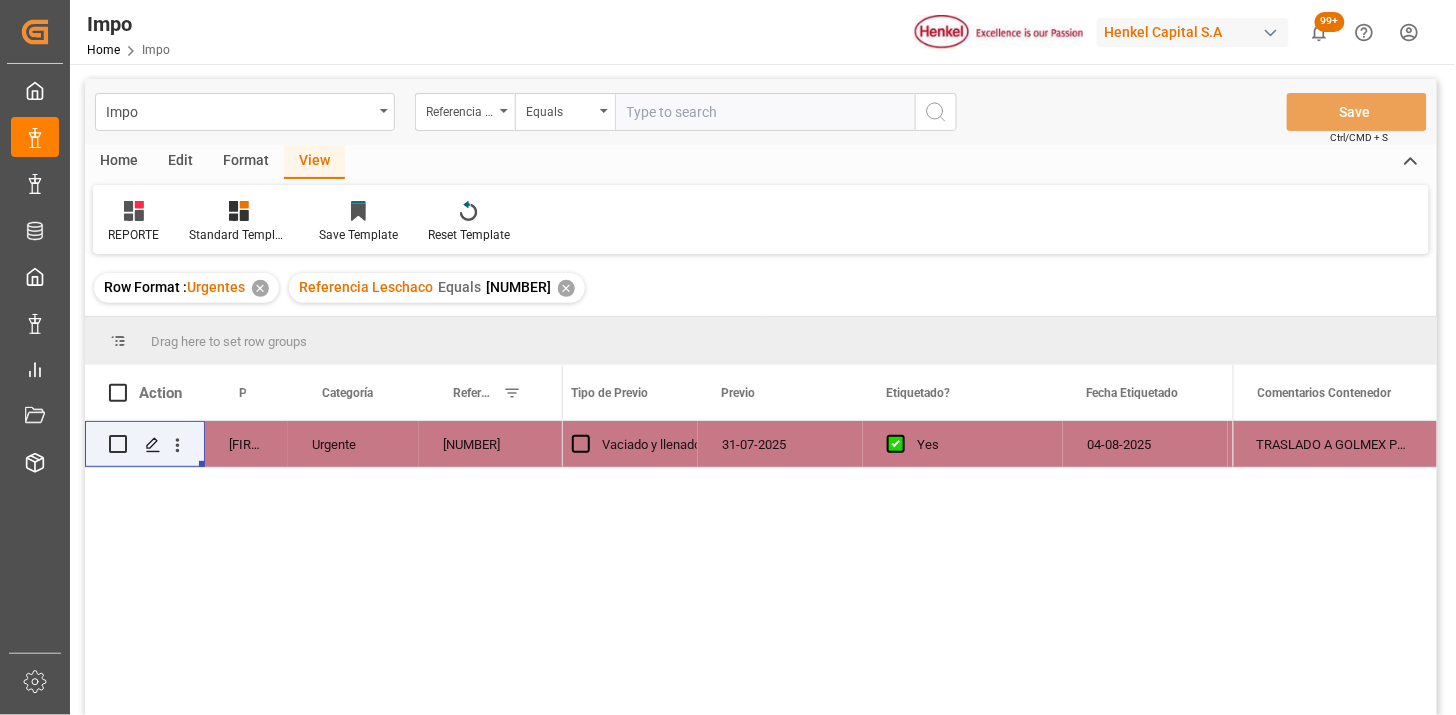 drag, startPoint x: 667, startPoint y: 127, endPoint x: 712, endPoint y: 136, distance: 45.891174 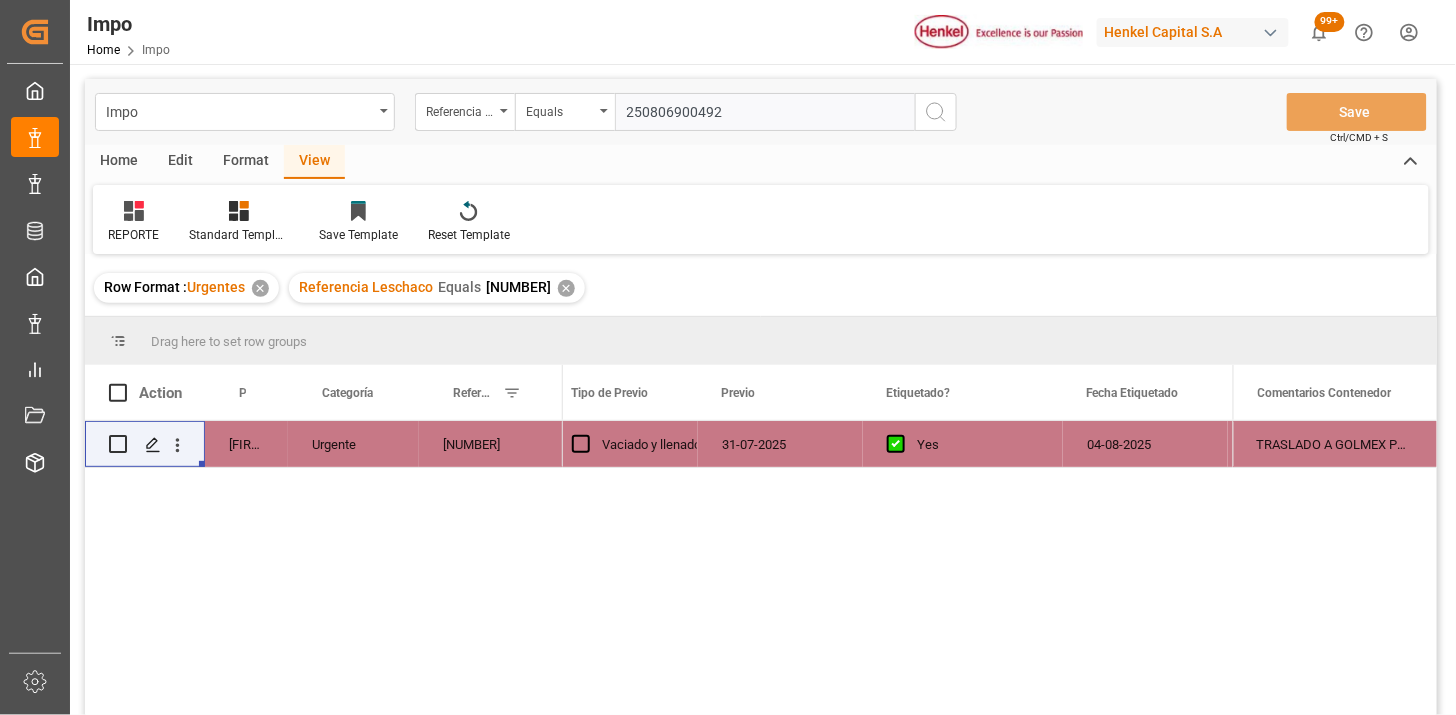type on "250806900492" 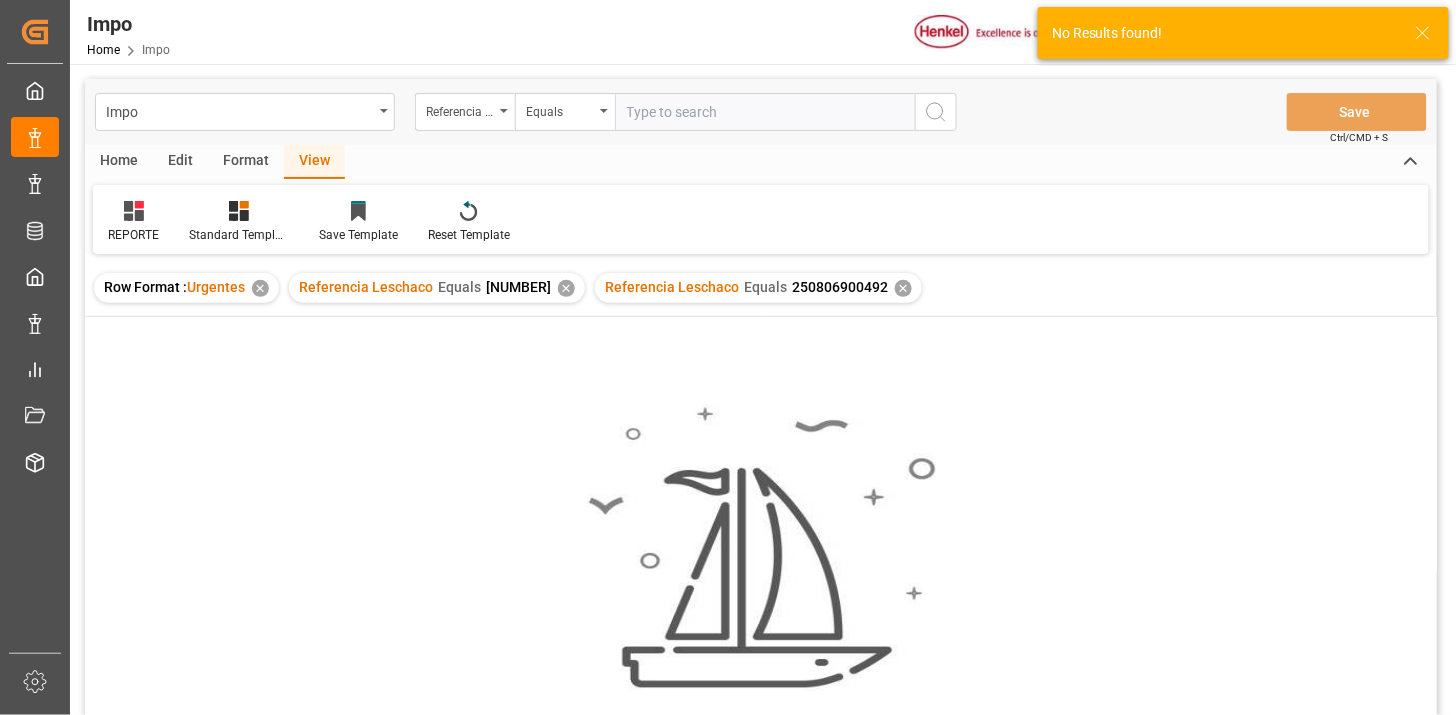 click on "✕" at bounding box center (566, 288) 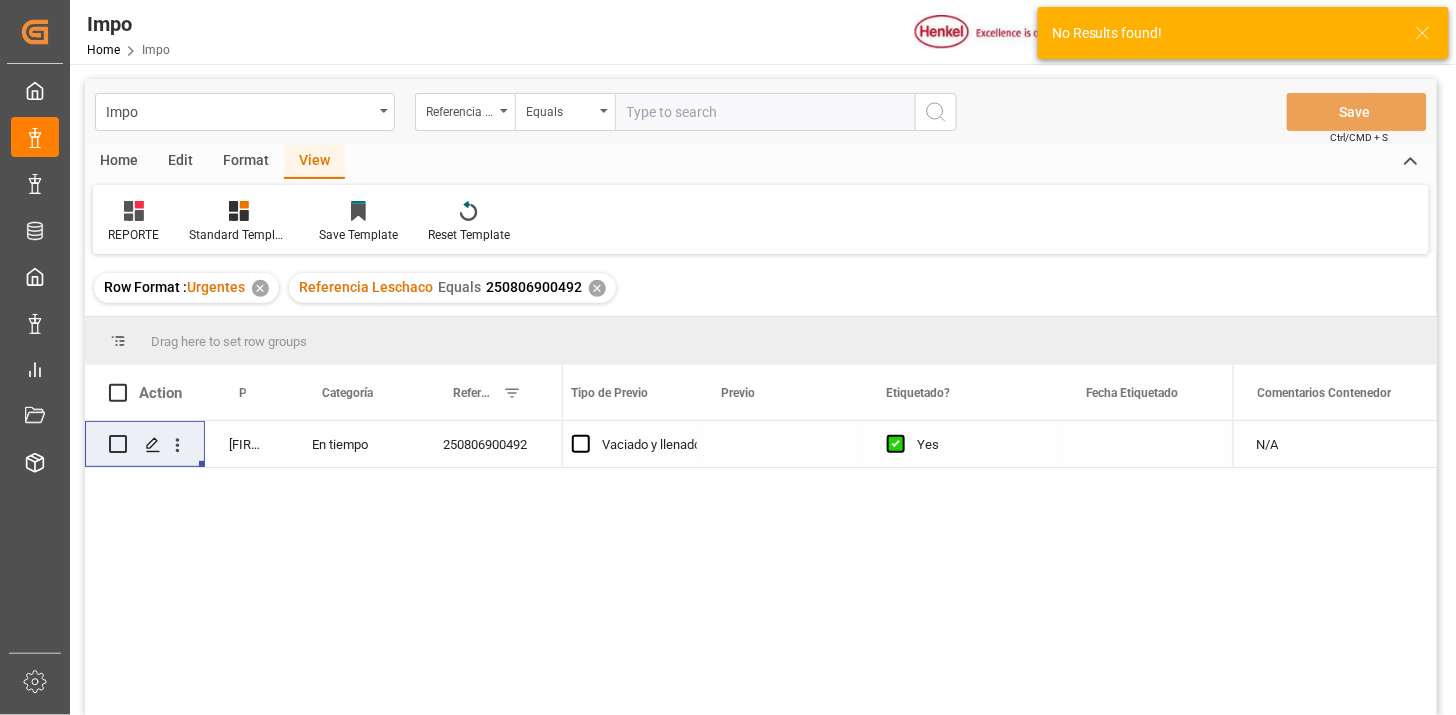 click at bounding box center [780, 444] 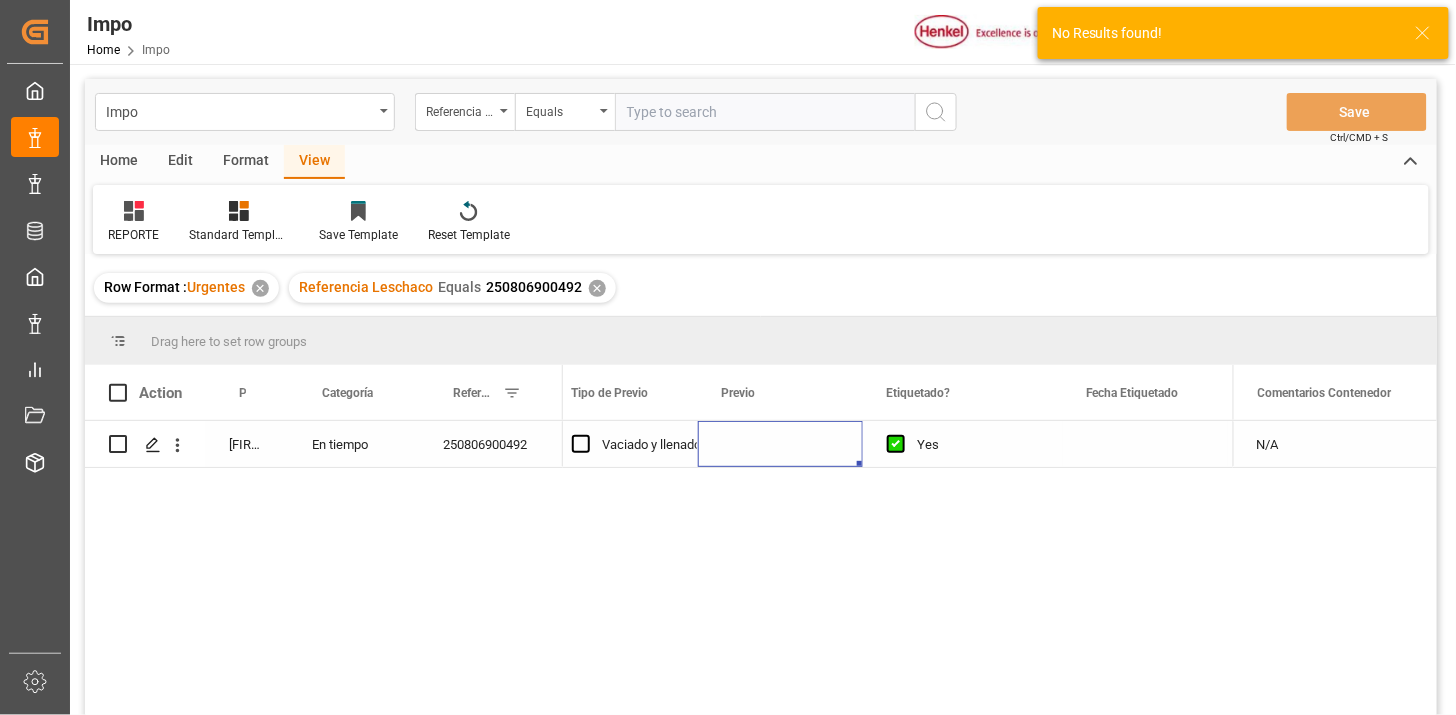 click at bounding box center [780, 444] 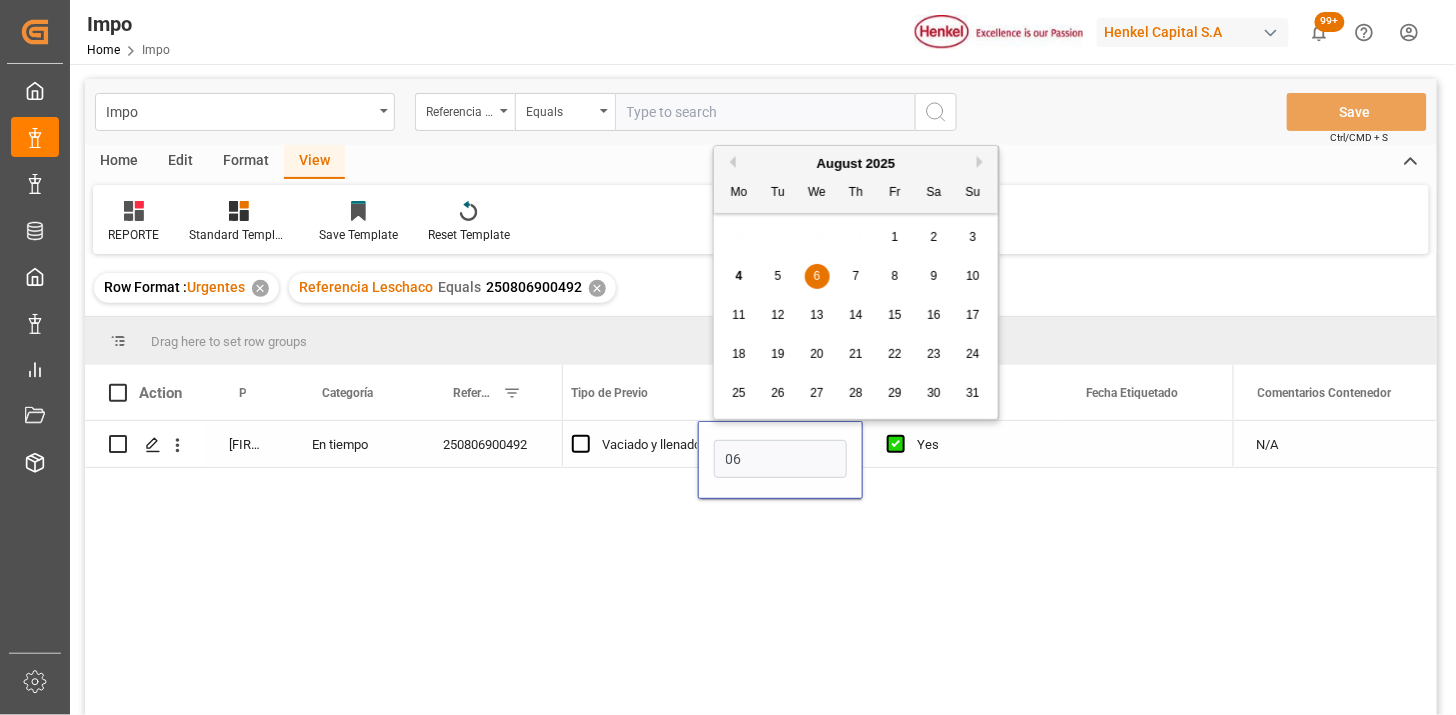 type on "06-08-2025" 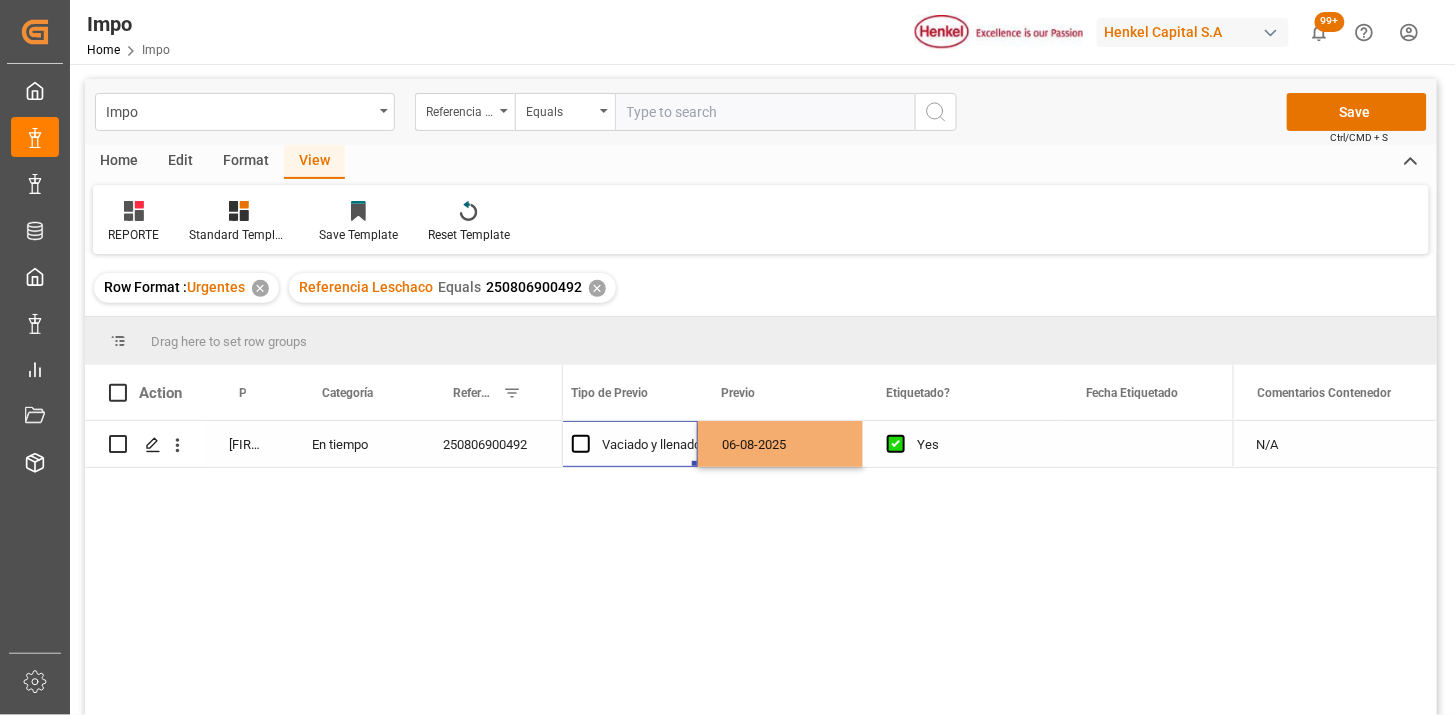 click on "Vaciado y llenado" at bounding box center (651, 445) 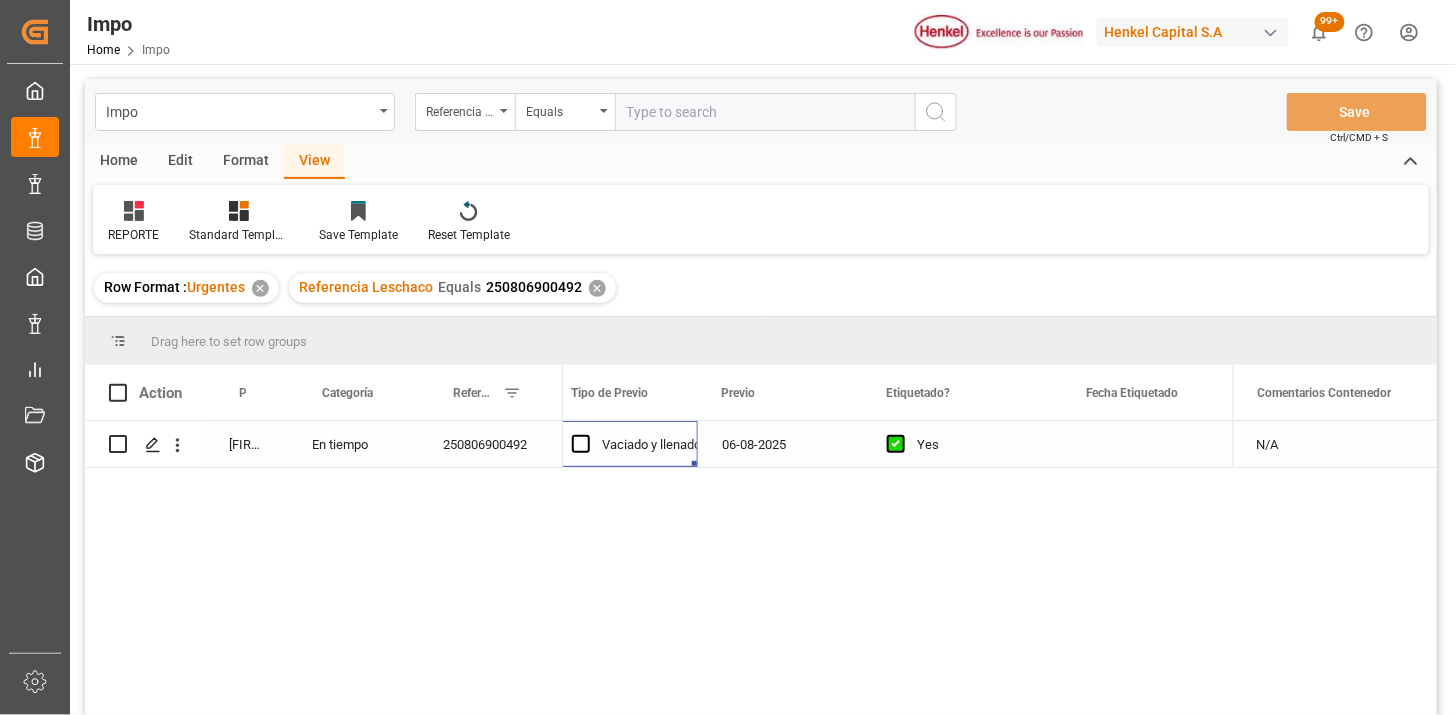 click at bounding box center [765, 112] 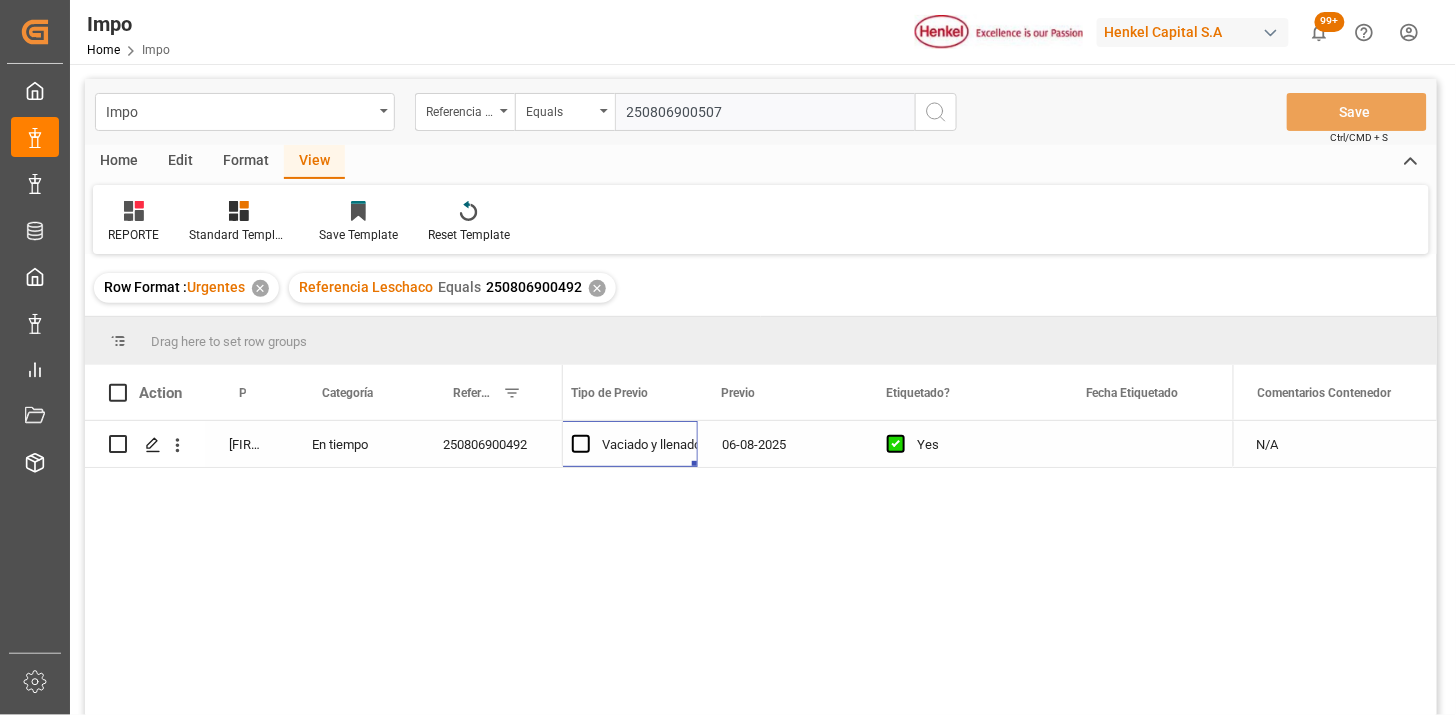 type on "250806900507" 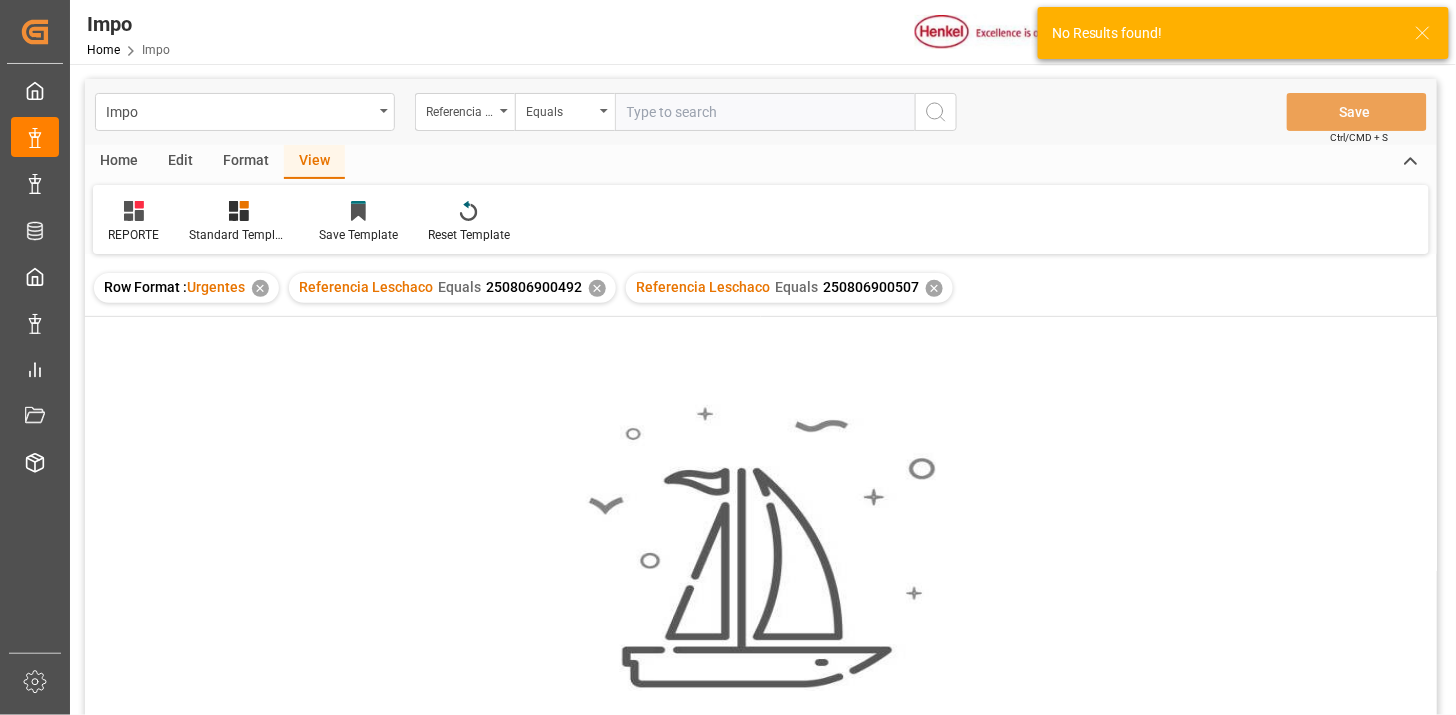click on "✕" at bounding box center (597, 288) 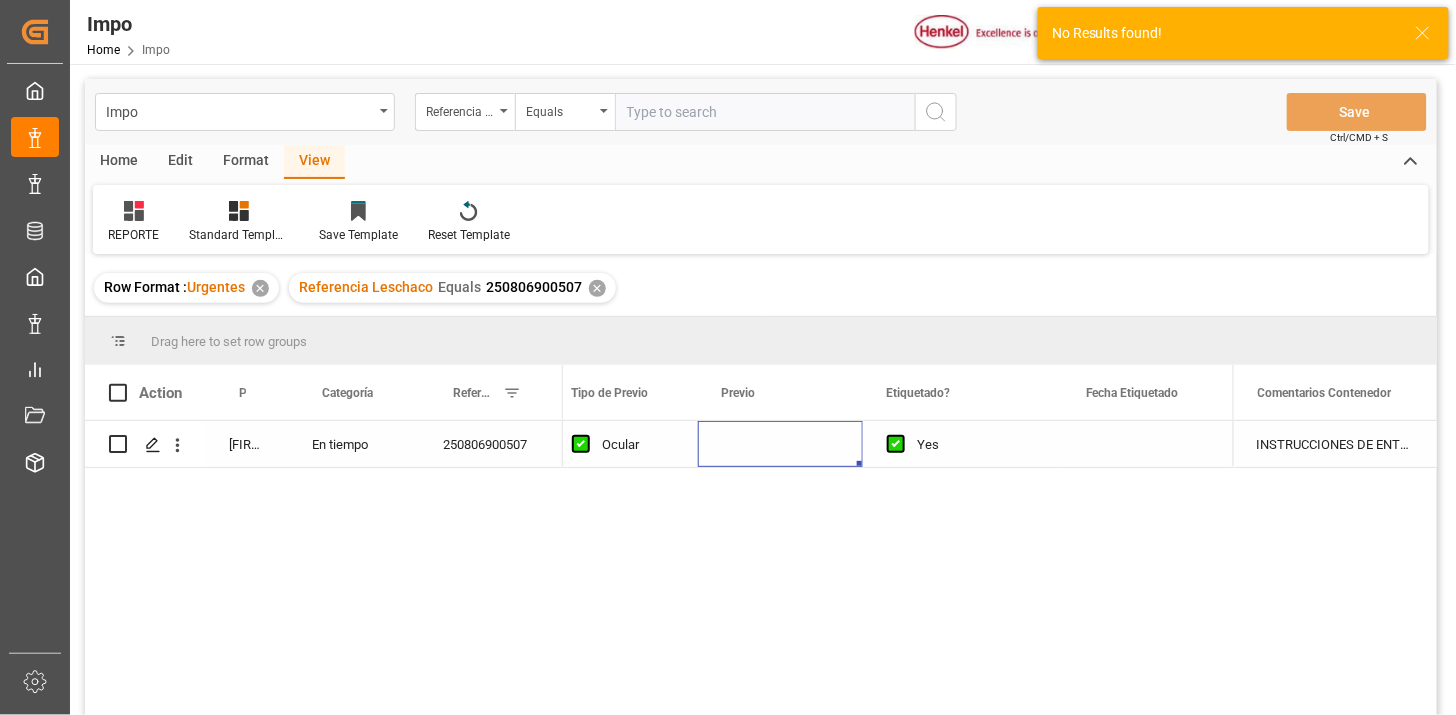 click at bounding box center [780, 444] 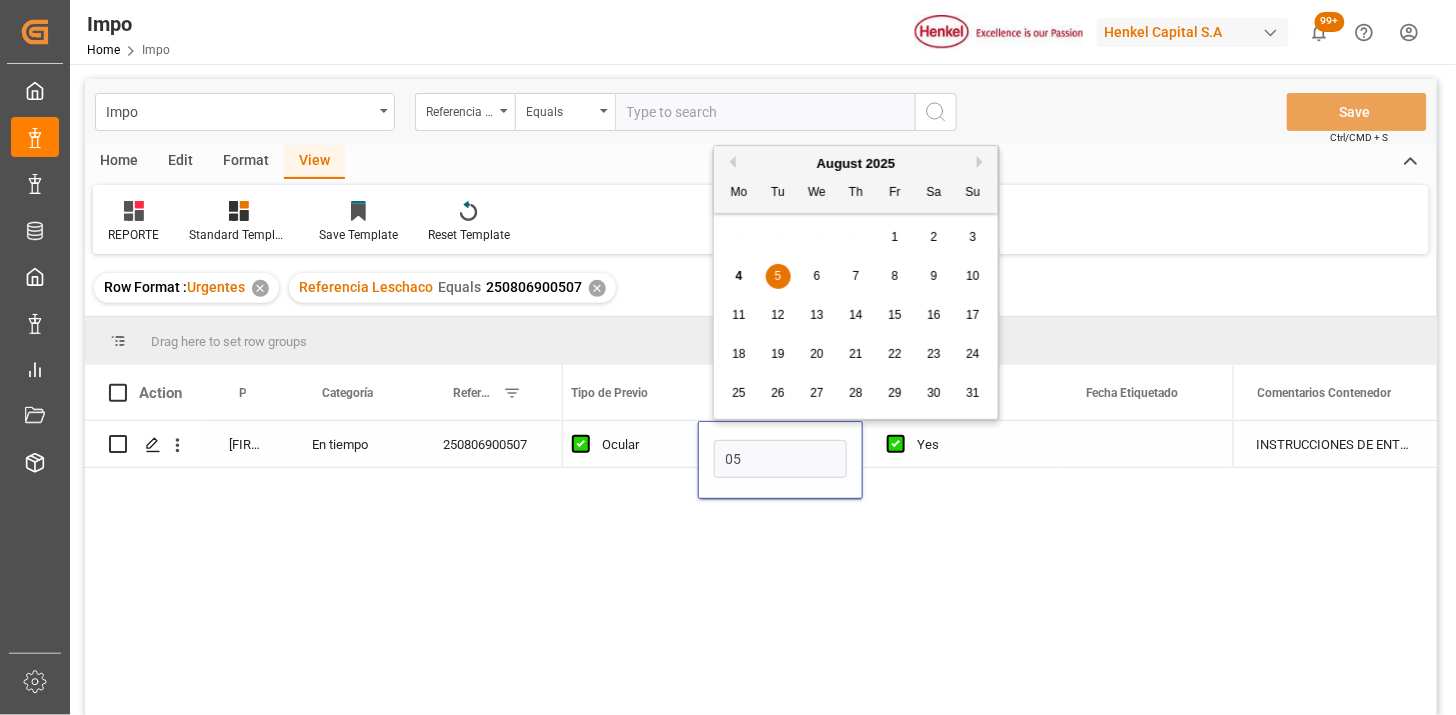 type on "05-08-2025" 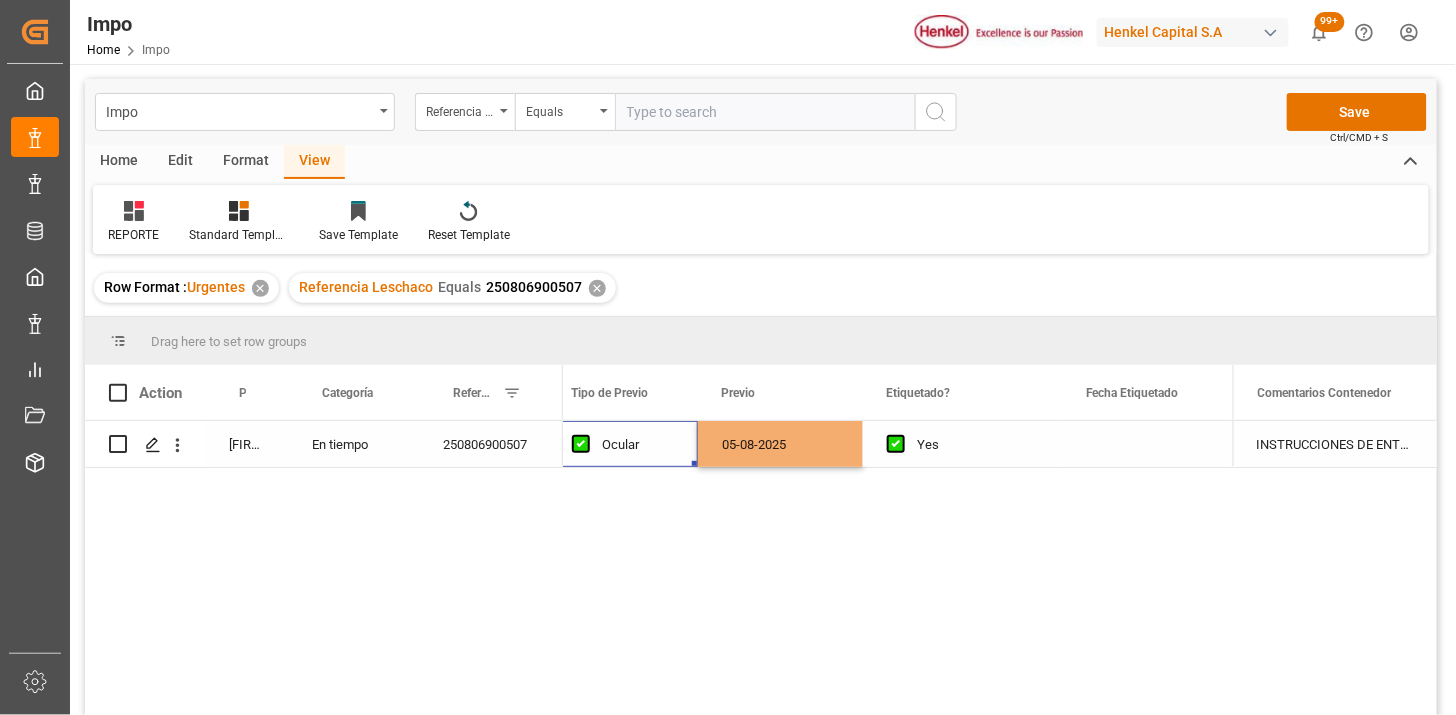 click on "Ocular" at bounding box center [638, 445] 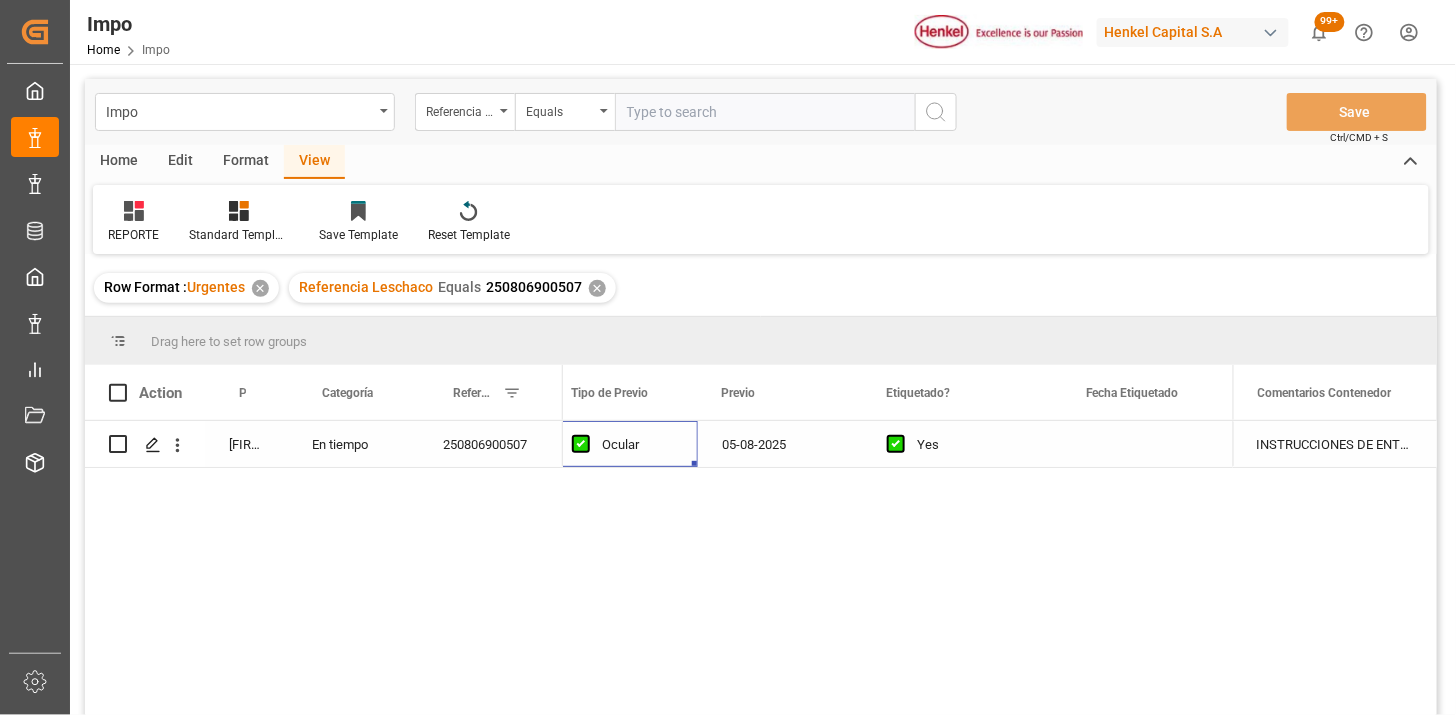 click at bounding box center (765, 112) 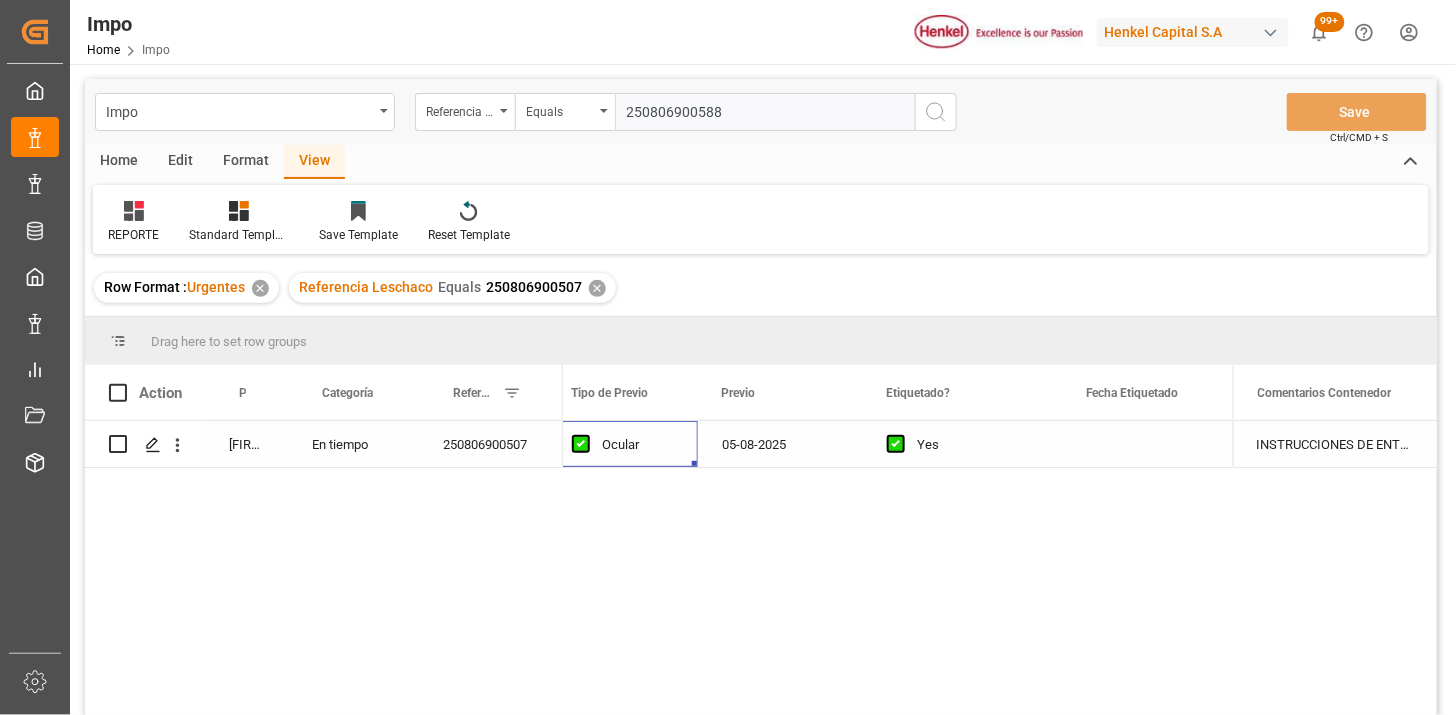 type on "250806900588" 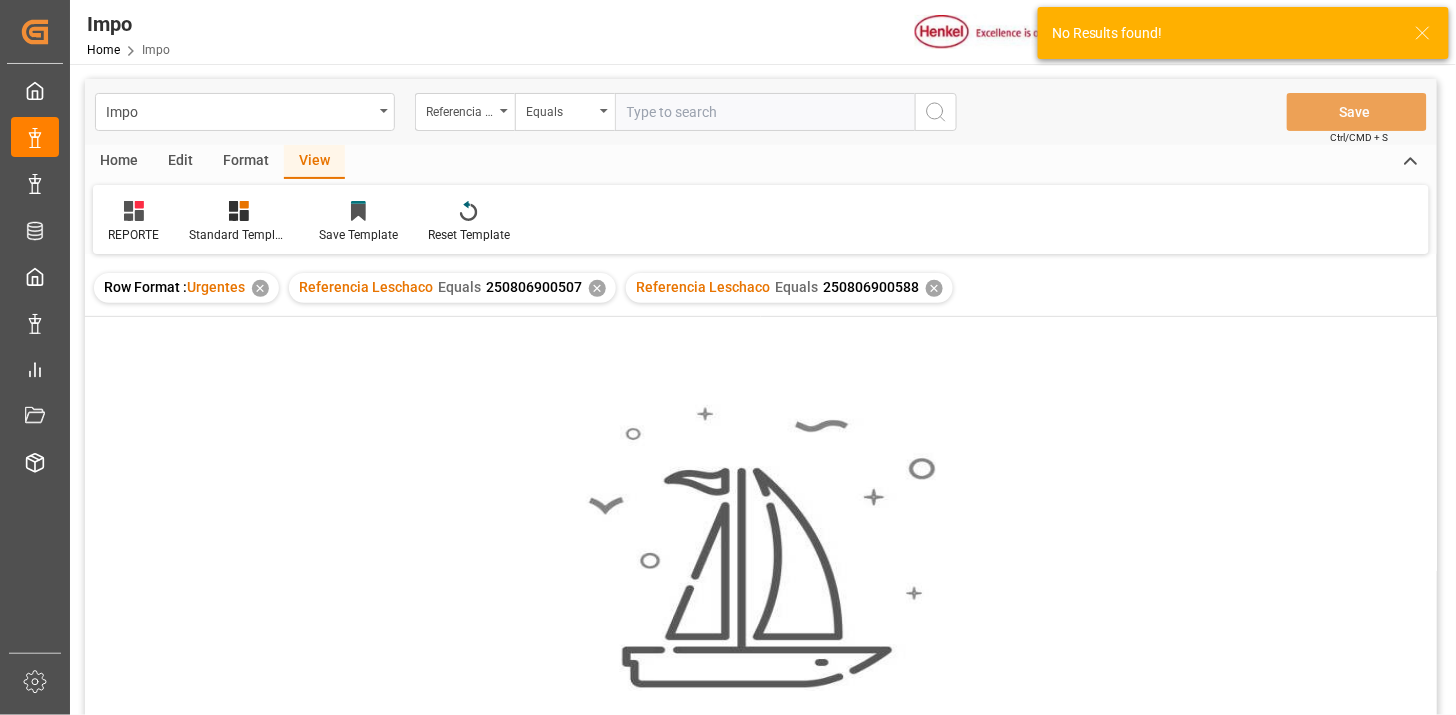 click on "✕" at bounding box center (597, 288) 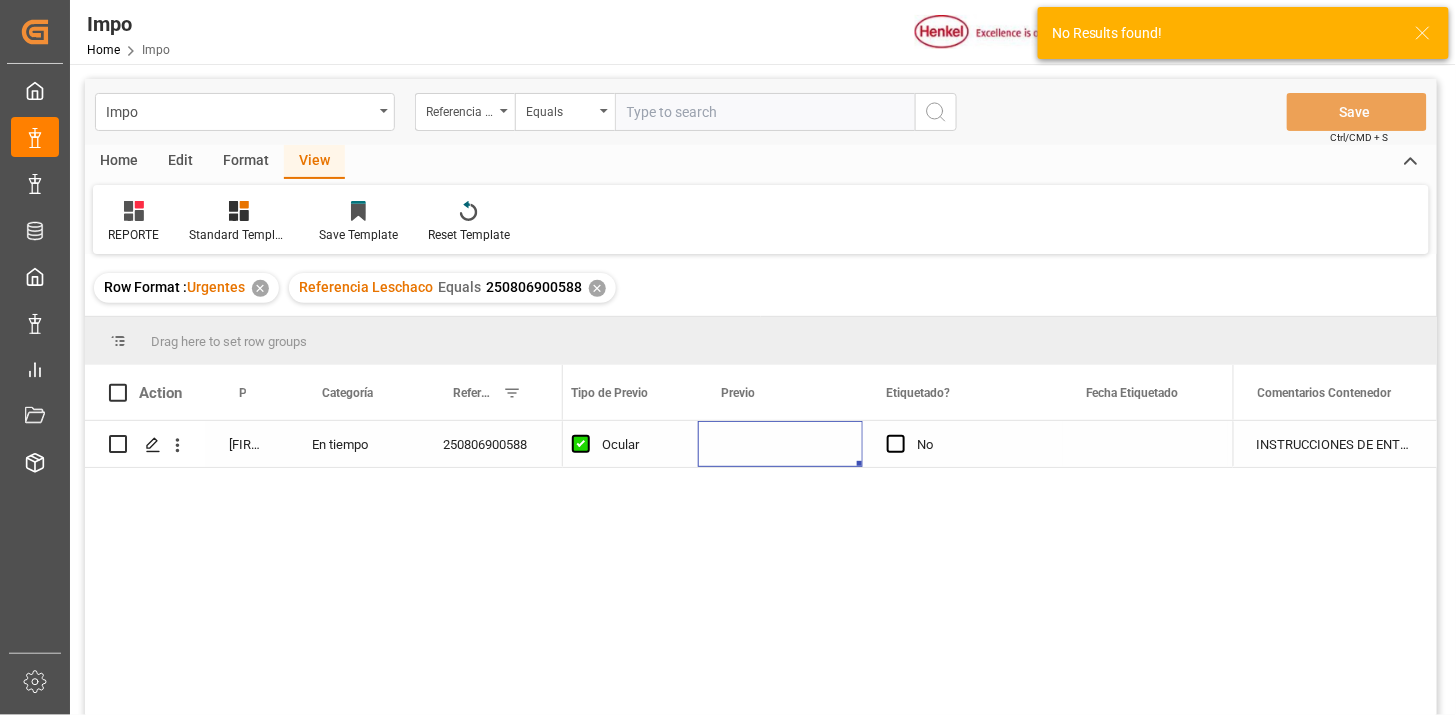 drag, startPoint x: 595, startPoint y: 291, endPoint x: 746, endPoint y: 456, distance: 223.66493 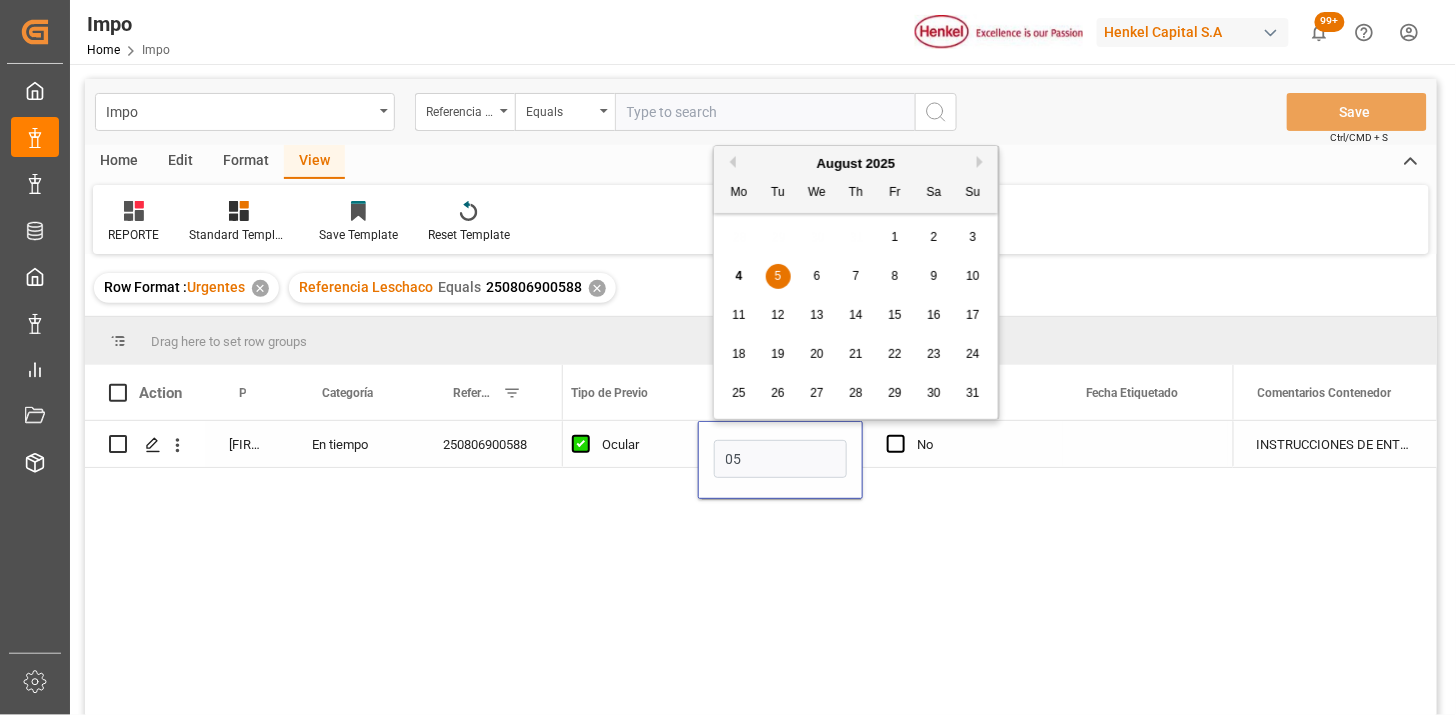 type on "05-08-2025" 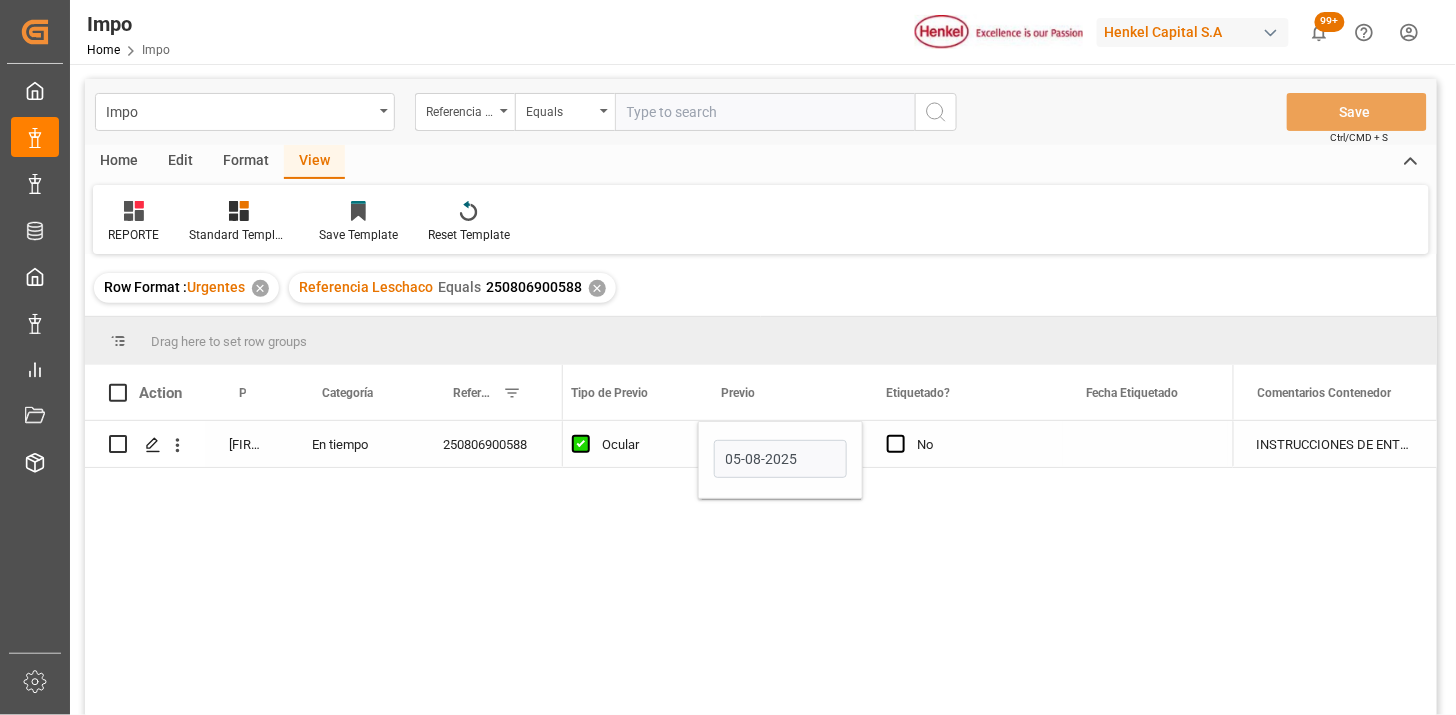 click on "Ocular" at bounding box center [638, 445] 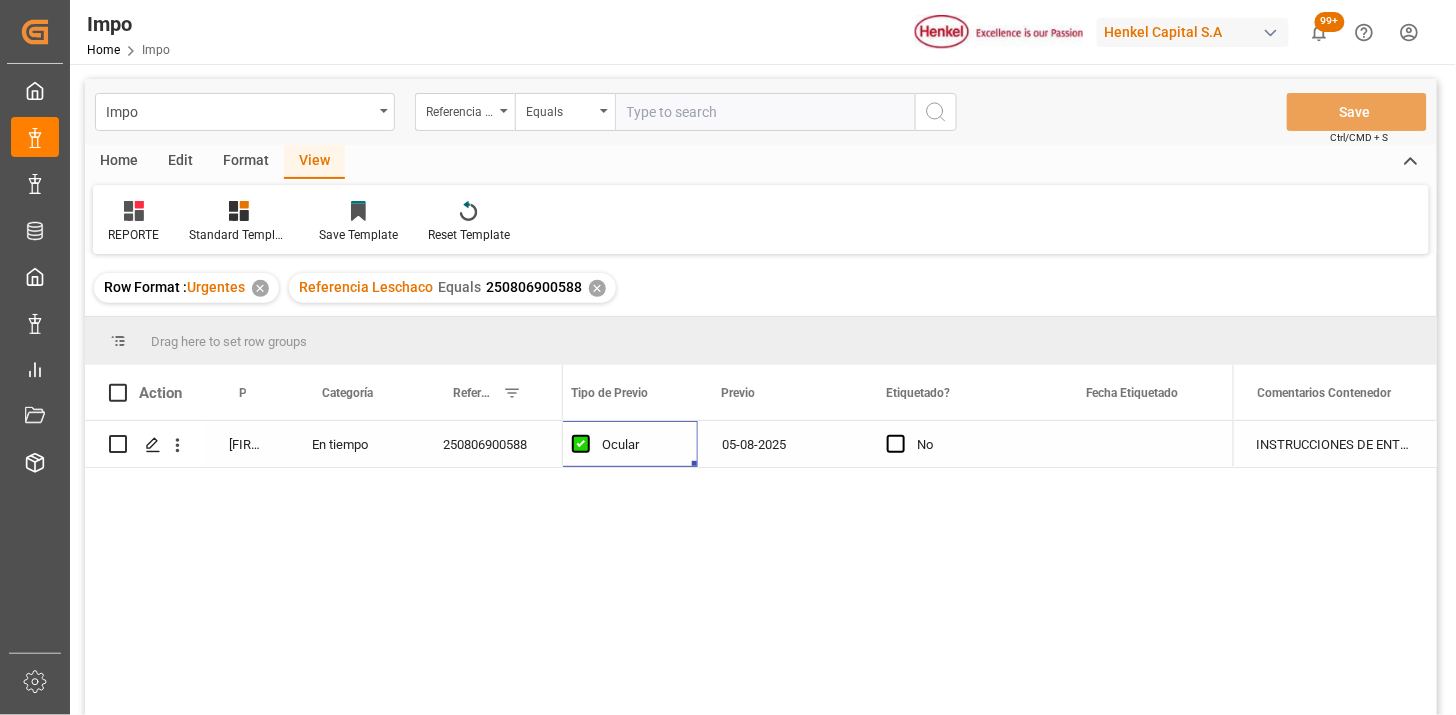 click at bounding box center (765, 112) 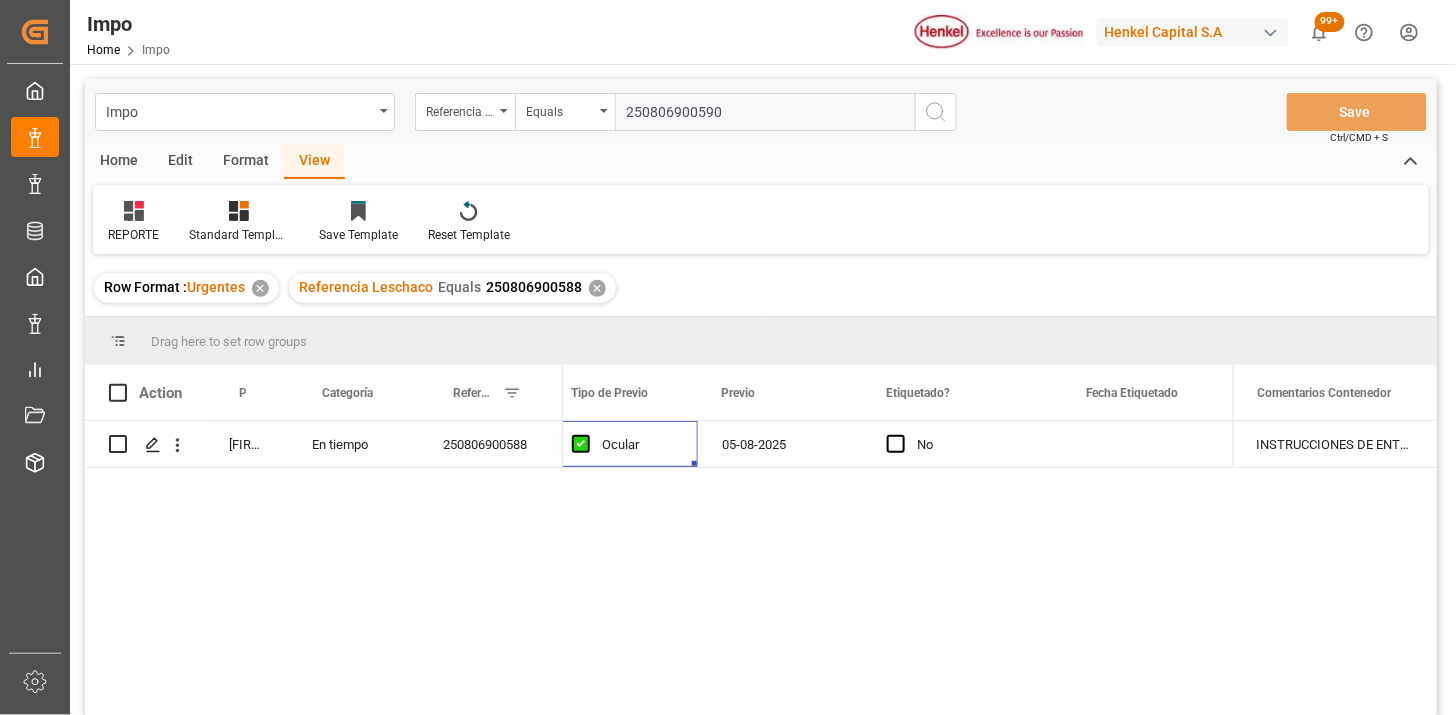 type on "250806900590" 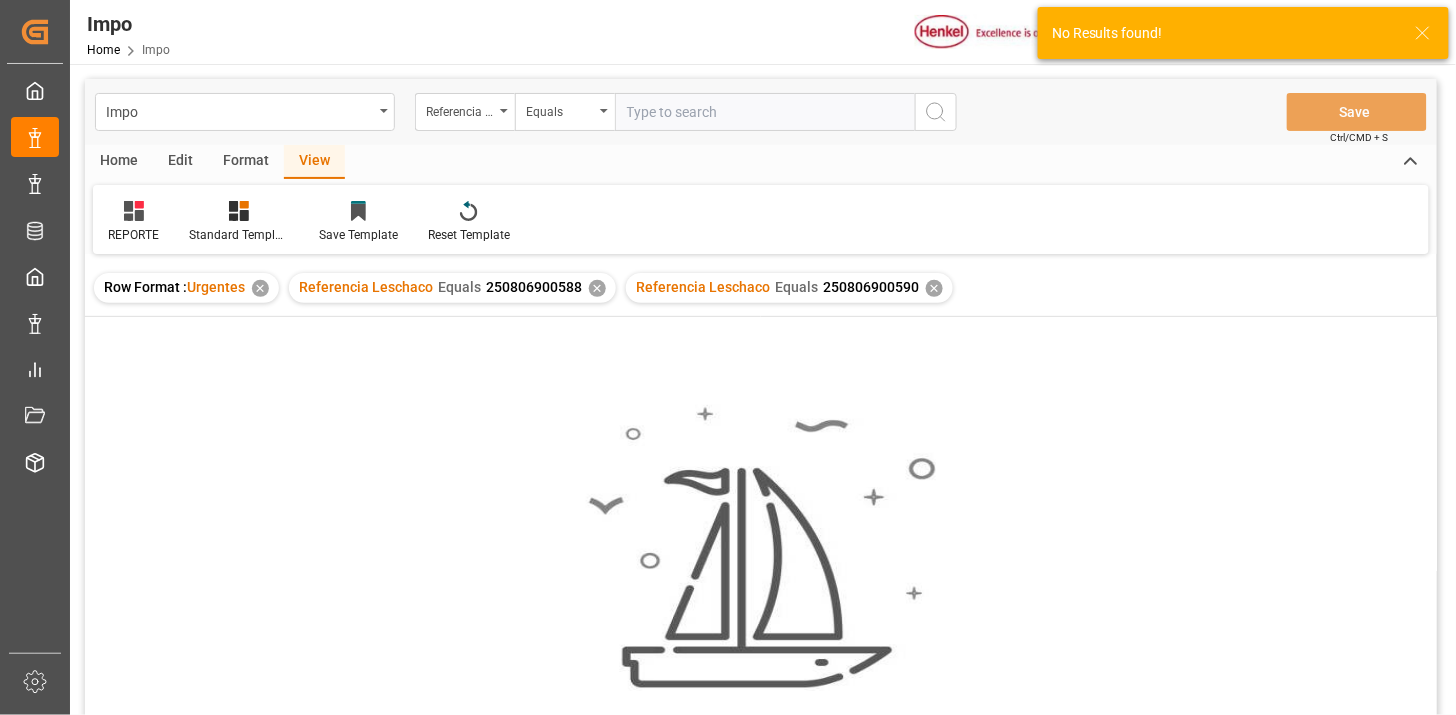 click on "✕" at bounding box center [597, 288] 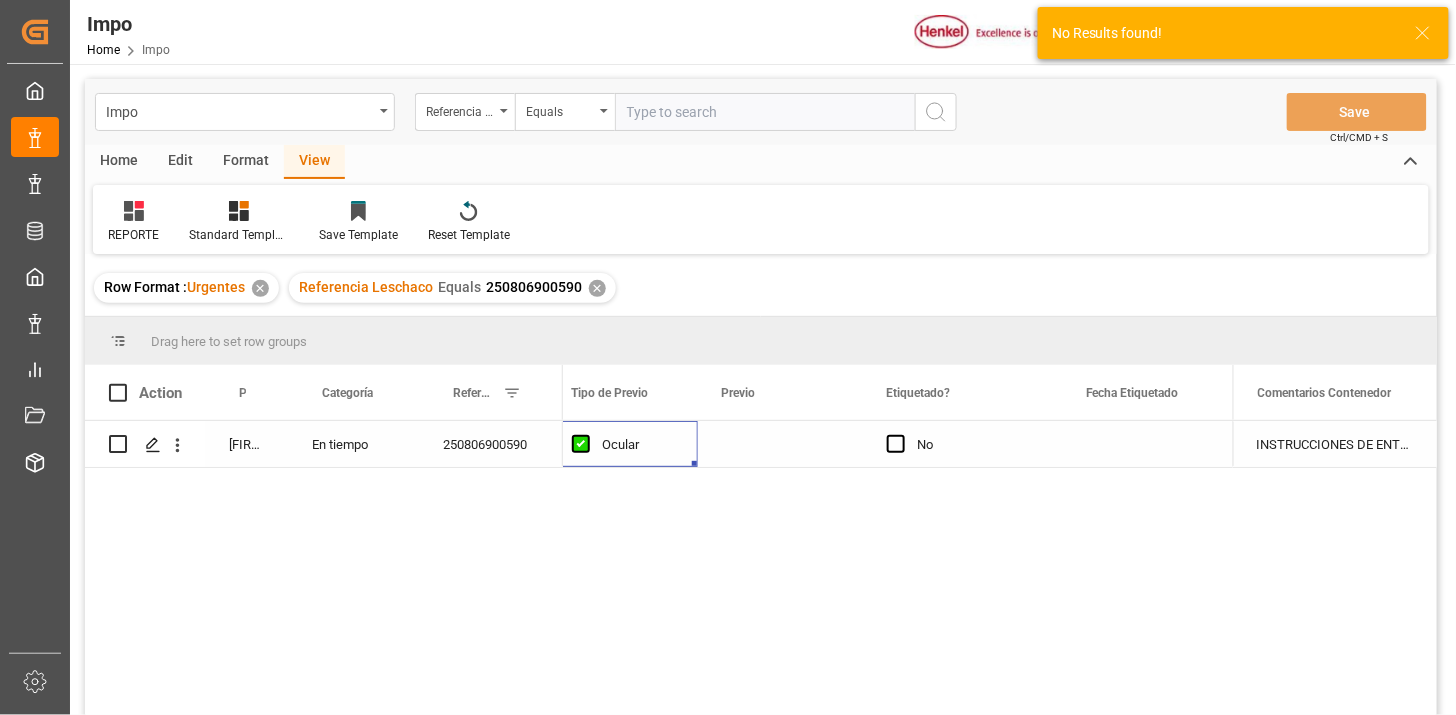 click on "NO 01-08-2025 Ocular No" at bounding box center [898, 574] 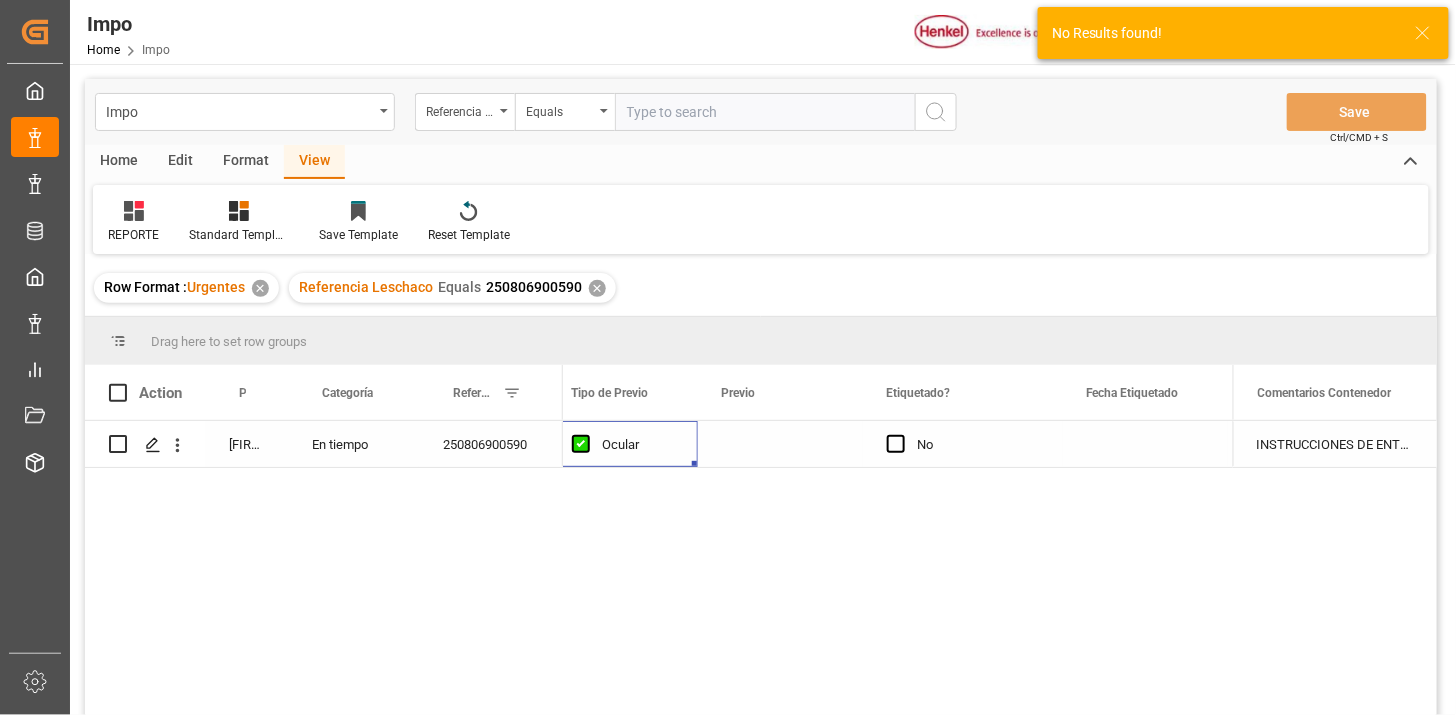 click at bounding box center [780, 444] 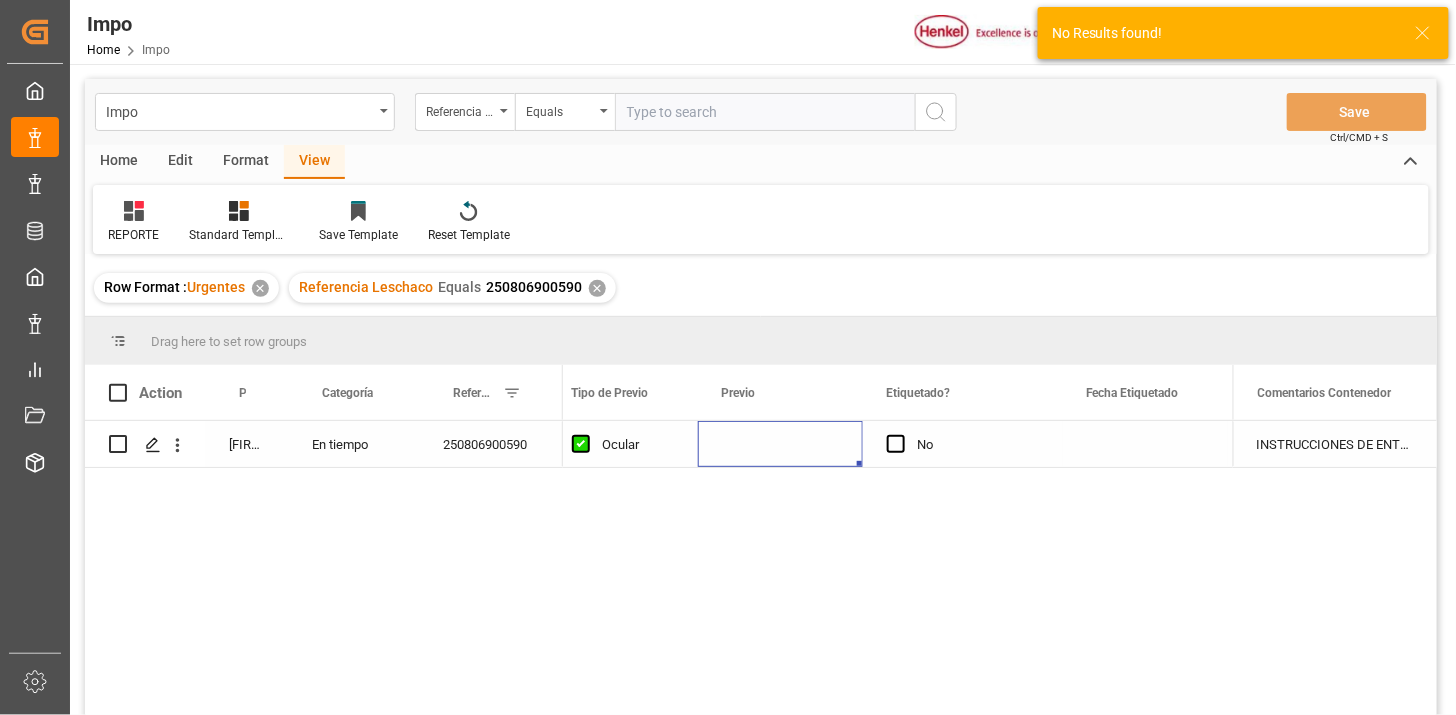 click at bounding box center [780, 444] 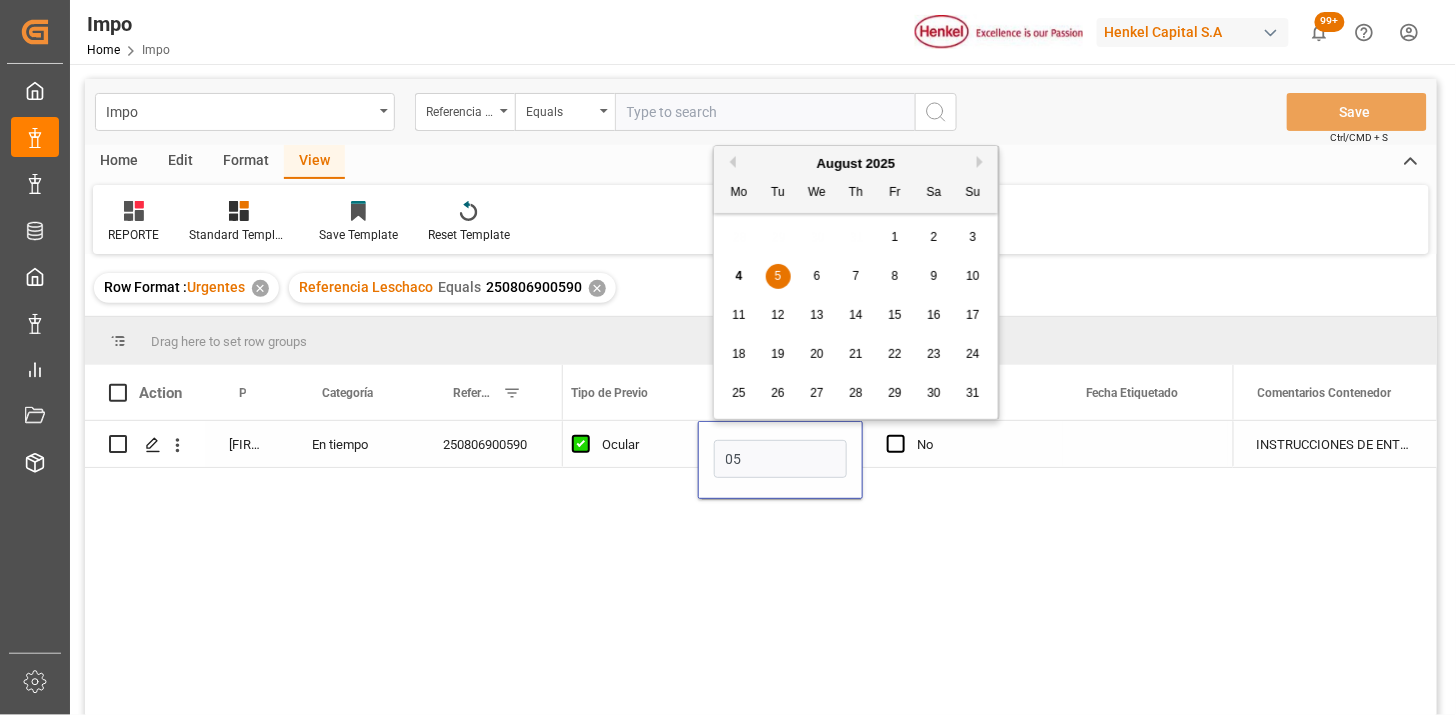 type on "05-08-2025" 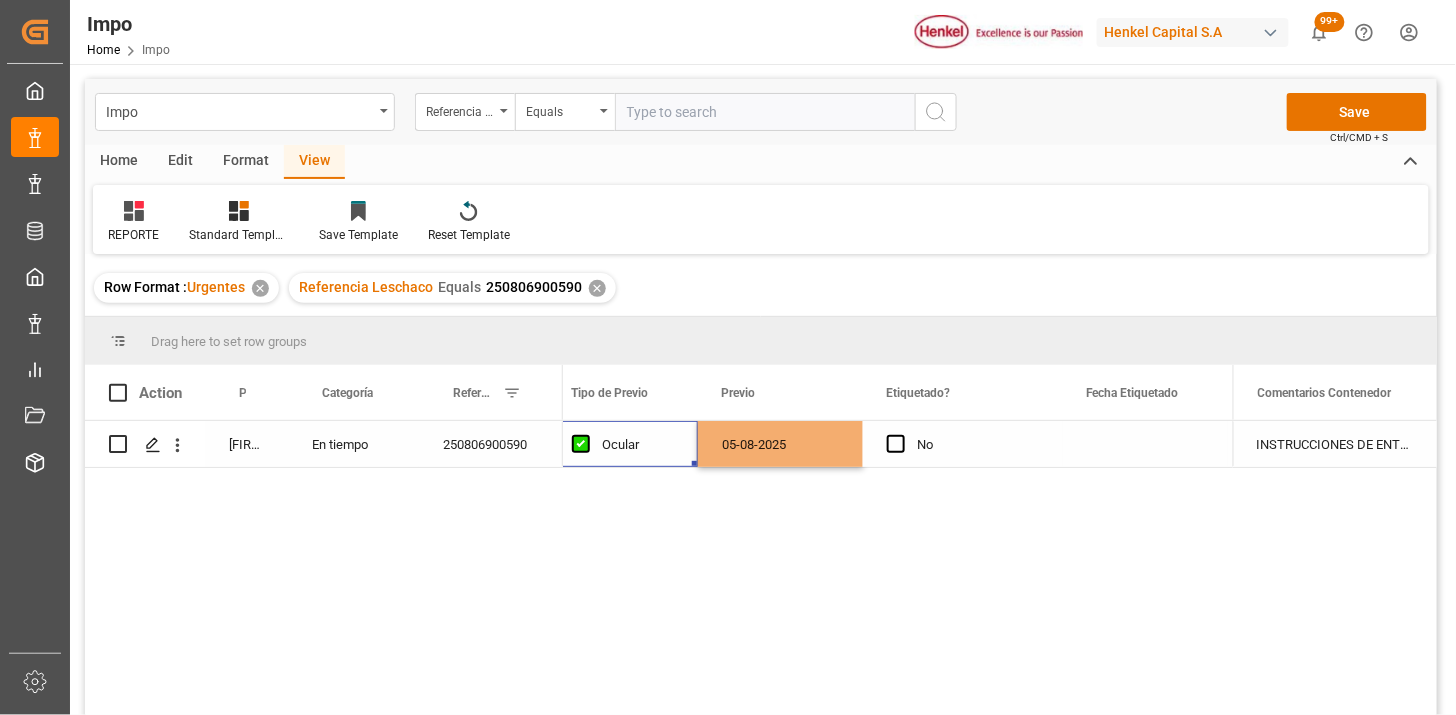 click on "Ocular" at bounding box center [638, 445] 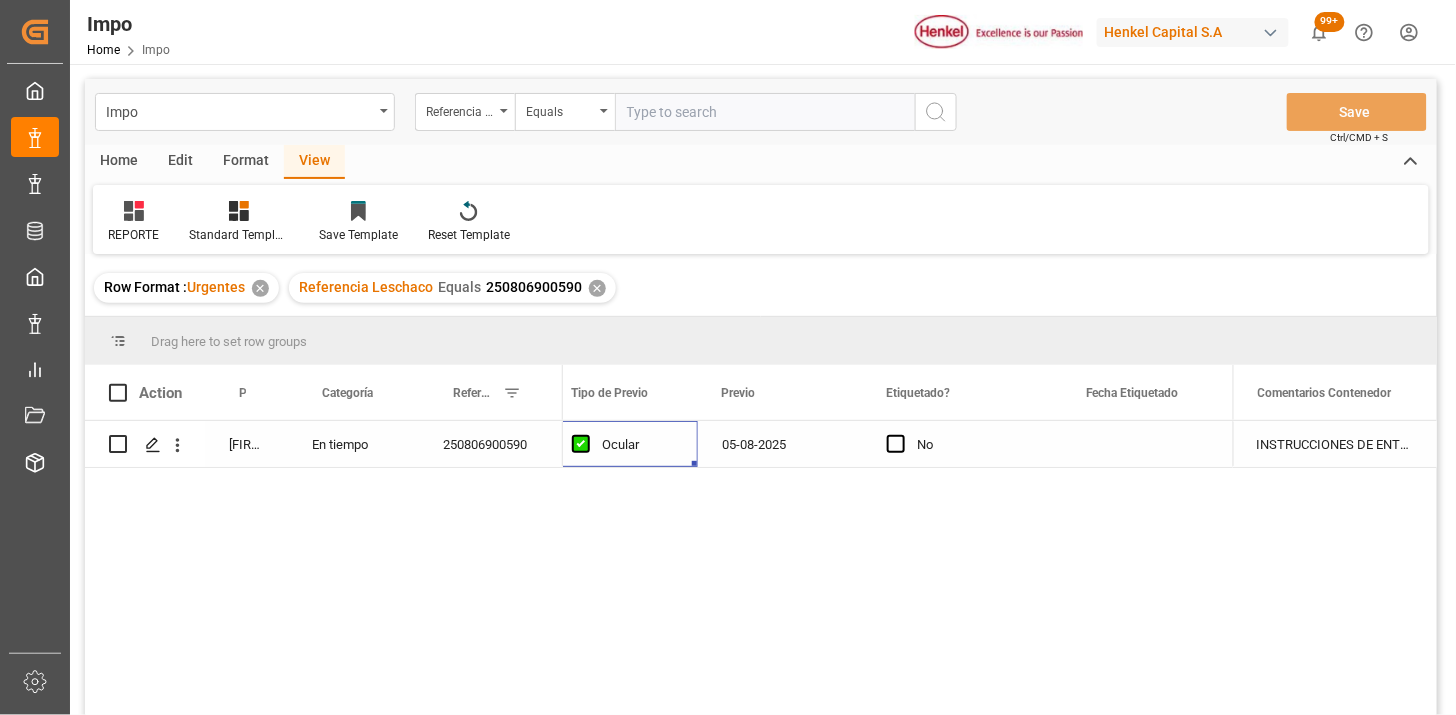 click at bounding box center (765, 112) 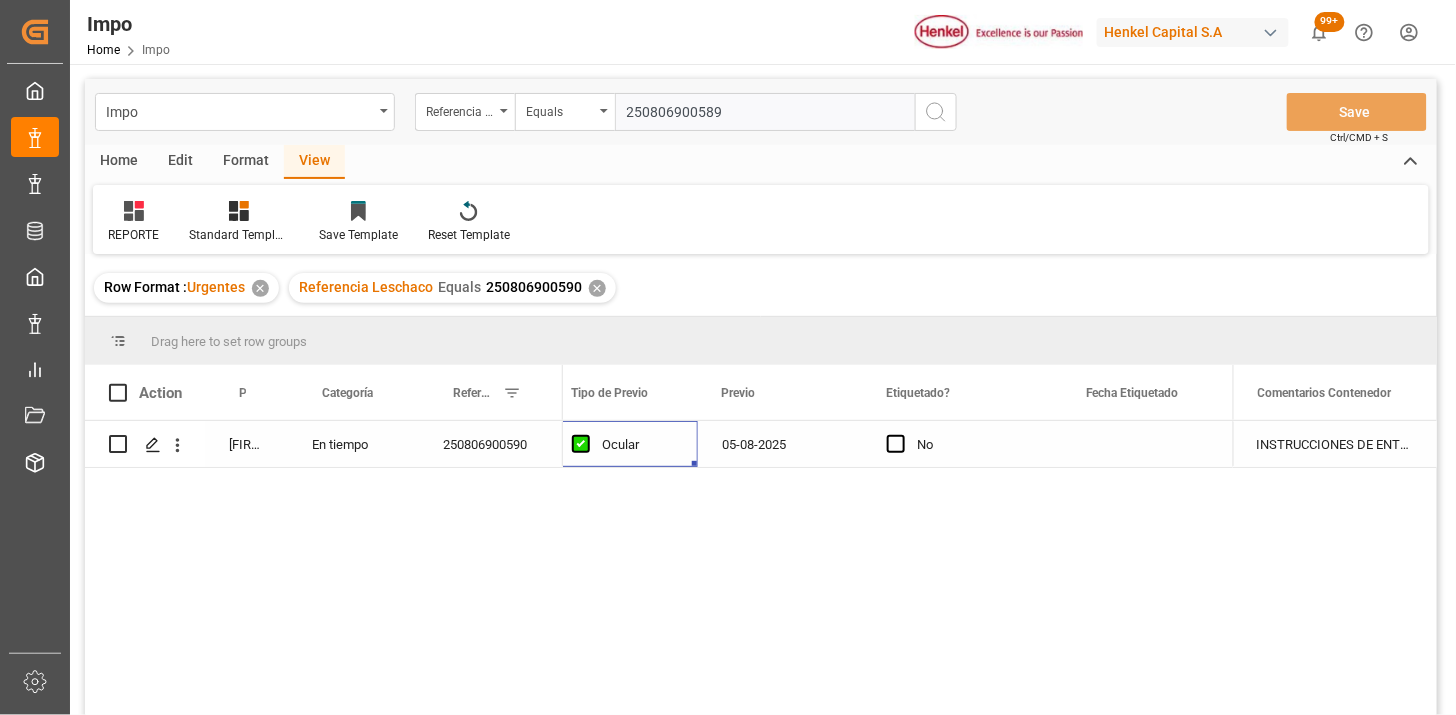 type on "250806900589" 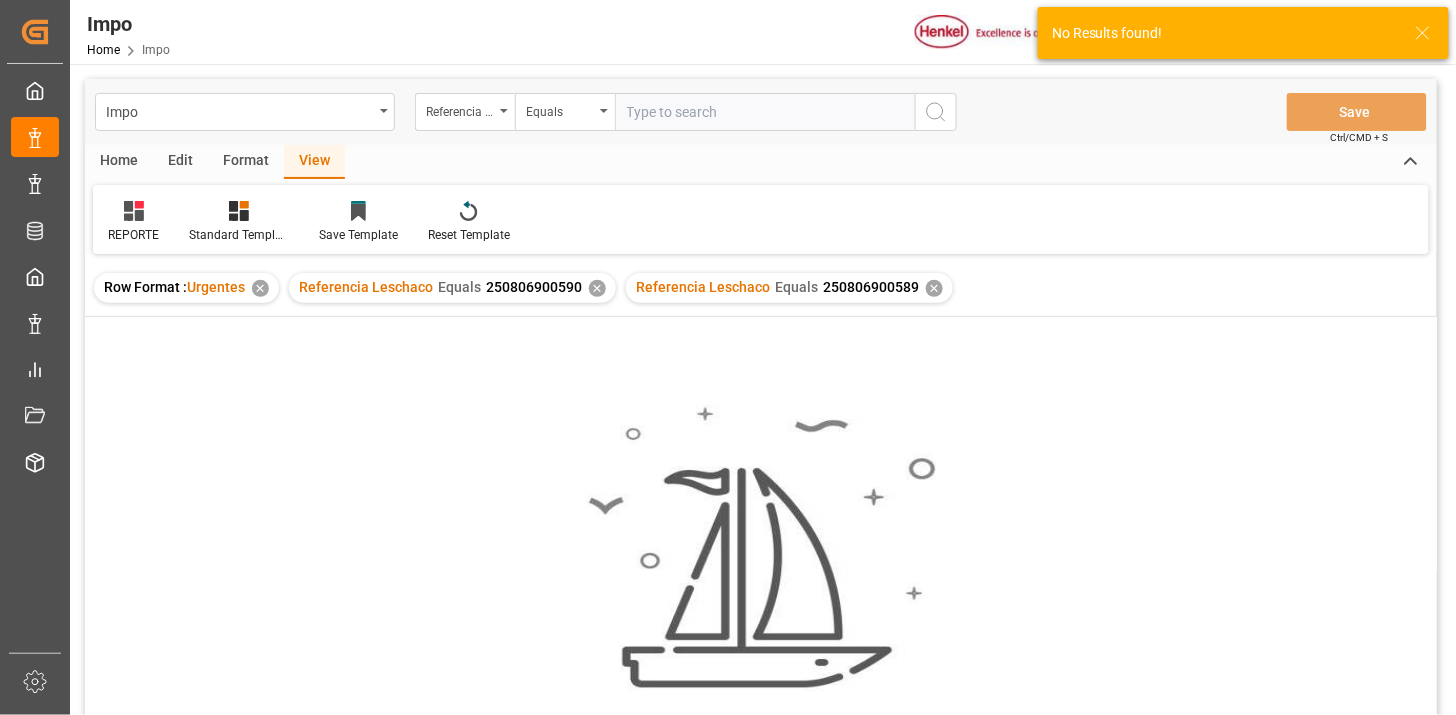 click on "✕" at bounding box center (597, 288) 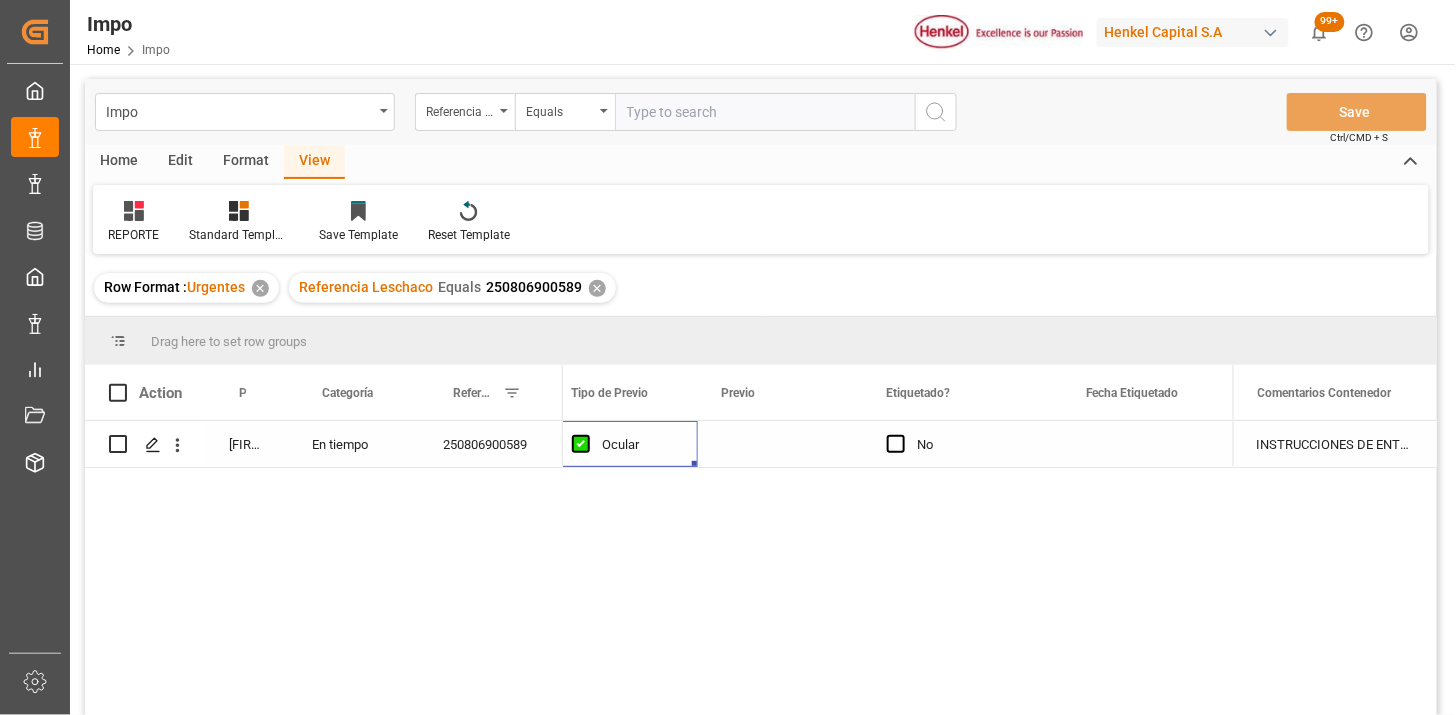 drag, startPoint x: 726, startPoint y: 116, endPoint x: 736, endPoint y: 137, distance: 23.259407 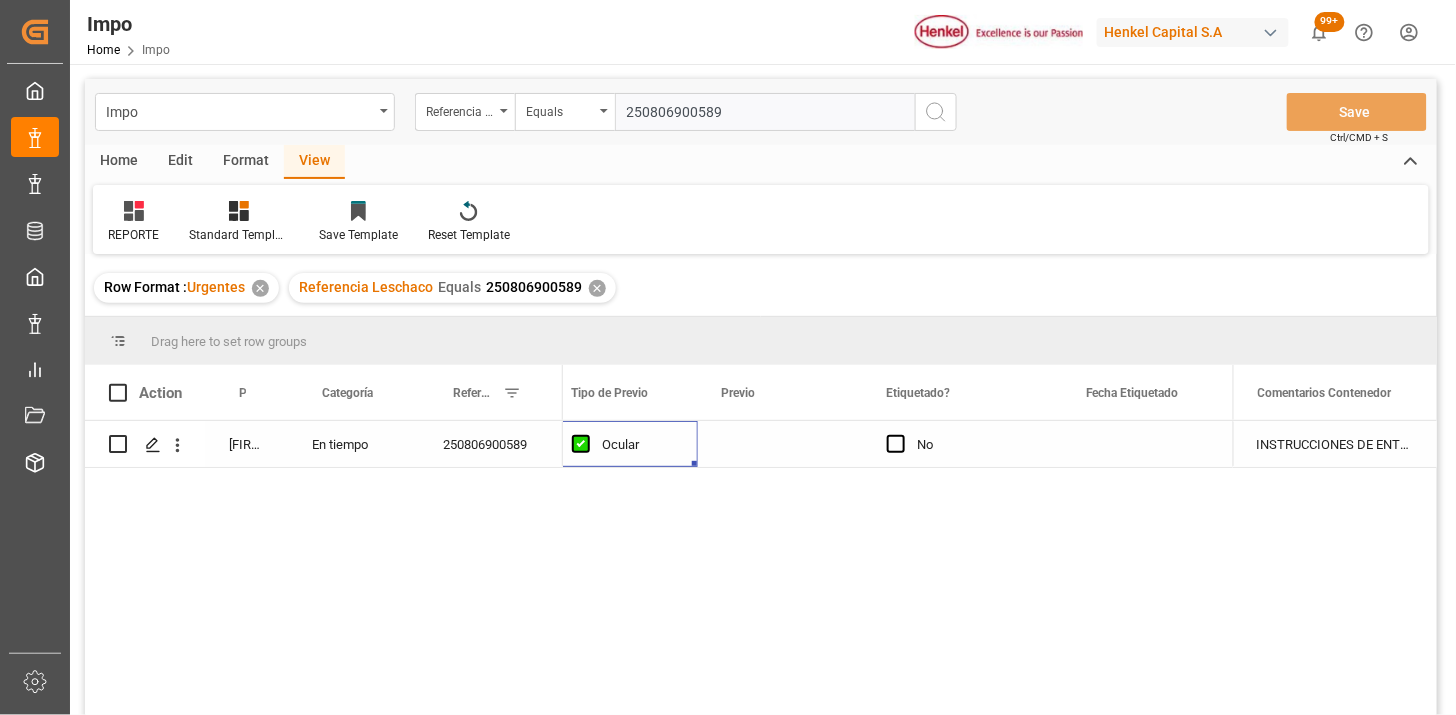 type on "250806900589" 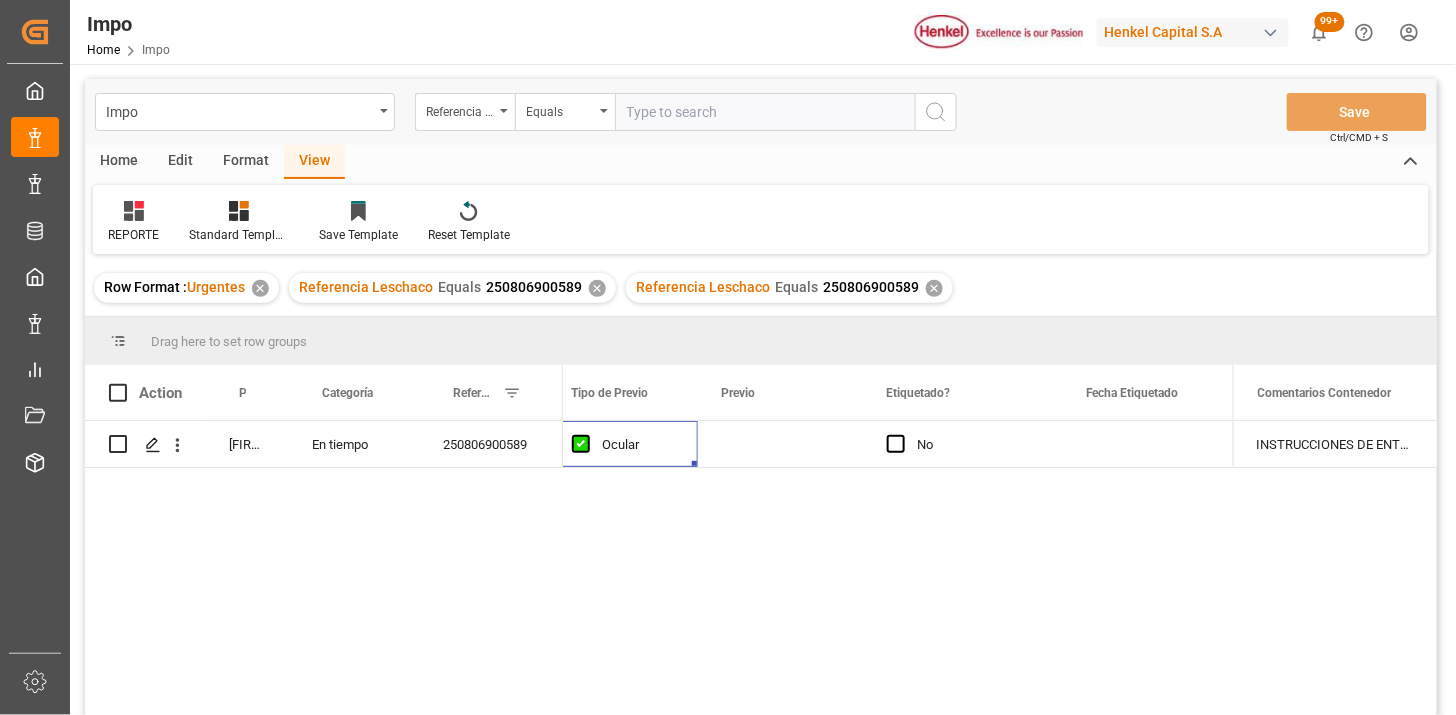 click on "✕" at bounding box center [597, 288] 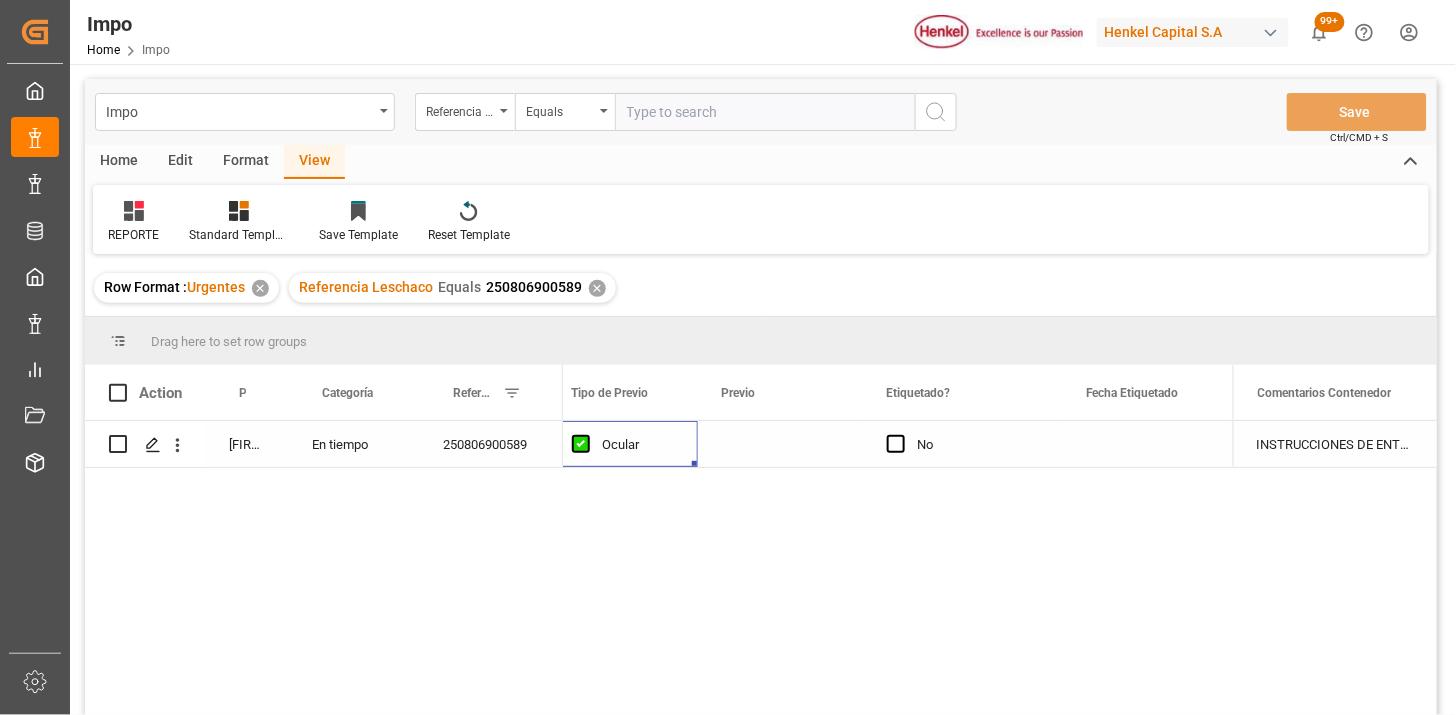 click at bounding box center (780, 444) 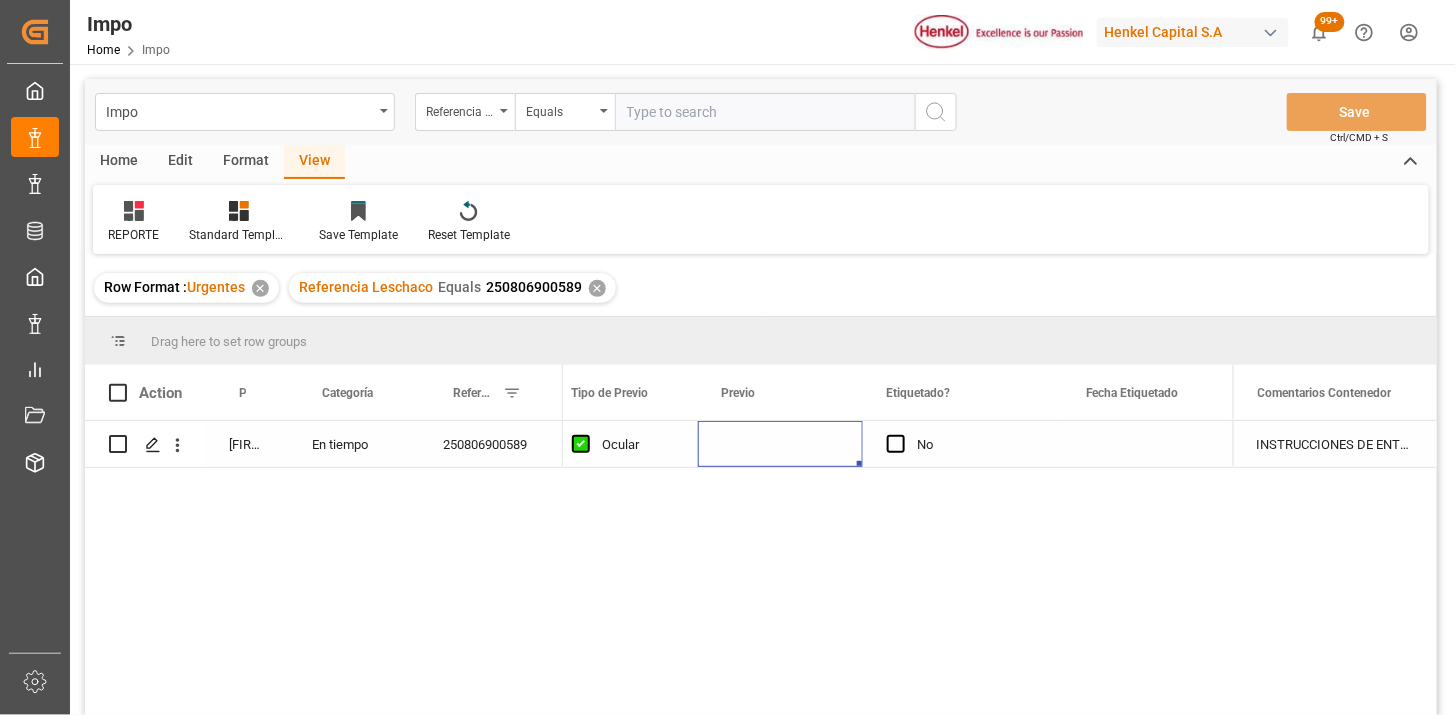 click at bounding box center [780, 444] 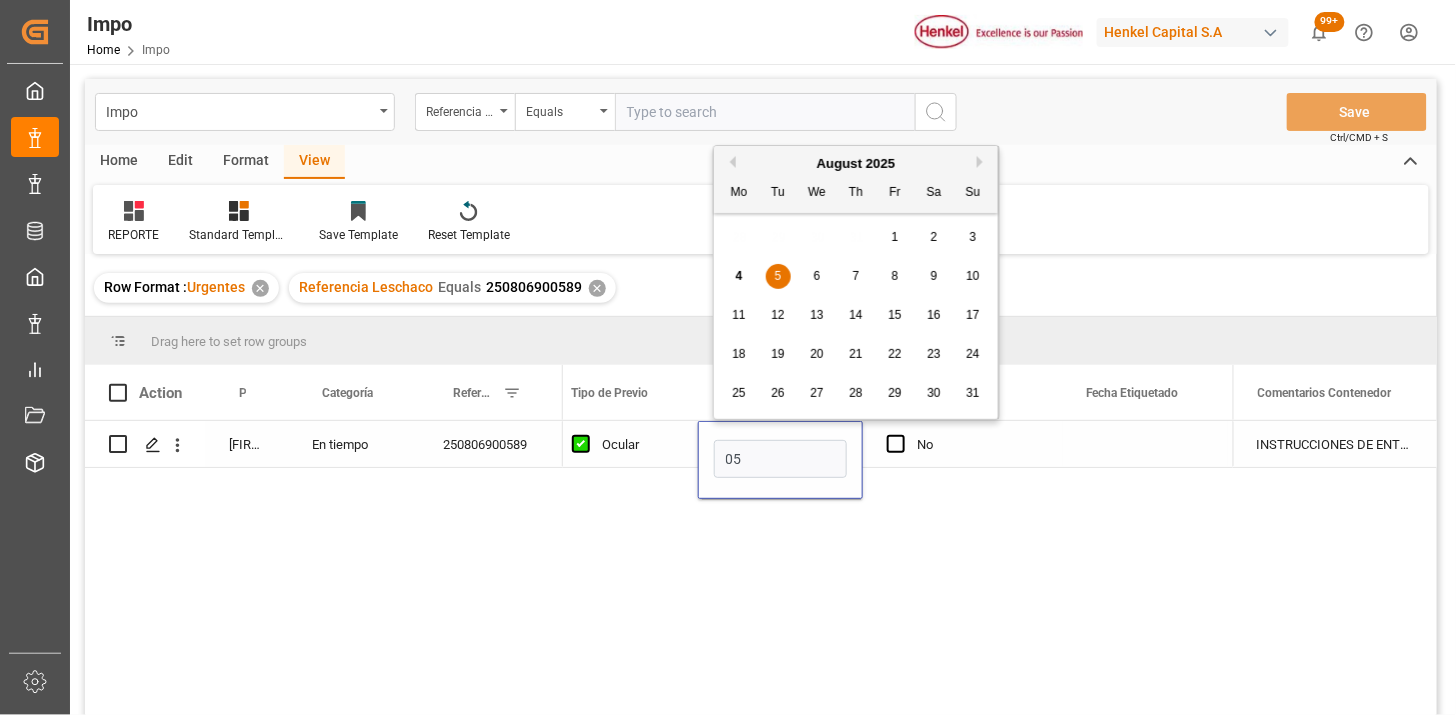 type on "05-08-2025" 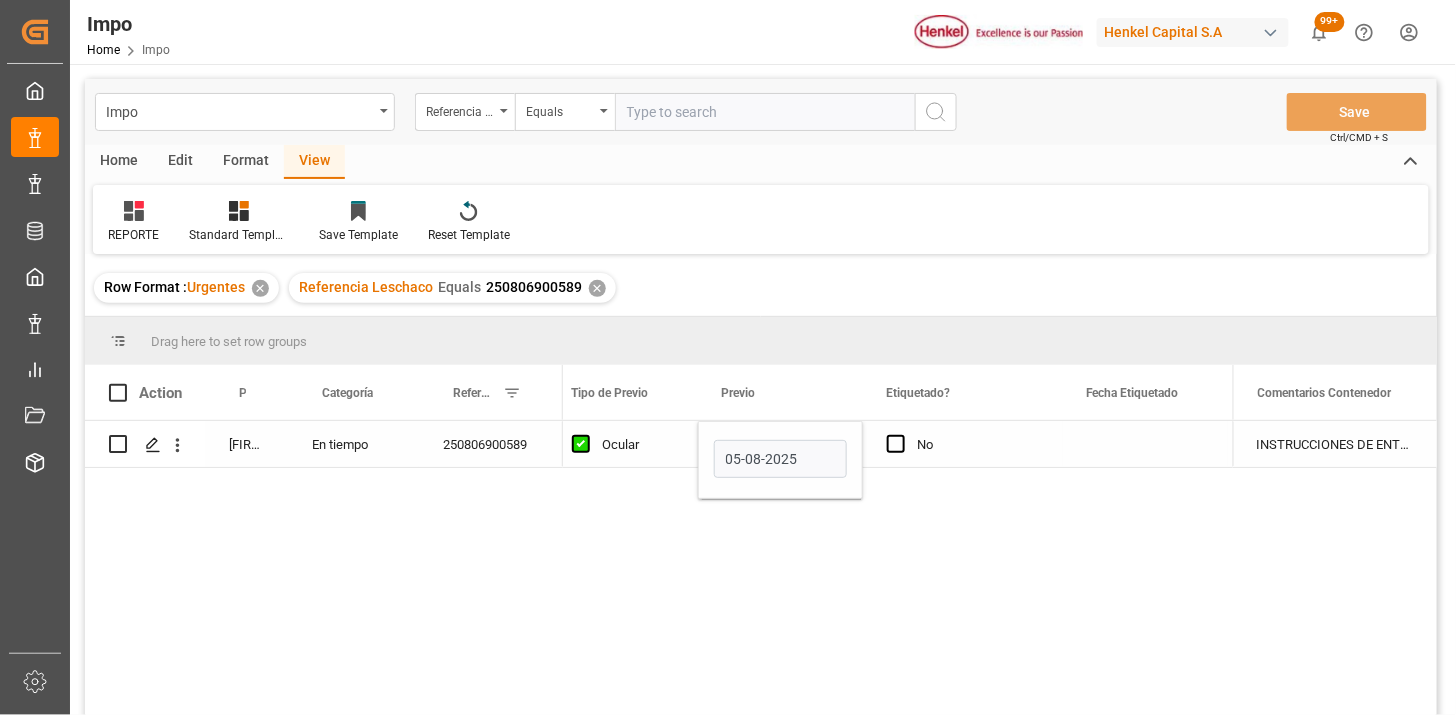click on "Ocular" at bounding box center (638, 445) 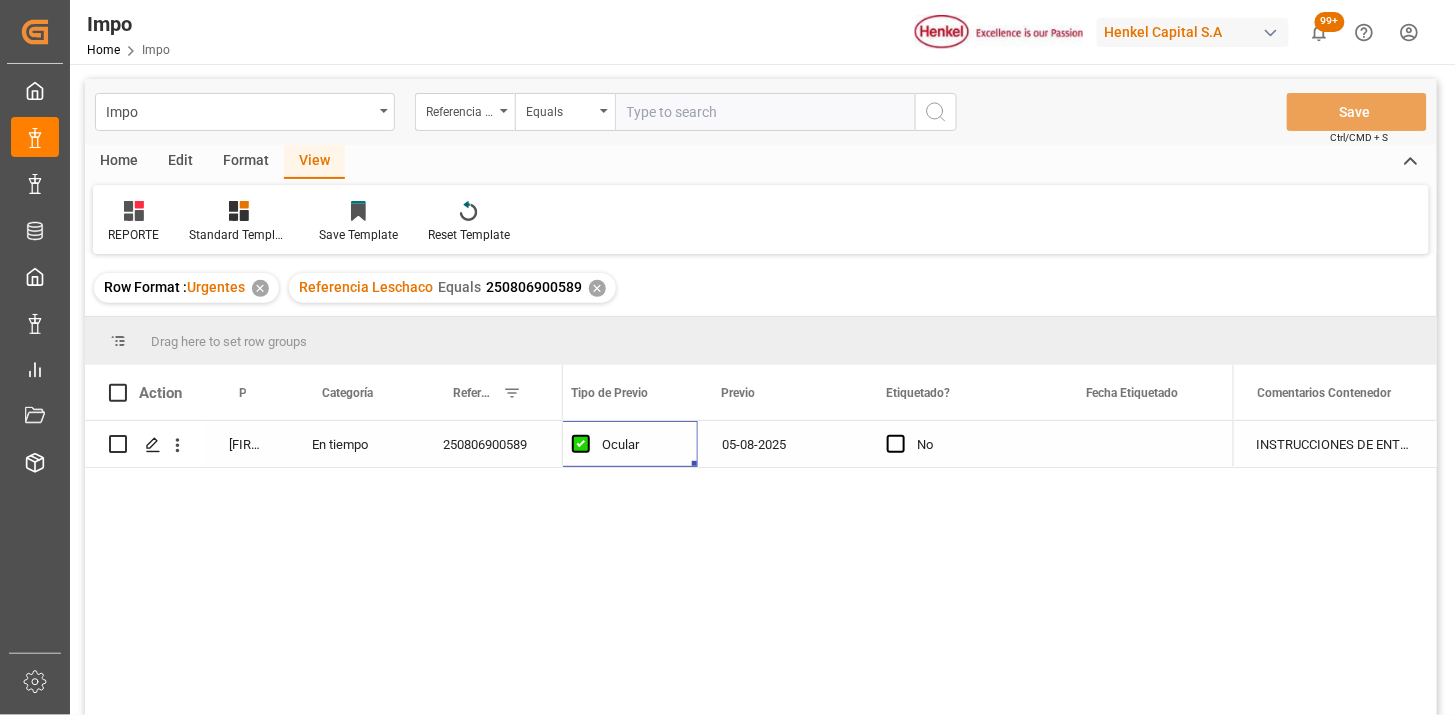 drag, startPoint x: 701, startPoint y: 105, endPoint x: 881, endPoint y: 168, distance: 190.70657 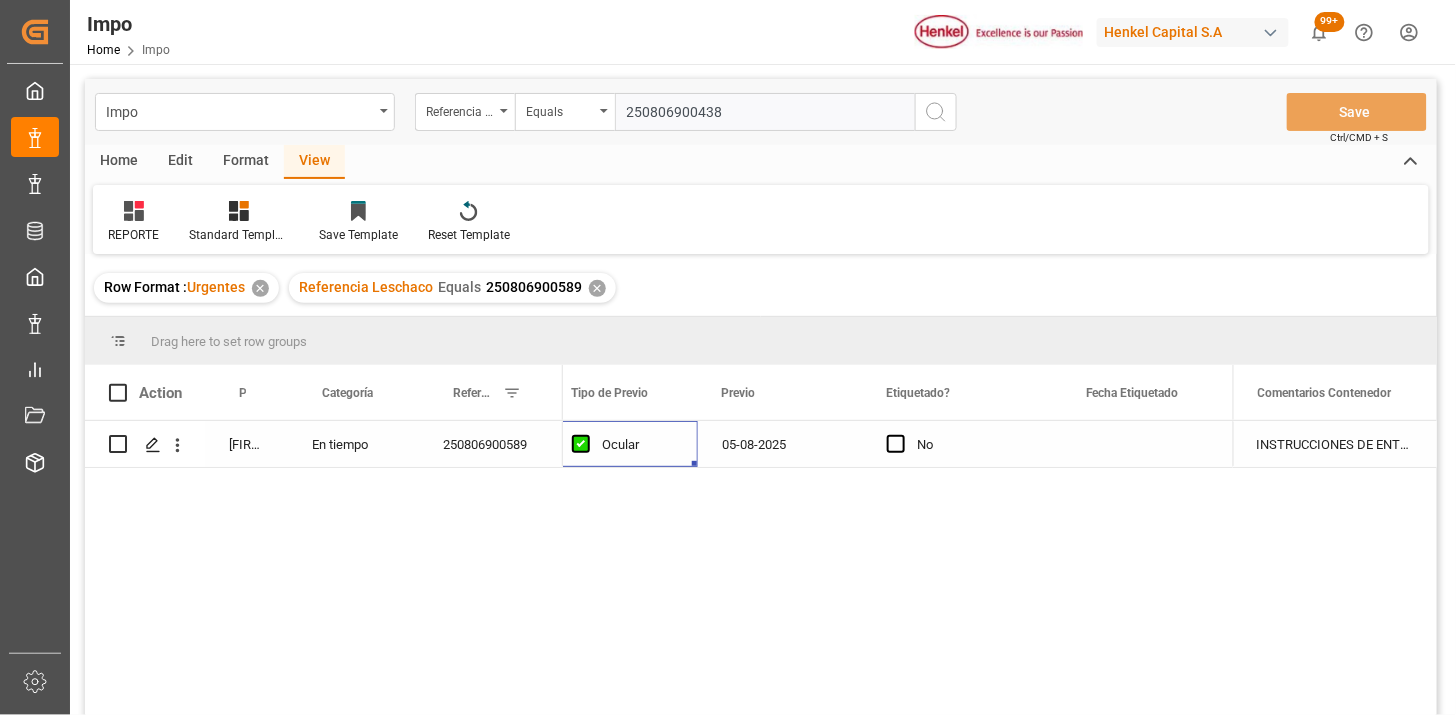 type 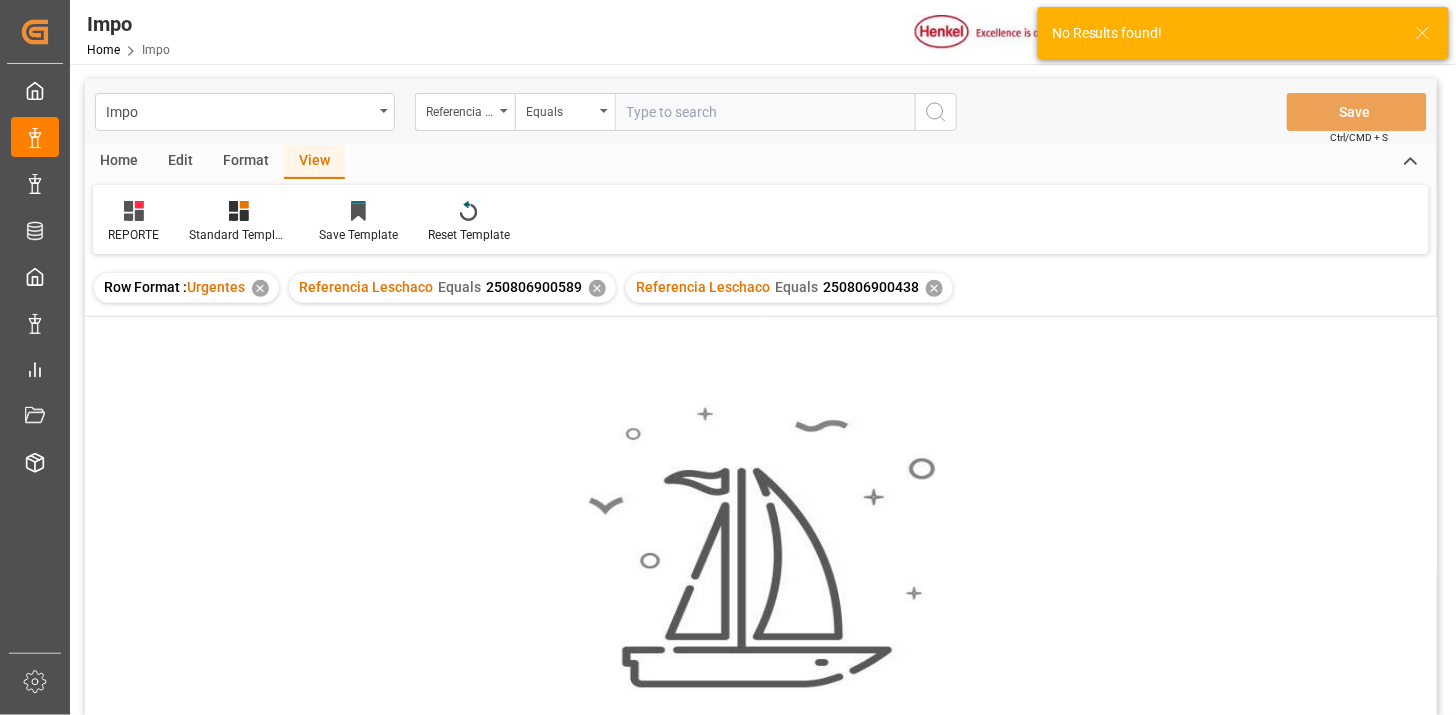 click on "✕" at bounding box center (597, 288) 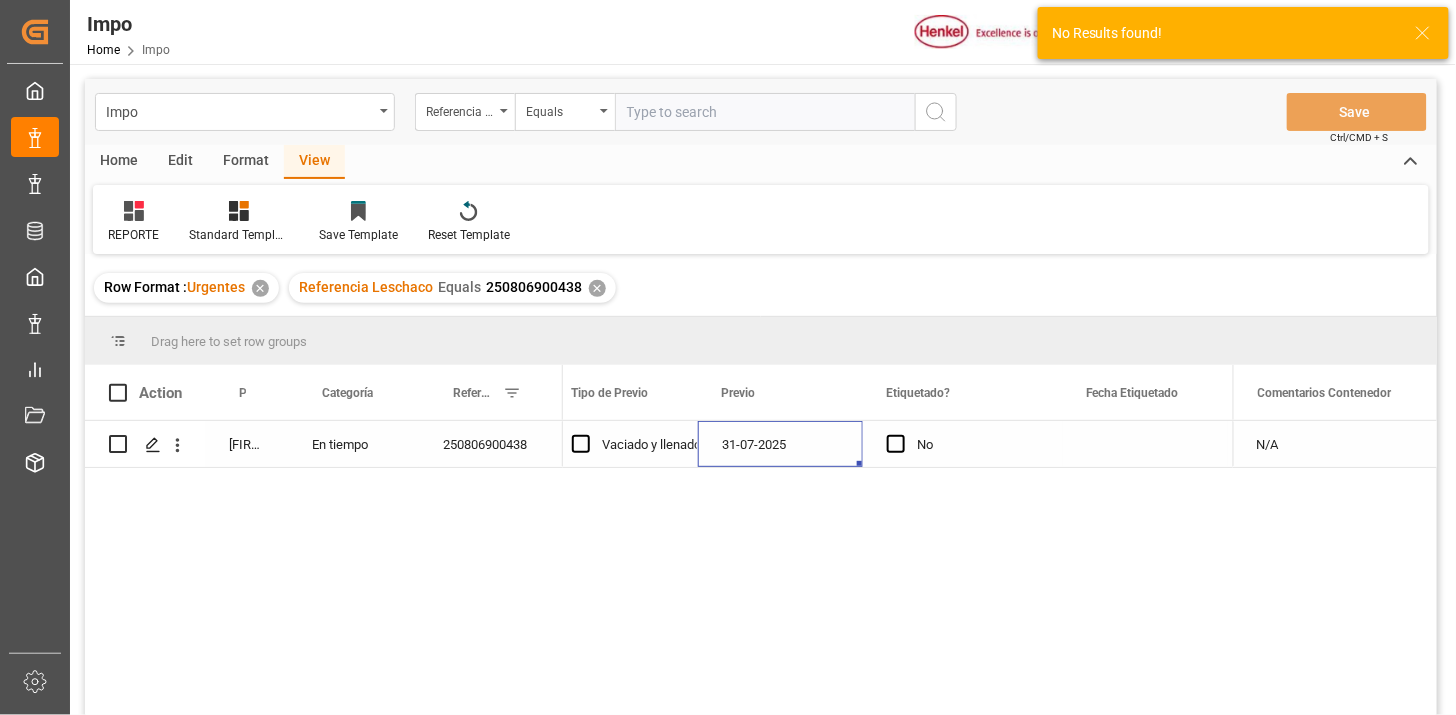 drag, startPoint x: 804, startPoint y: 445, endPoint x: 995, endPoint y: 440, distance: 191.06543 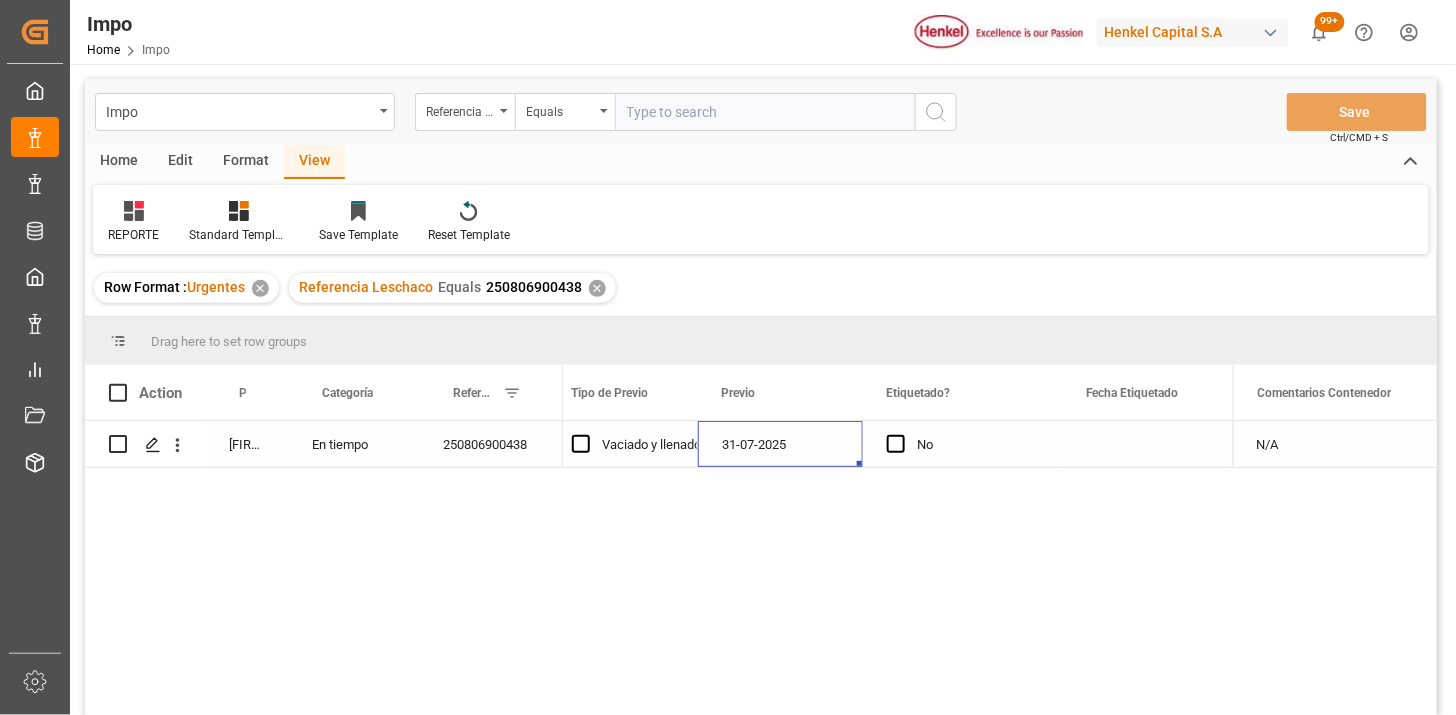 click at bounding box center [1145, 444] 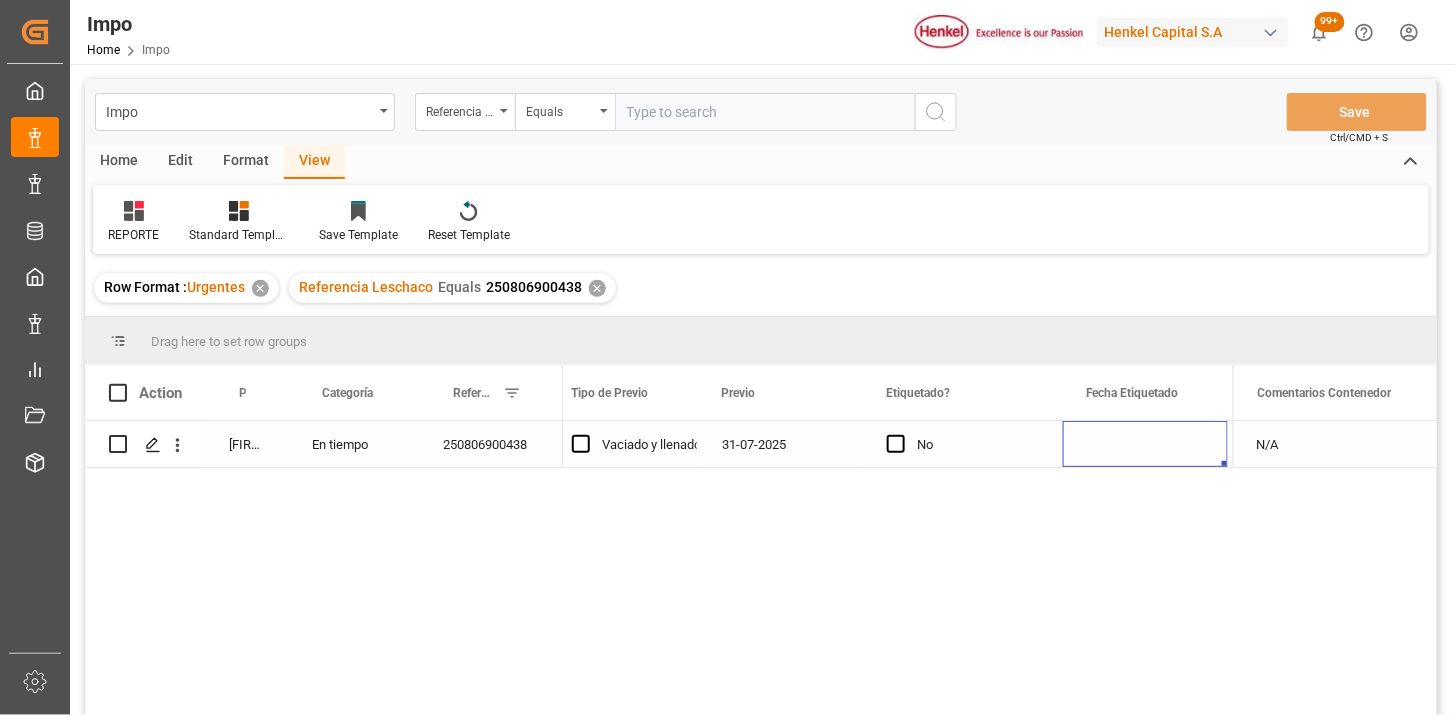 scroll, scrollTop: 0, scrollLeft: 2568, axis: horizontal 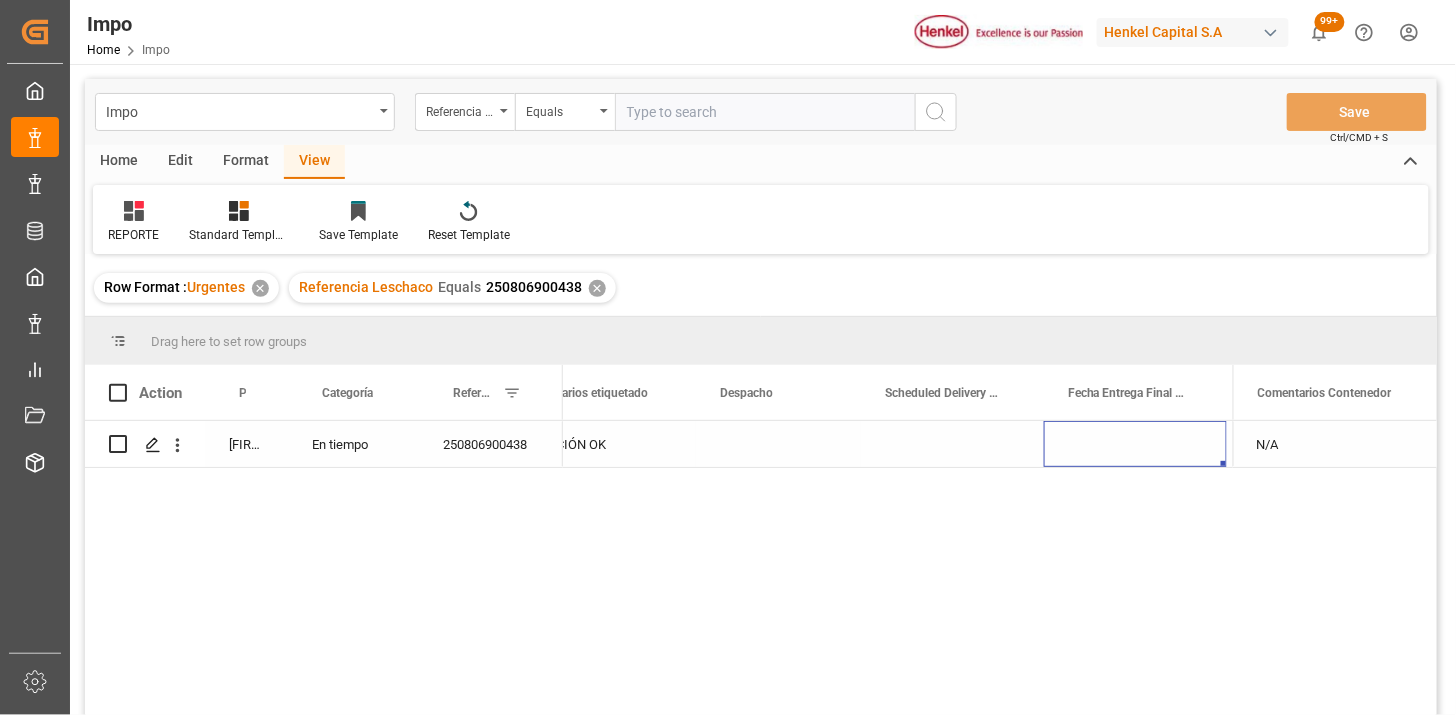 click at bounding box center [778, 444] 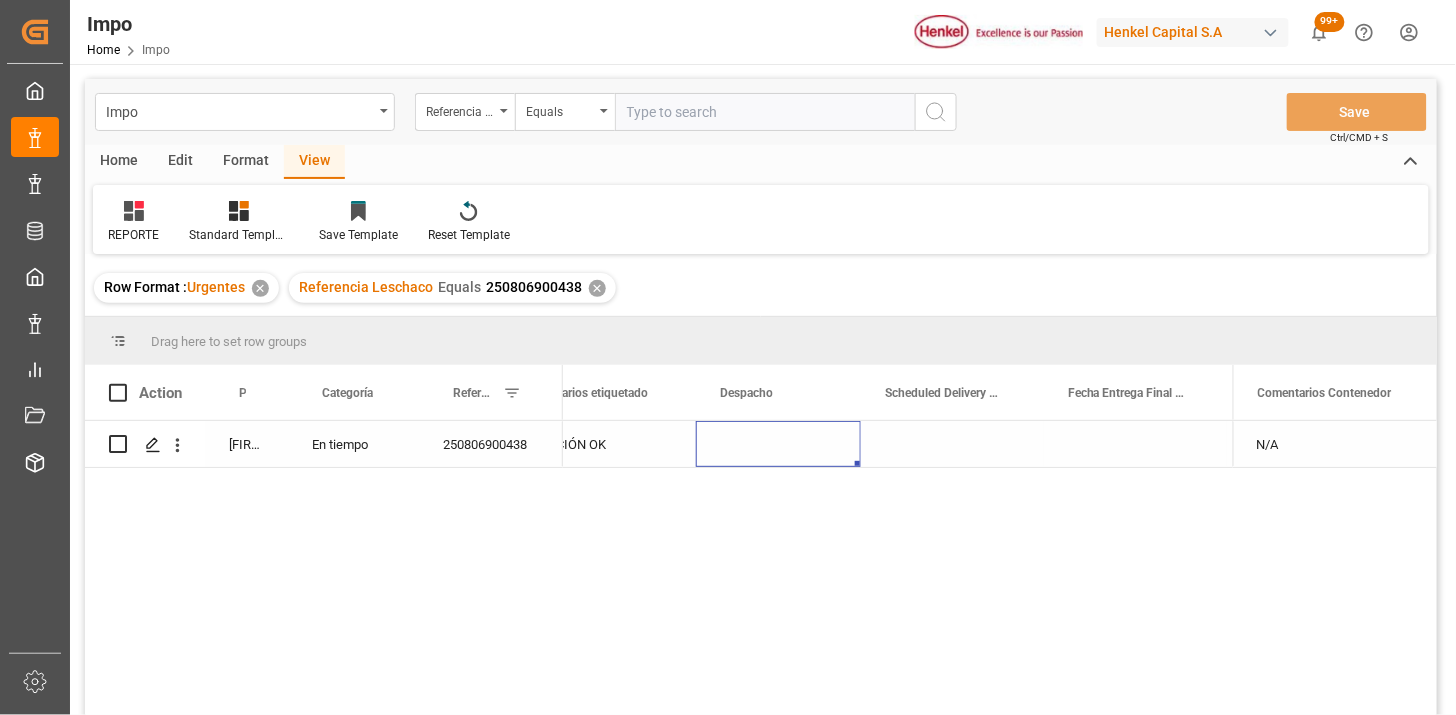 click at bounding box center (778, 444) 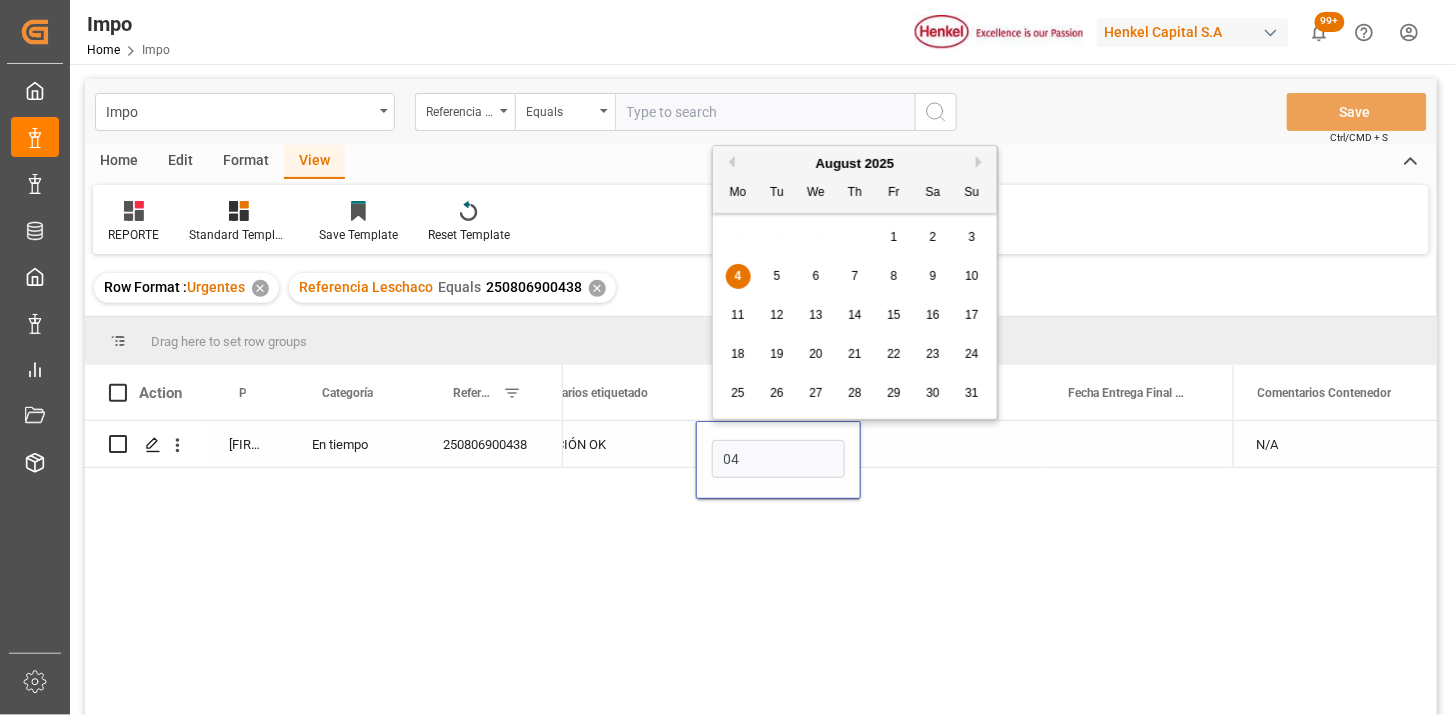 type on "04-08-2025" 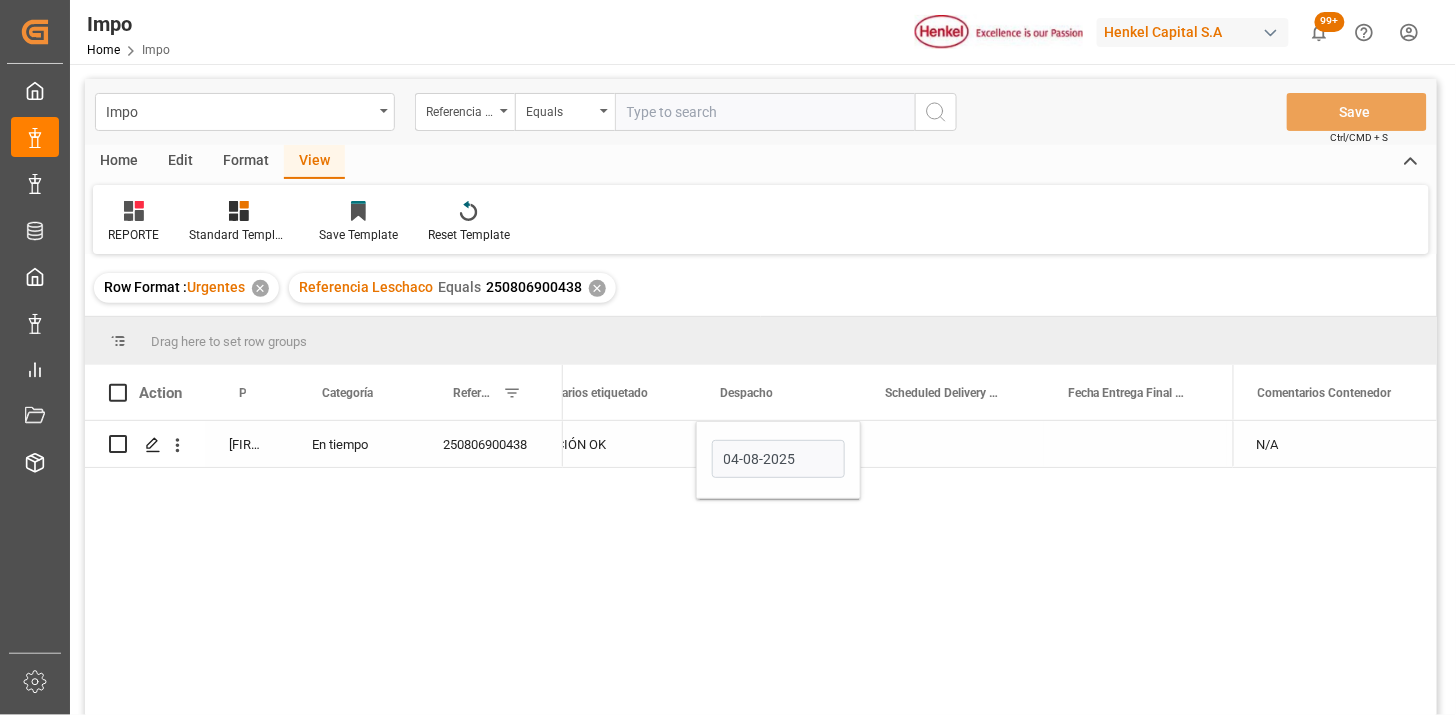 click at bounding box center (952, 444) 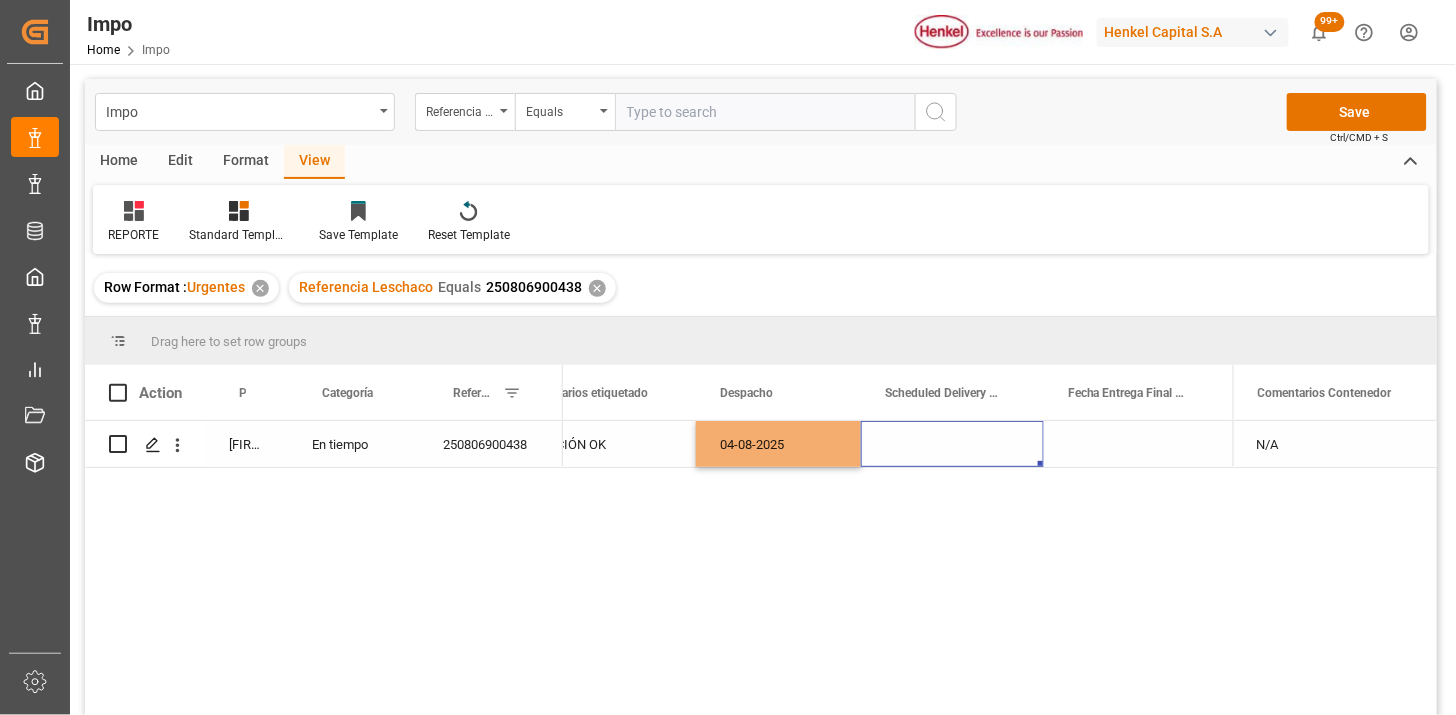 click at bounding box center (952, 444) 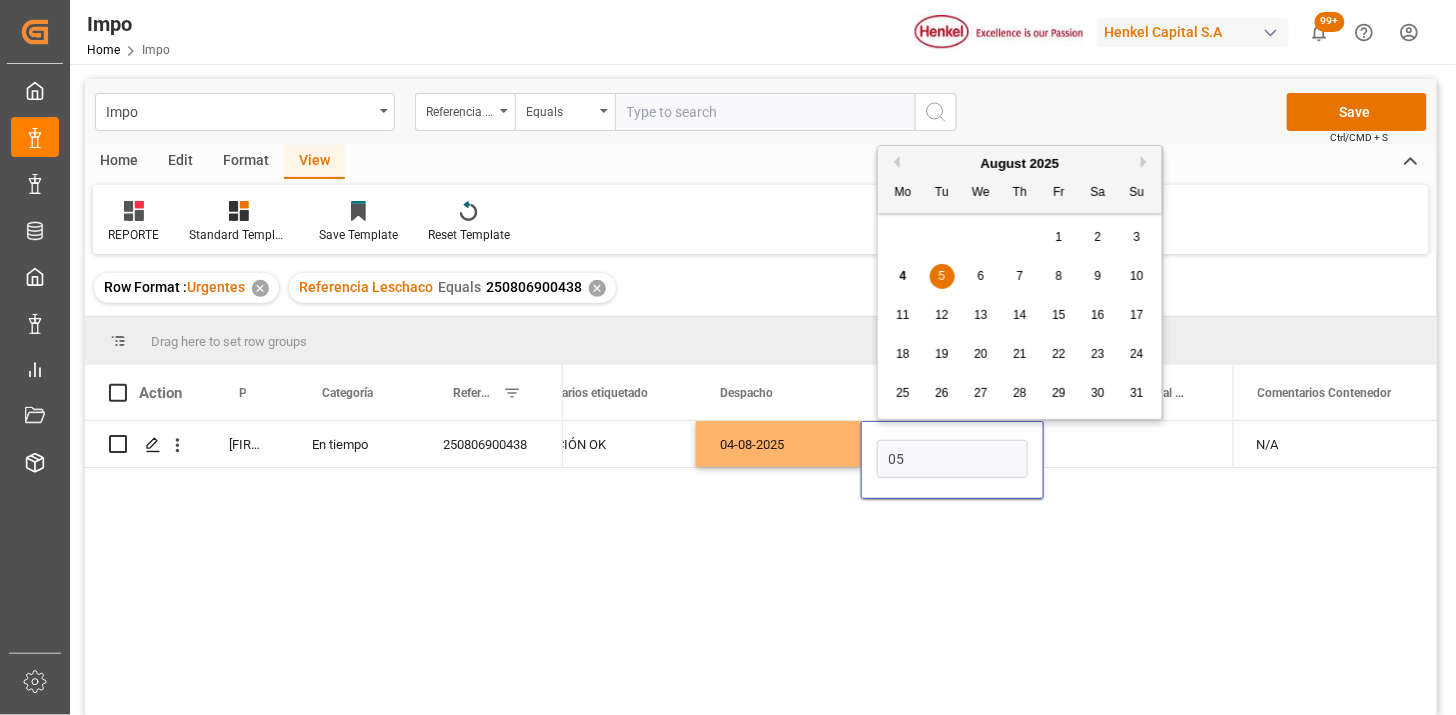type on "05-08-2025" 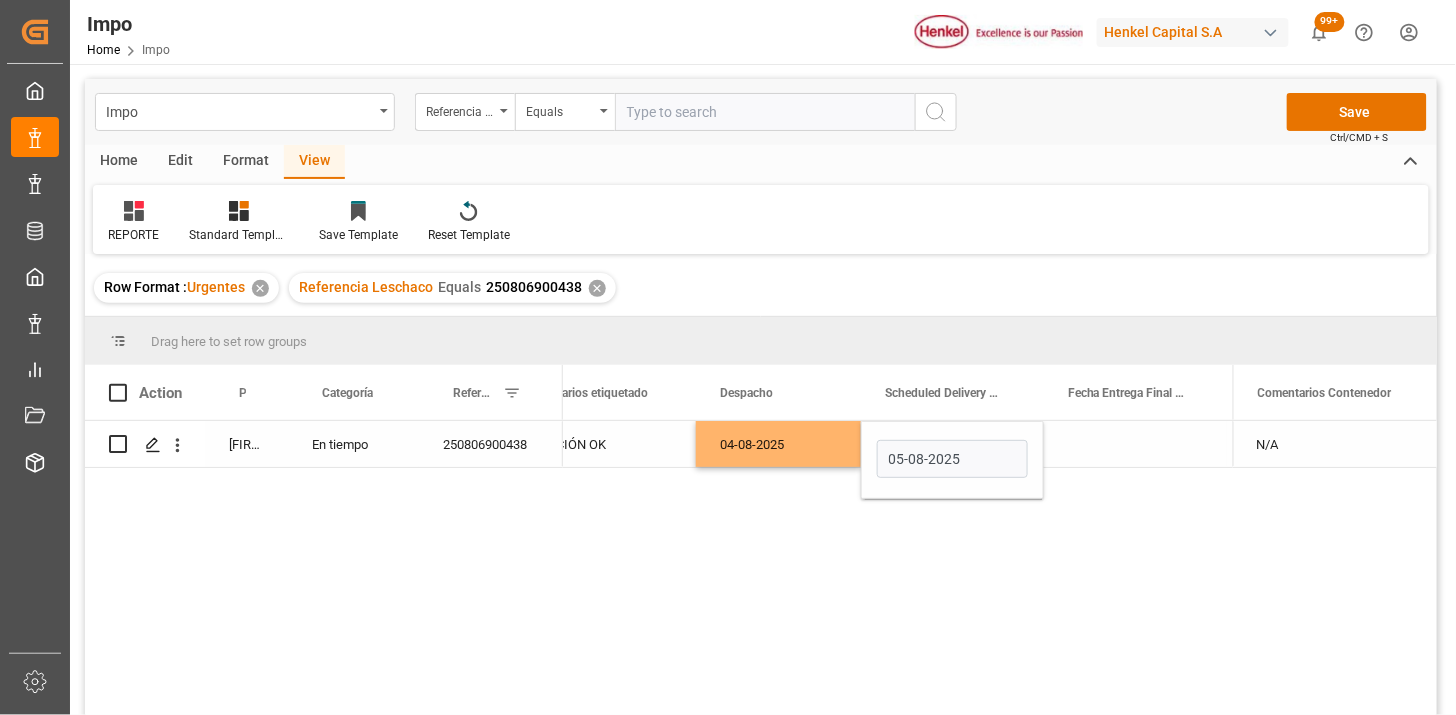 click on "04-08-2025" at bounding box center [778, 444] 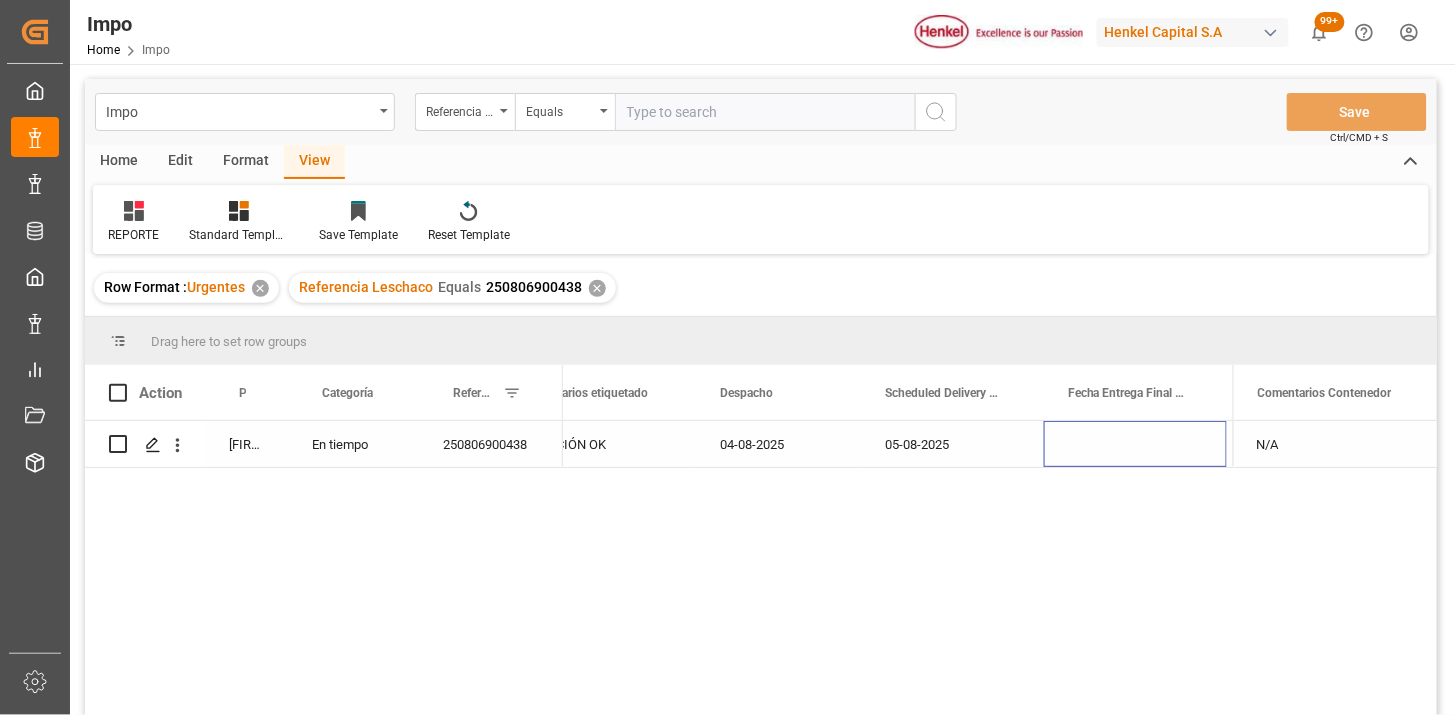 click at bounding box center [1135, 444] 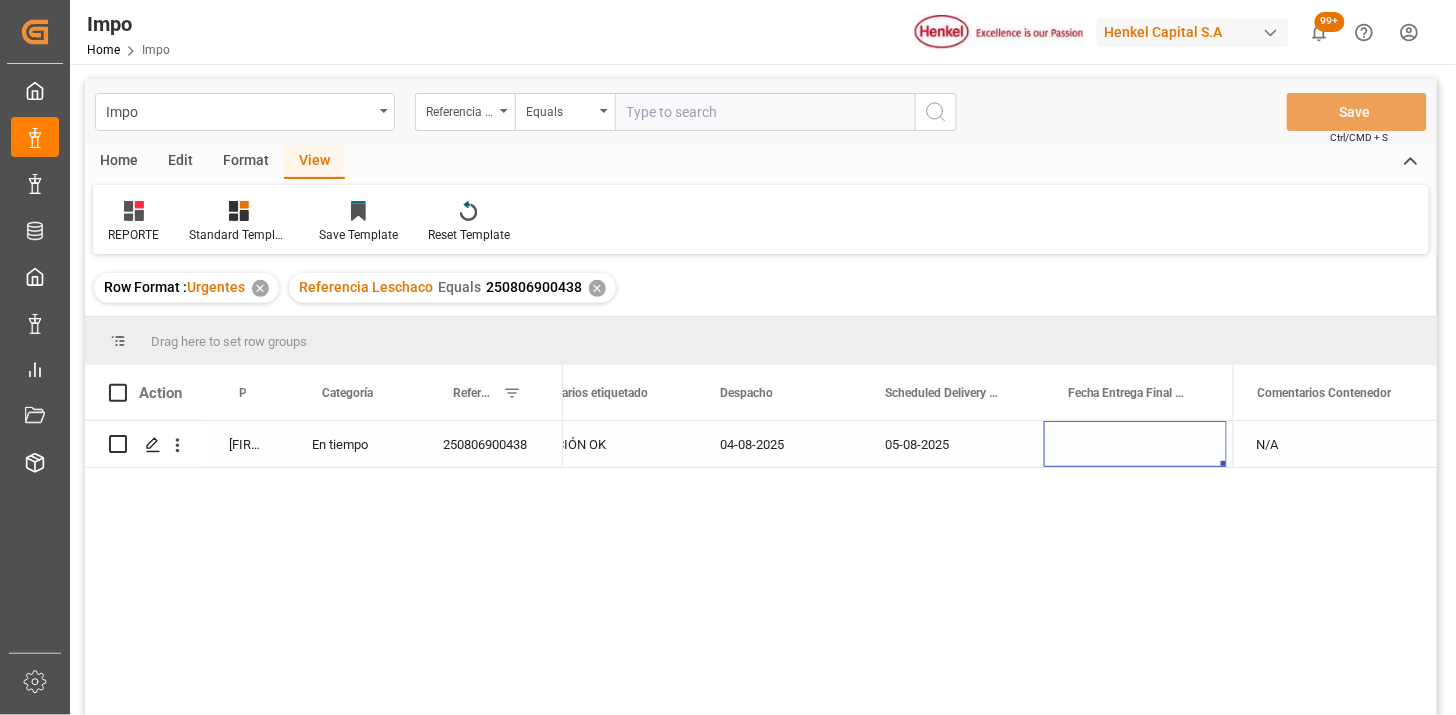 scroll, scrollTop: 0, scrollLeft: 3261, axis: horizontal 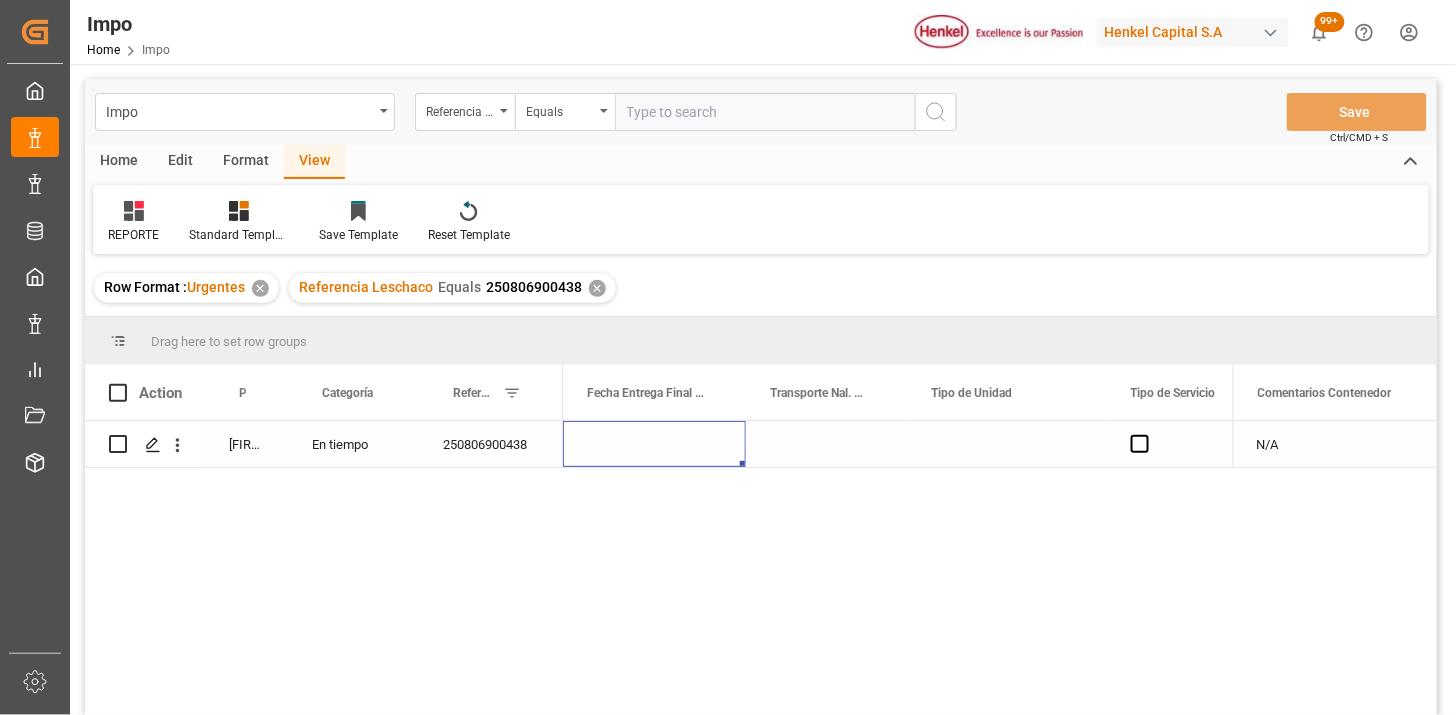 click at bounding box center (826, 444) 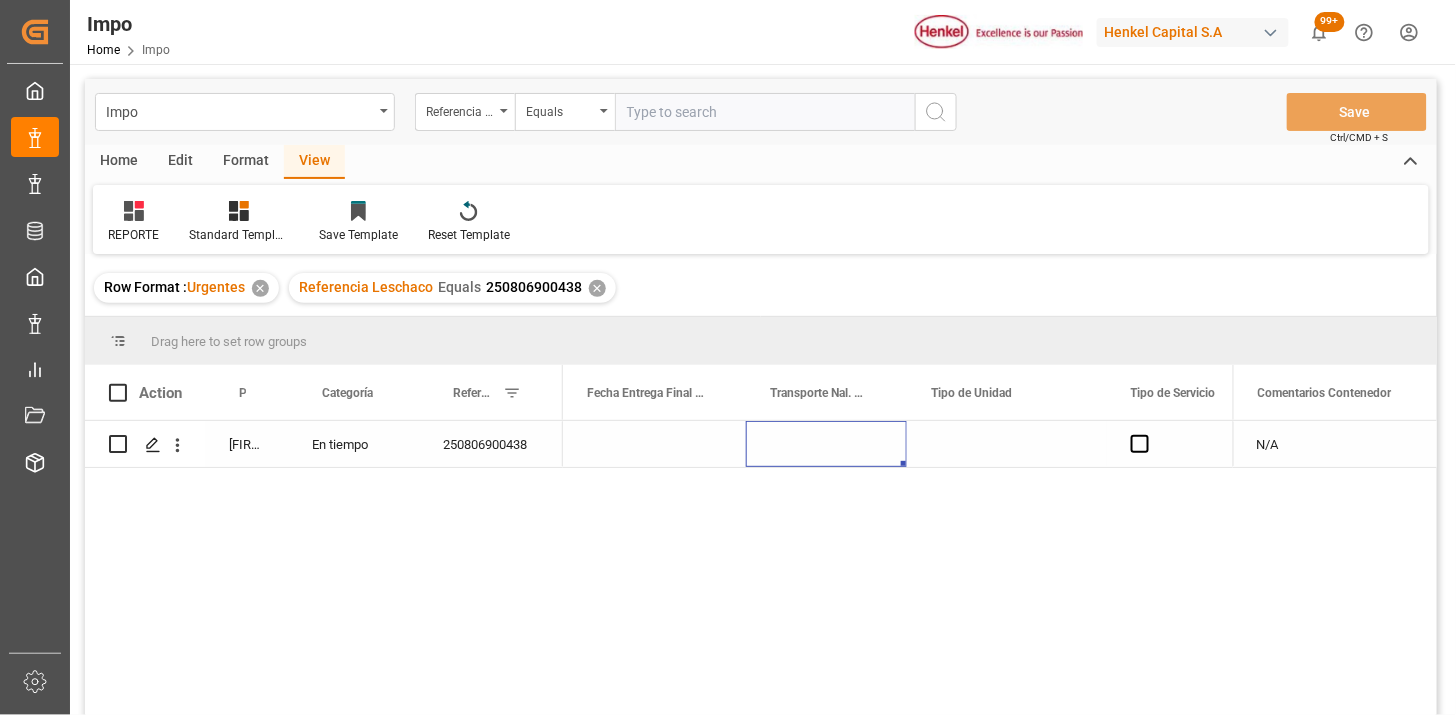 click at bounding box center [826, 444] 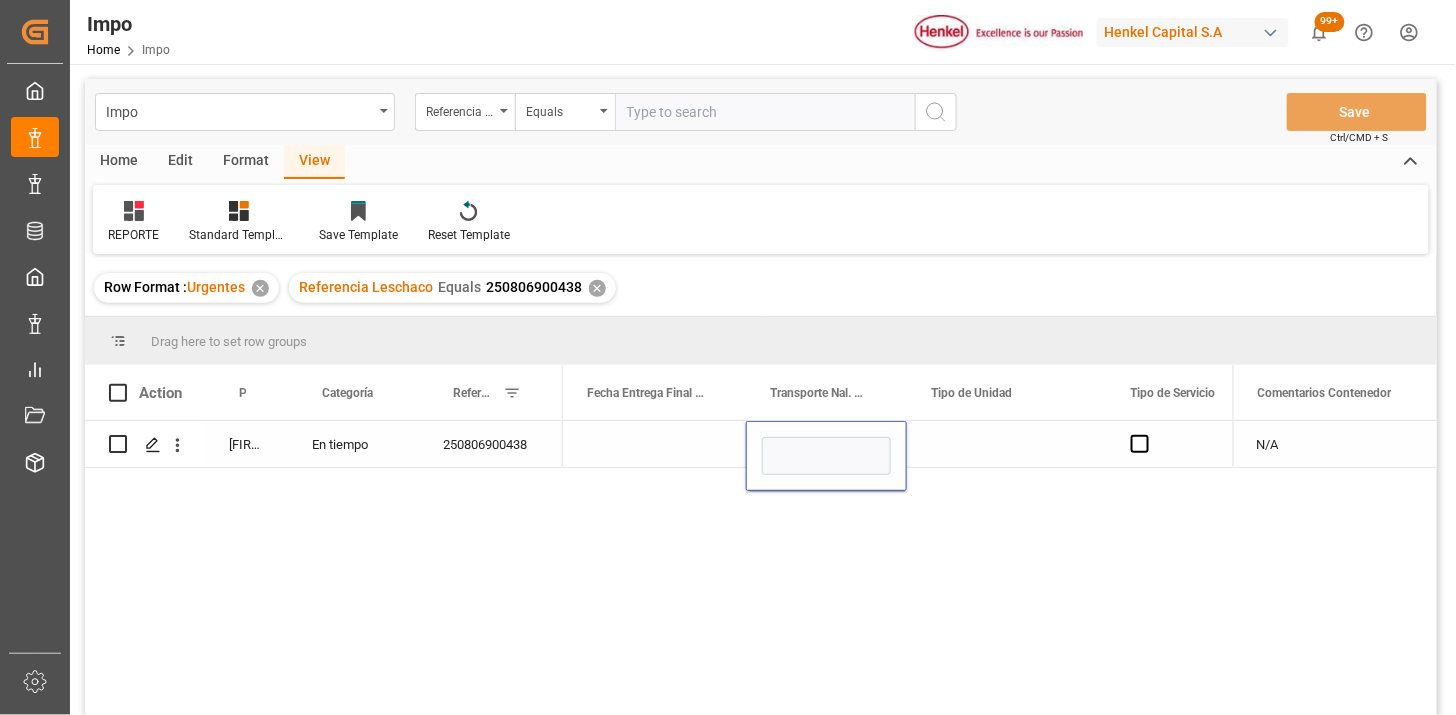 click at bounding box center (826, 456) 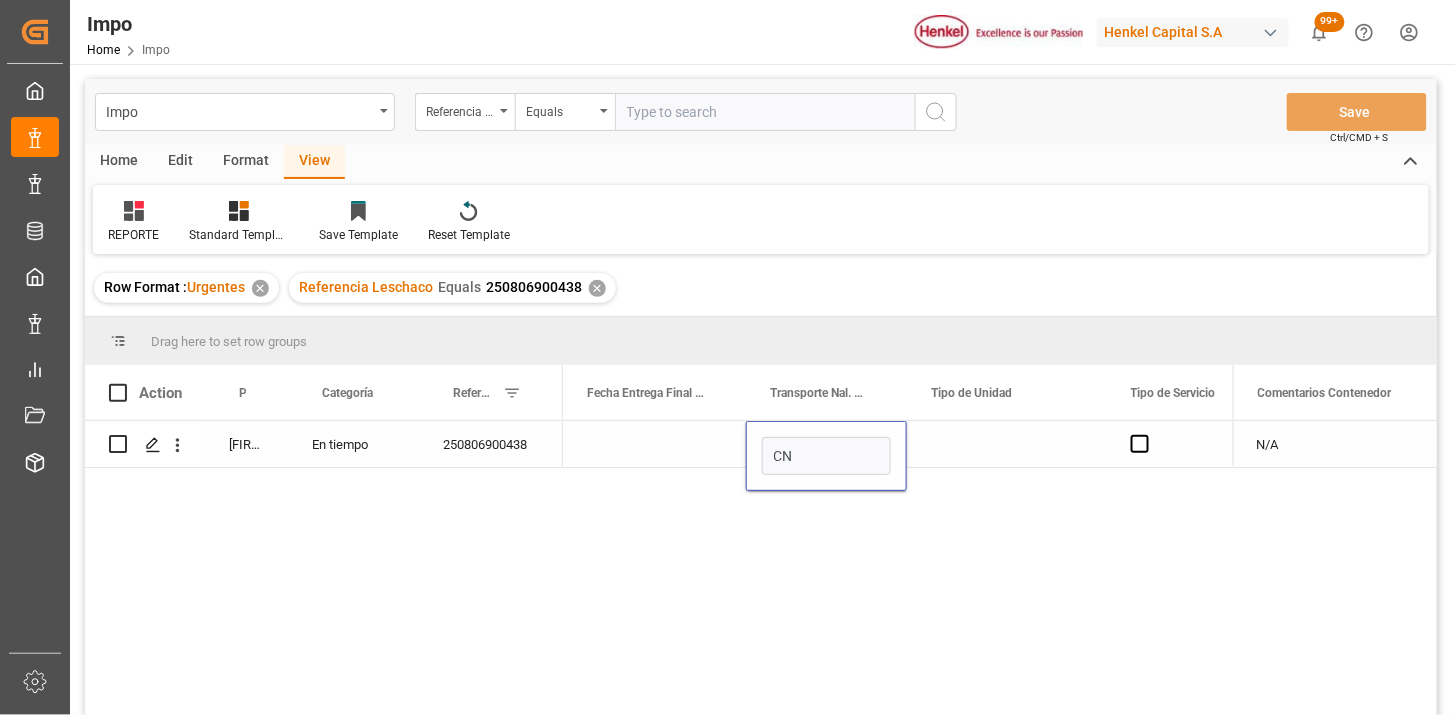 type on "CNH" 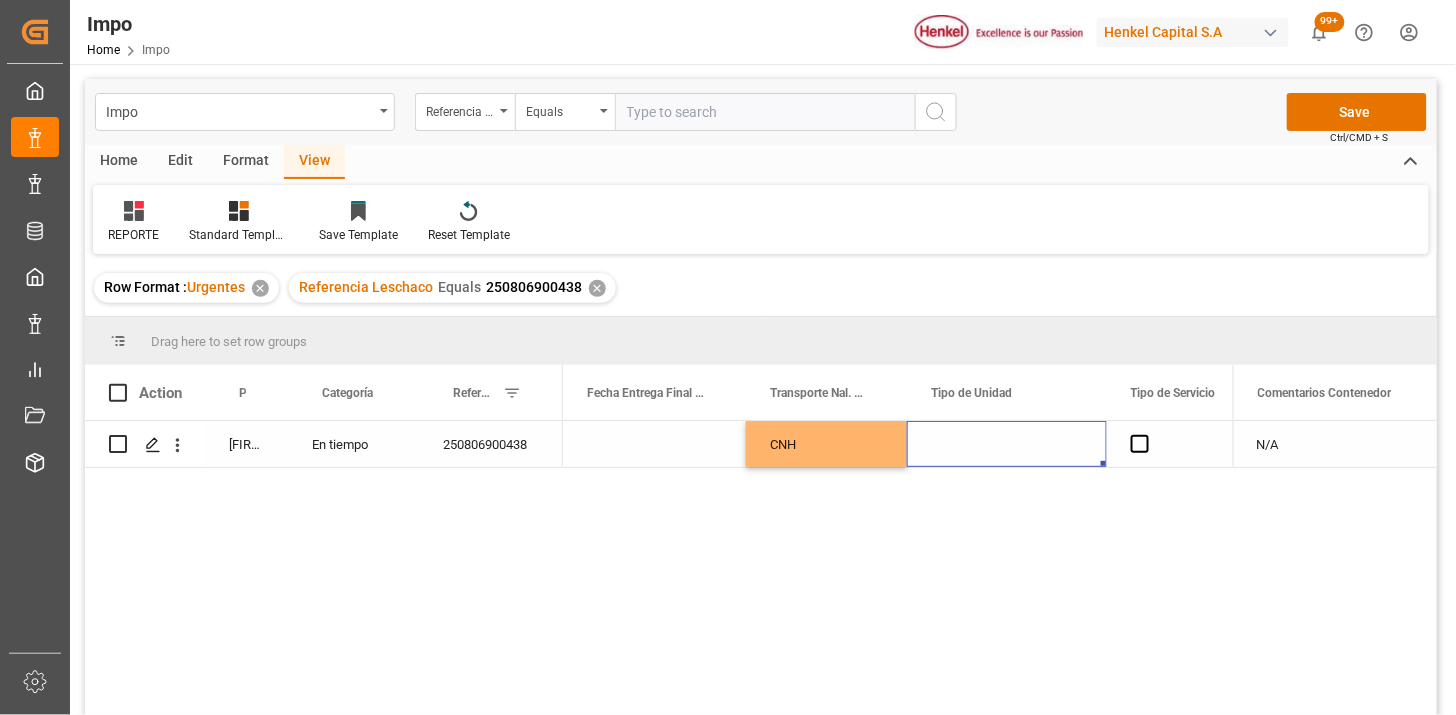 click at bounding box center [1007, 444] 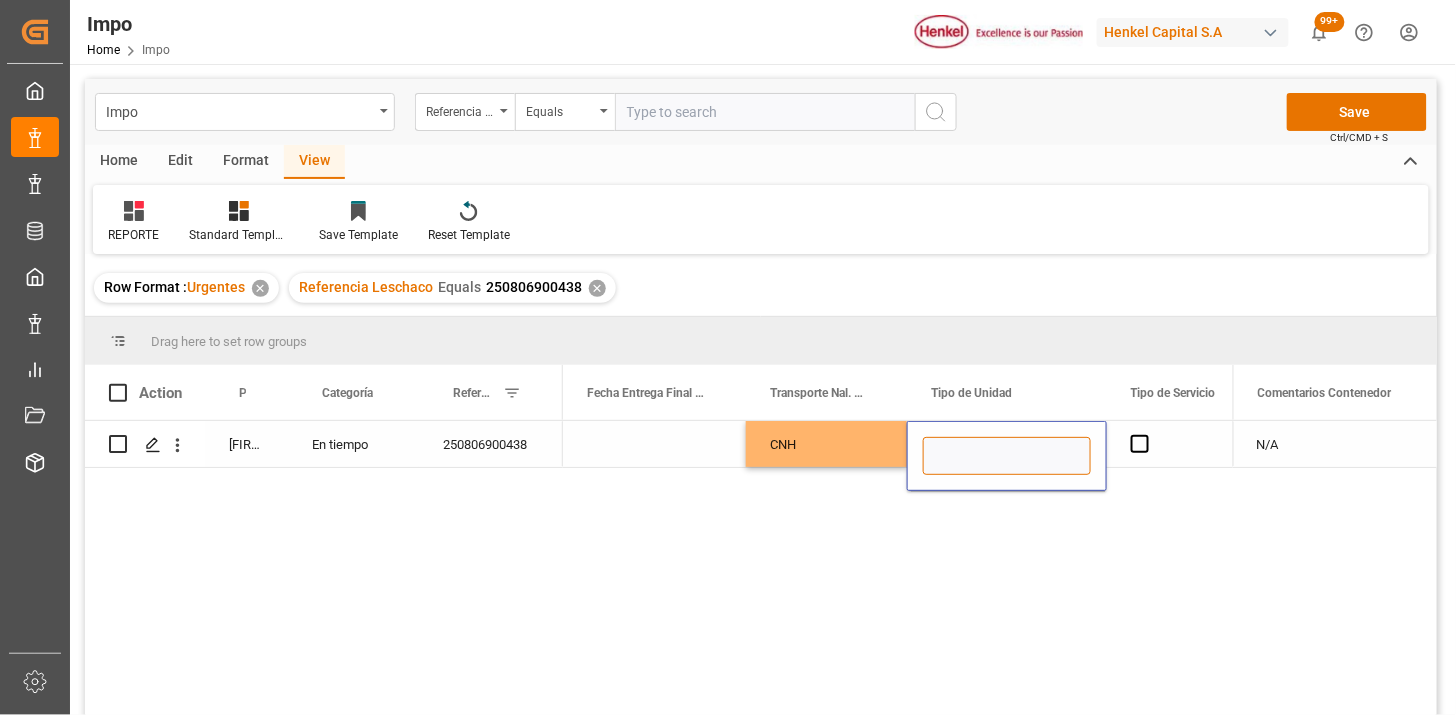 click at bounding box center [1007, 456] 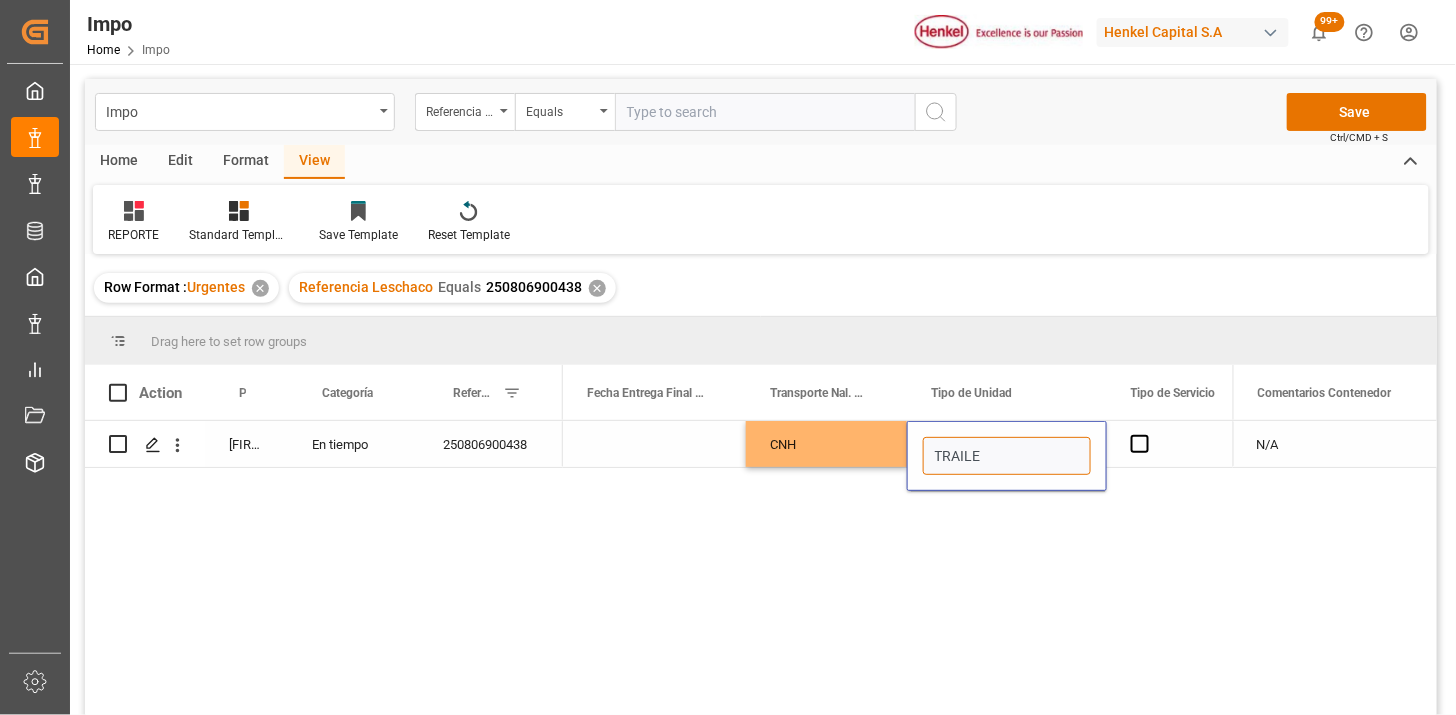 type on "TRAILER" 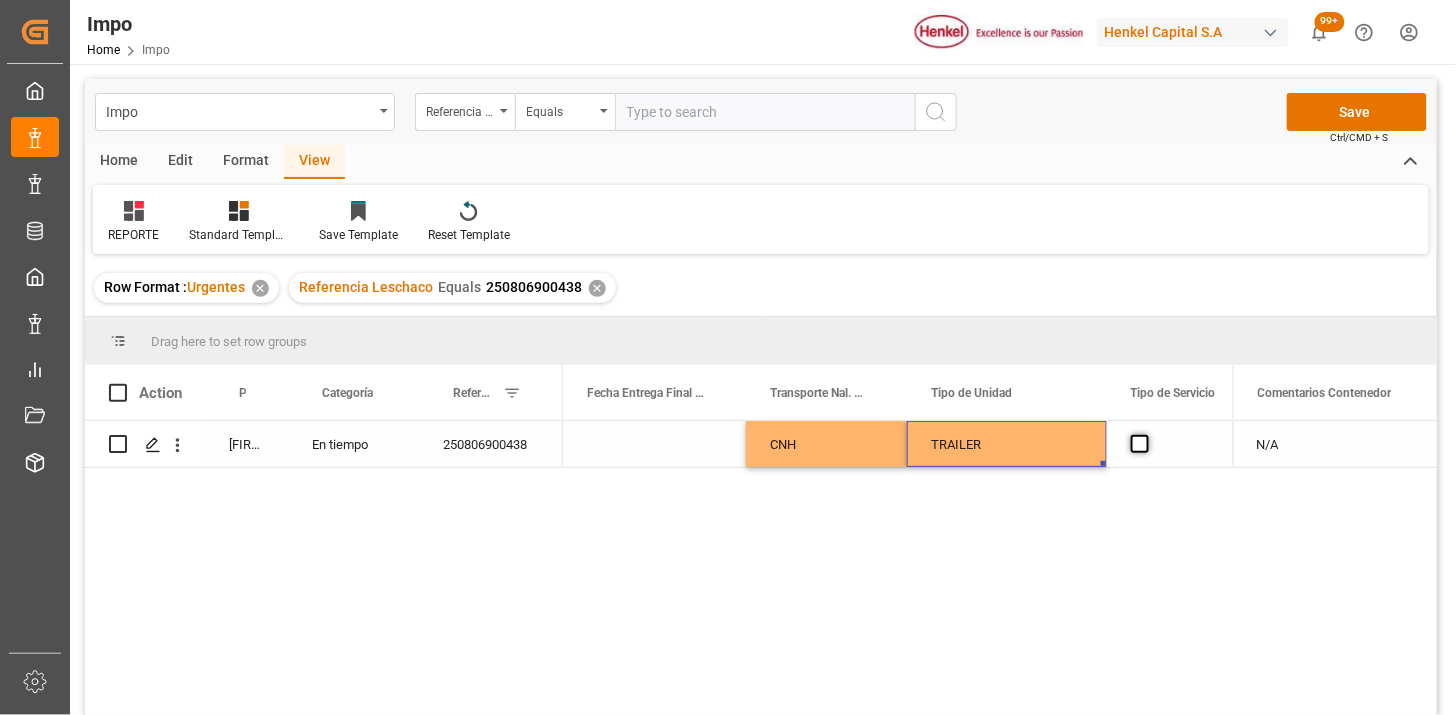 click at bounding box center (1140, 444) 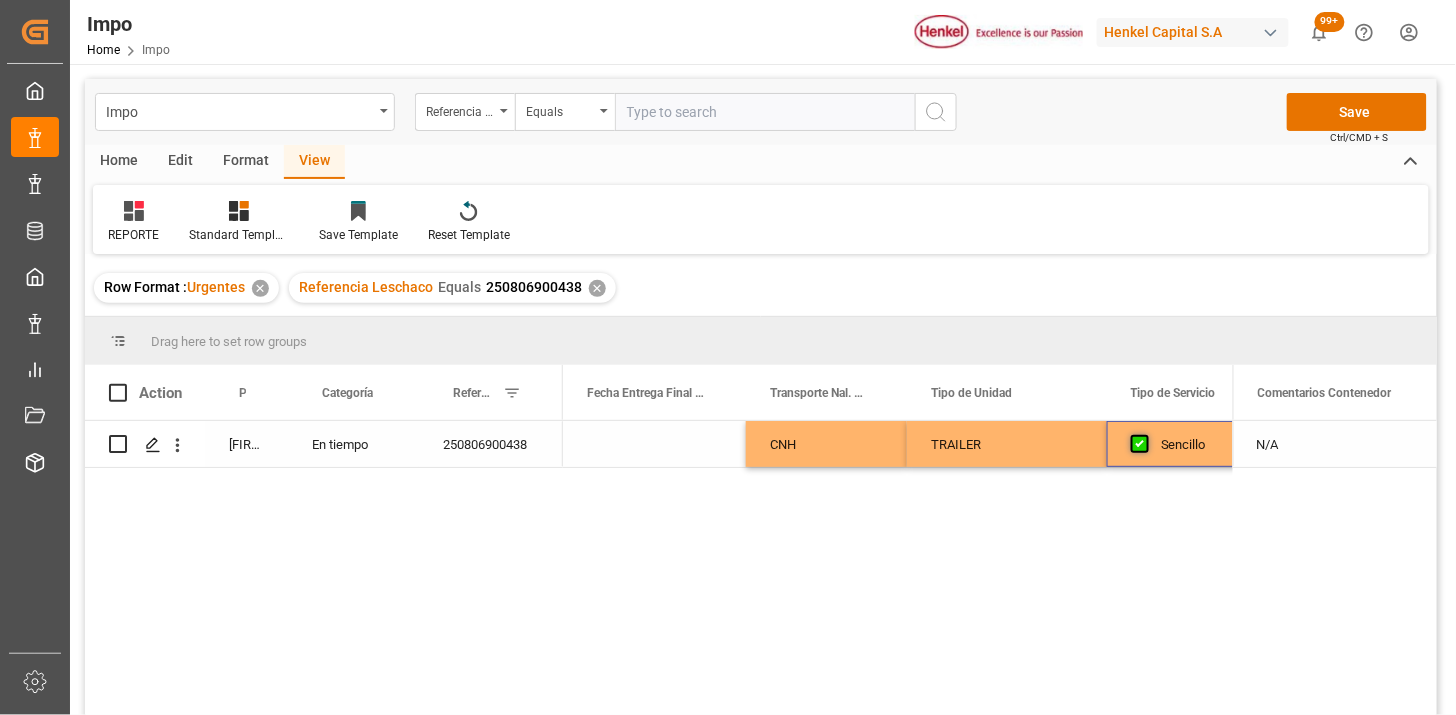 scroll, scrollTop: 0, scrollLeft: 3718, axis: horizontal 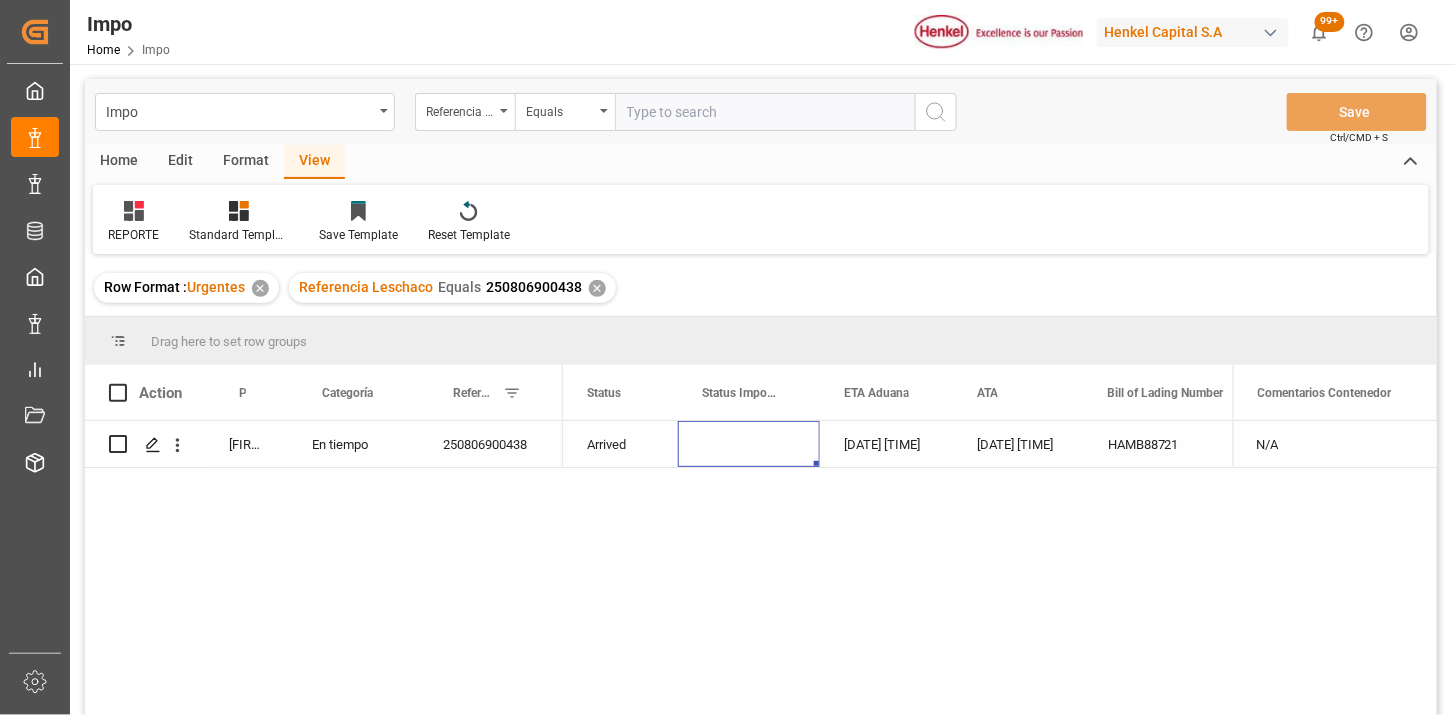 click at bounding box center (765, 112) 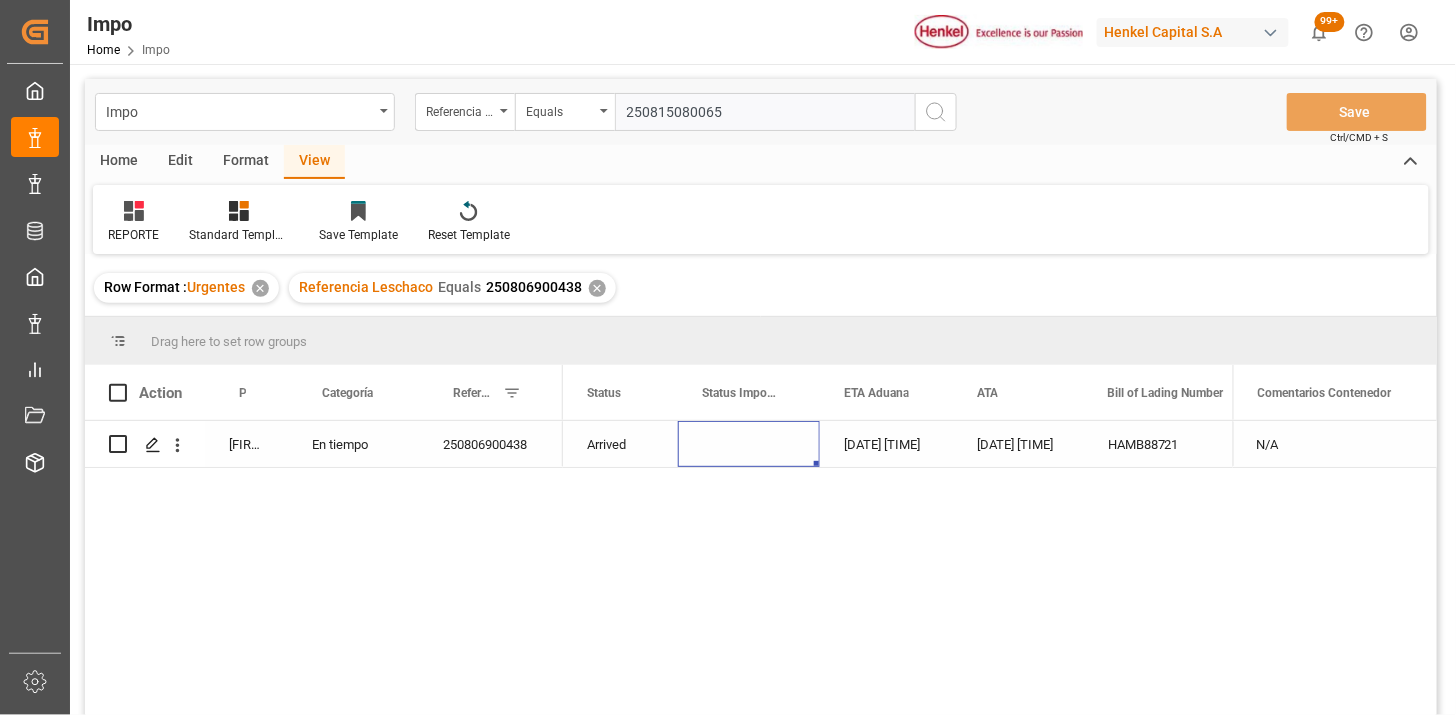 type on "250815080065" 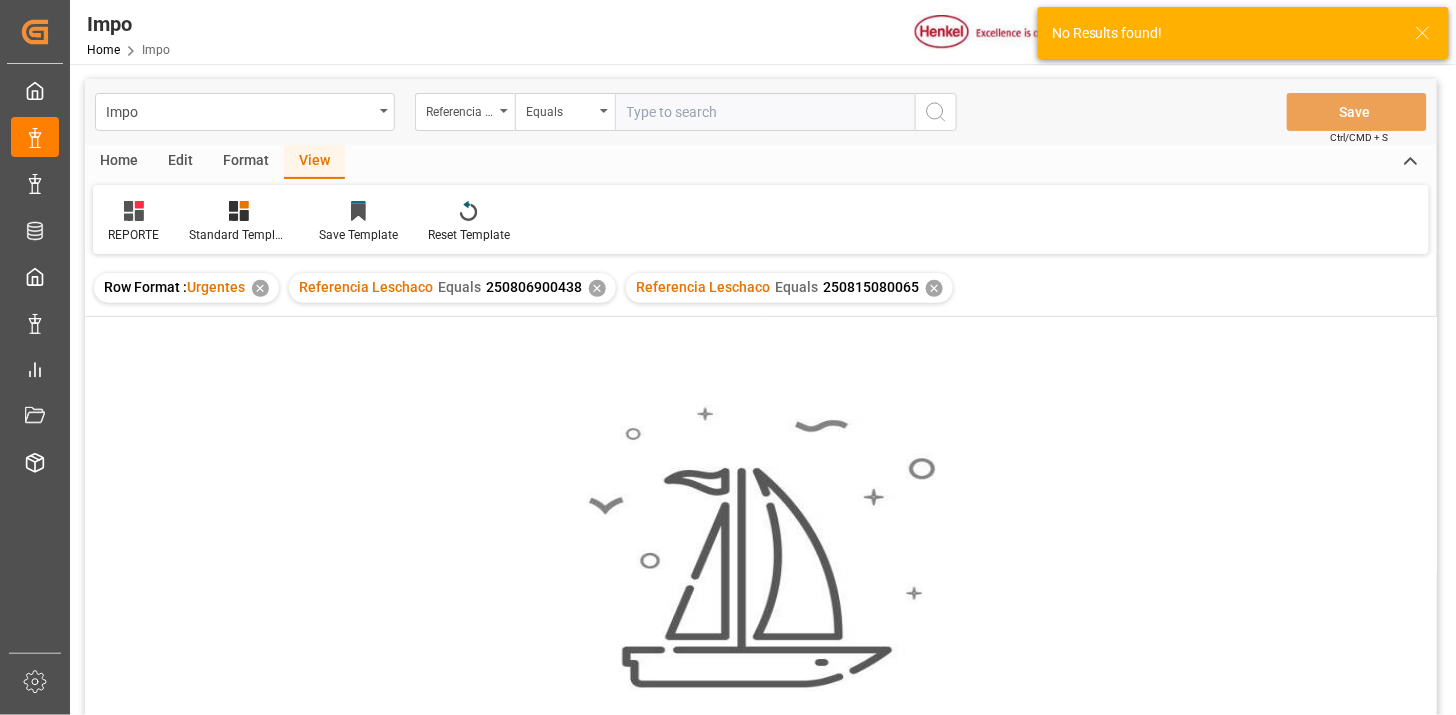 click on "✕" at bounding box center (597, 288) 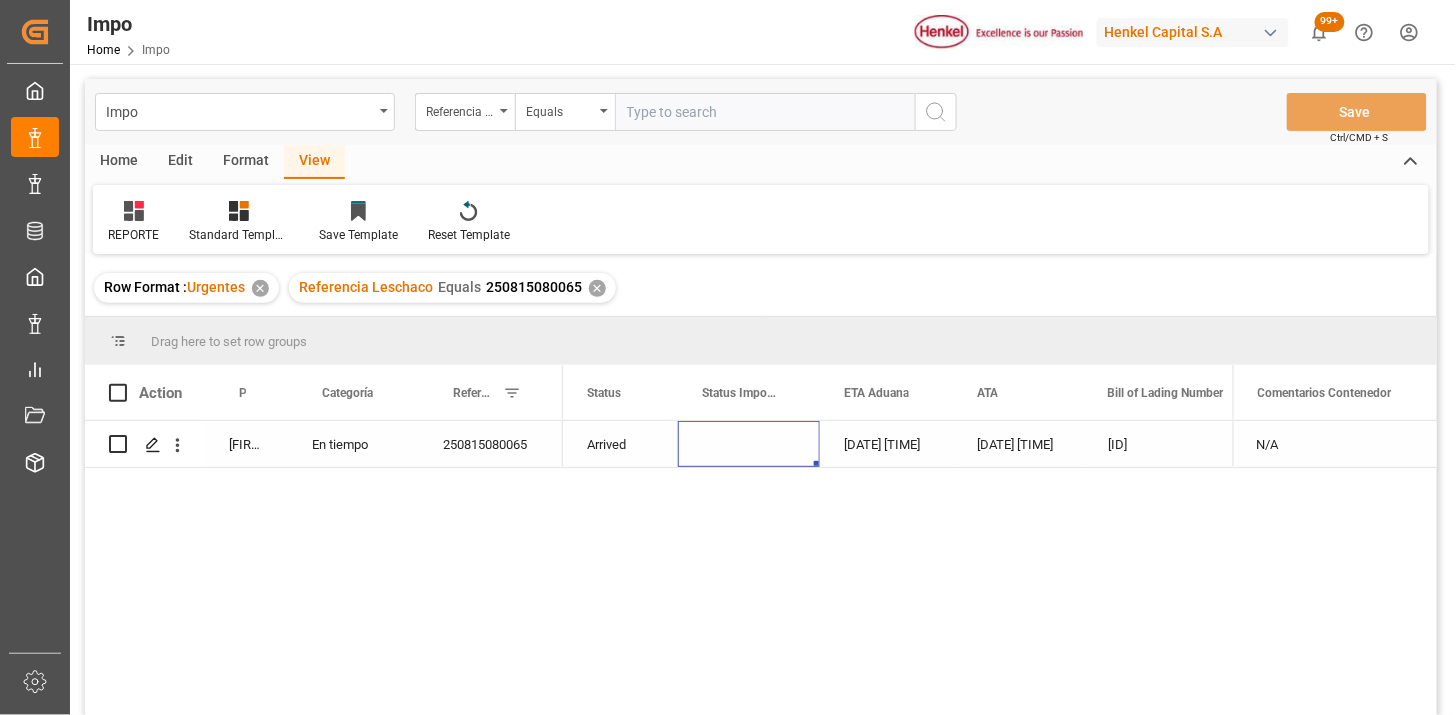 click at bounding box center (749, 444) 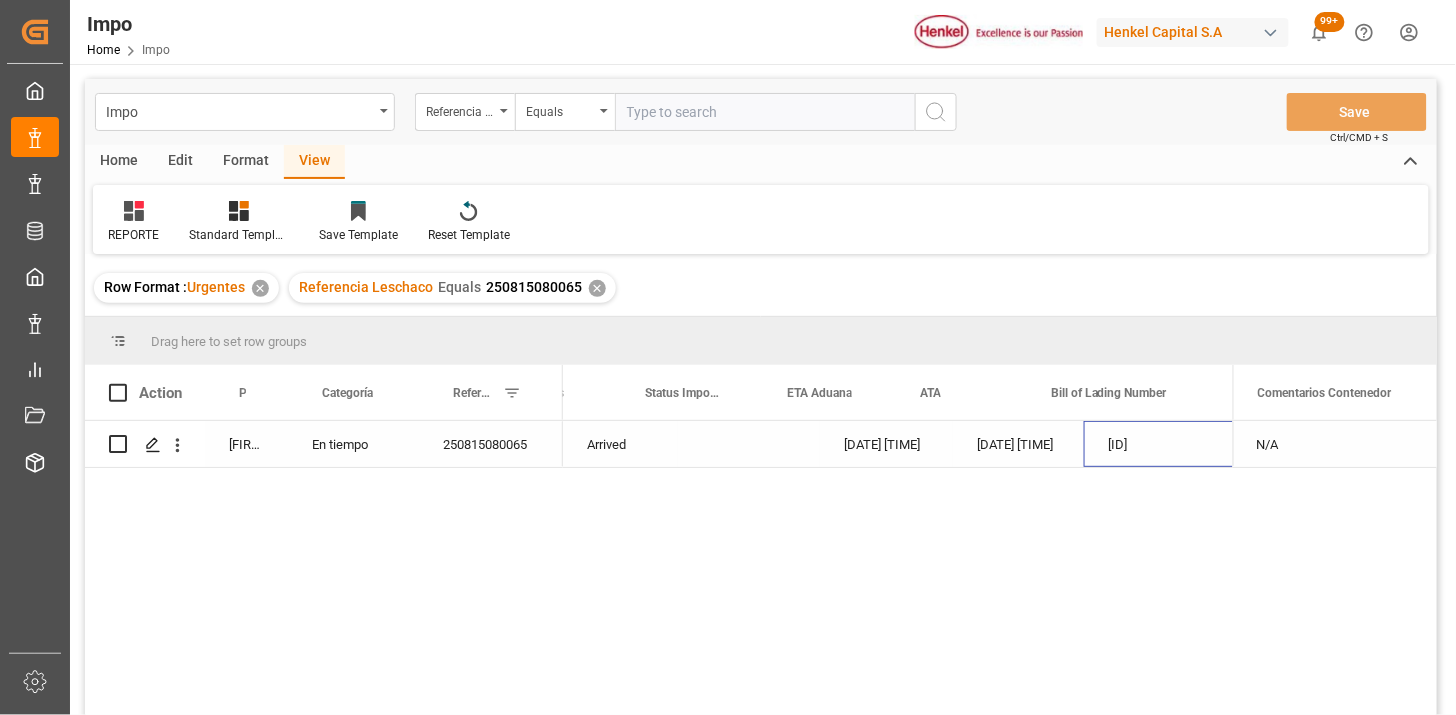 scroll, scrollTop: 0, scrollLeft: 56, axis: horizontal 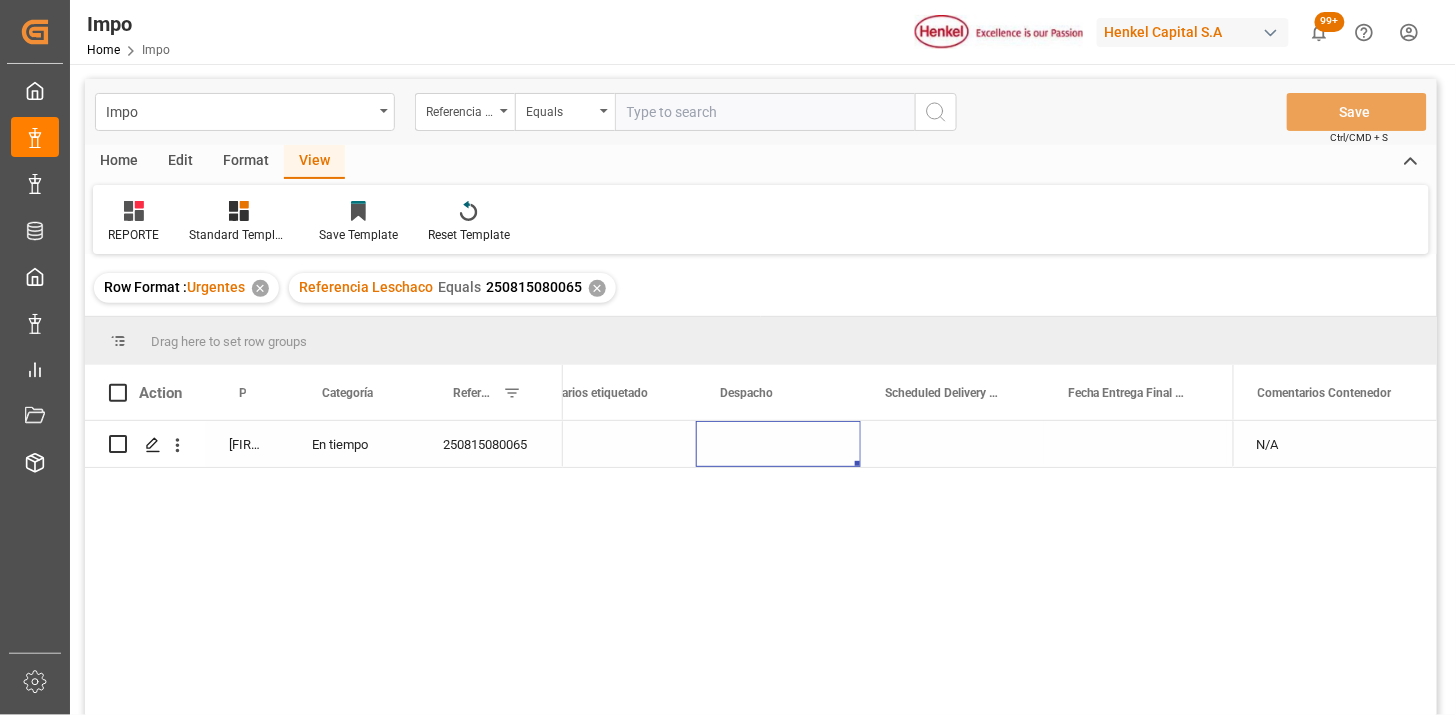 click at bounding box center [778, 444] 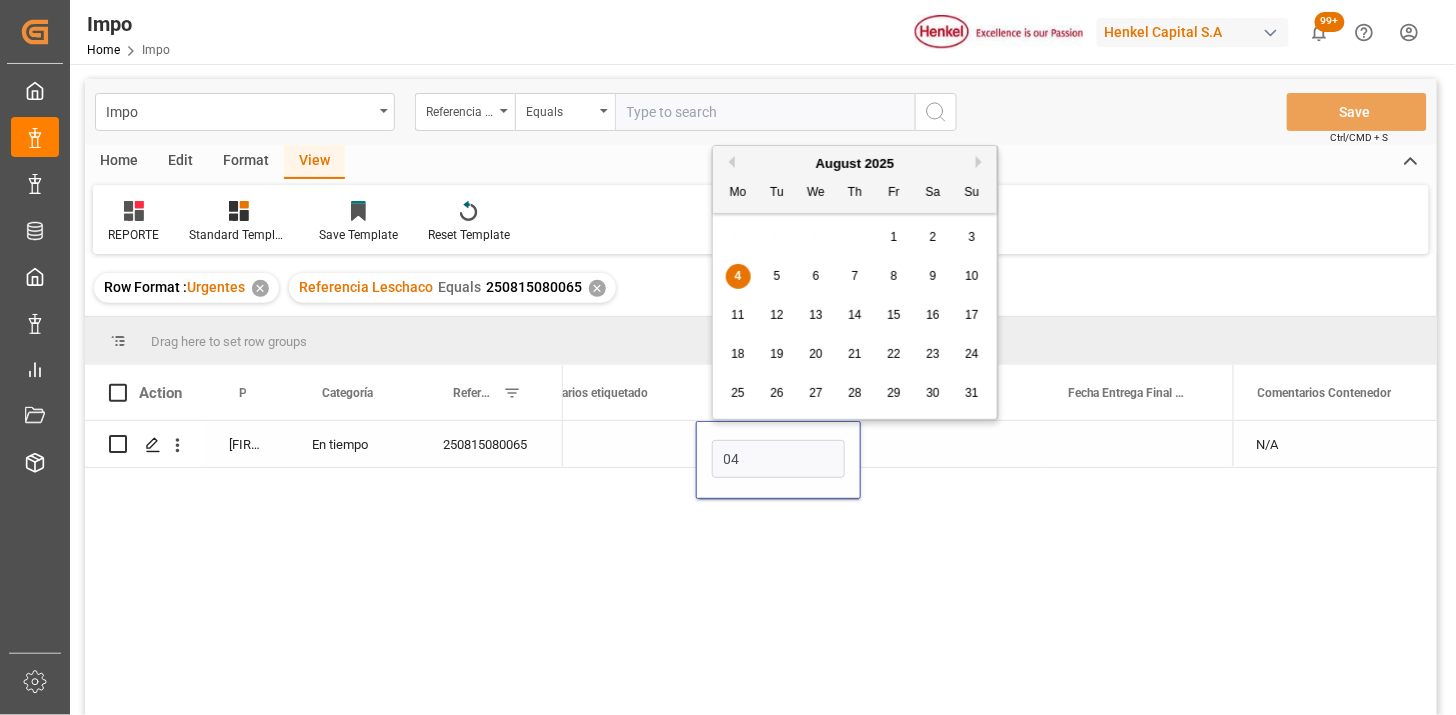 type on "04-08-2025" 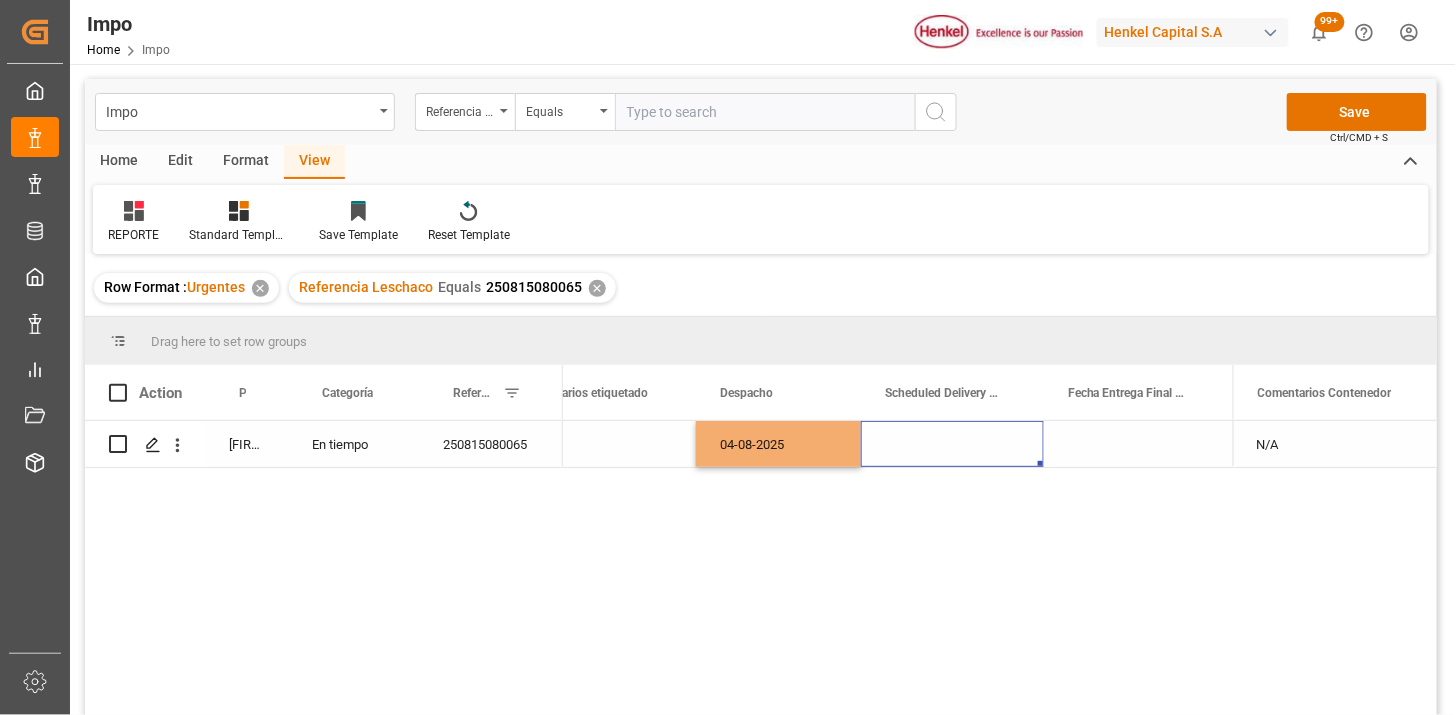 click at bounding box center [952, 444] 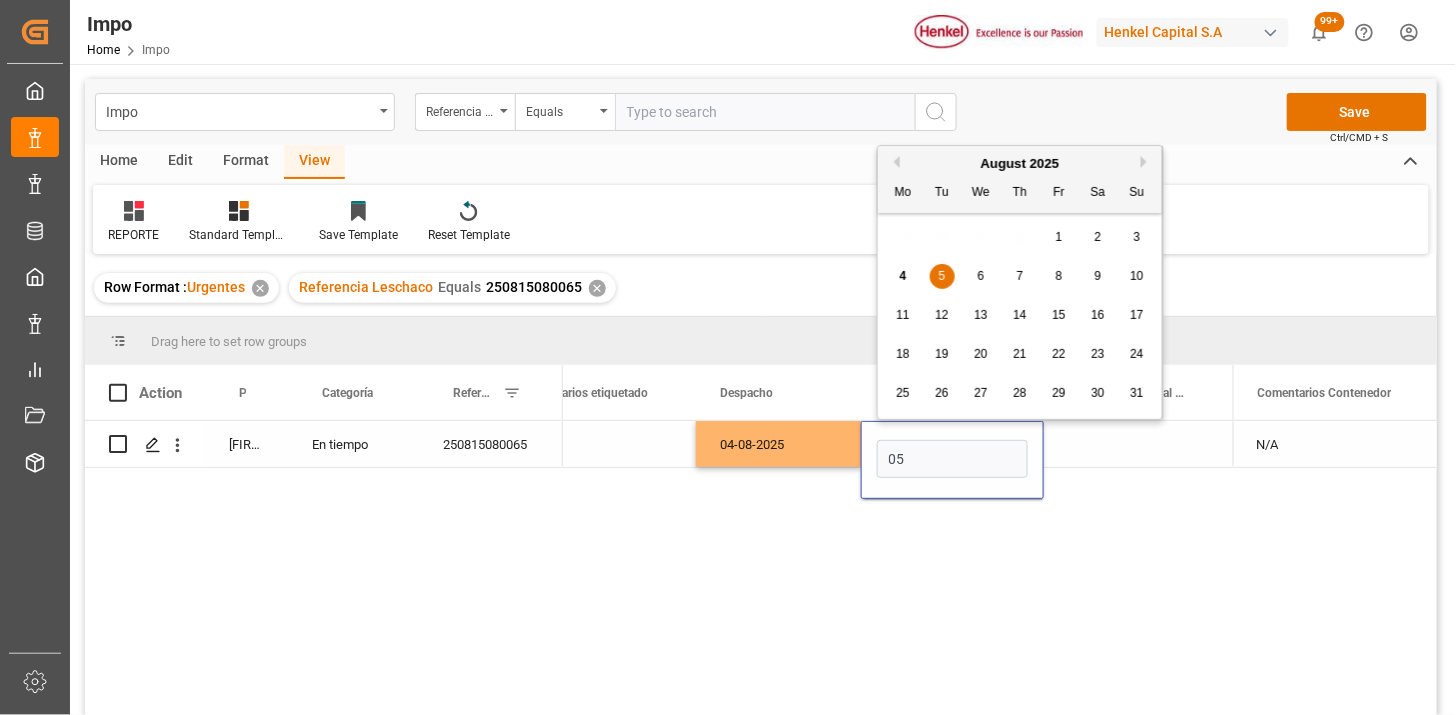 type on "05-08-2025" 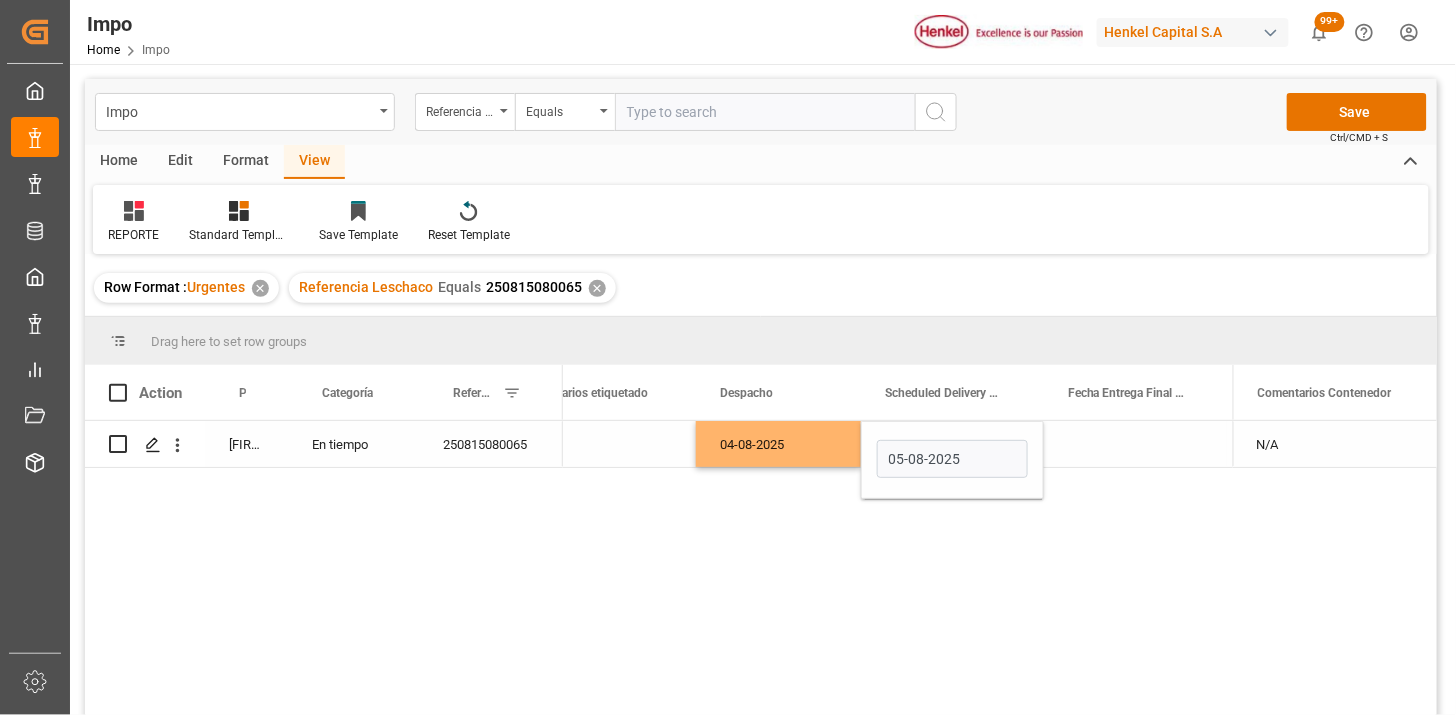 click at bounding box center [1135, 444] 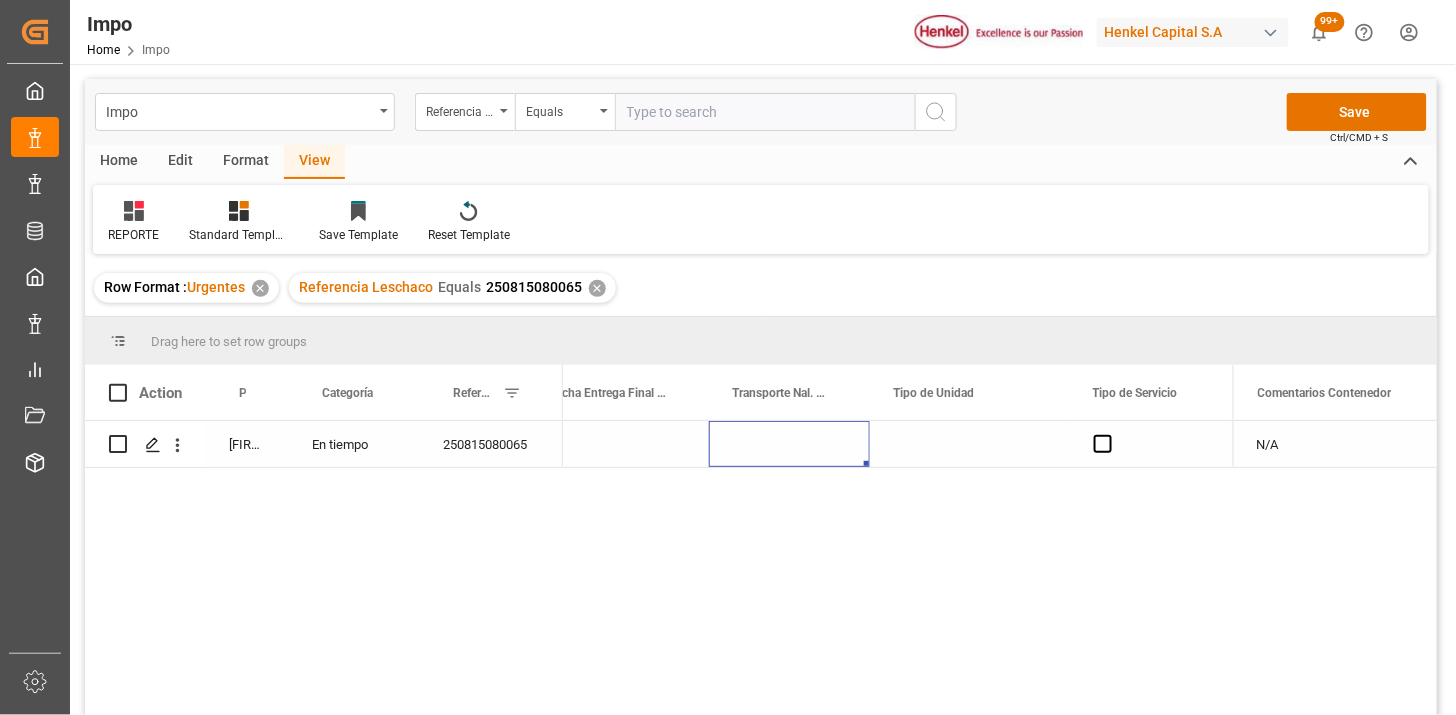 click at bounding box center [789, 444] 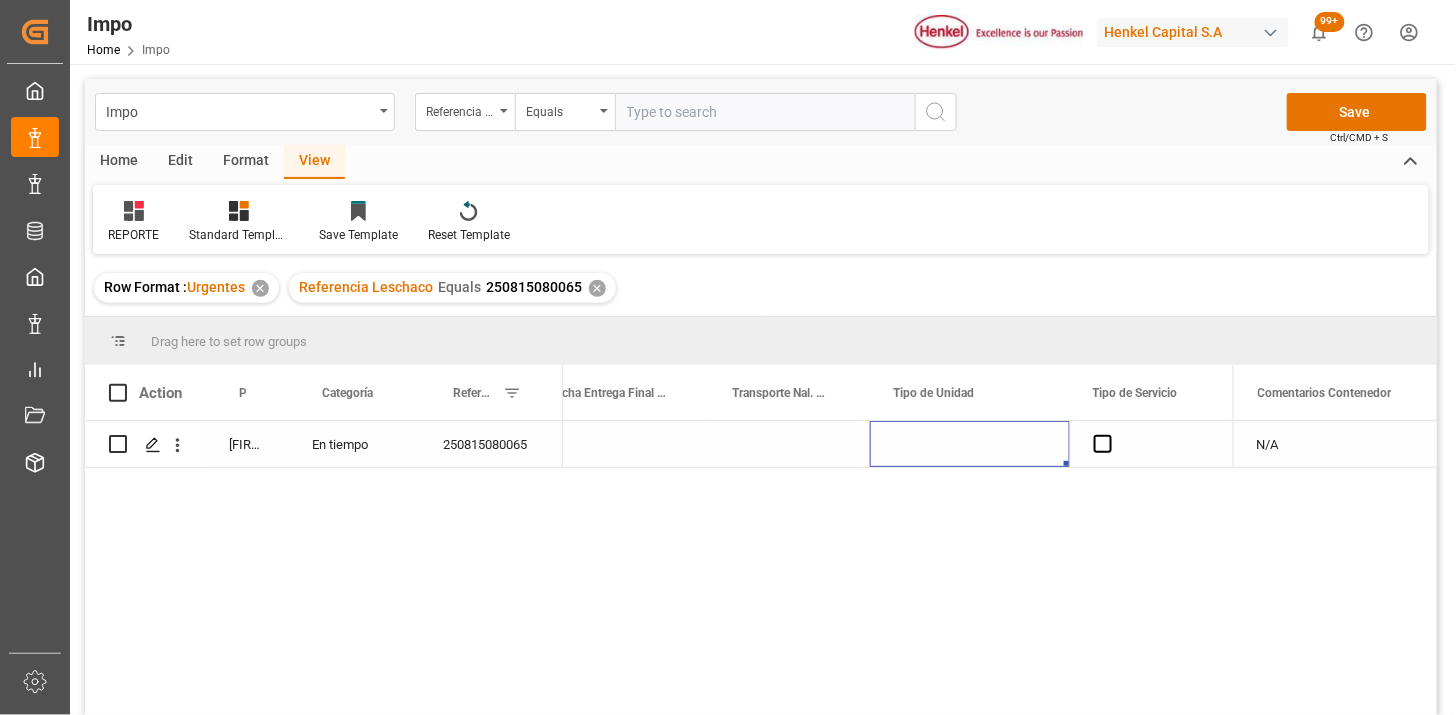 click at bounding box center (970, 444) 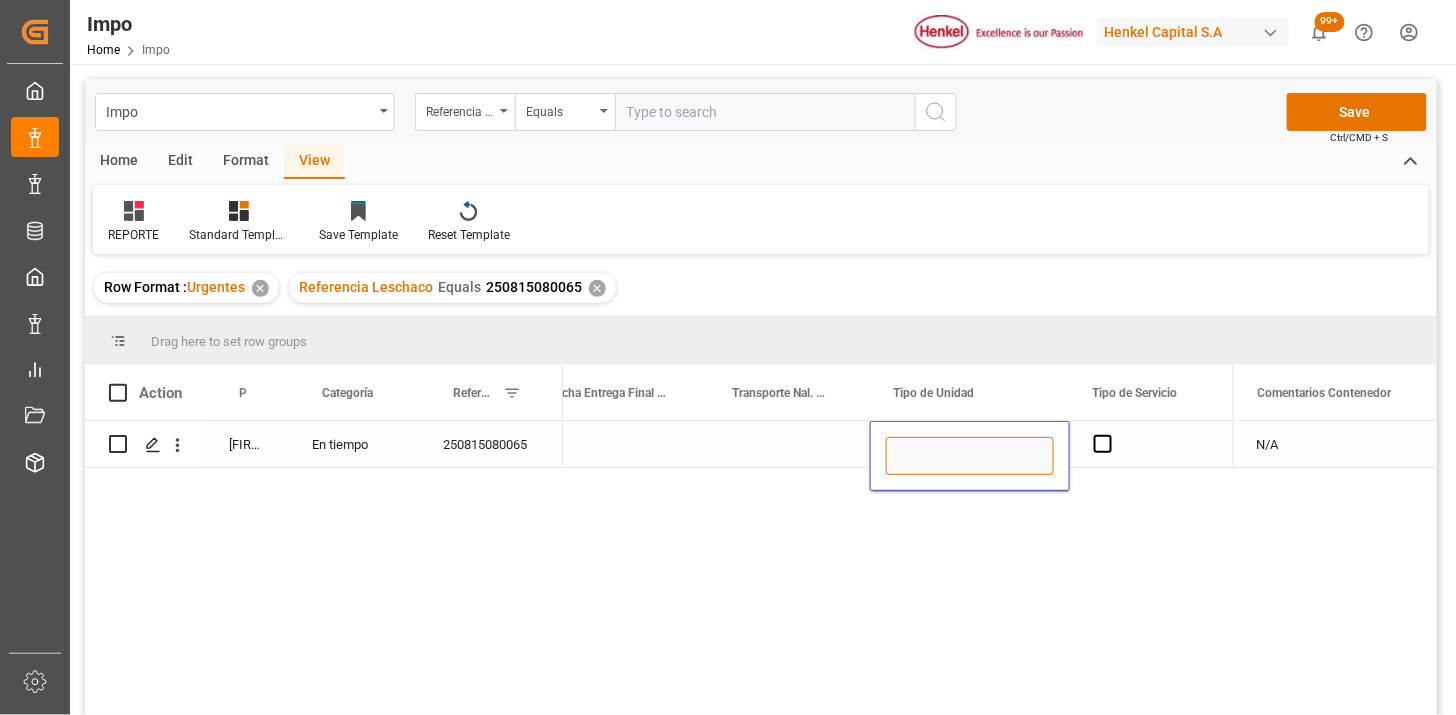 click at bounding box center (970, 456) 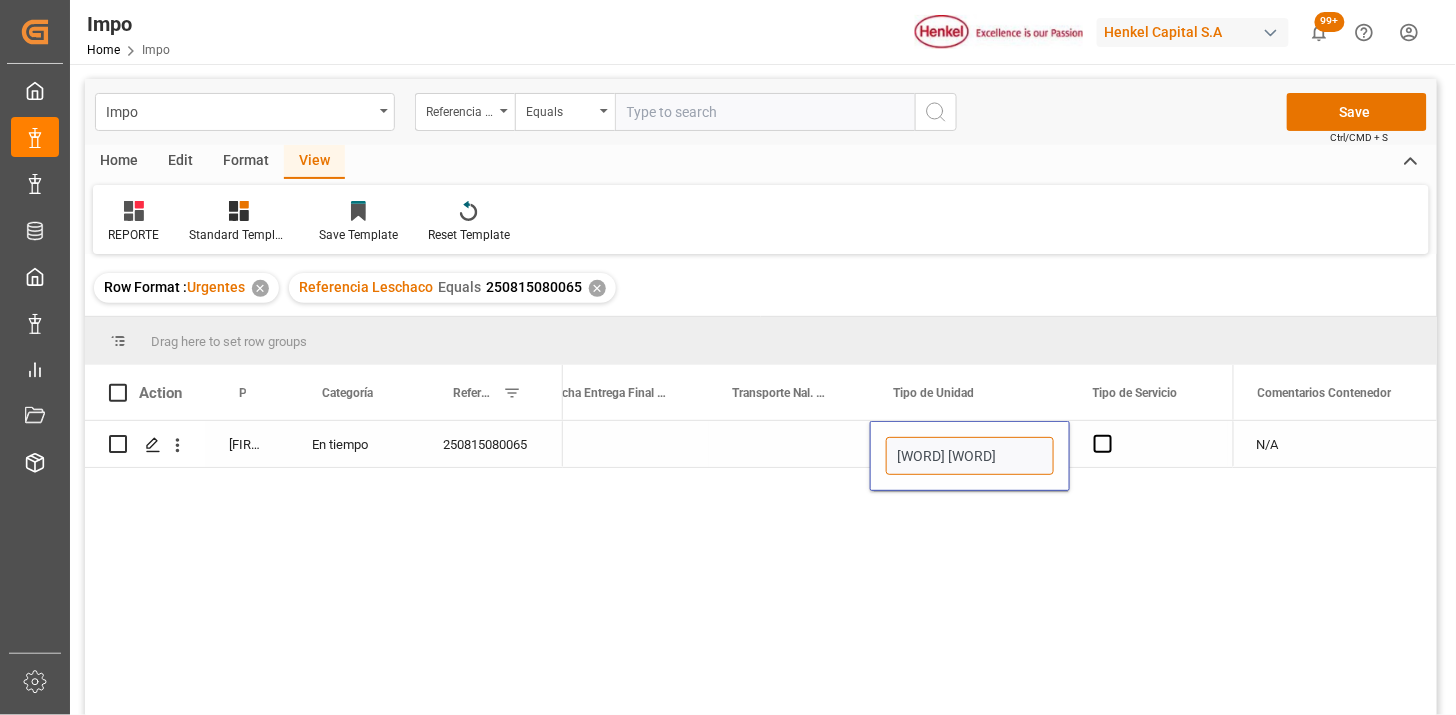 type on "CONSOLIDADO HENKEL" 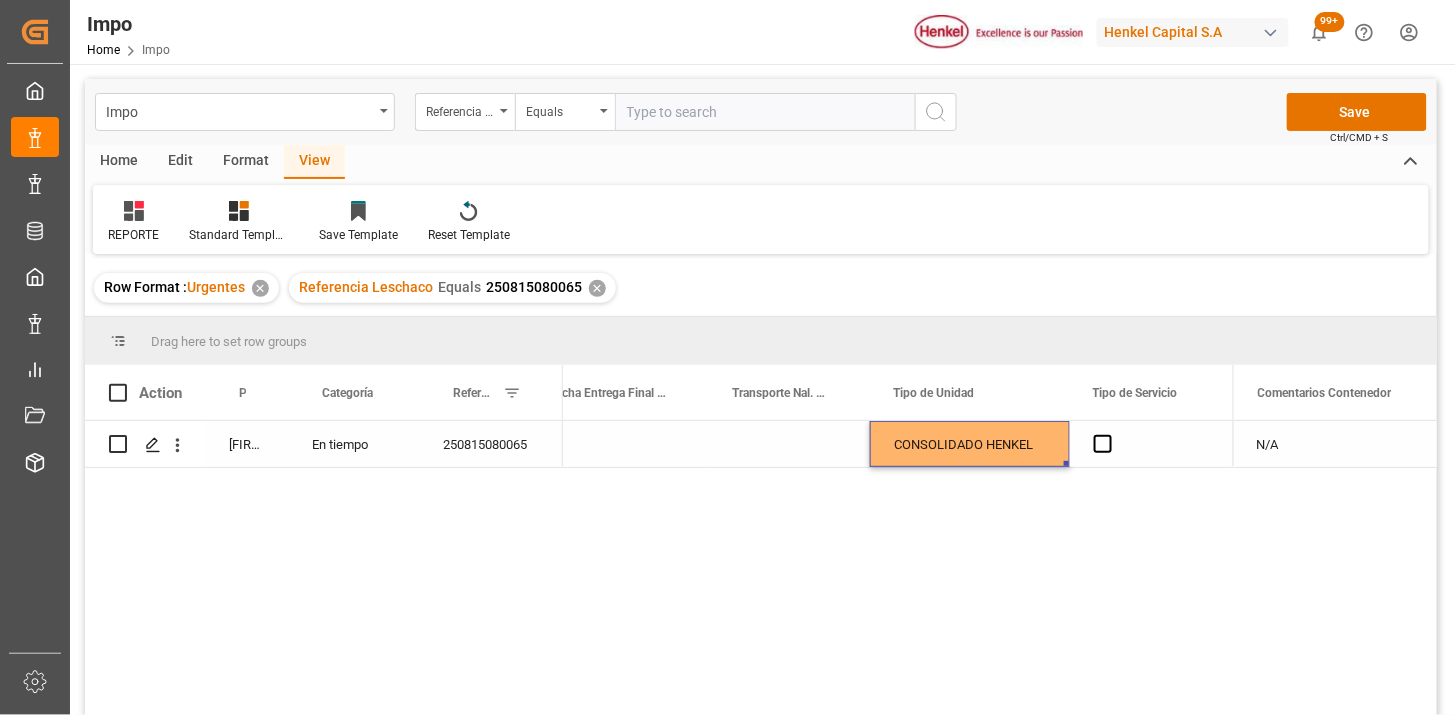 click at bounding box center (789, 444) 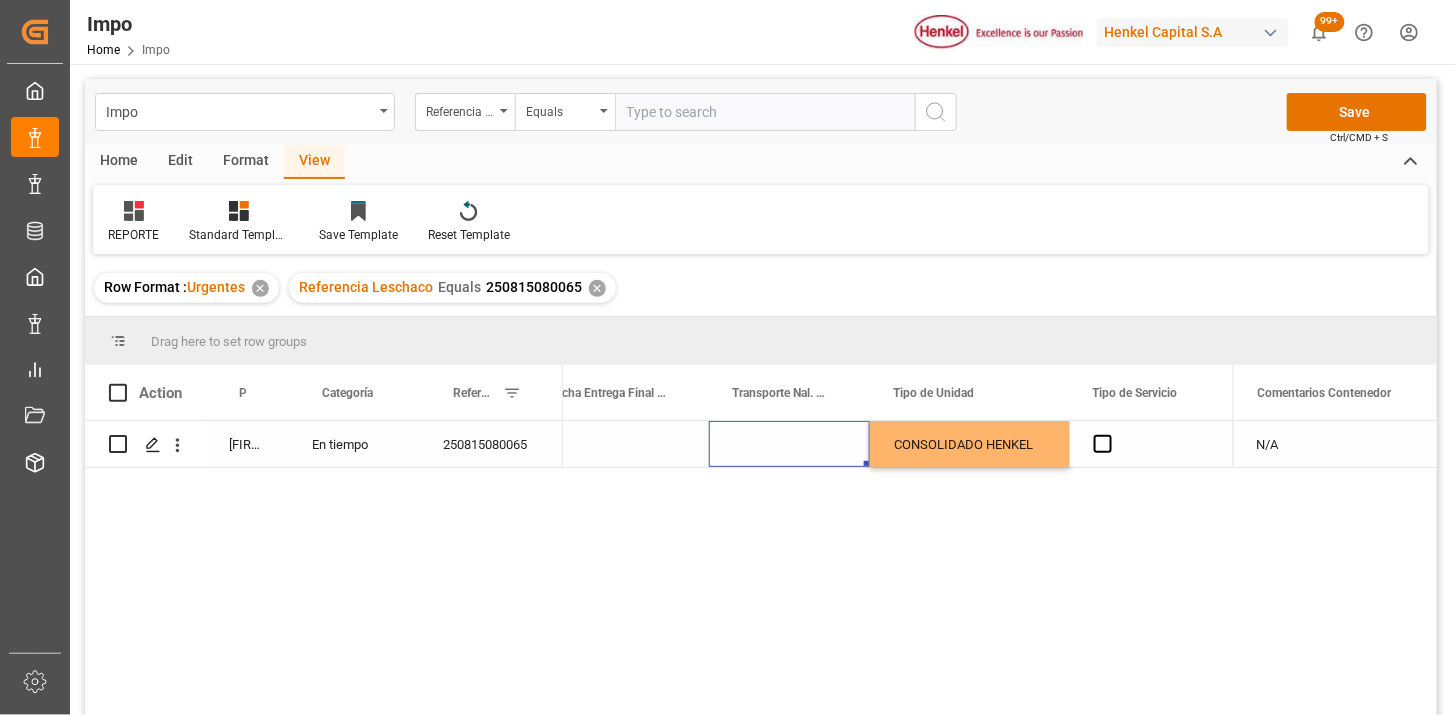 click at bounding box center (789, 444) 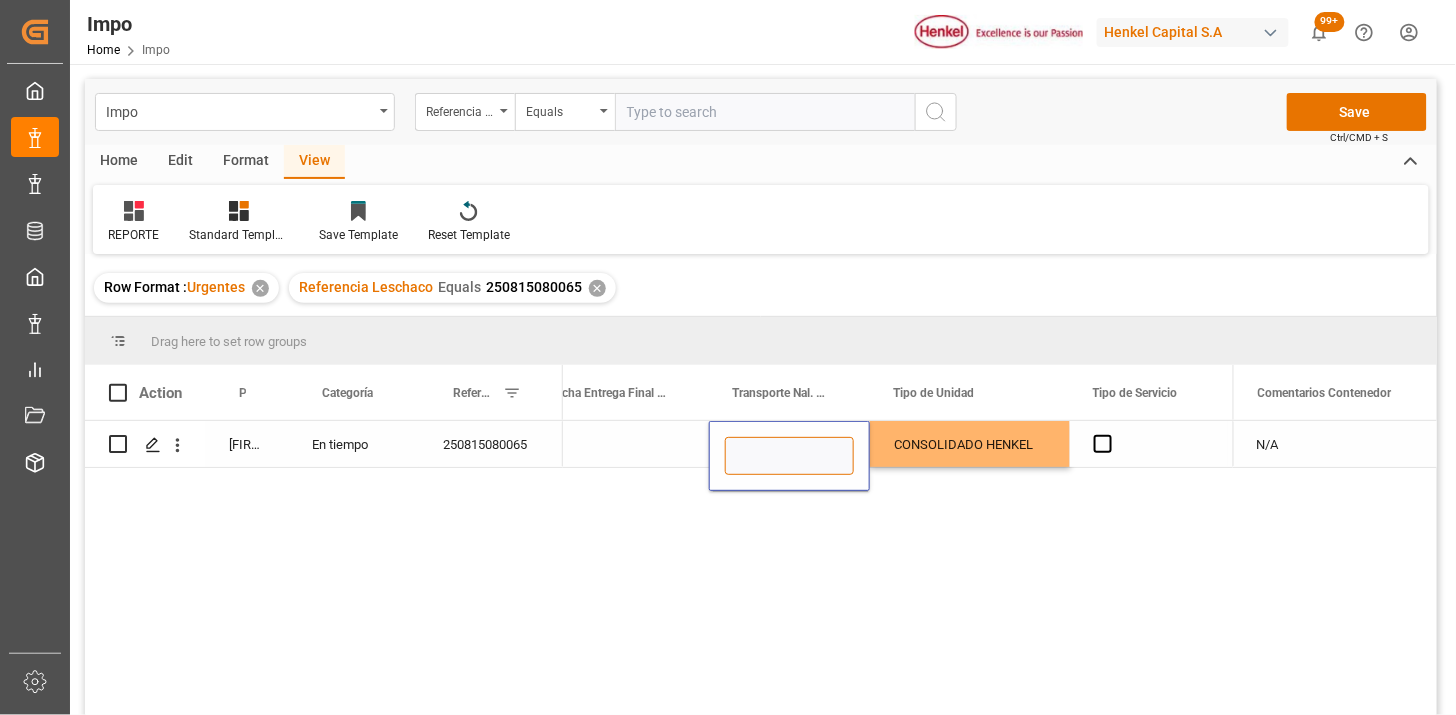 click at bounding box center (789, 456) 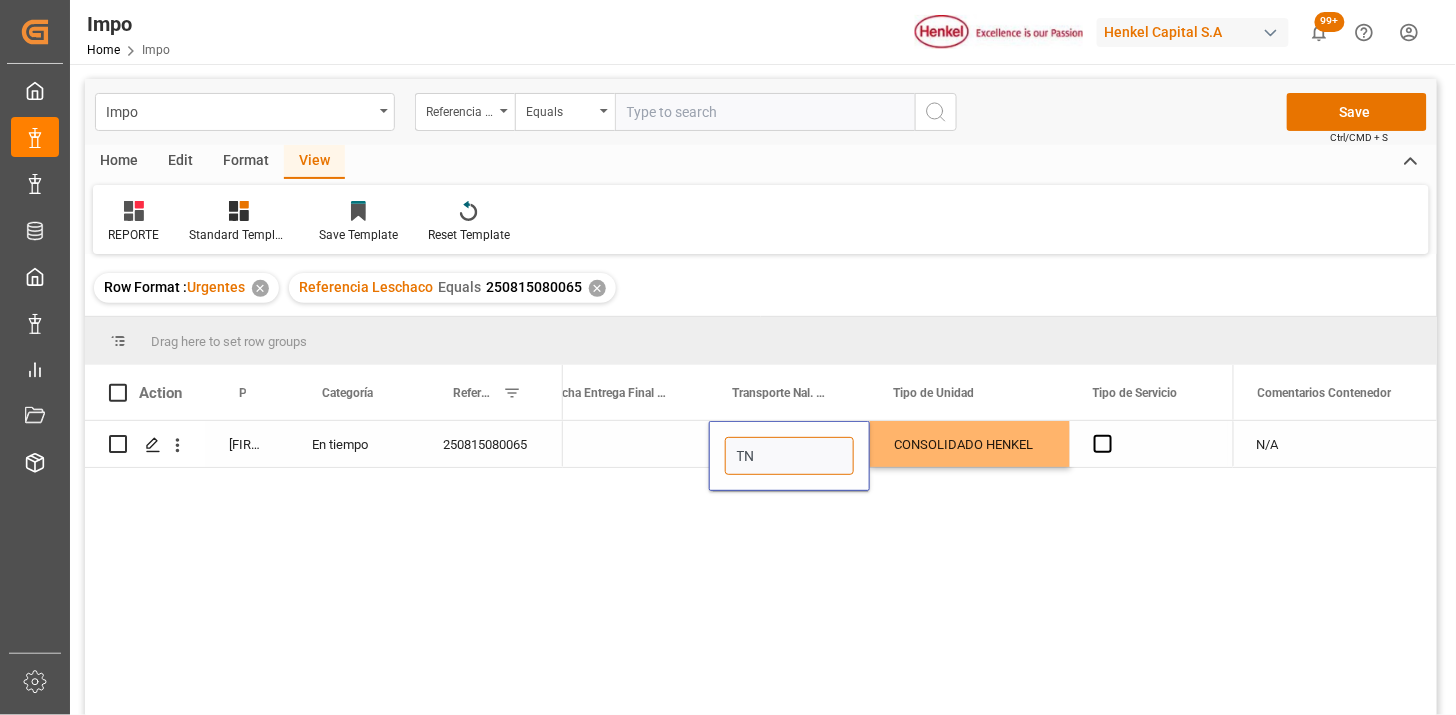 type on "TNC" 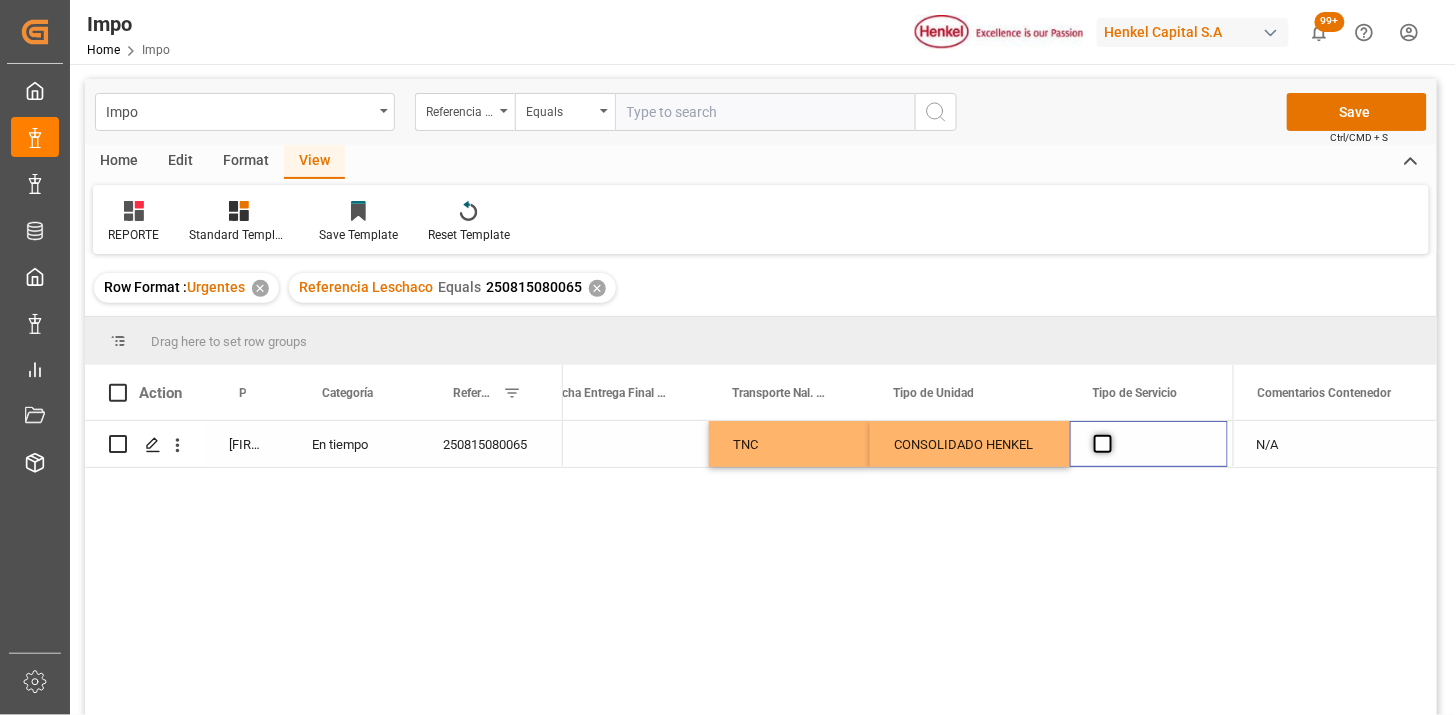 click at bounding box center [1103, 444] 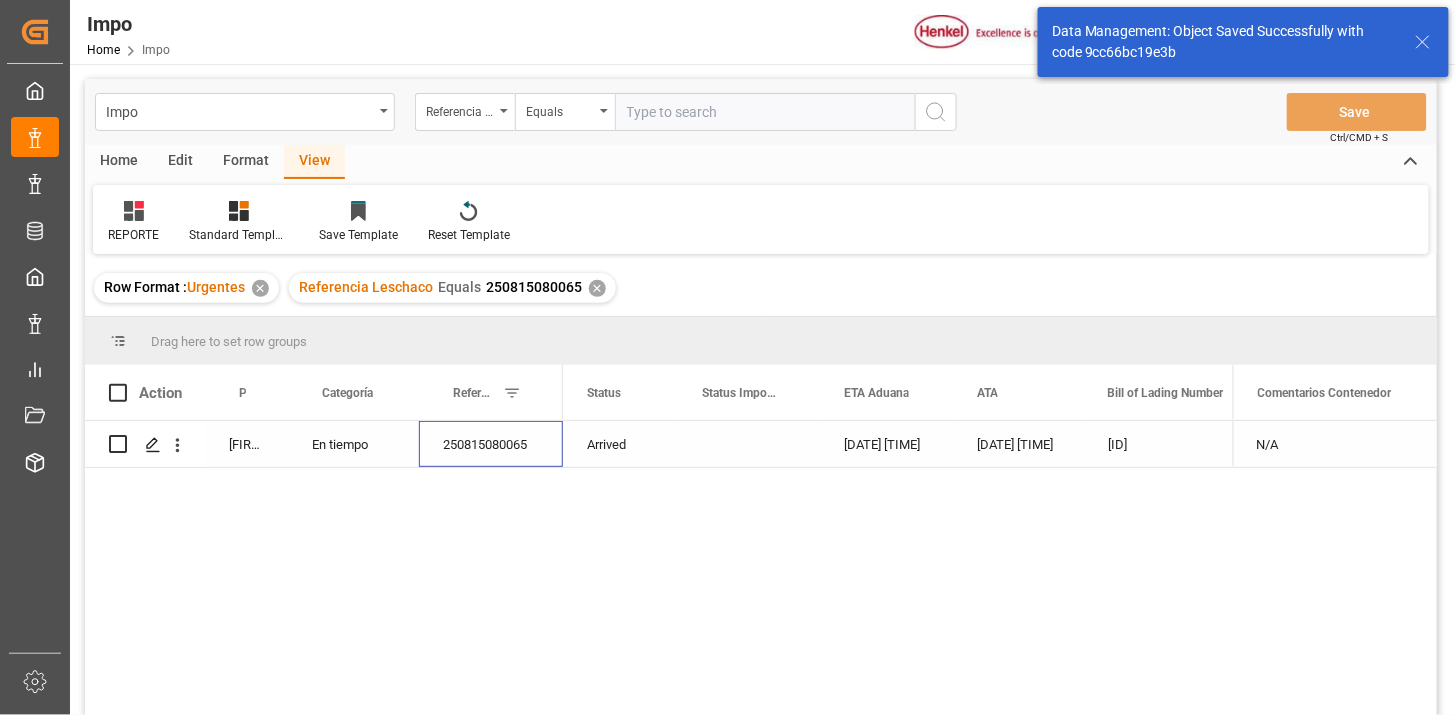 click on "250815080065" at bounding box center (491, 444) 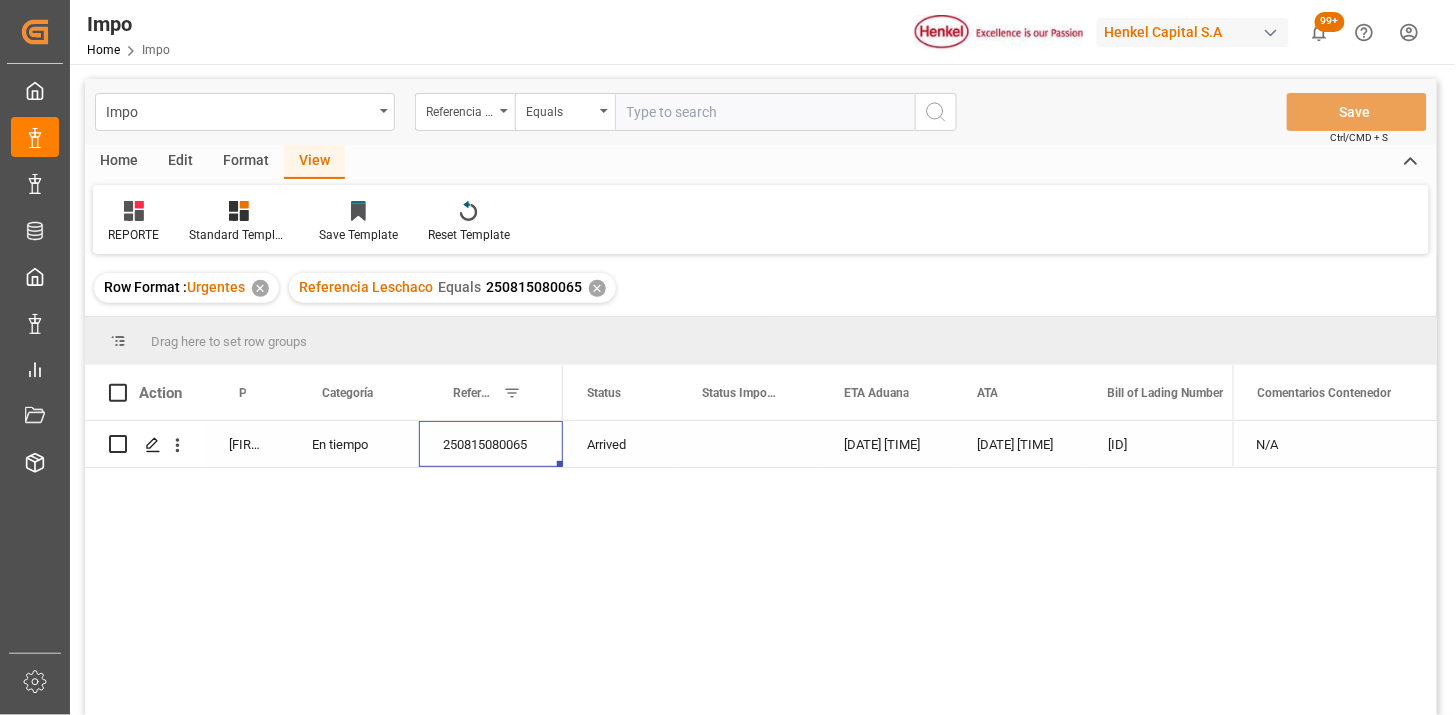 click on "250815080065" at bounding box center [491, 444] 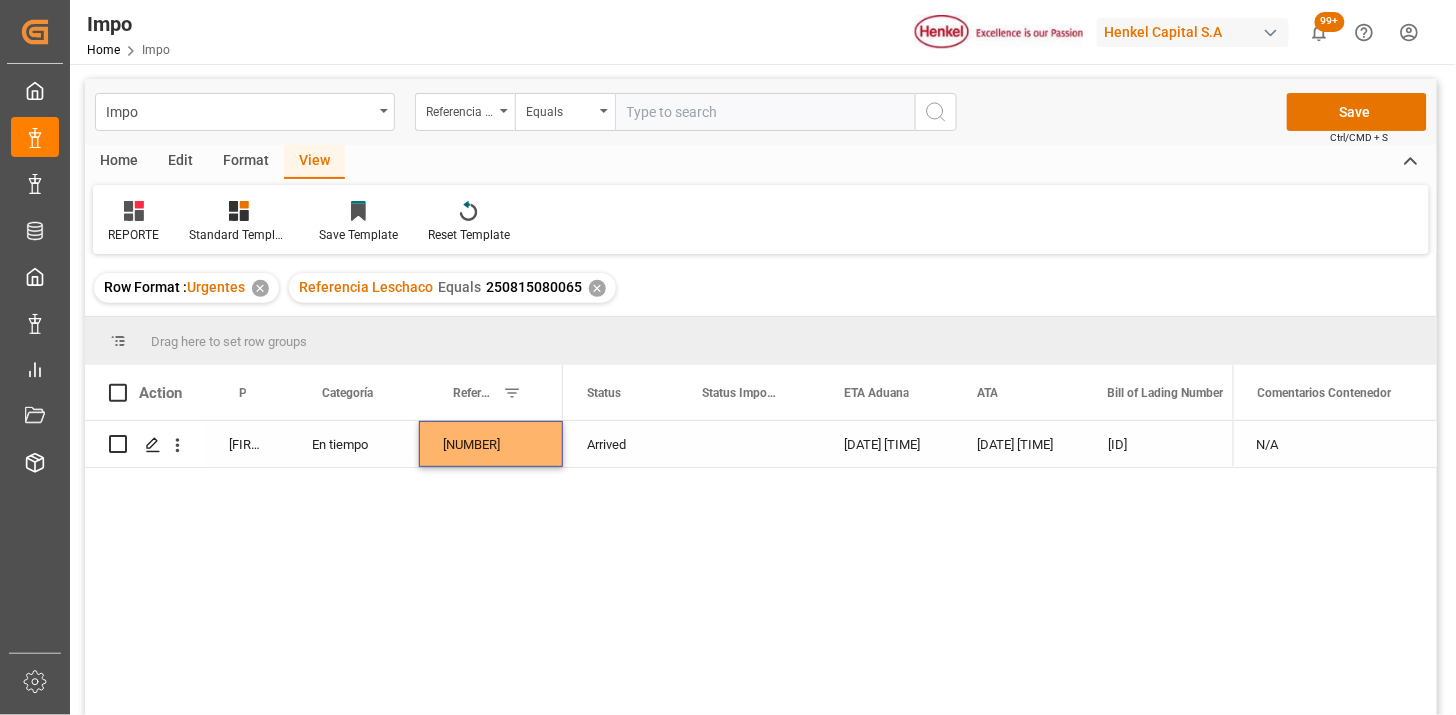 click at bounding box center [765, 112] 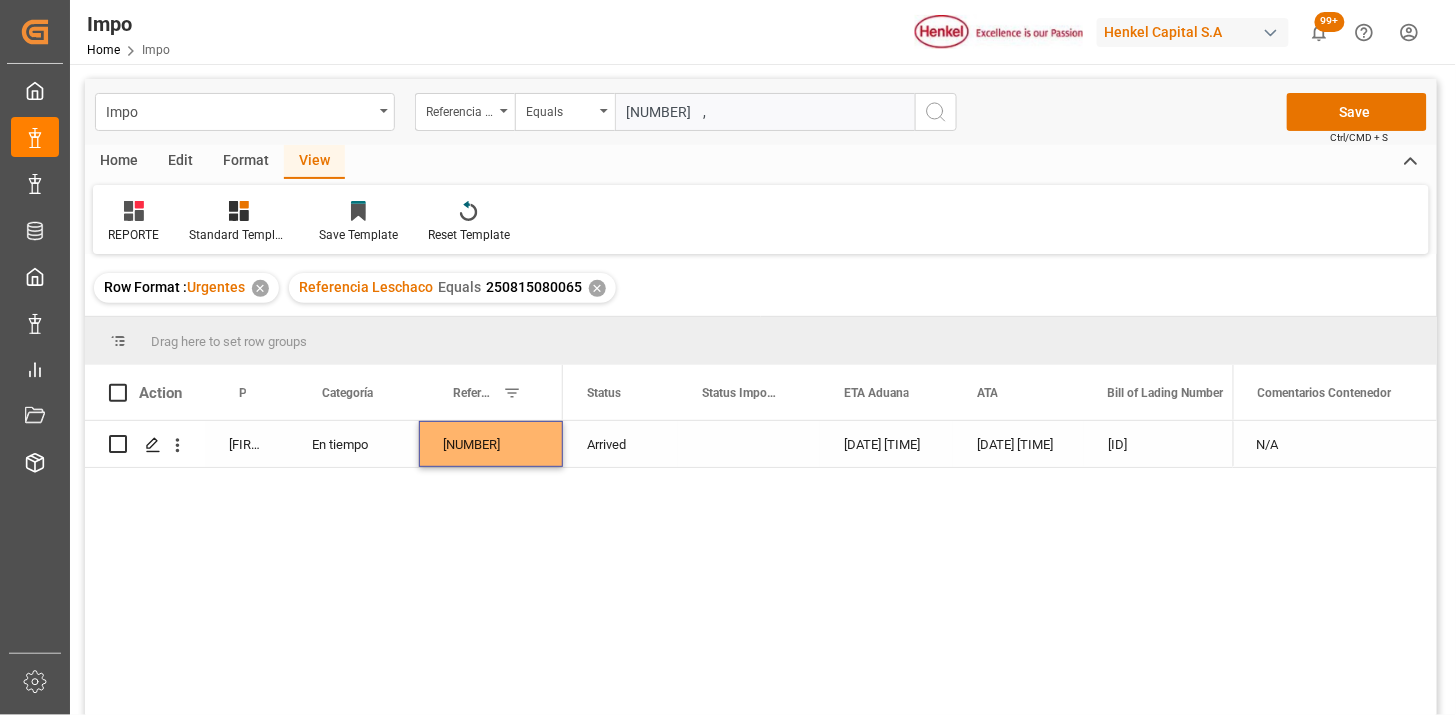 type on "250815080066" 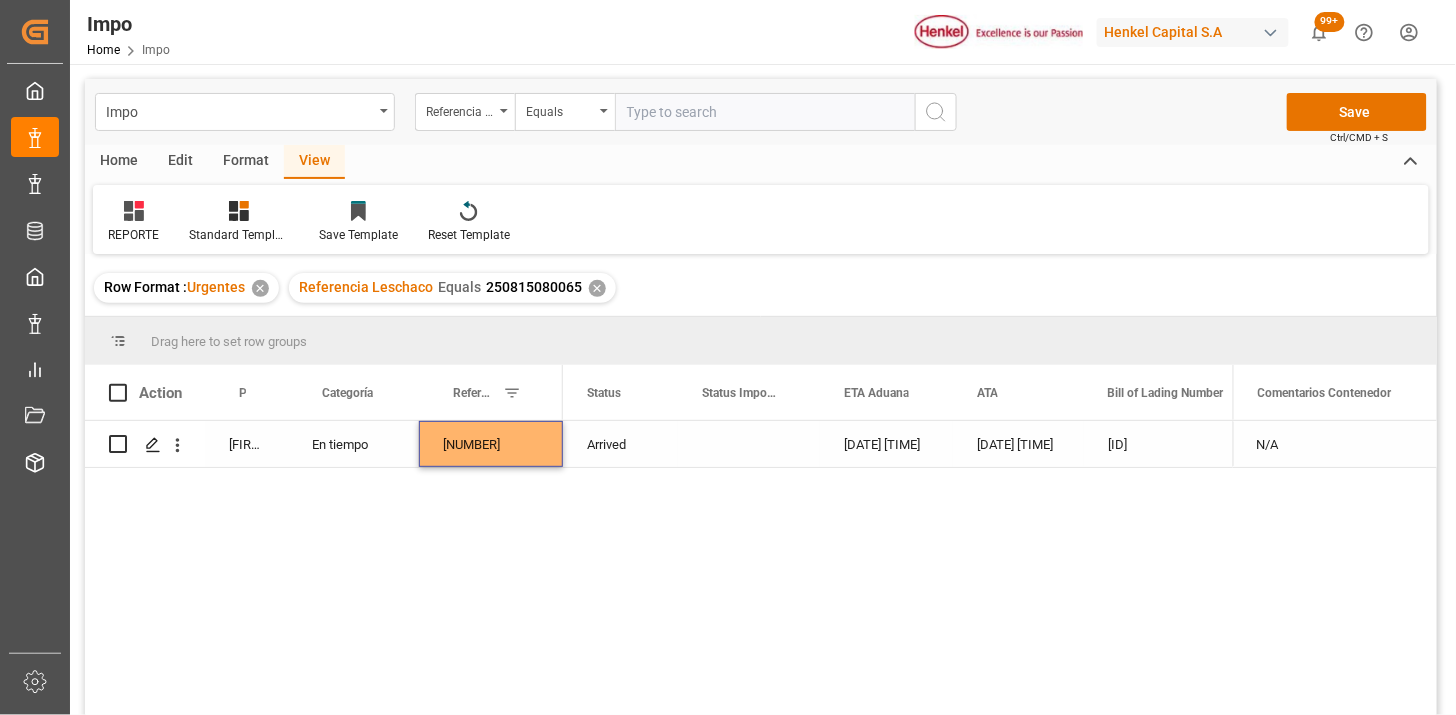 click on "Arrived" at bounding box center [620, 444] 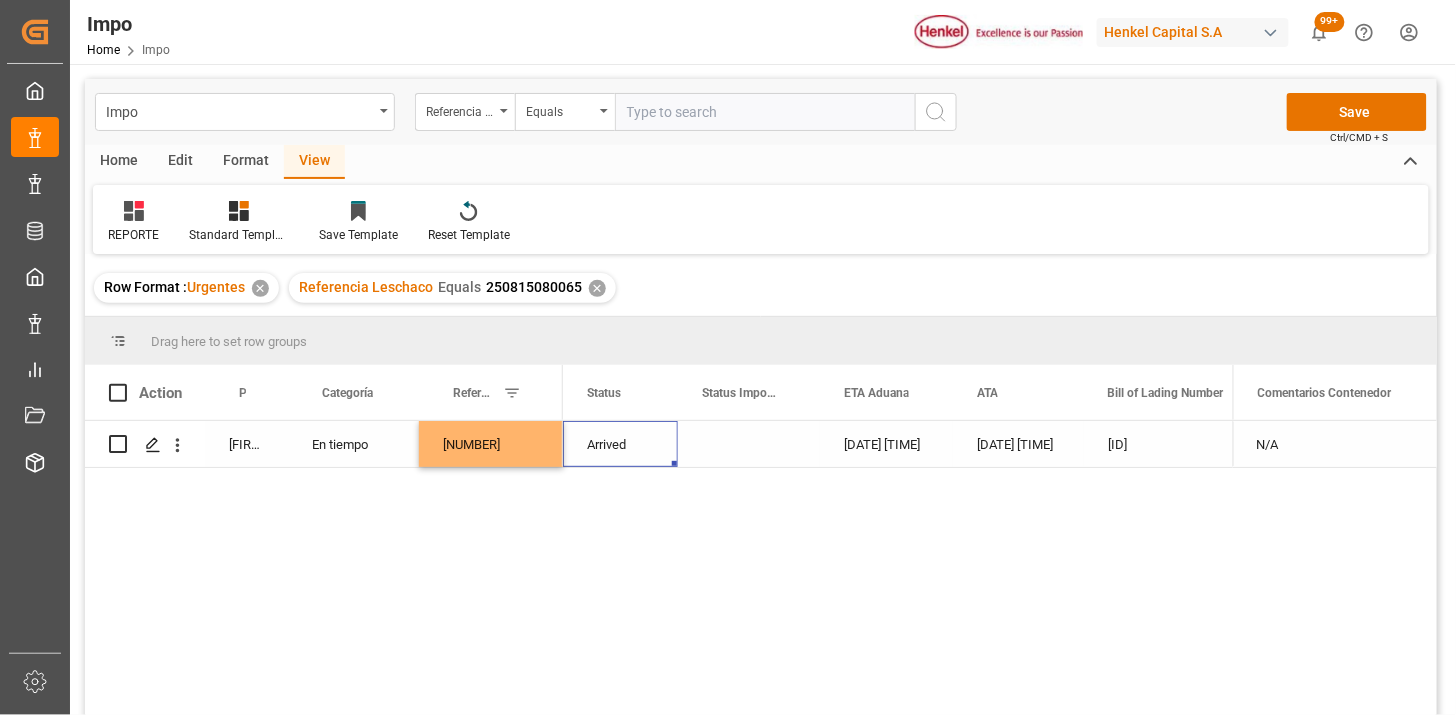 click on "250815080066" at bounding box center [491, 444] 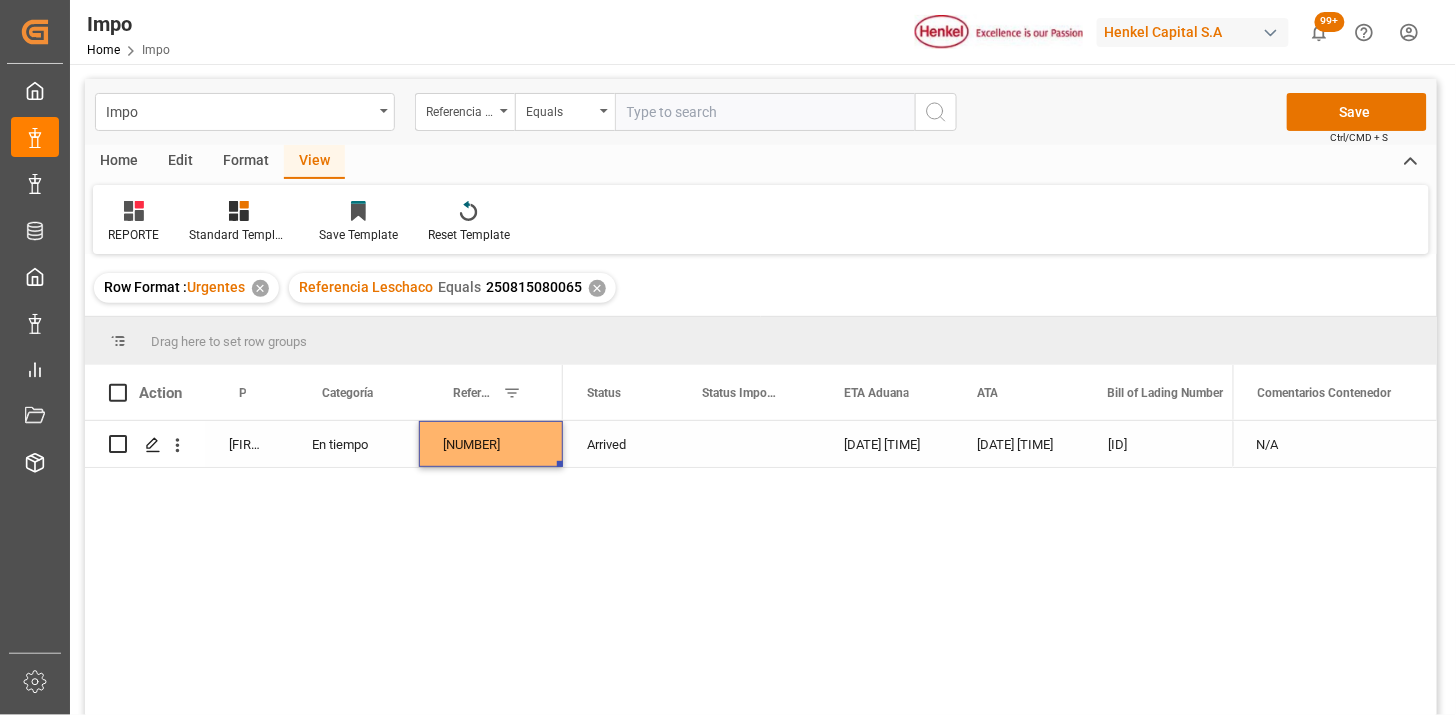 click at bounding box center [765, 112] 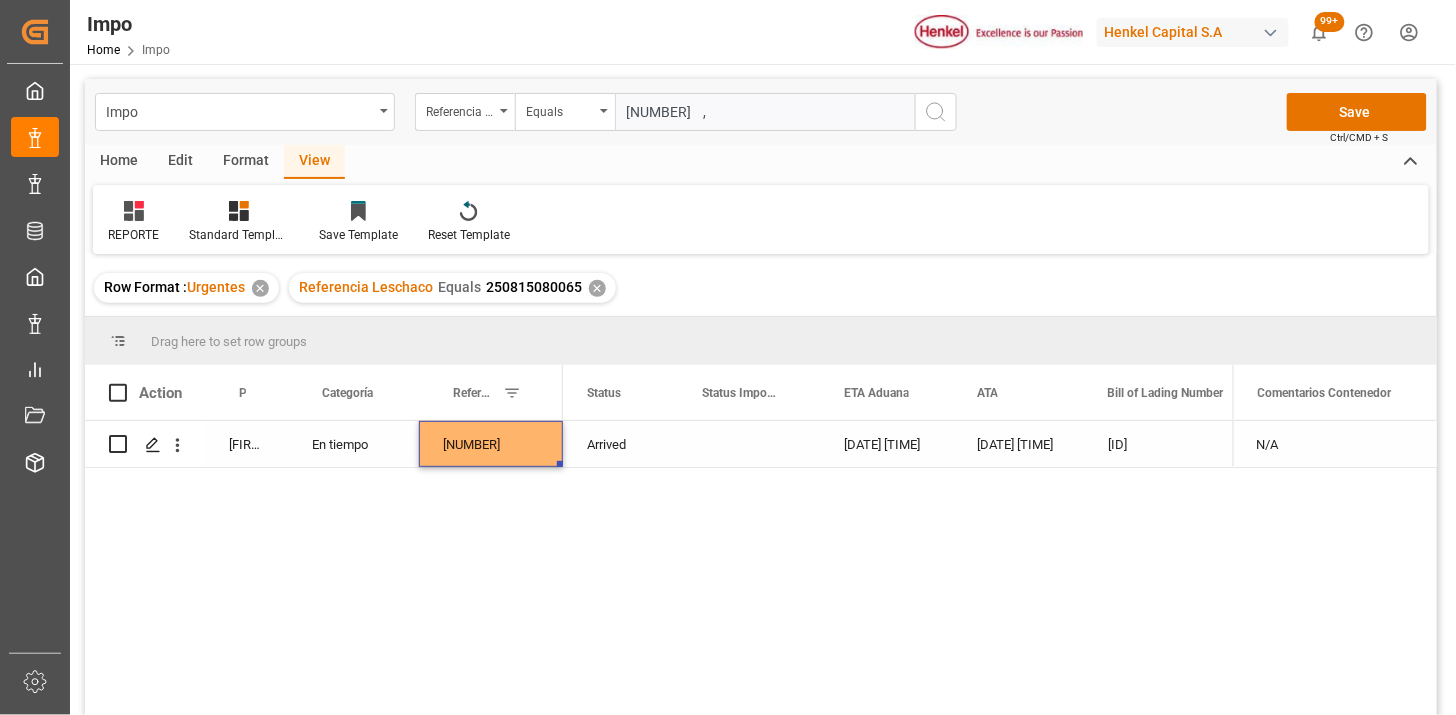 paste on "250815080066" 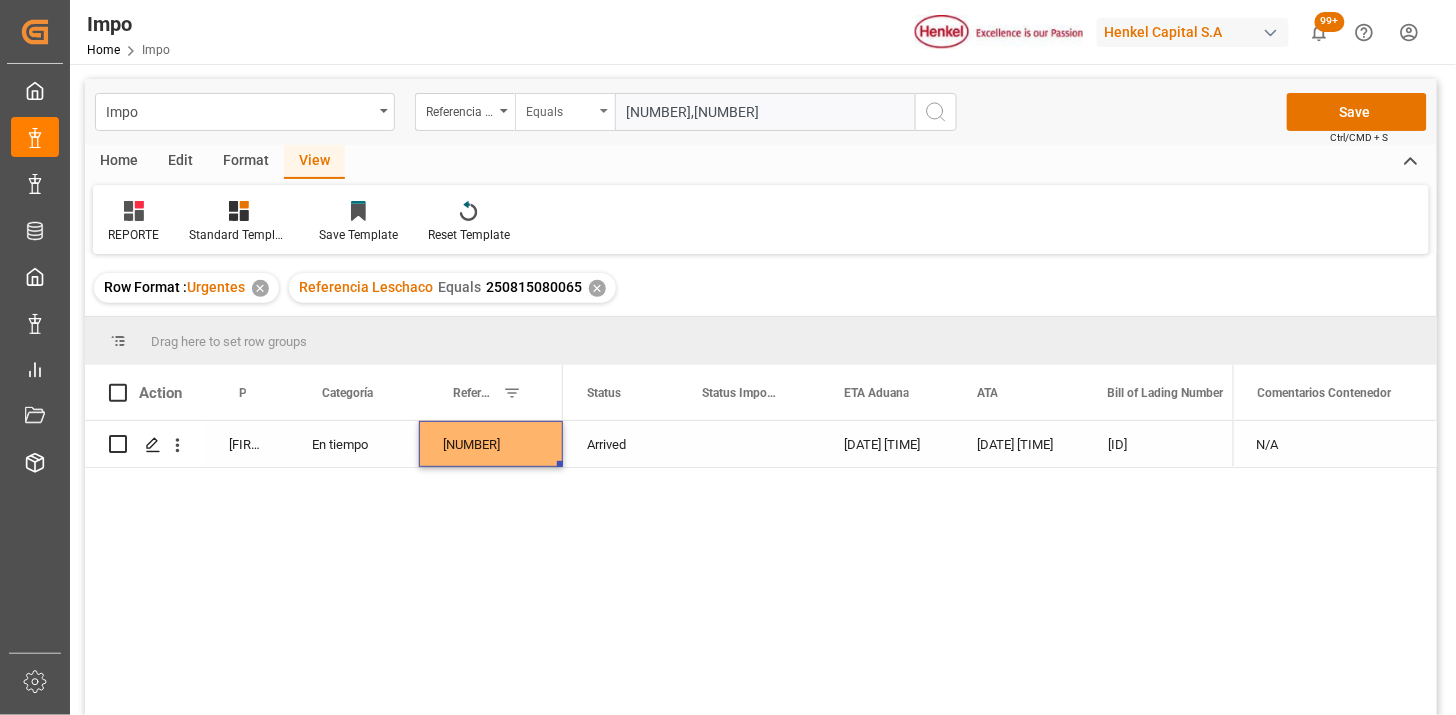 type on "250815080066,250815080065" 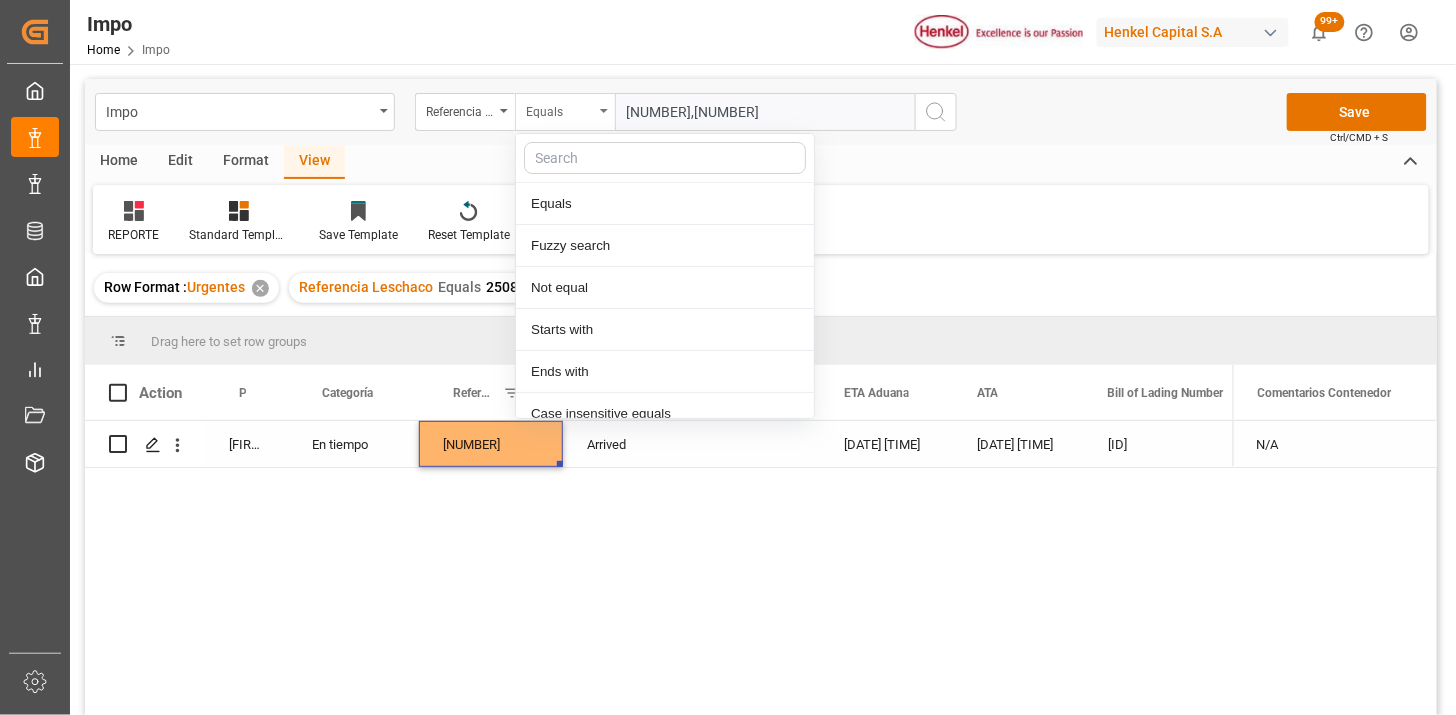 scroll, scrollTop: 100, scrollLeft: 0, axis: vertical 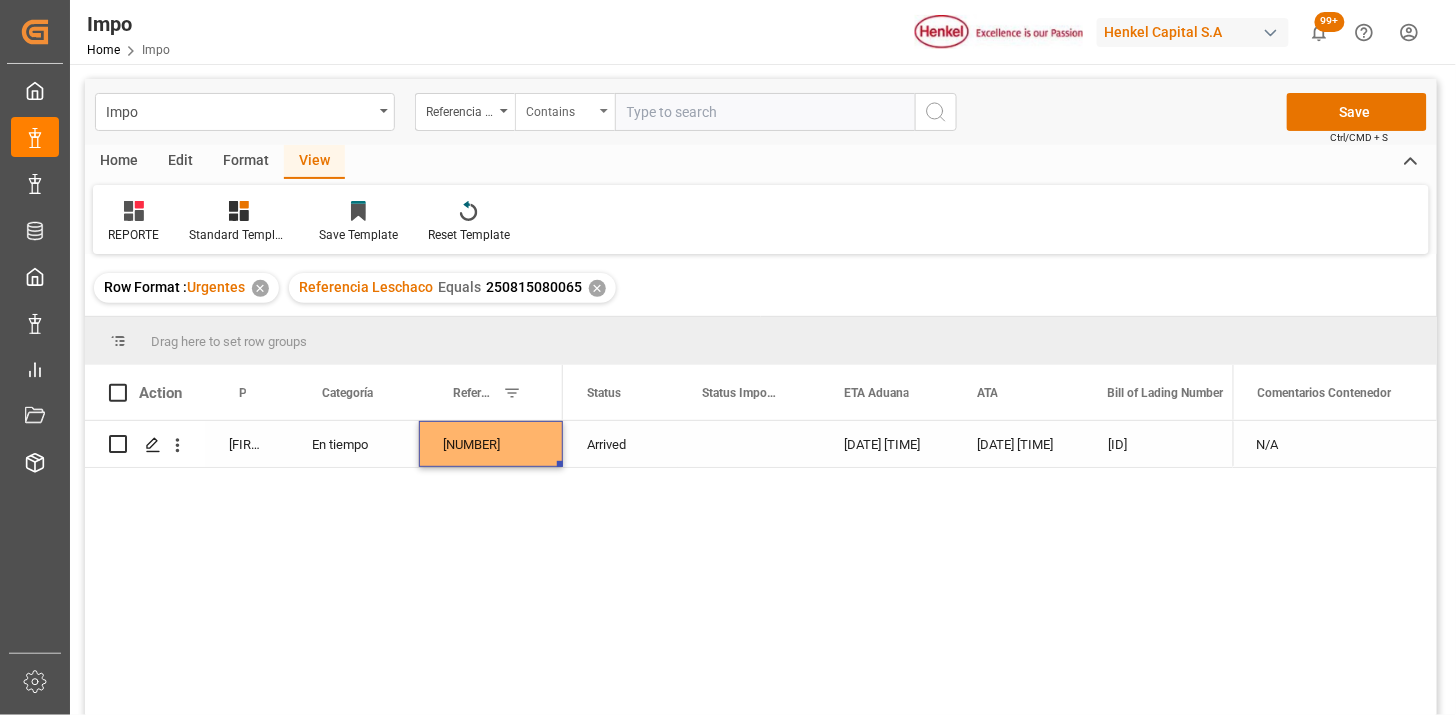 paste on "250815080066,250815080065" 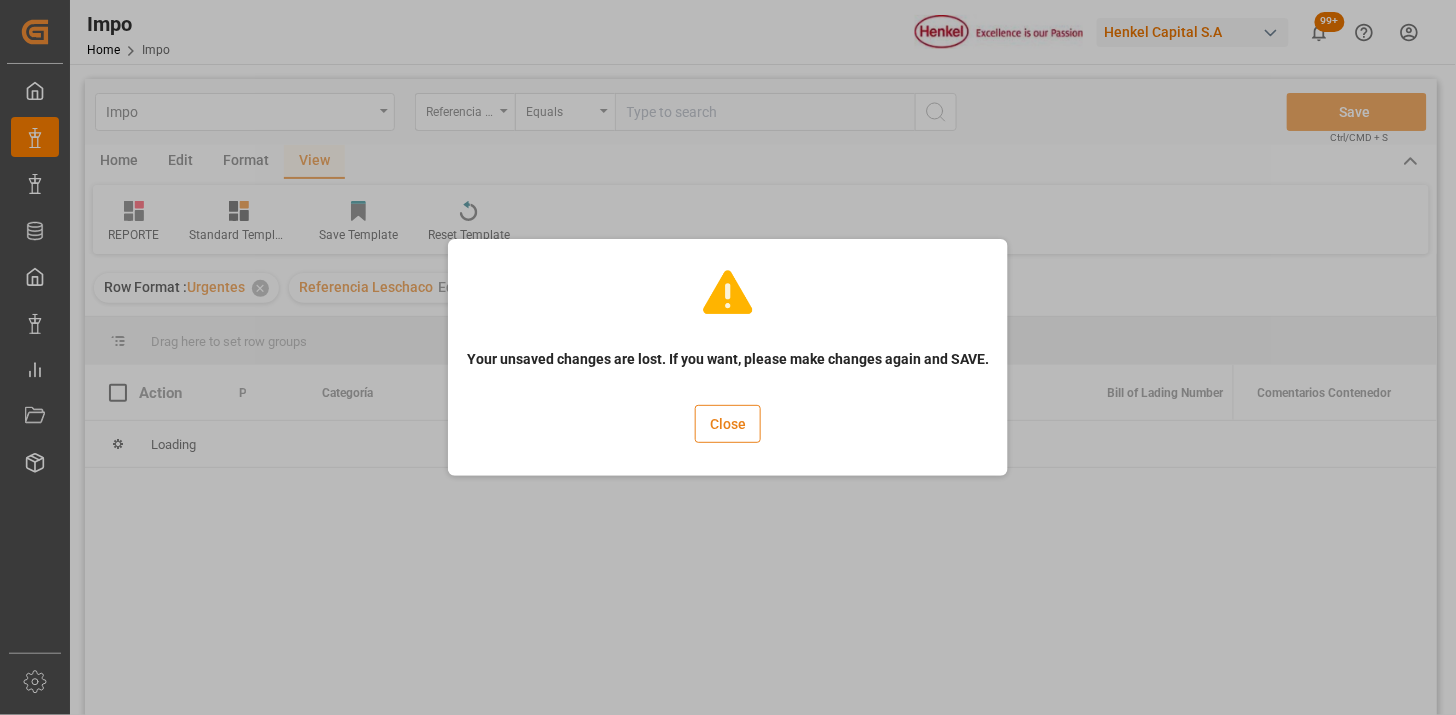click on "Close" at bounding box center [728, 424] 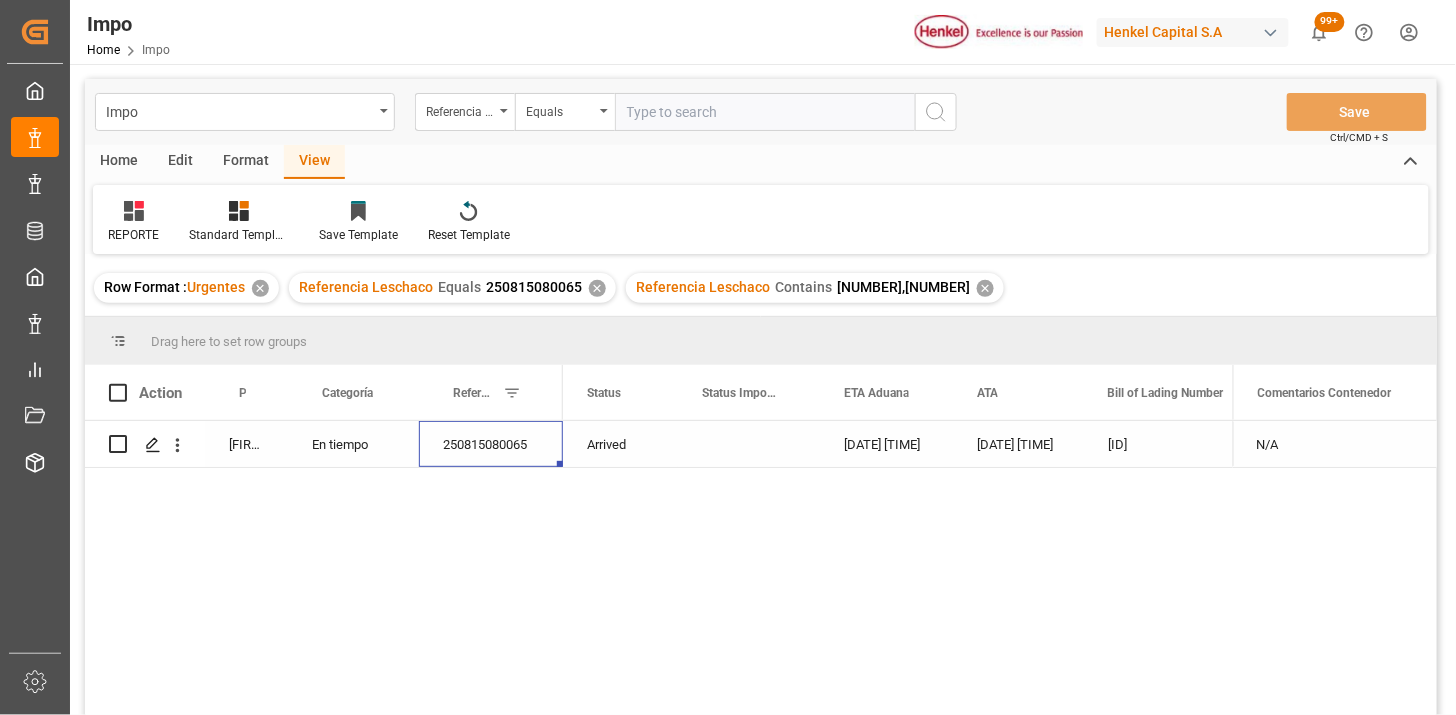 click on "✕" at bounding box center [597, 288] 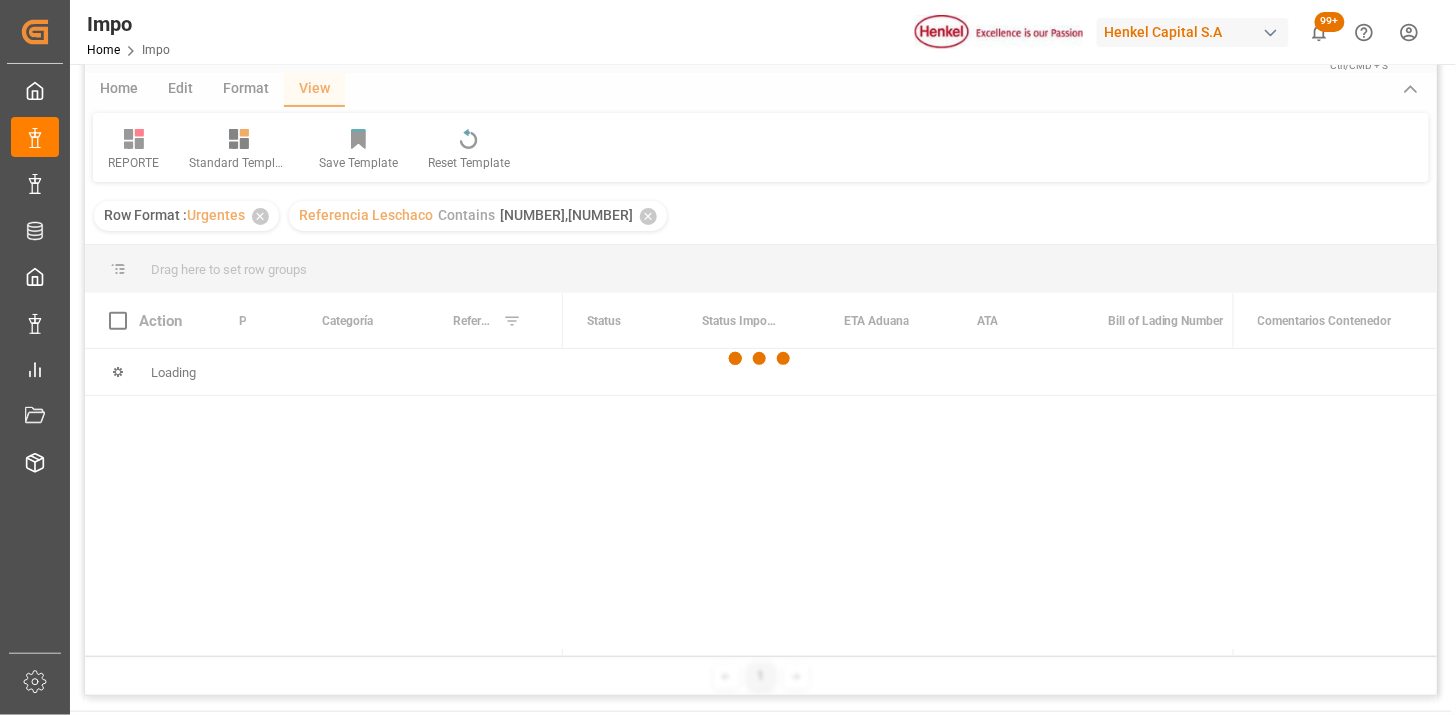 scroll, scrollTop: 111, scrollLeft: 0, axis: vertical 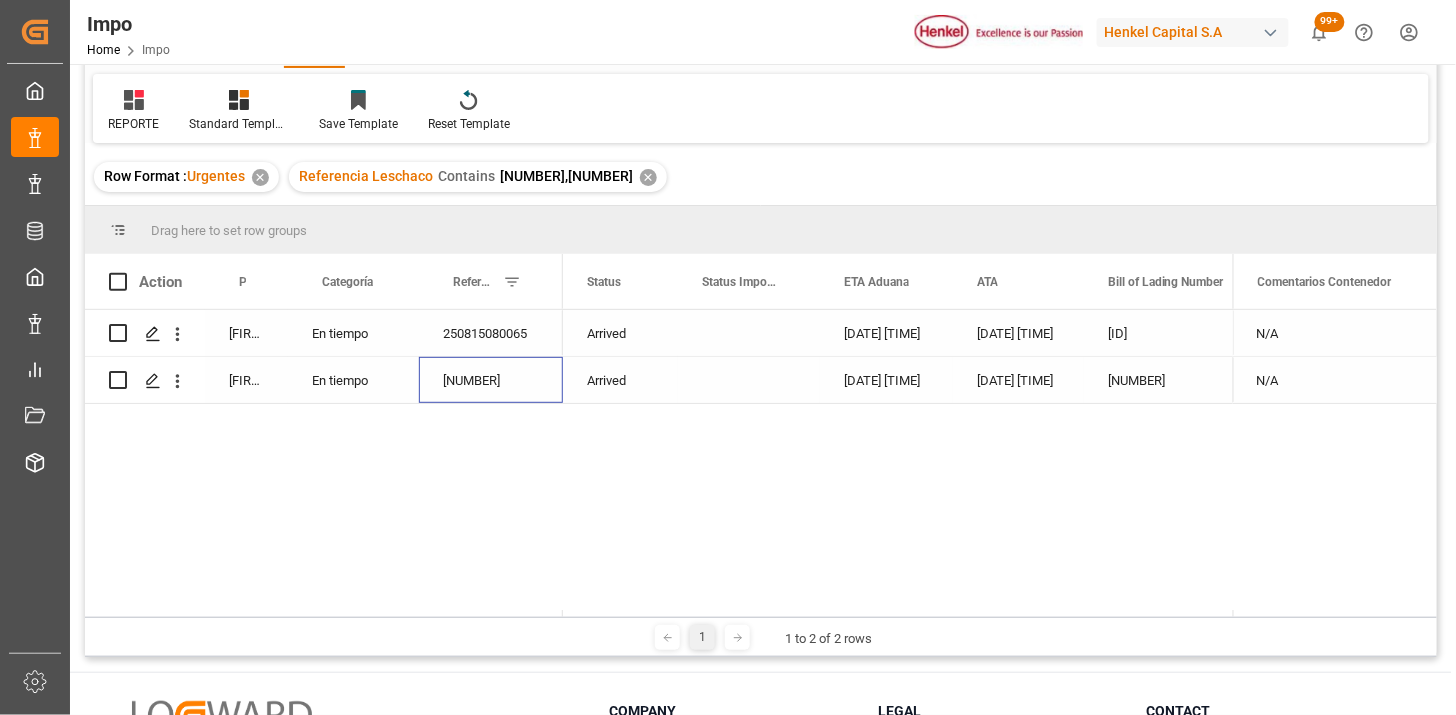 click on "250815080066" at bounding box center (491, 380) 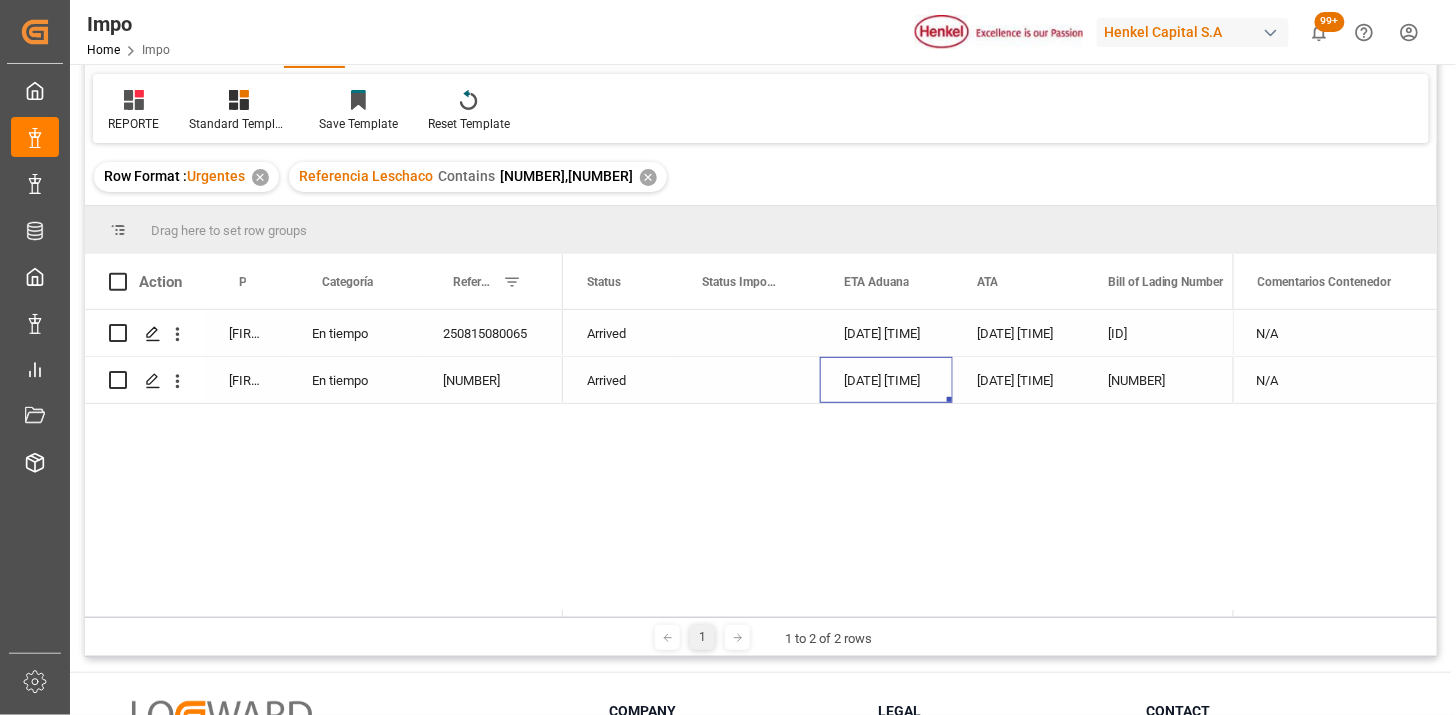 scroll, scrollTop: 0, scrollLeft: 580, axis: horizontal 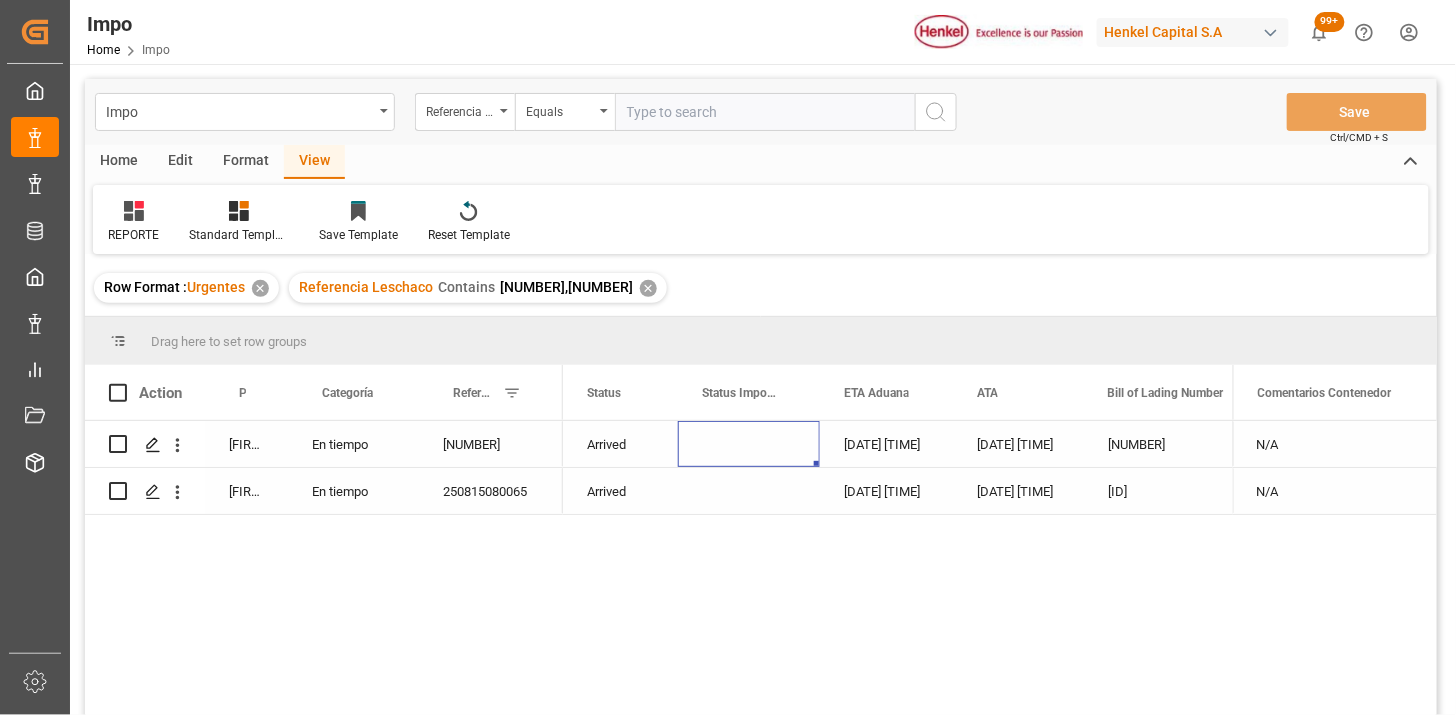 drag, startPoint x: 683, startPoint y: 116, endPoint x: 728, endPoint y: 121, distance: 45.276924 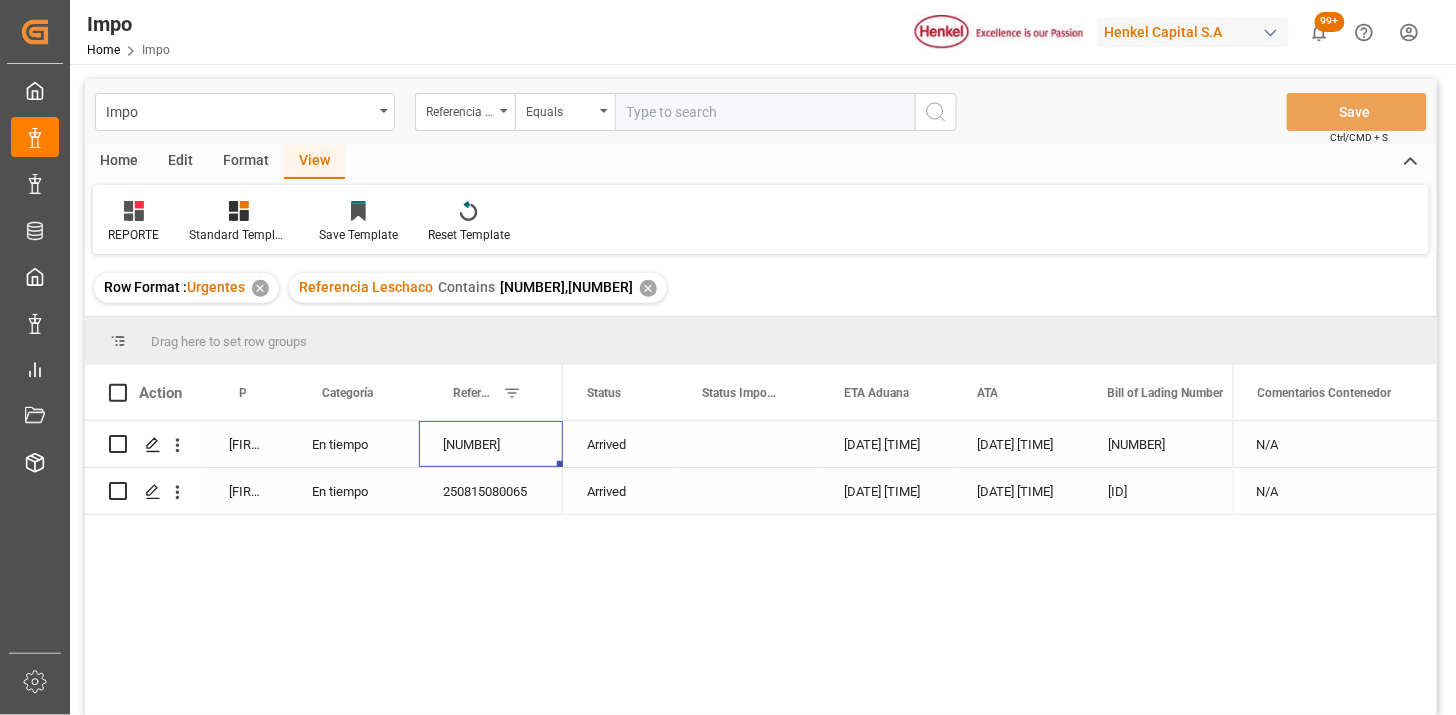click on "250815080066" at bounding box center (491, 444) 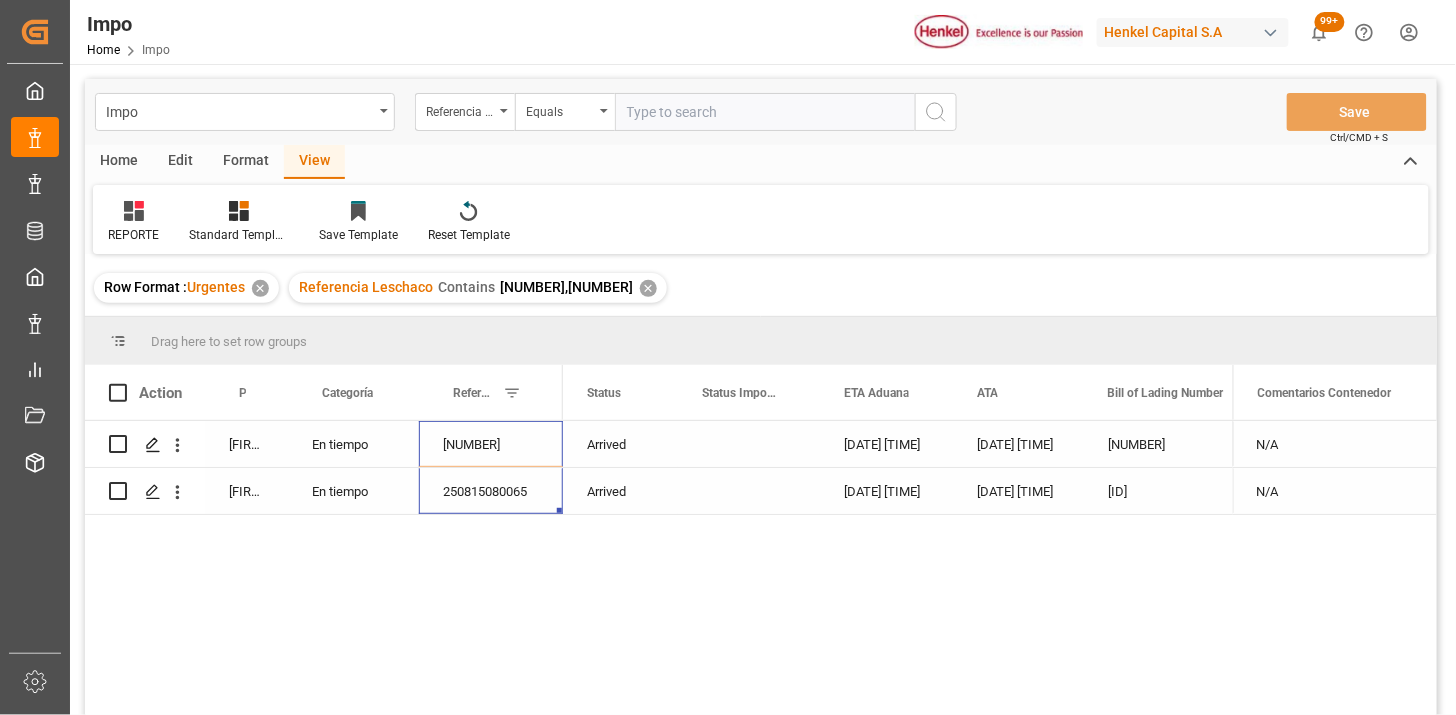 click at bounding box center [765, 112] 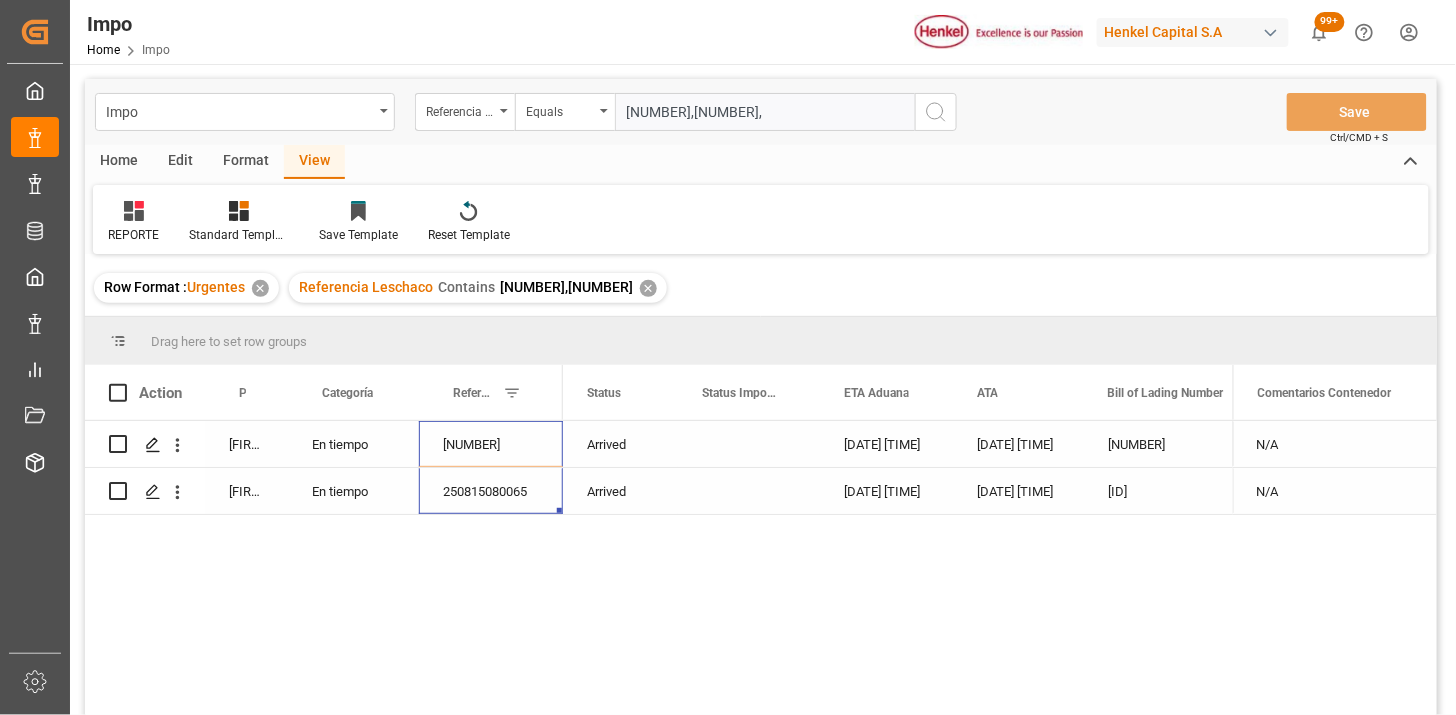 paste on "250815080064" 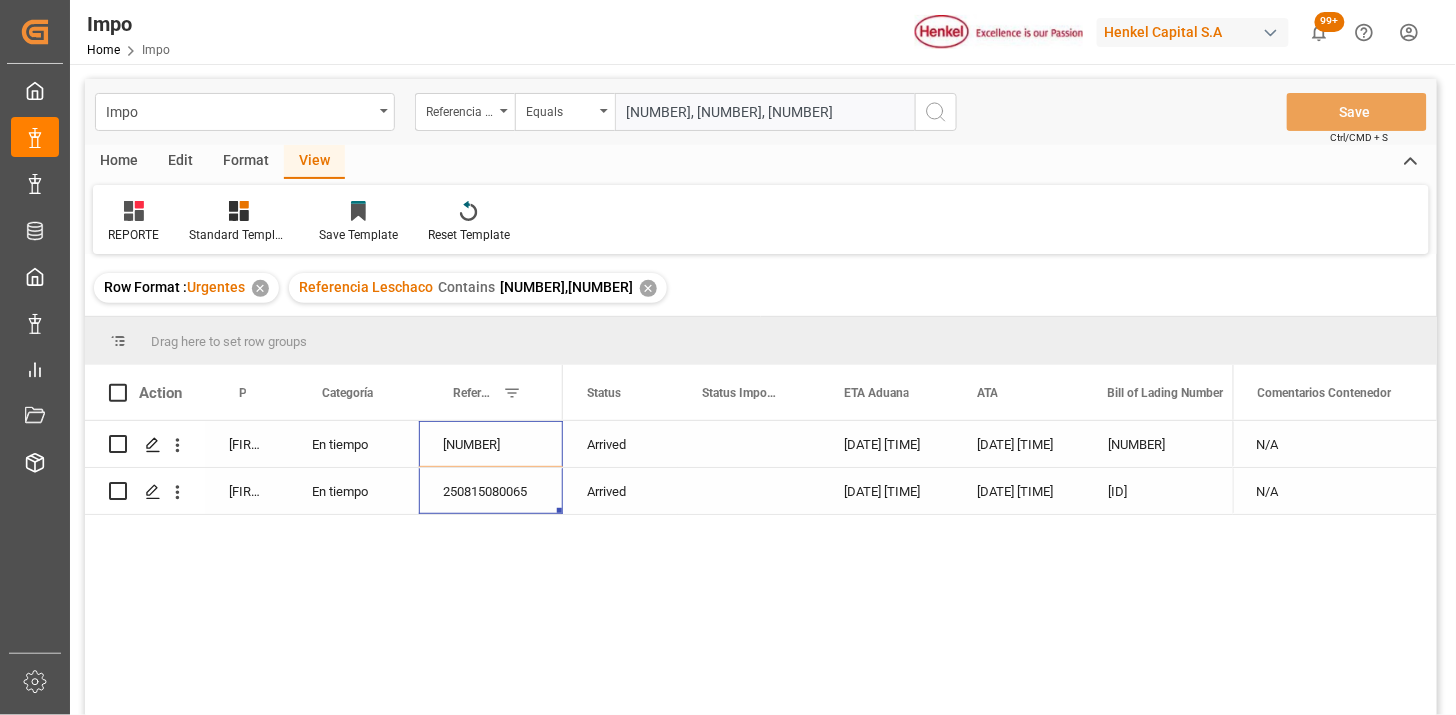 type on "250815080066,250815080065,250815080064" 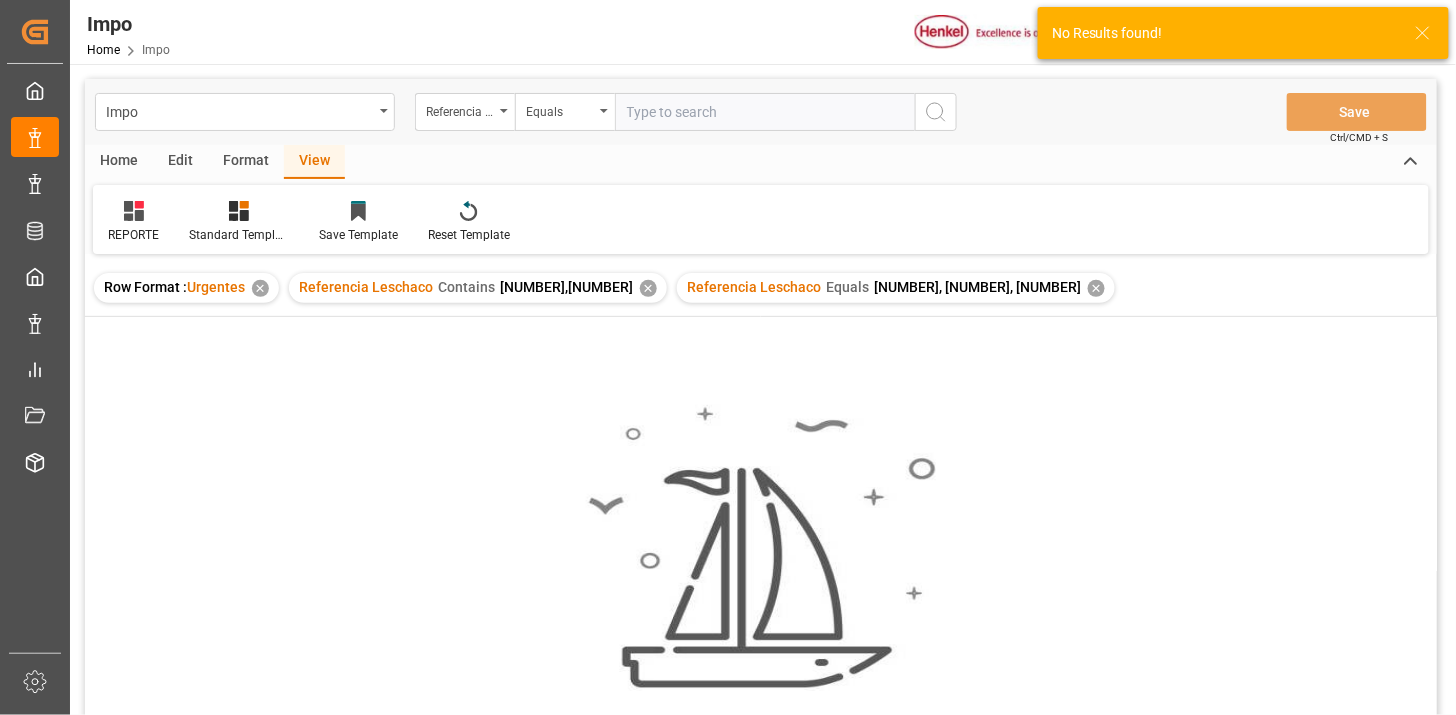 click on "Referencia Leschaco Contains 250815080066,250815080065 ✕" at bounding box center (478, 288) 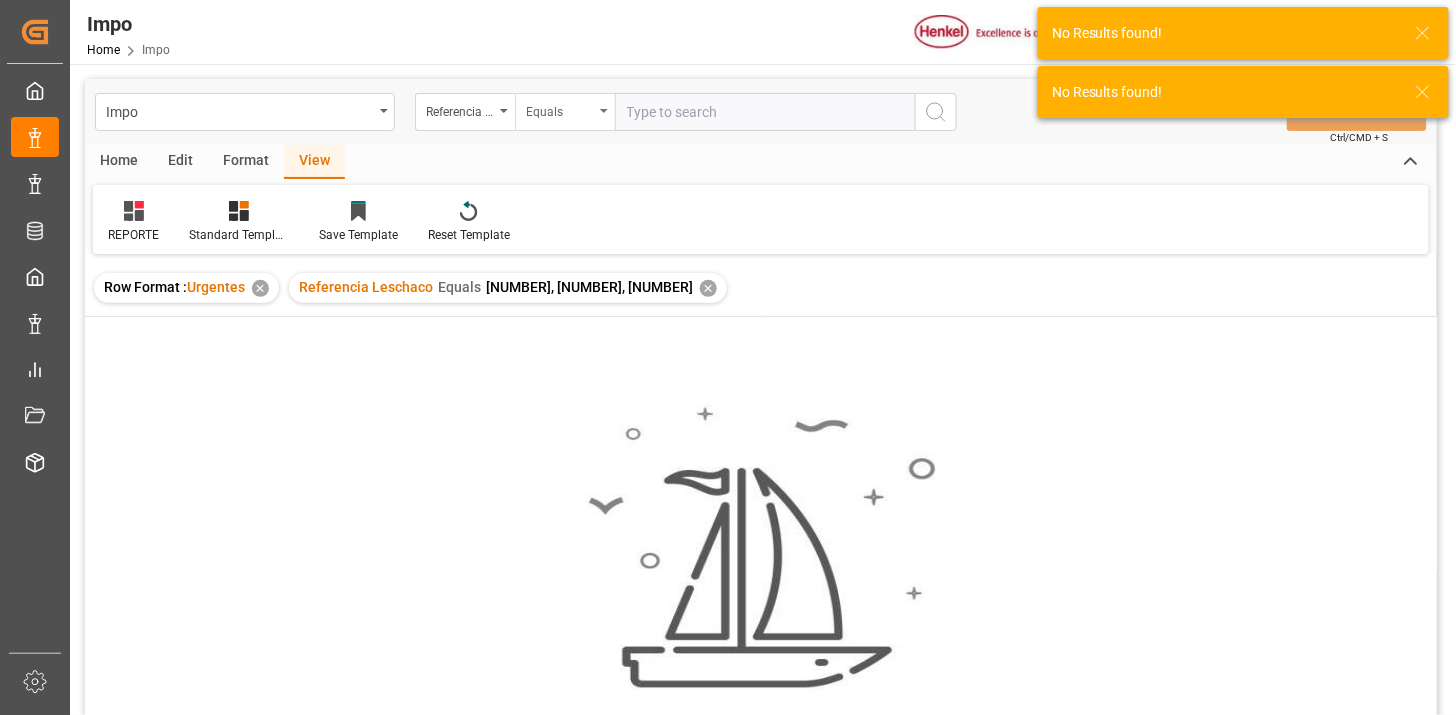 click on "Equals" at bounding box center [565, 112] 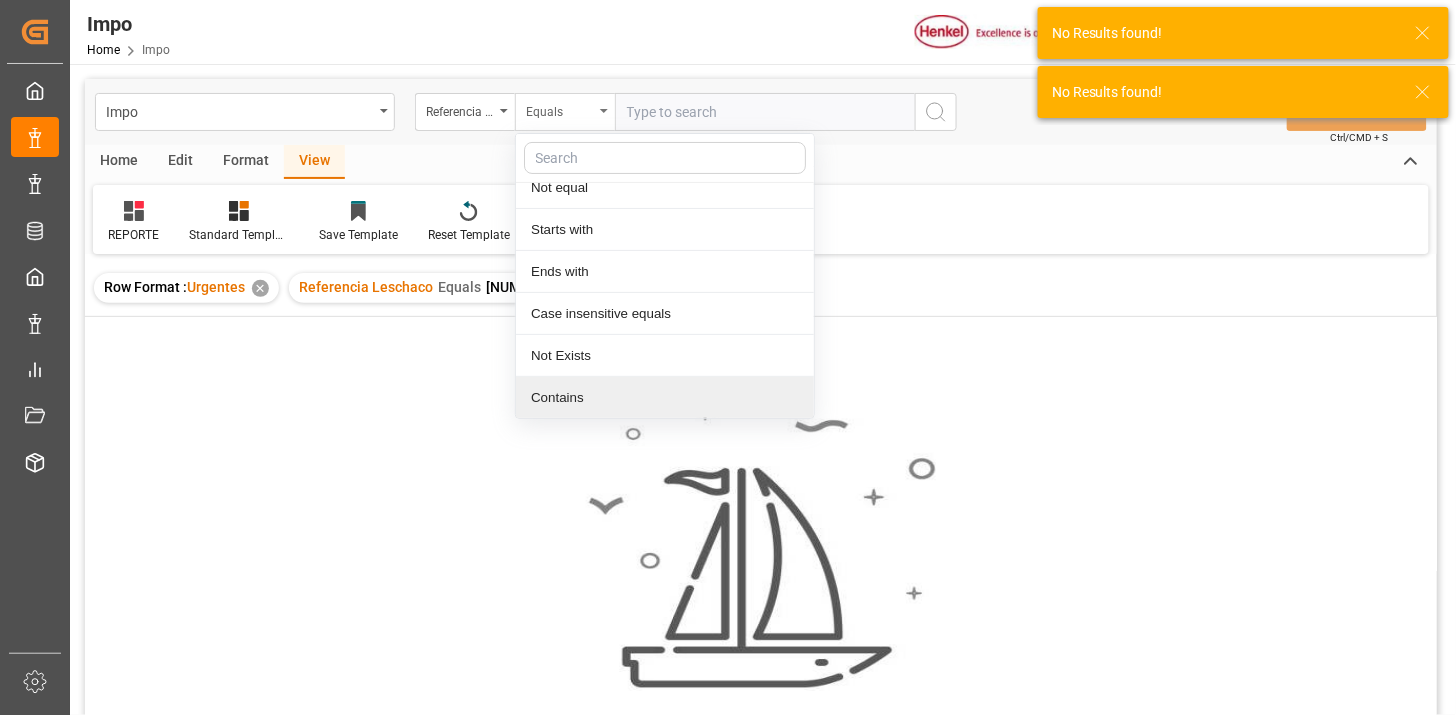 paste on "250815080064" 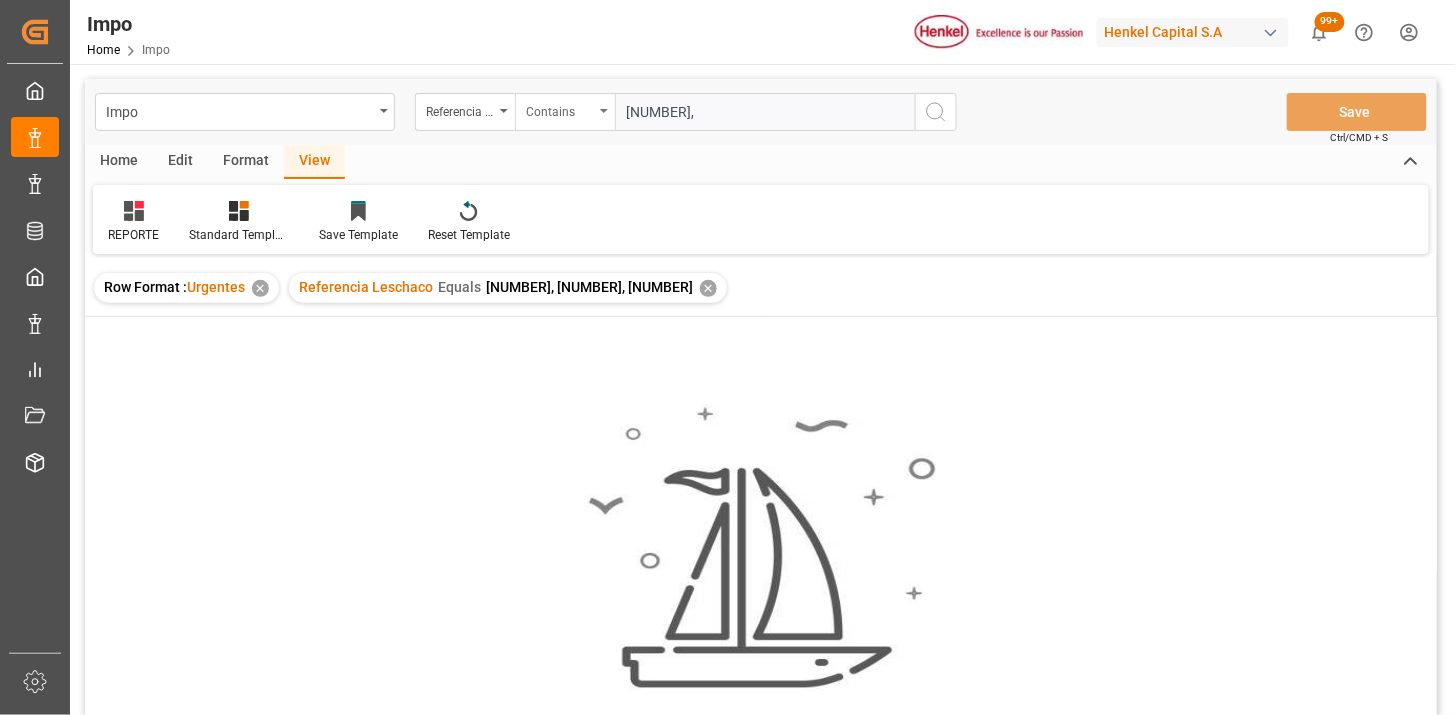 paste on "250815080064" 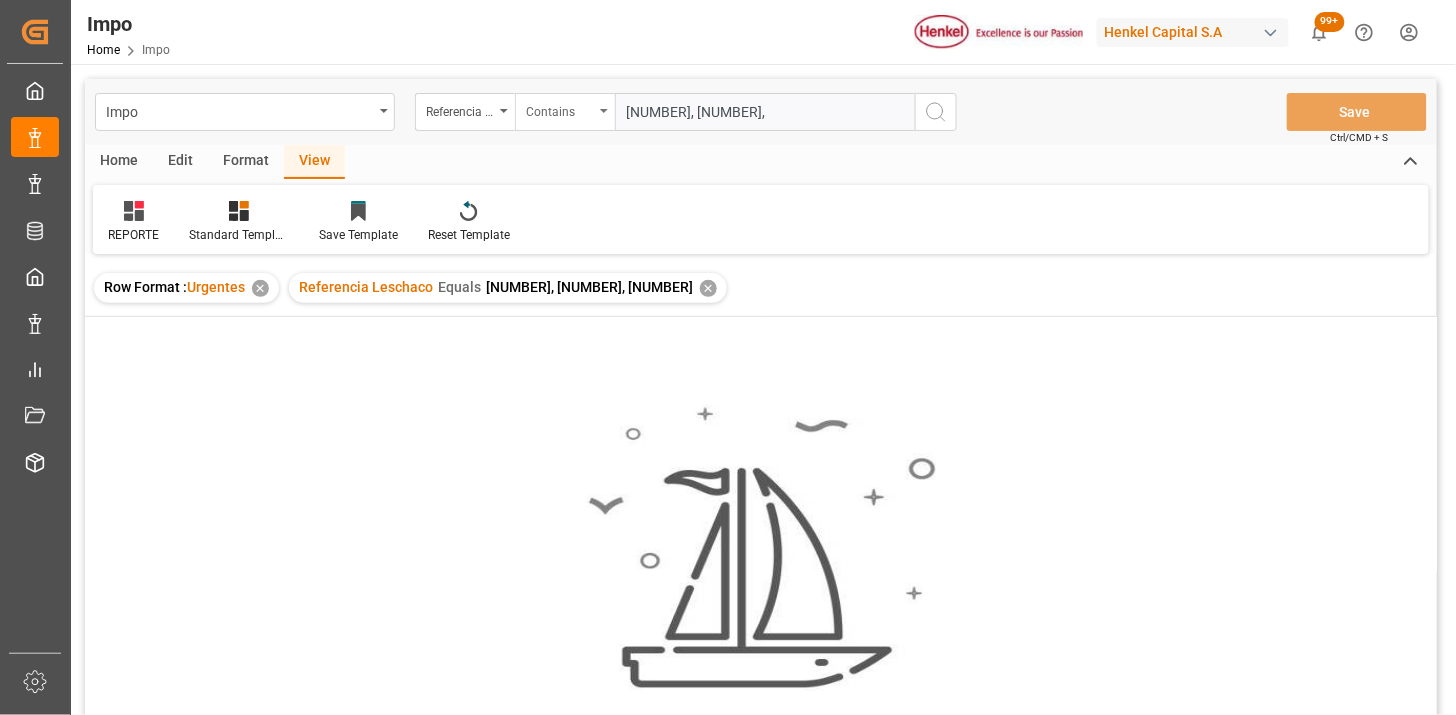 paste on "250815080064" 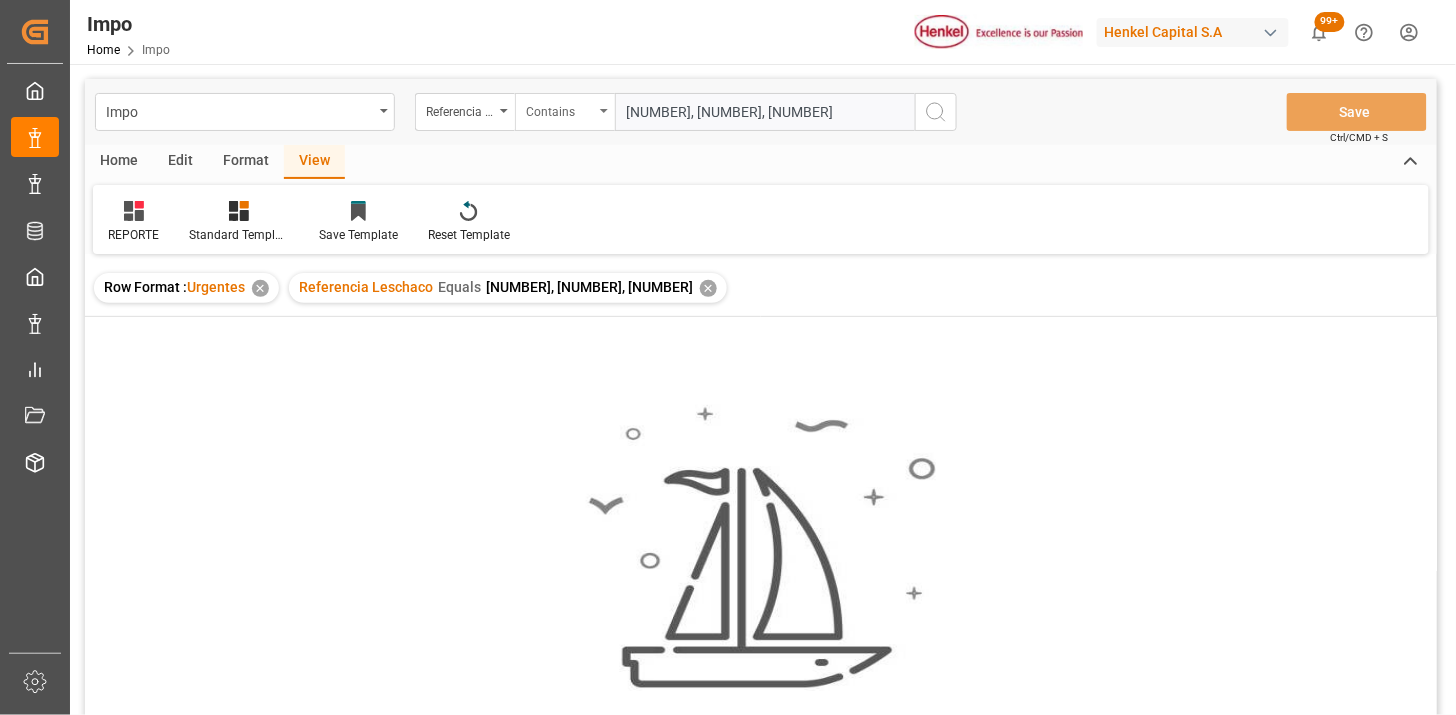 type on "250815080064,250815080066,250815080065" 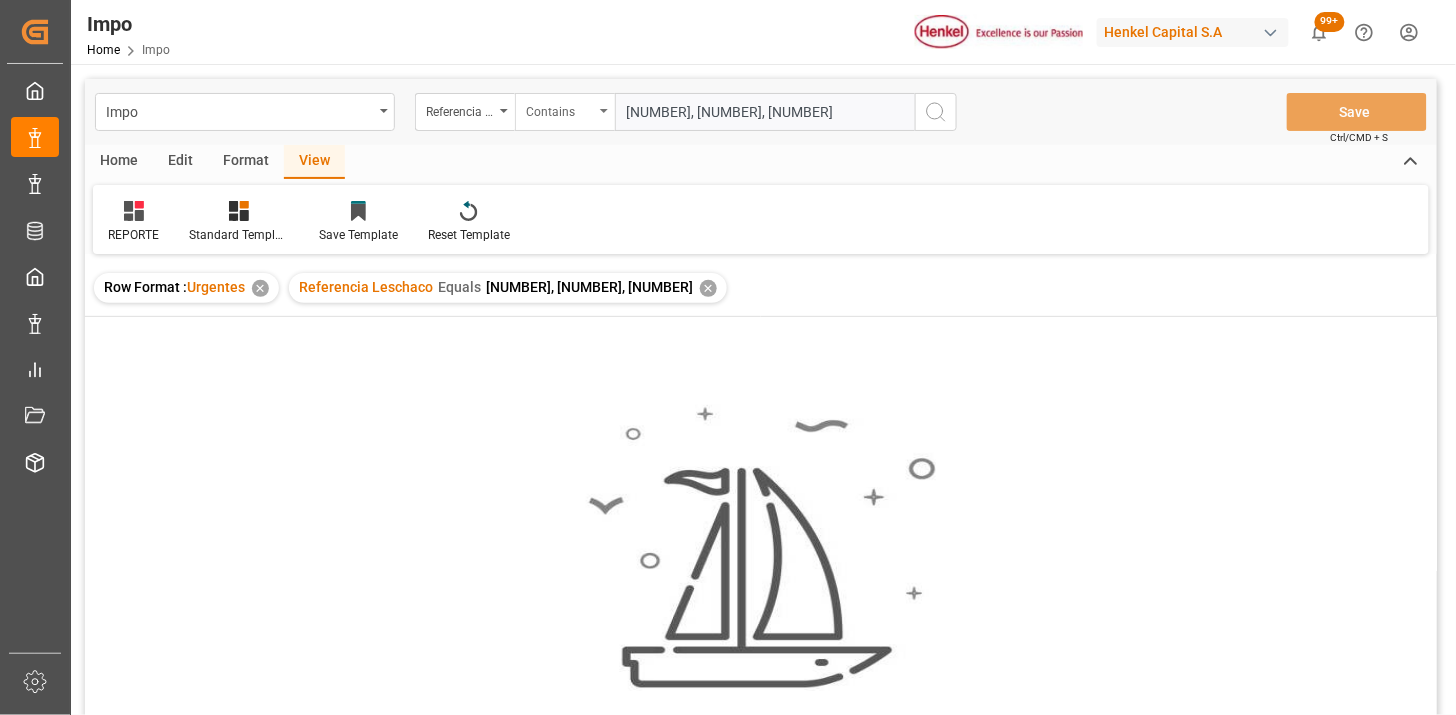 scroll, scrollTop: 0, scrollLeft: 10, axis: horizontal 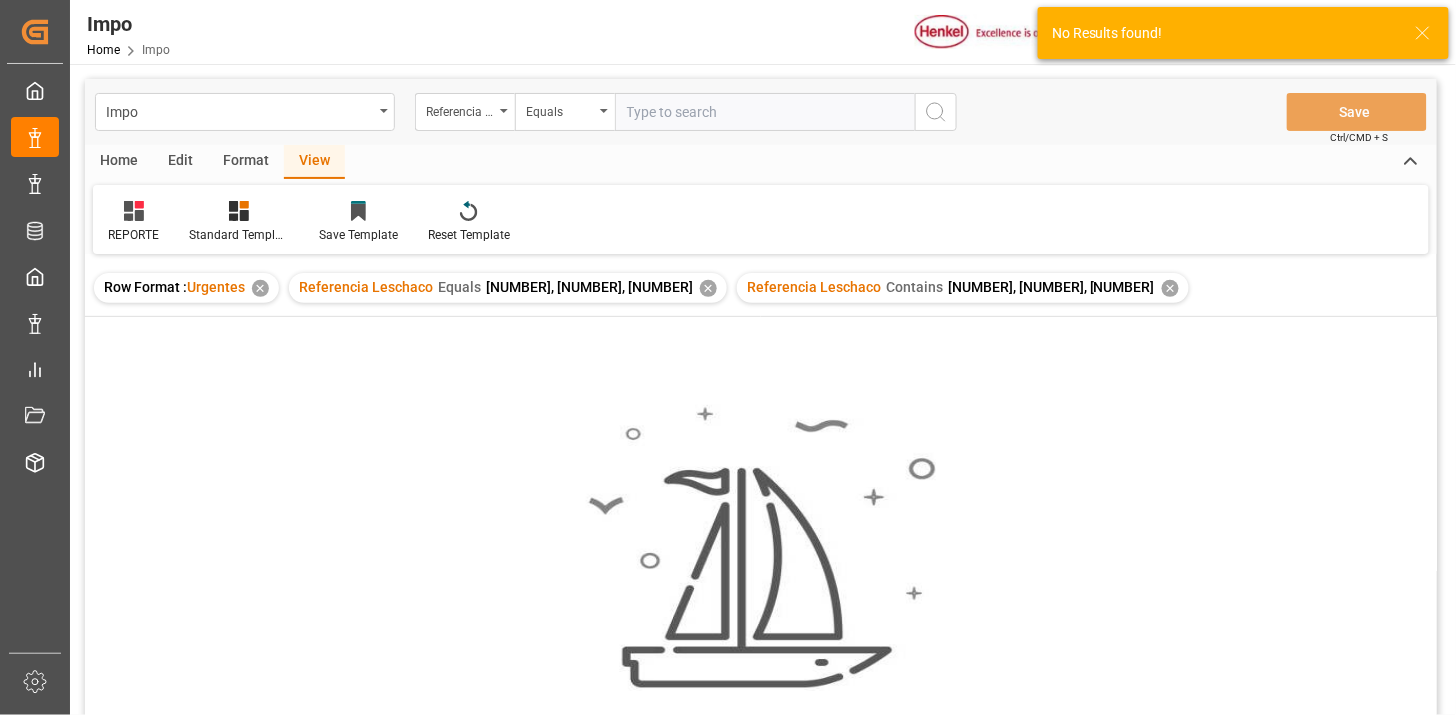 click on "✕" at bounding box center [708, 288] 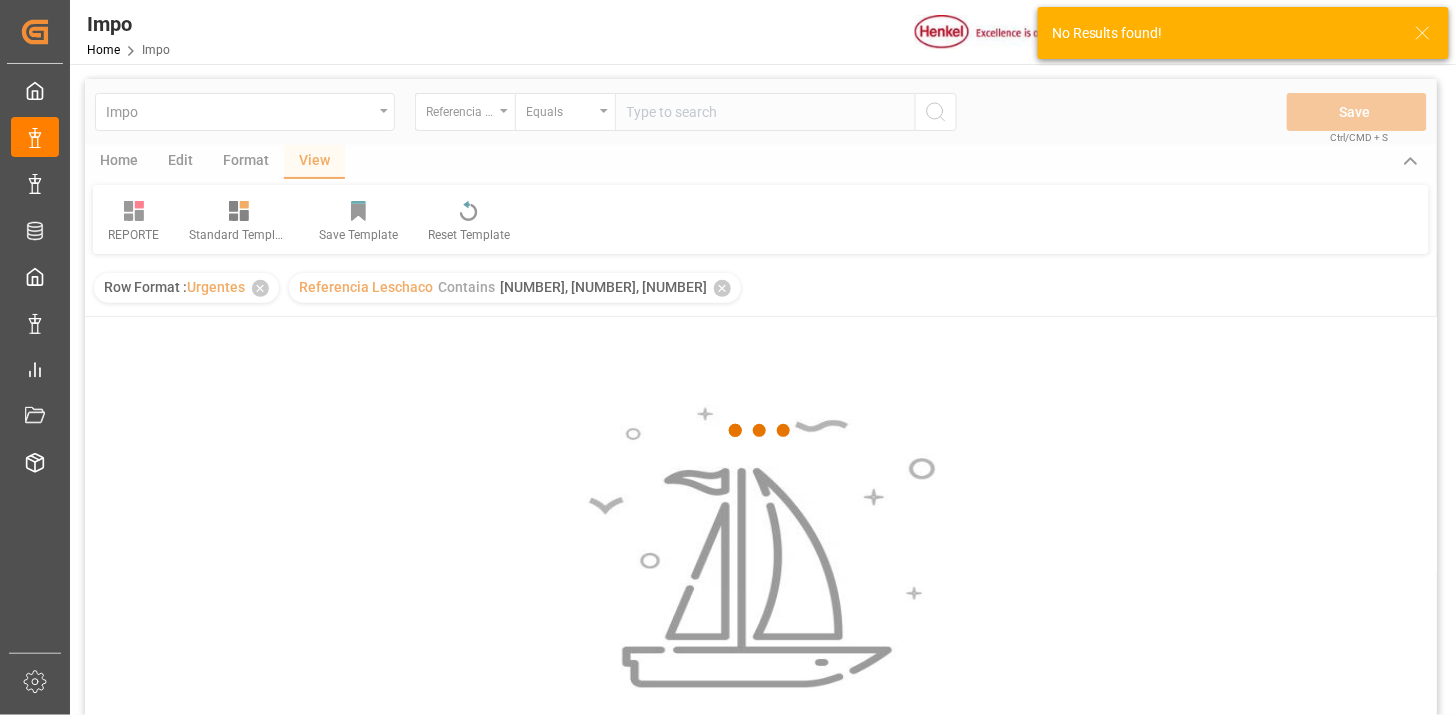 scroll, scrollTop: 111, scrollLeft: 0, axis: vertical 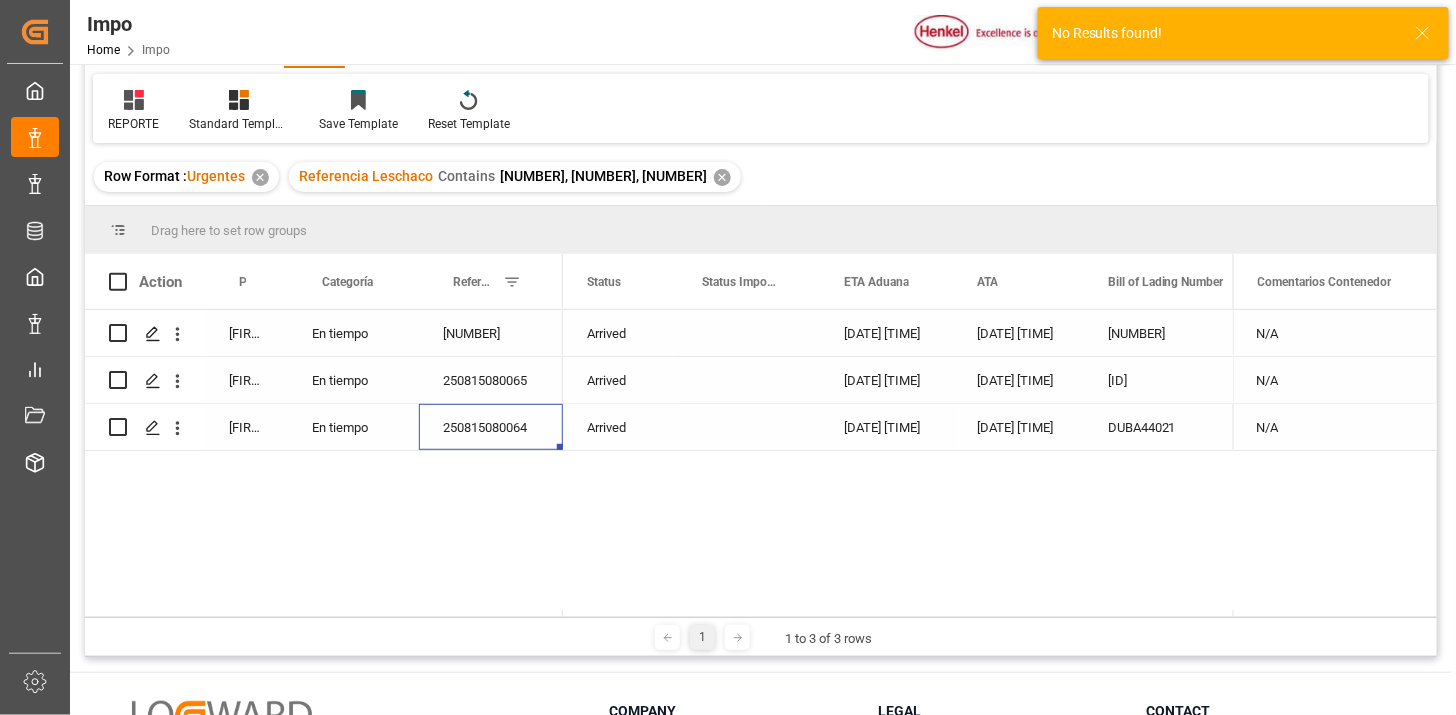 click on "250815080064" at bounding box center [491, 427] 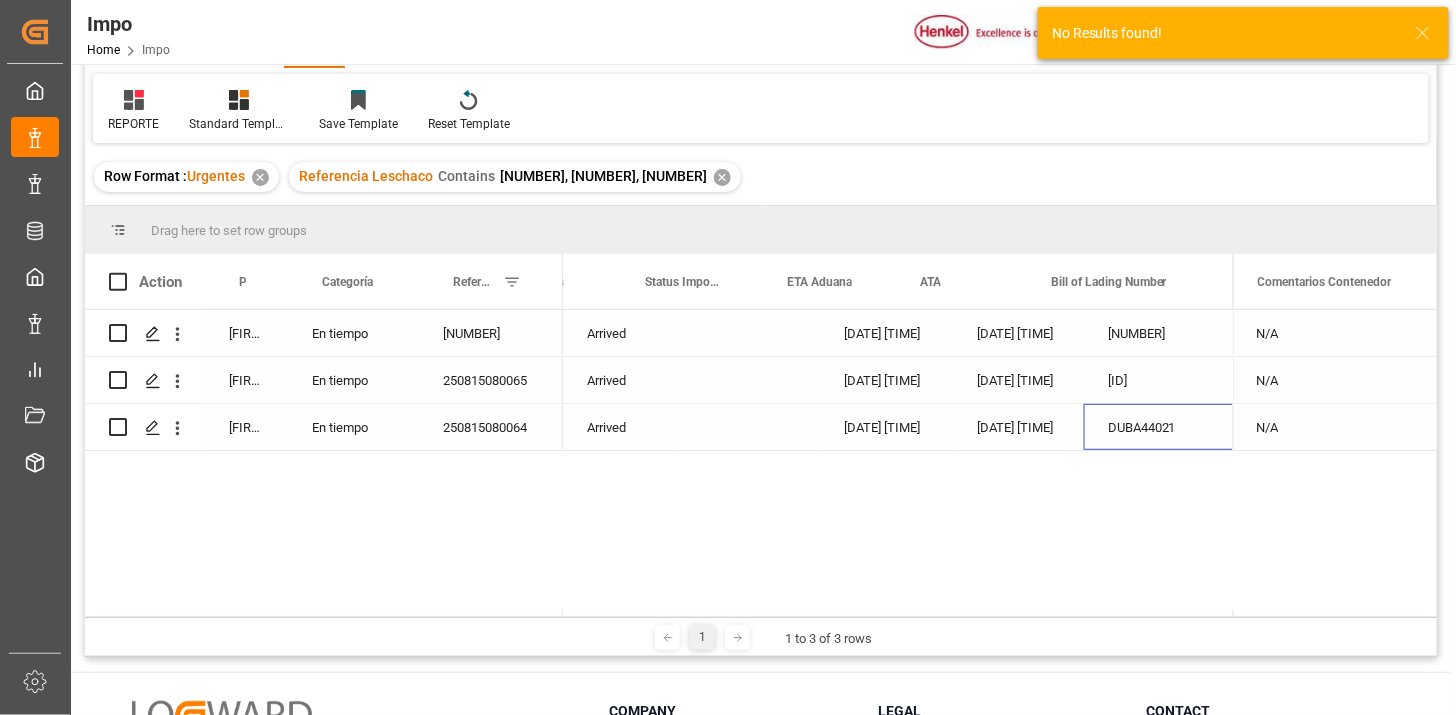 scroll, scrollTop: 0, scrollLeft: 56, axis: horizontal 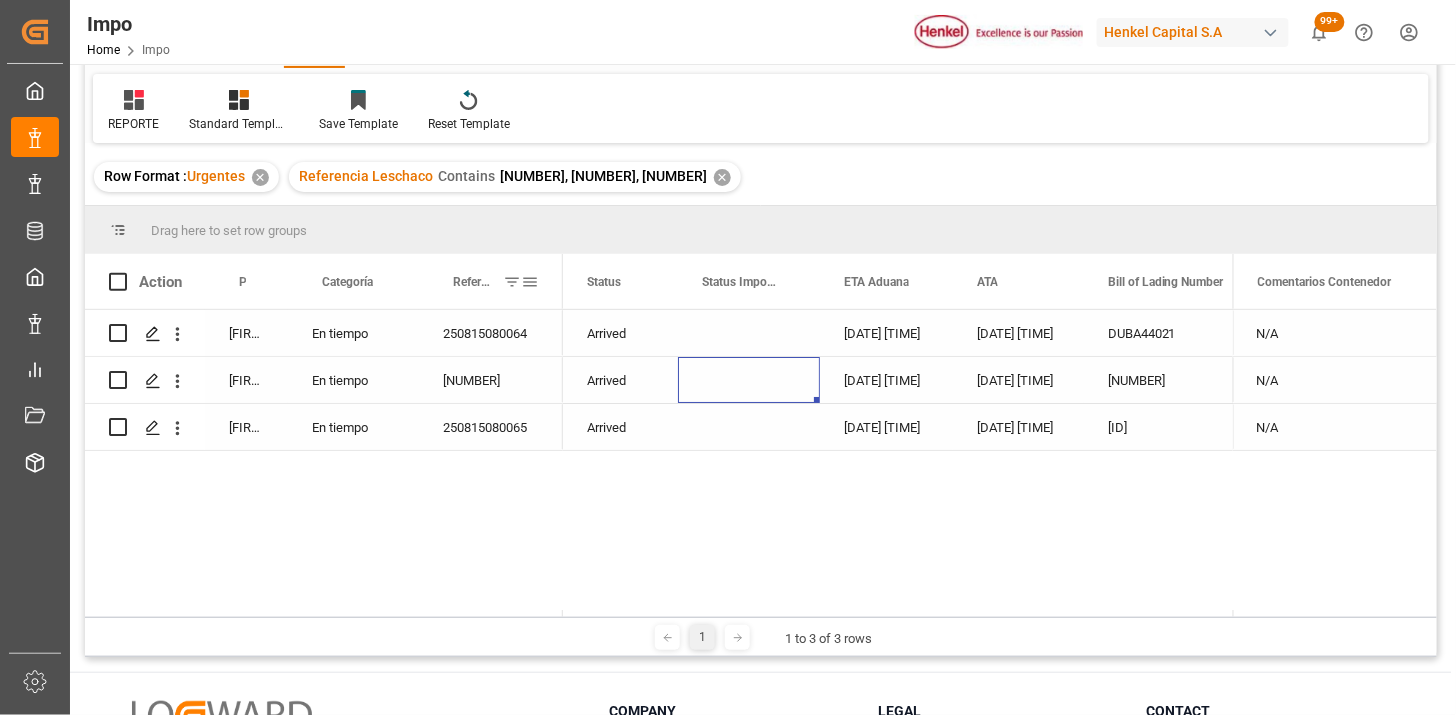 click on "Referencia Leschaco" at bounding box center (487, 281) 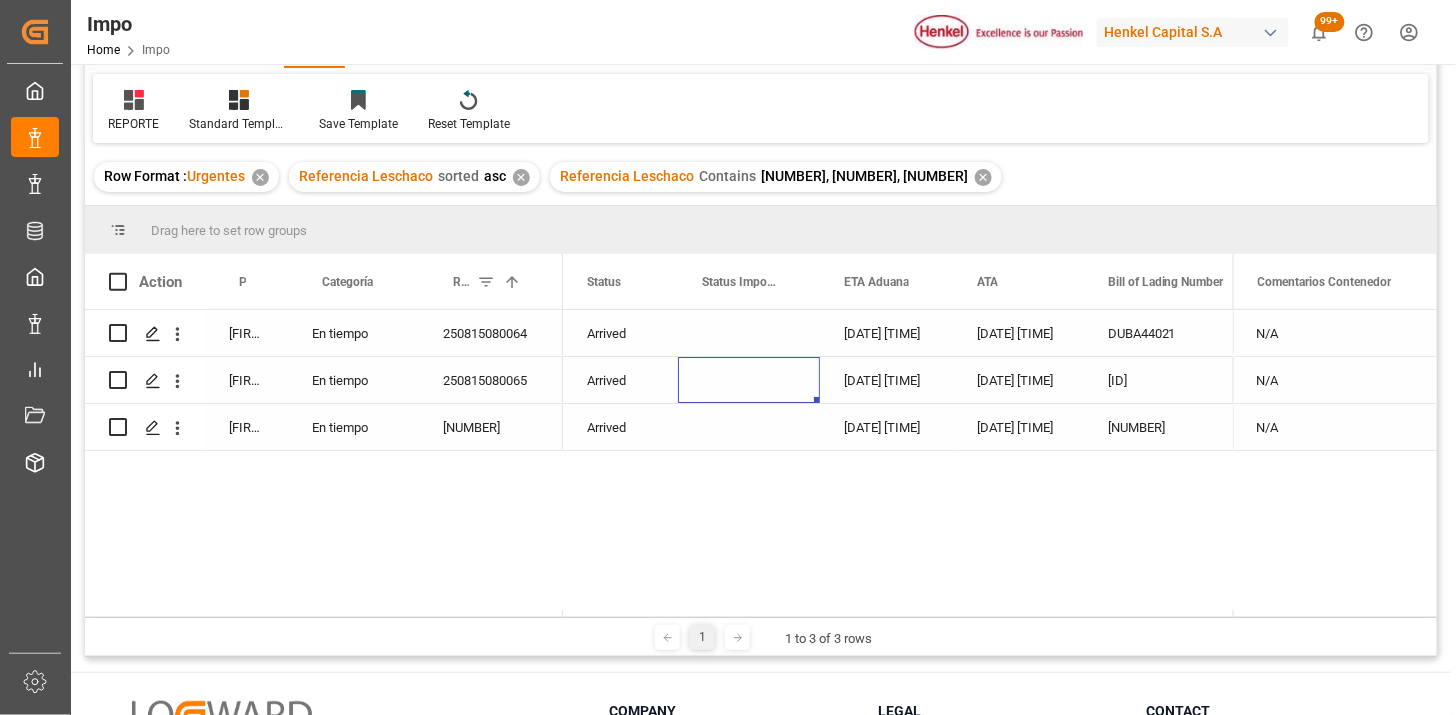 click on "250815080064" at bounding box center [491, 333] 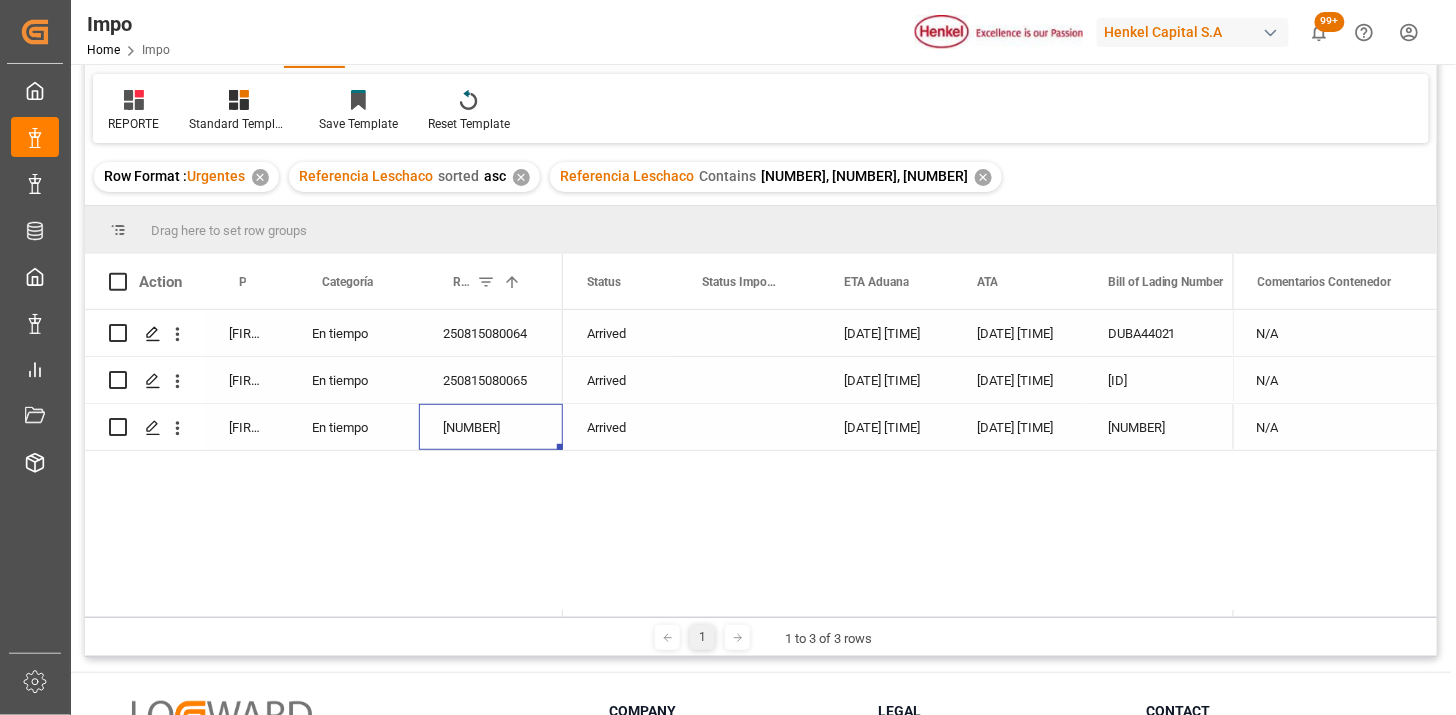 scroll, scrollTop: 0, scrollLeft: 615, axis: horizontal 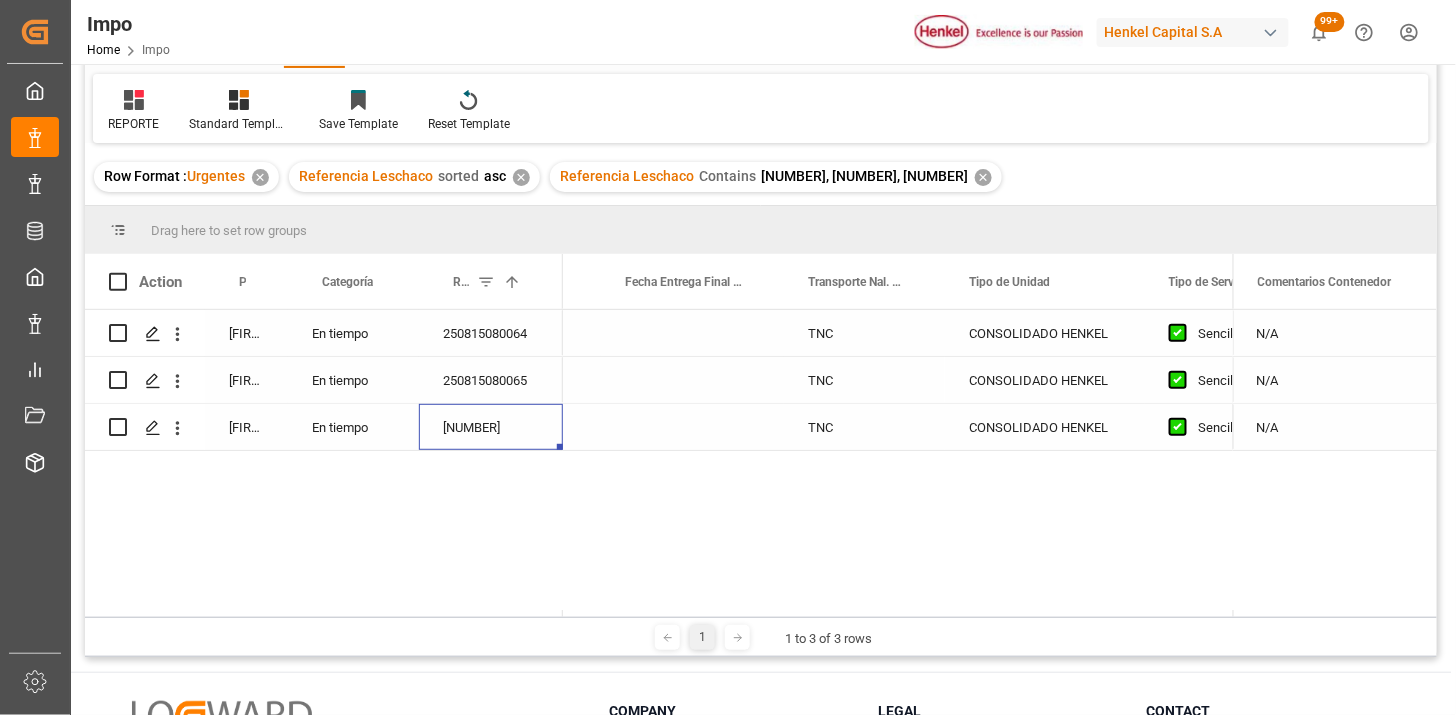 click on "✕" at bounding box center [983, 177] 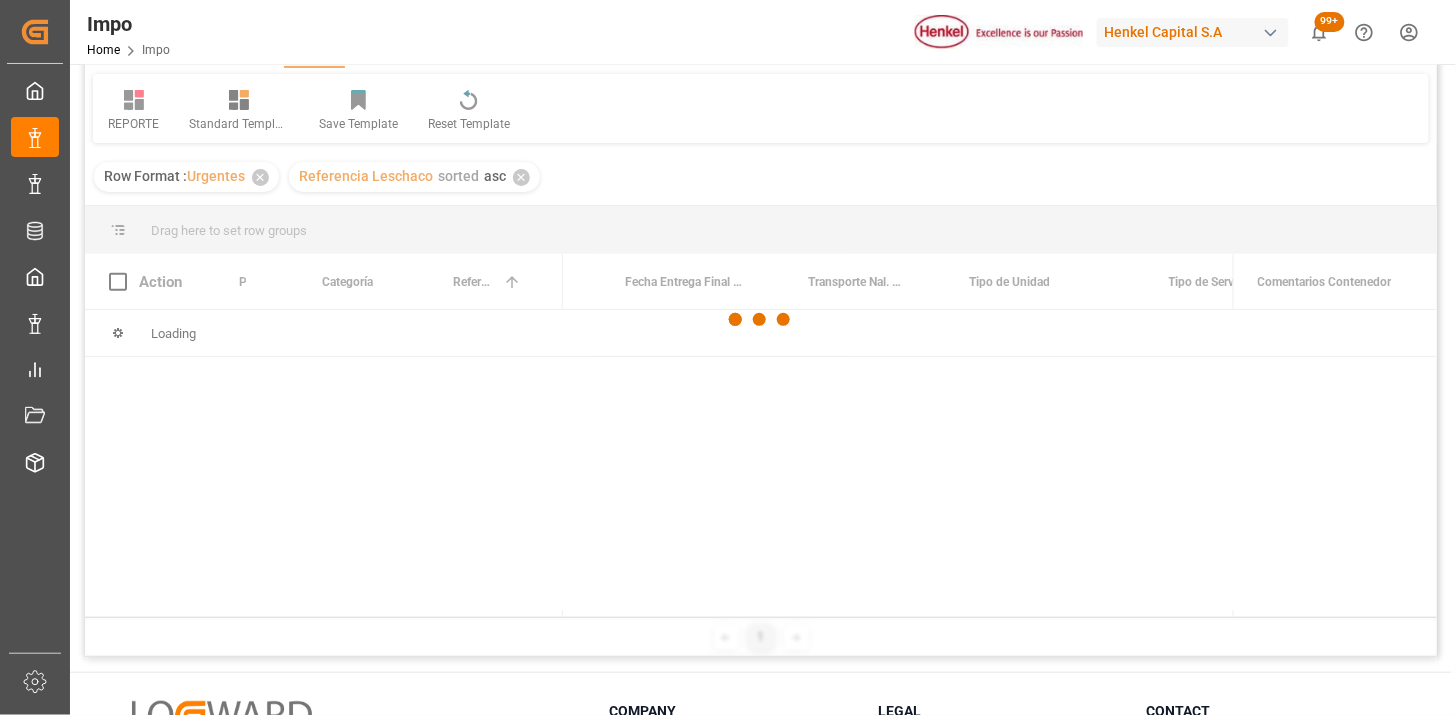 scroll, scrollTop: 0, scrollLeft: 0, axis: both 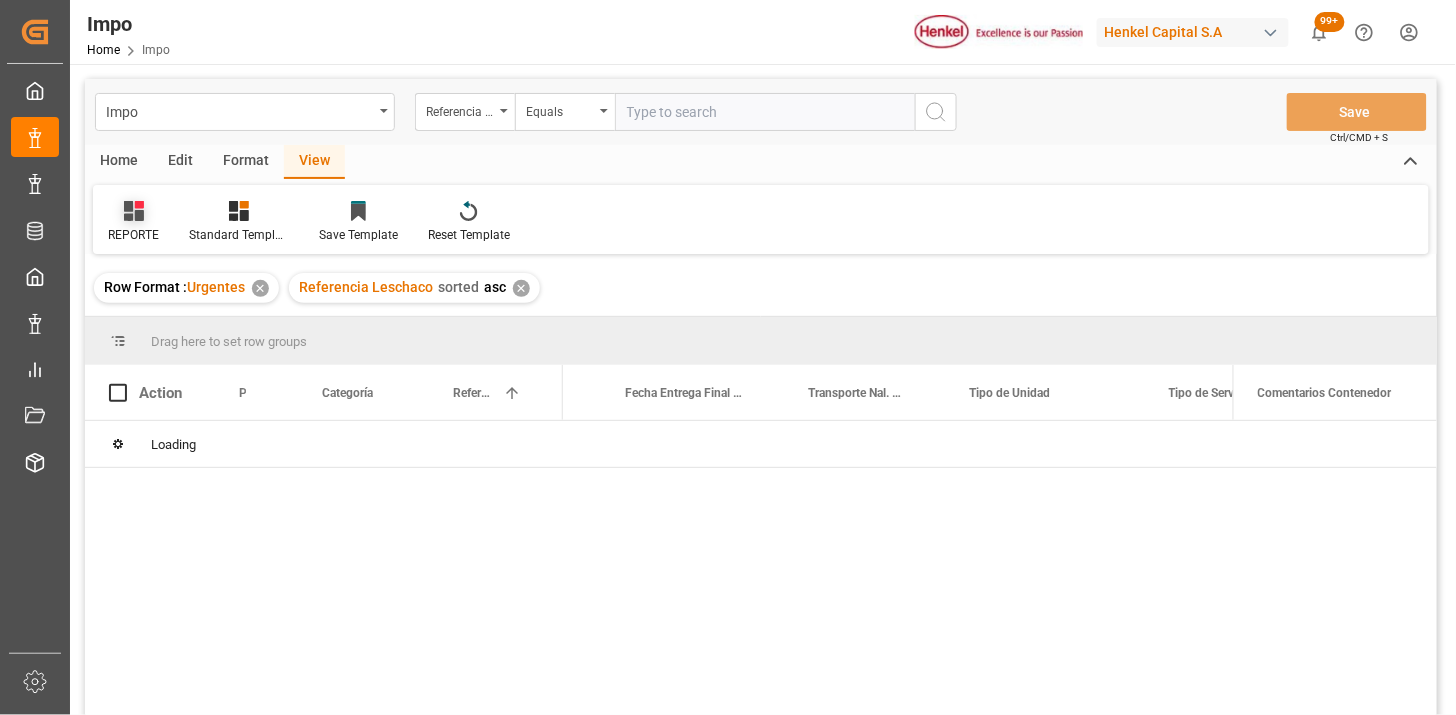 click 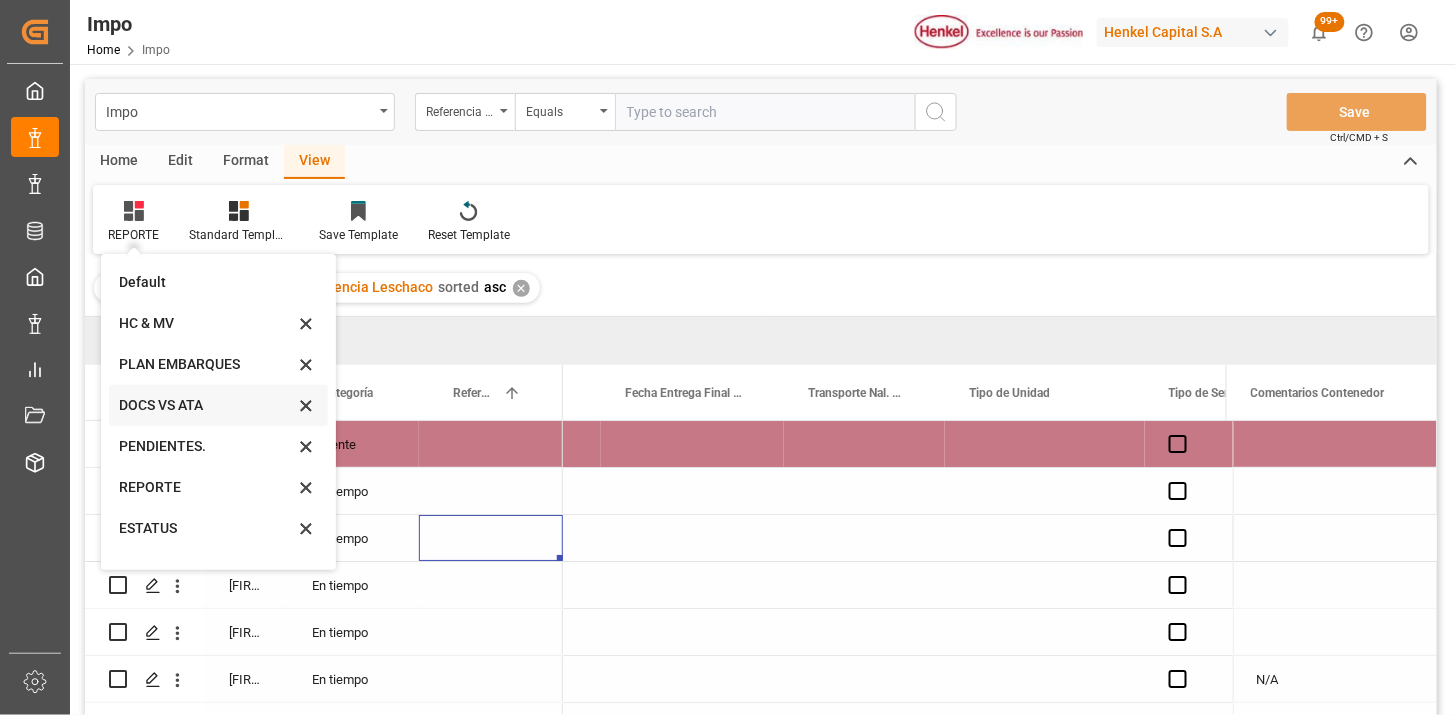 scroll, scrollTop: 27, scrollLeft: 0, axis: vertical 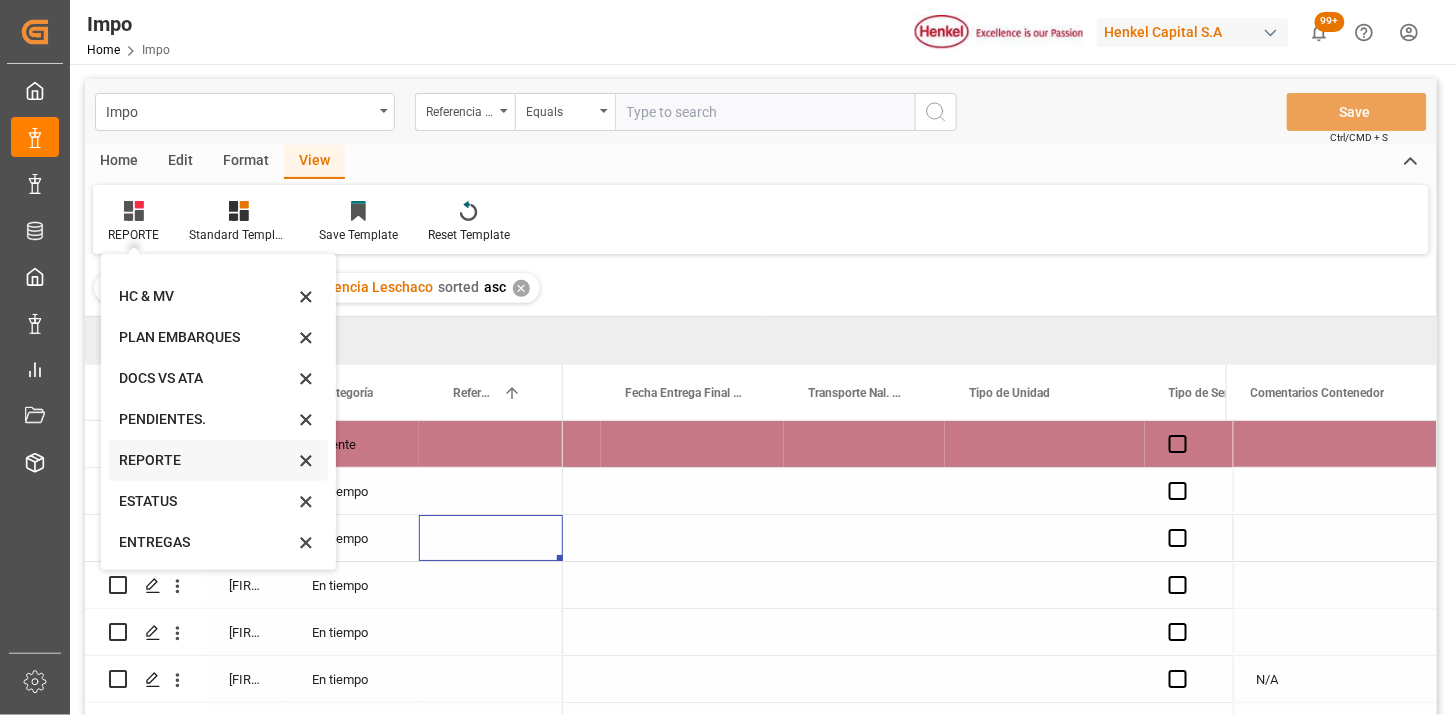 click on "REPORTE" at bounding box center [206, 460] 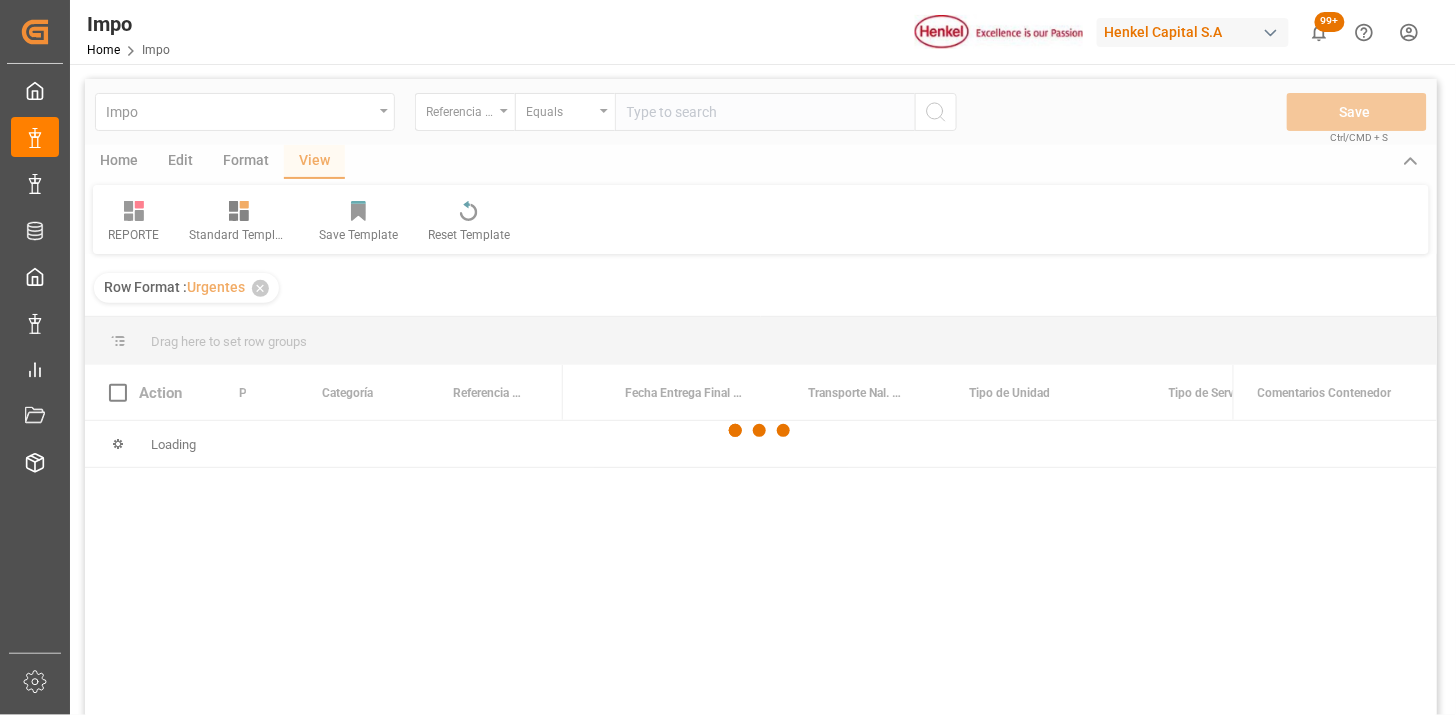 scroll, scrollTop: 111, scrollLeft: 0, axis: vertical 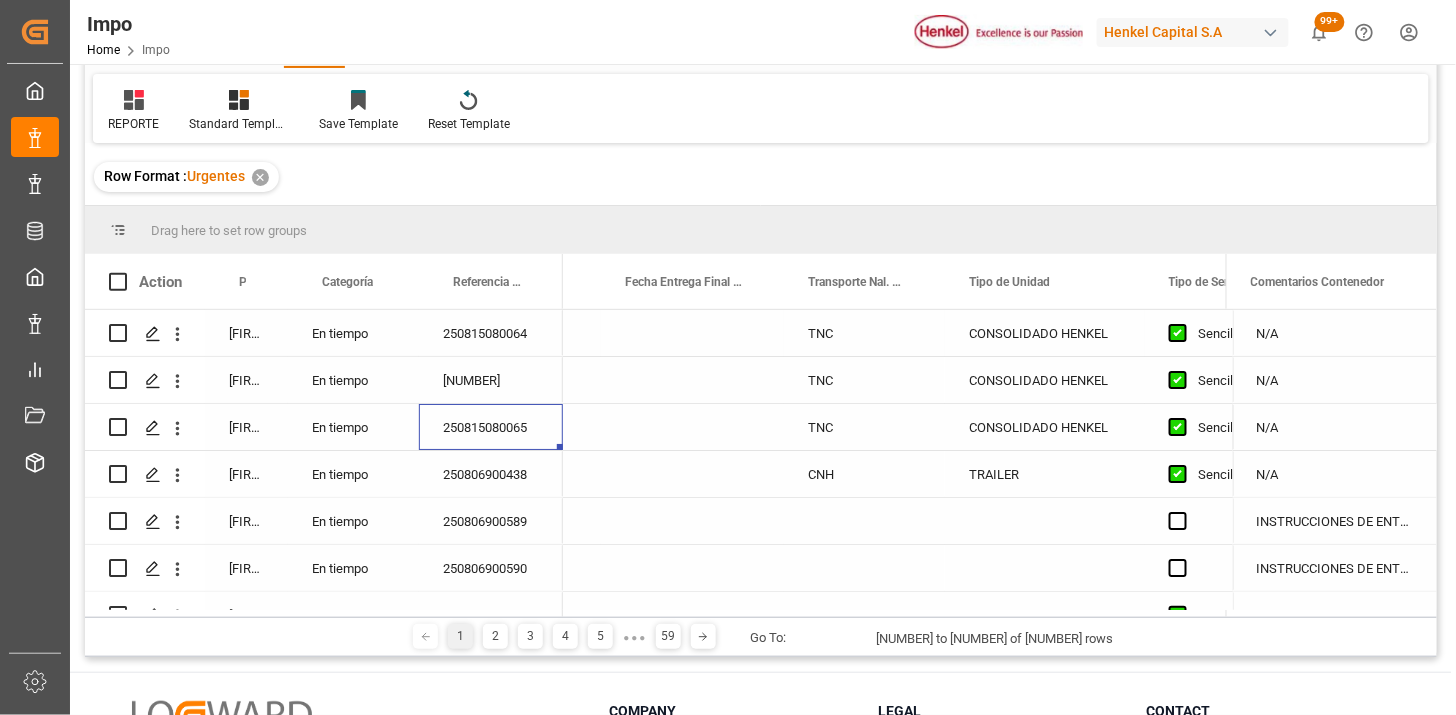 click on "Martha Gonzalez" at bounding box center [246, 333] 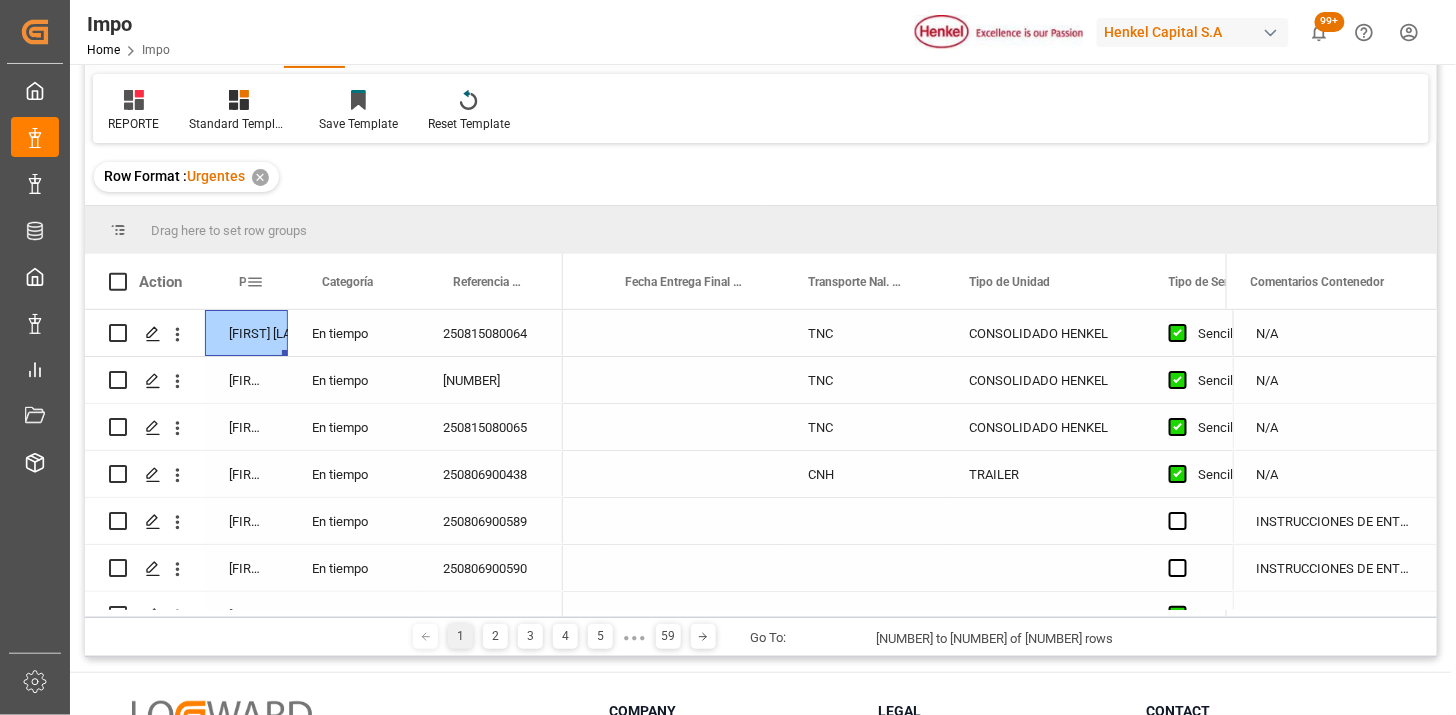 click at bounding box center [255, 282] 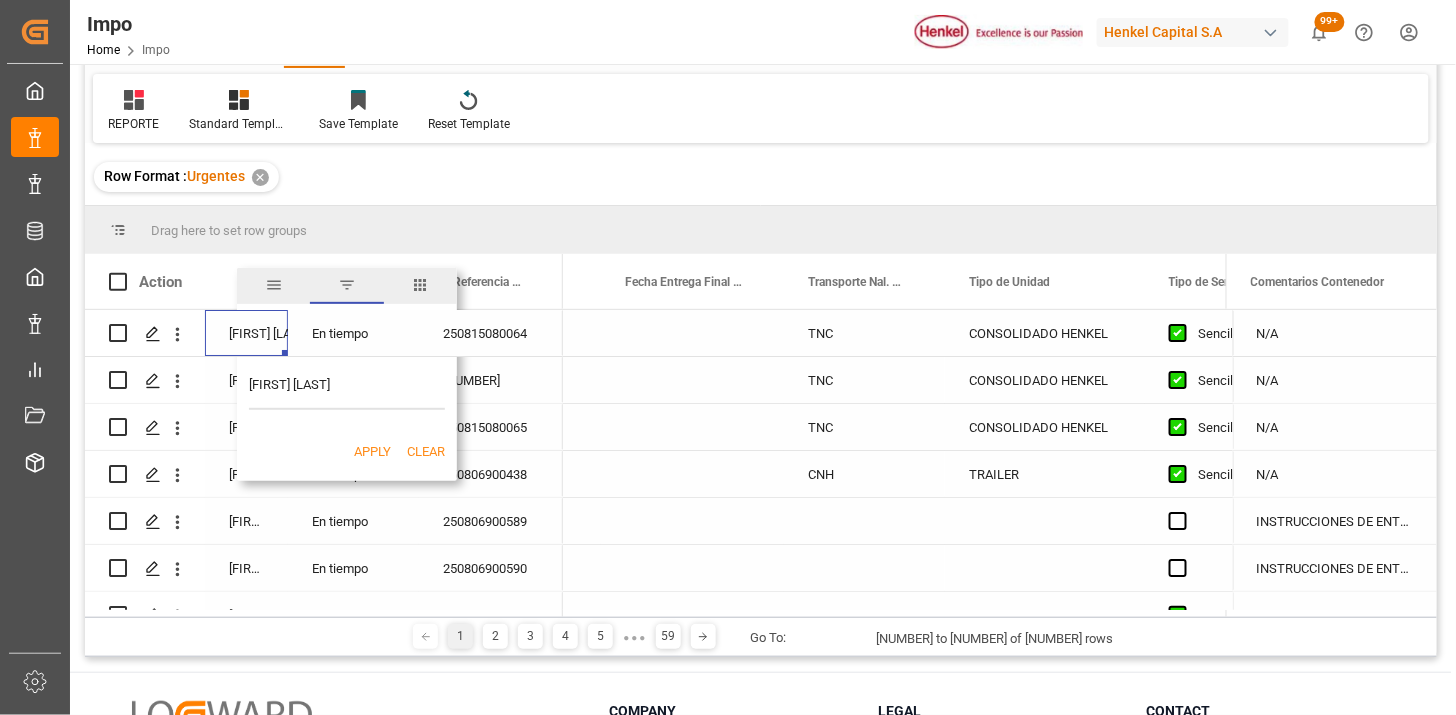 type on "Martha Gonzalez" 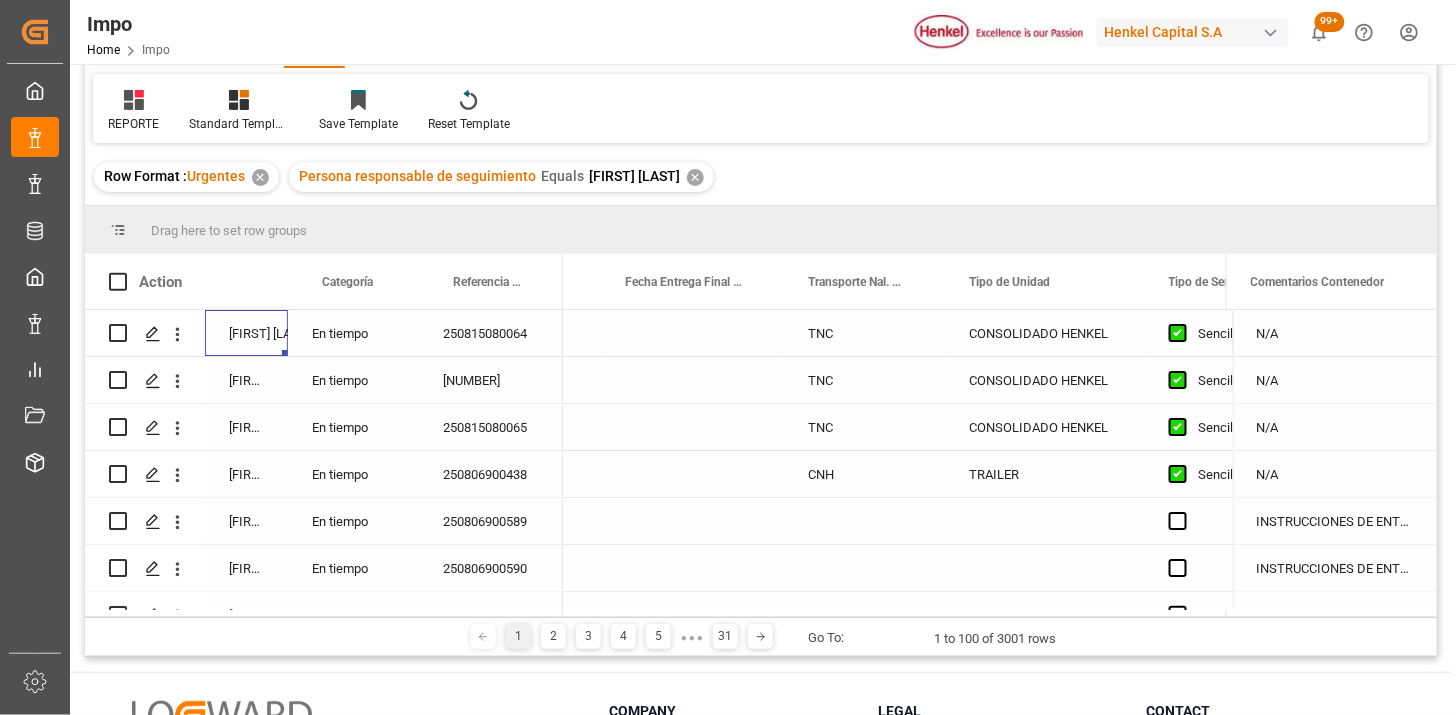 click on "250815080064" at bounding box center (491, 333) 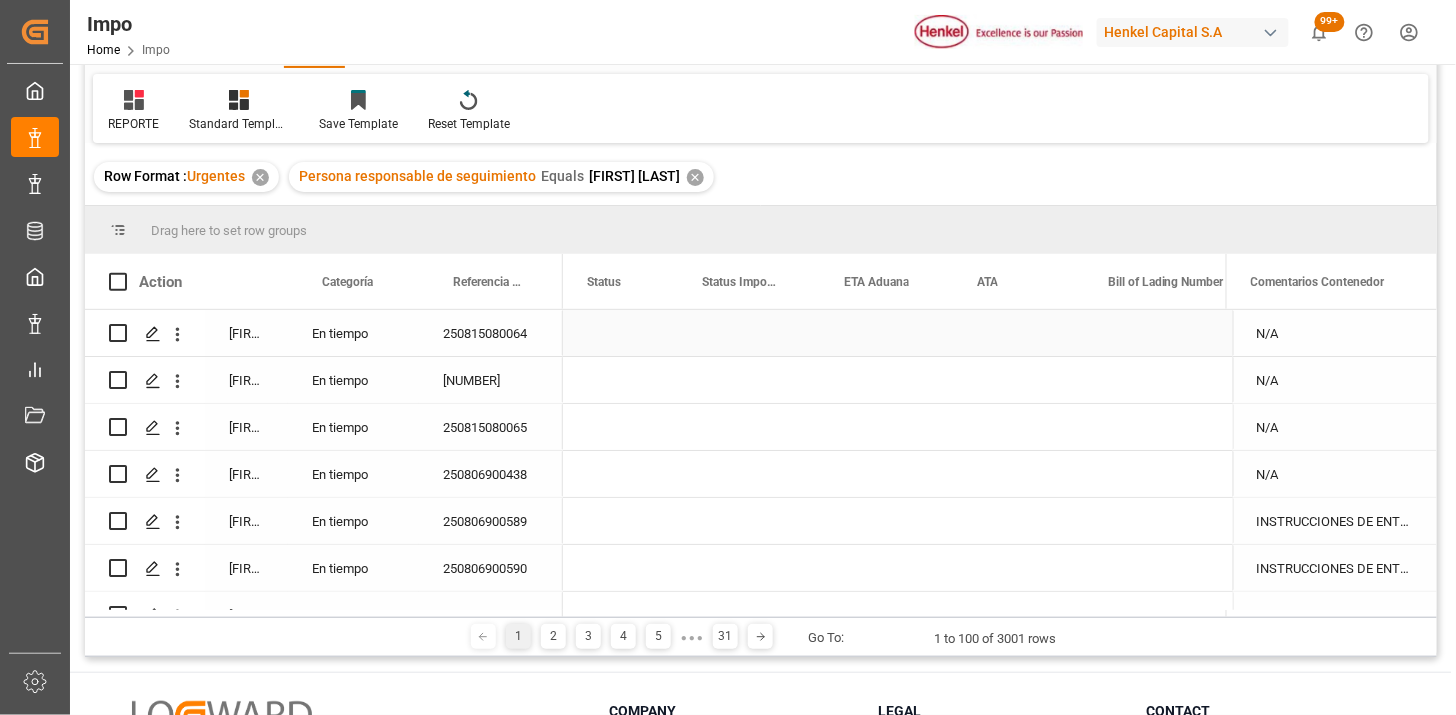 scroll, scrollTop: 0, scrollLeft: 0, axis: both 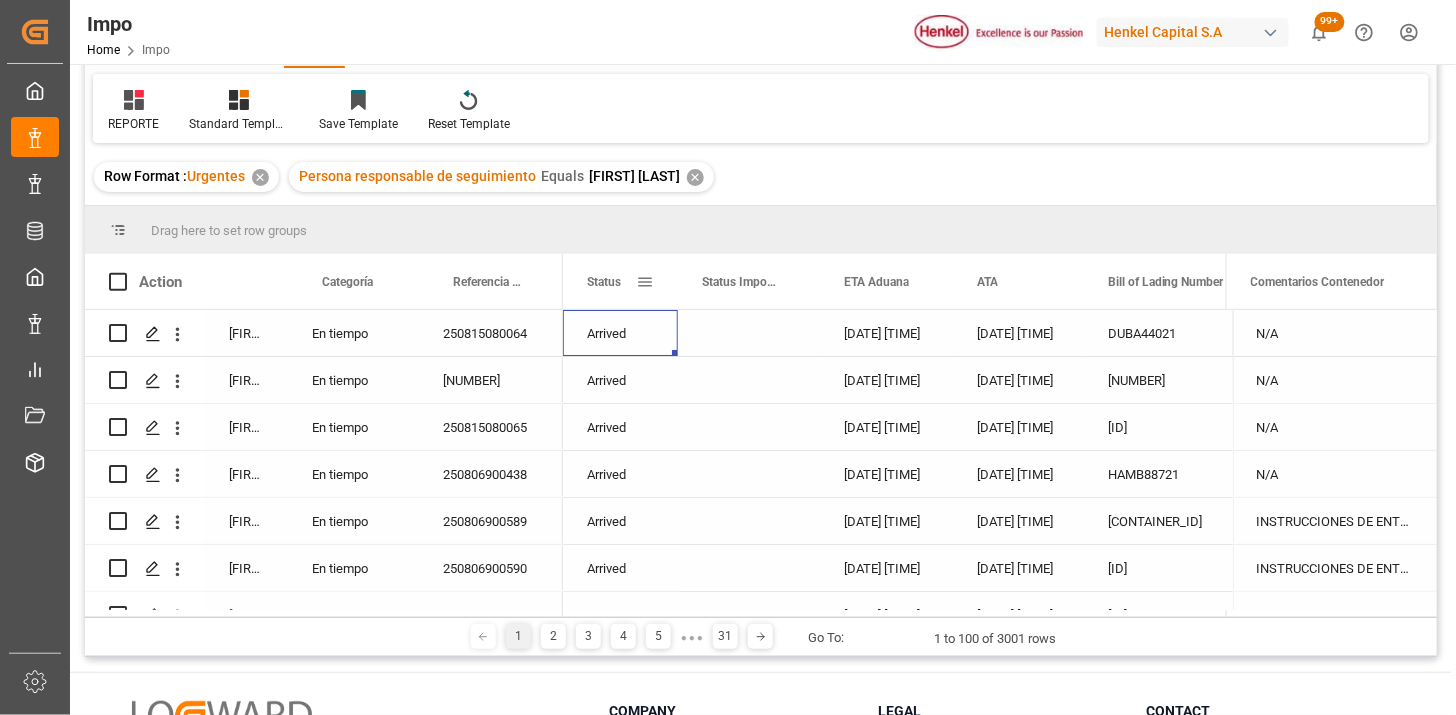 click at bounding box center (645, 282) 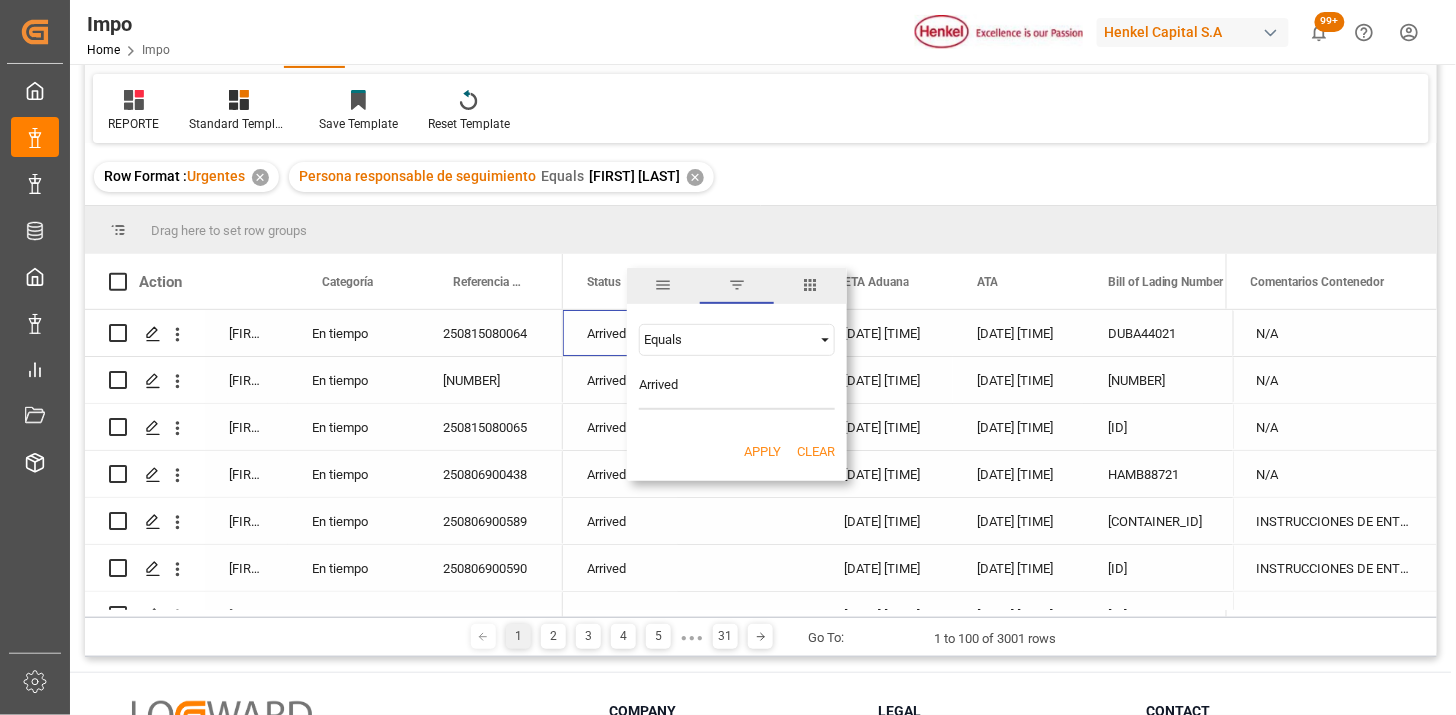 type on "Arrived" 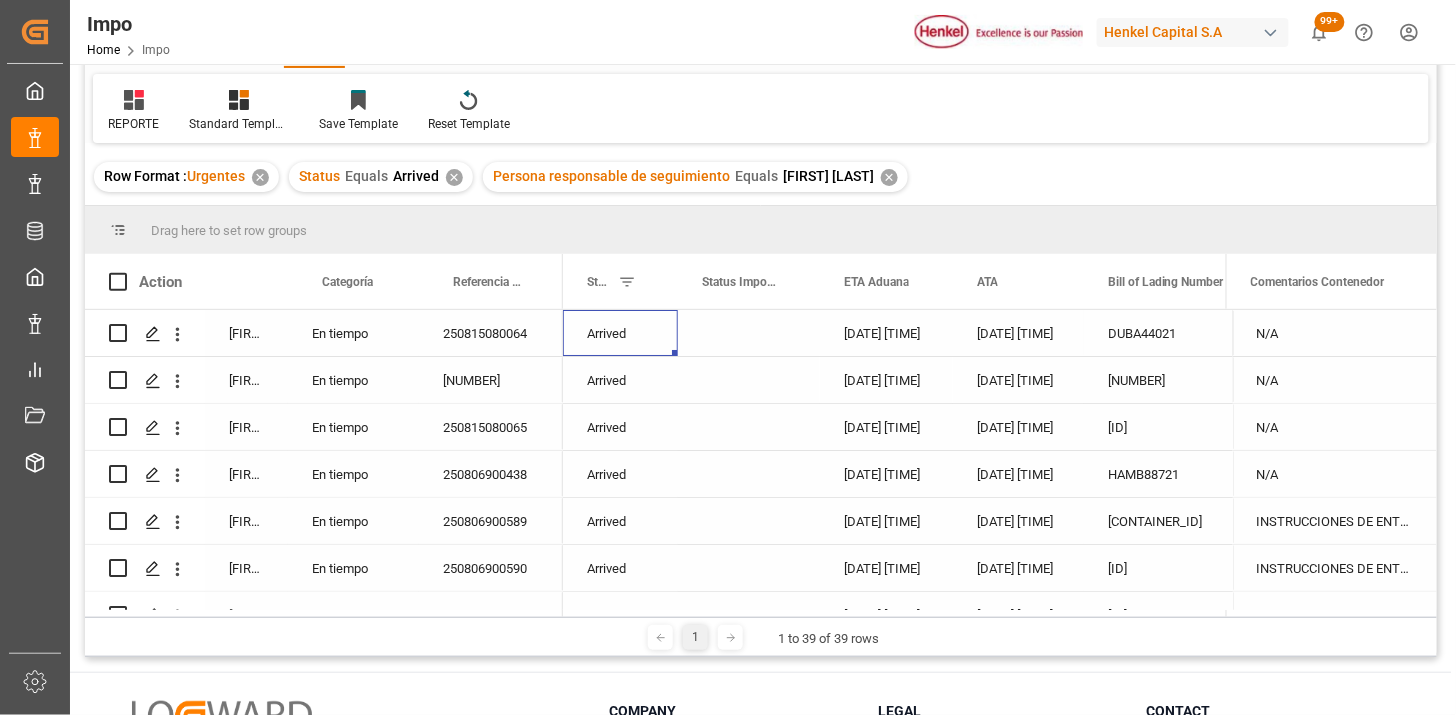 click on "28-07-2025 13:00:00" at bounding box center (1018, 333) 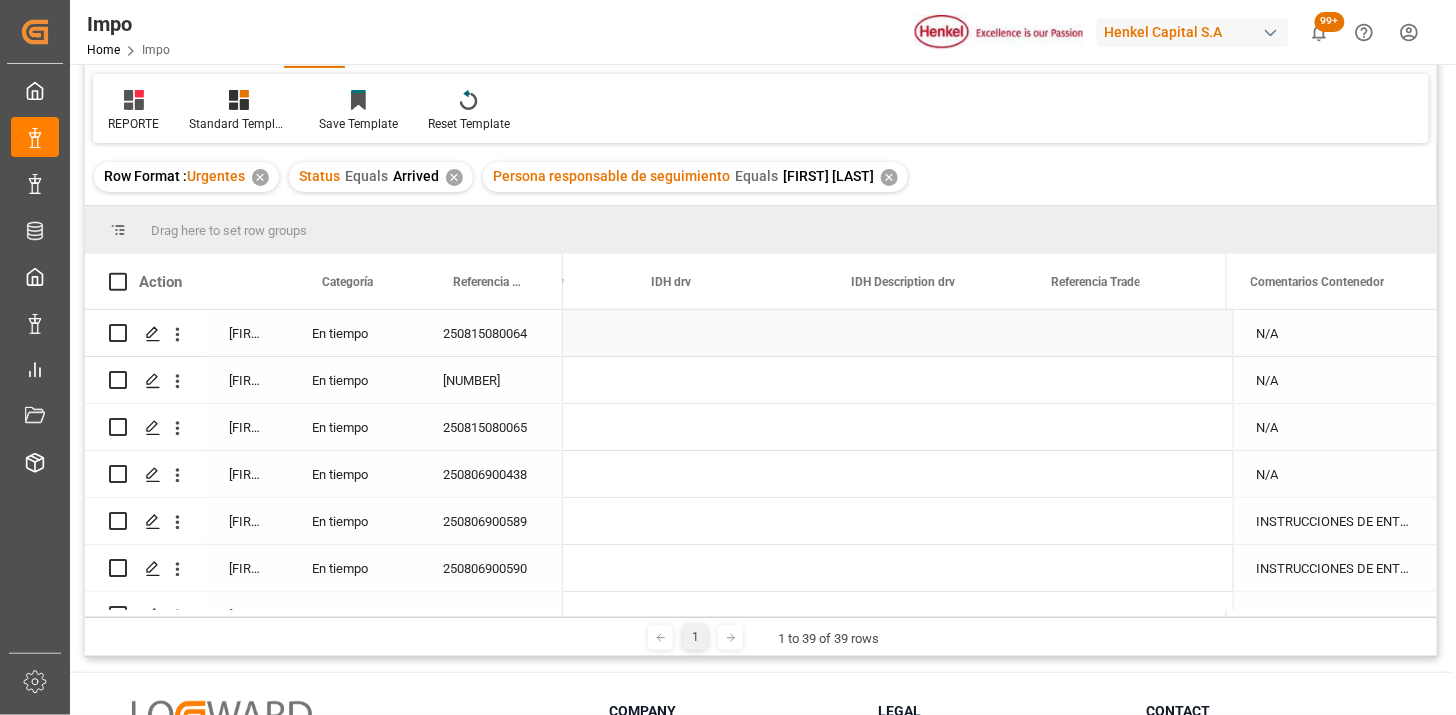 scroll, scrollTop: 0, scrollLeft: 5316, axis: horizontal 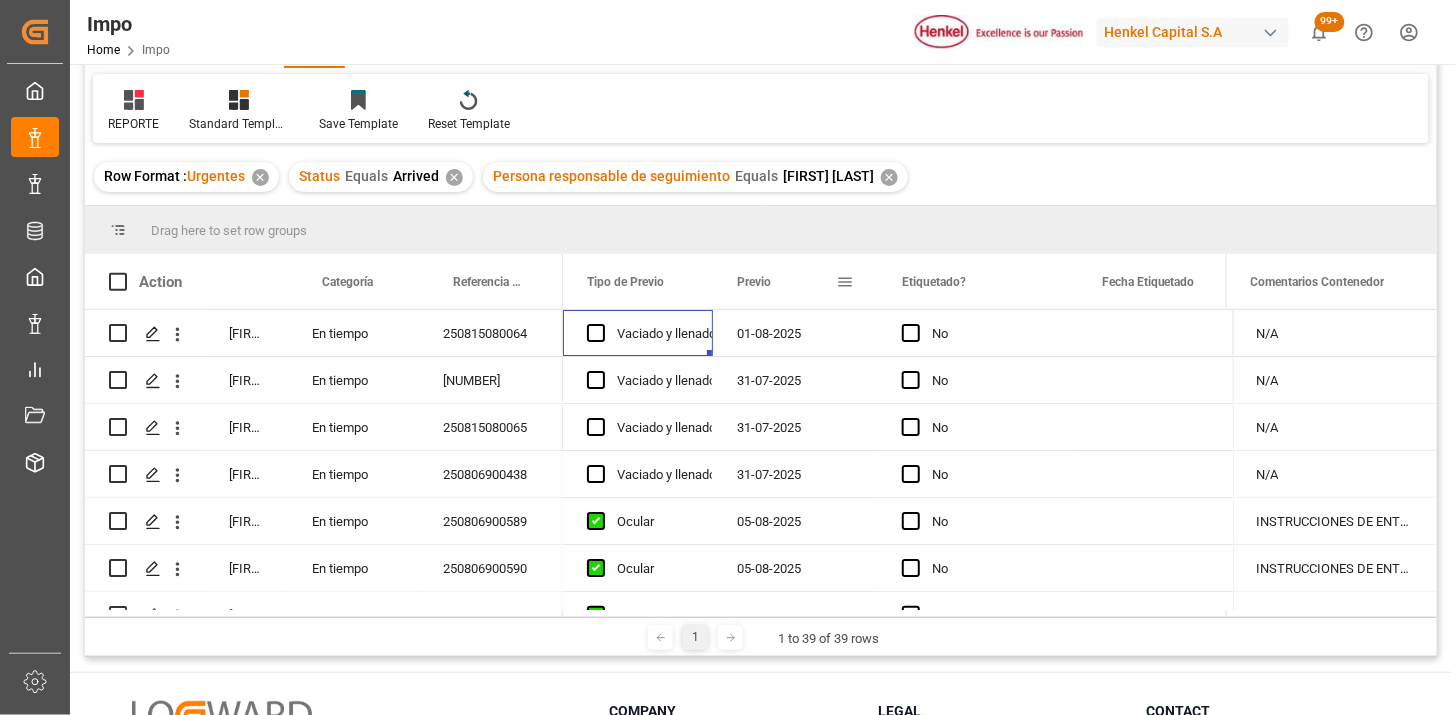 click at bounding box center [845, 282] 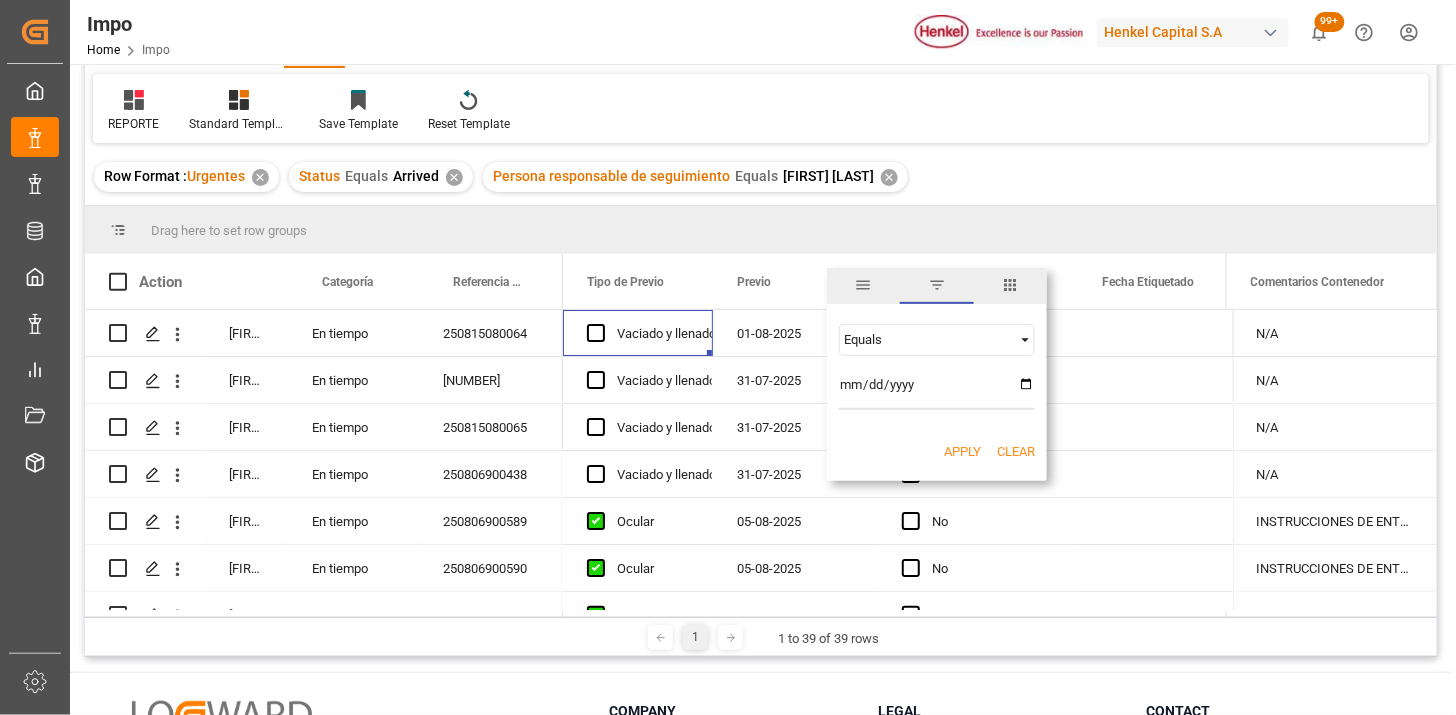 click on "Equals" at bounding box center [928, 339] 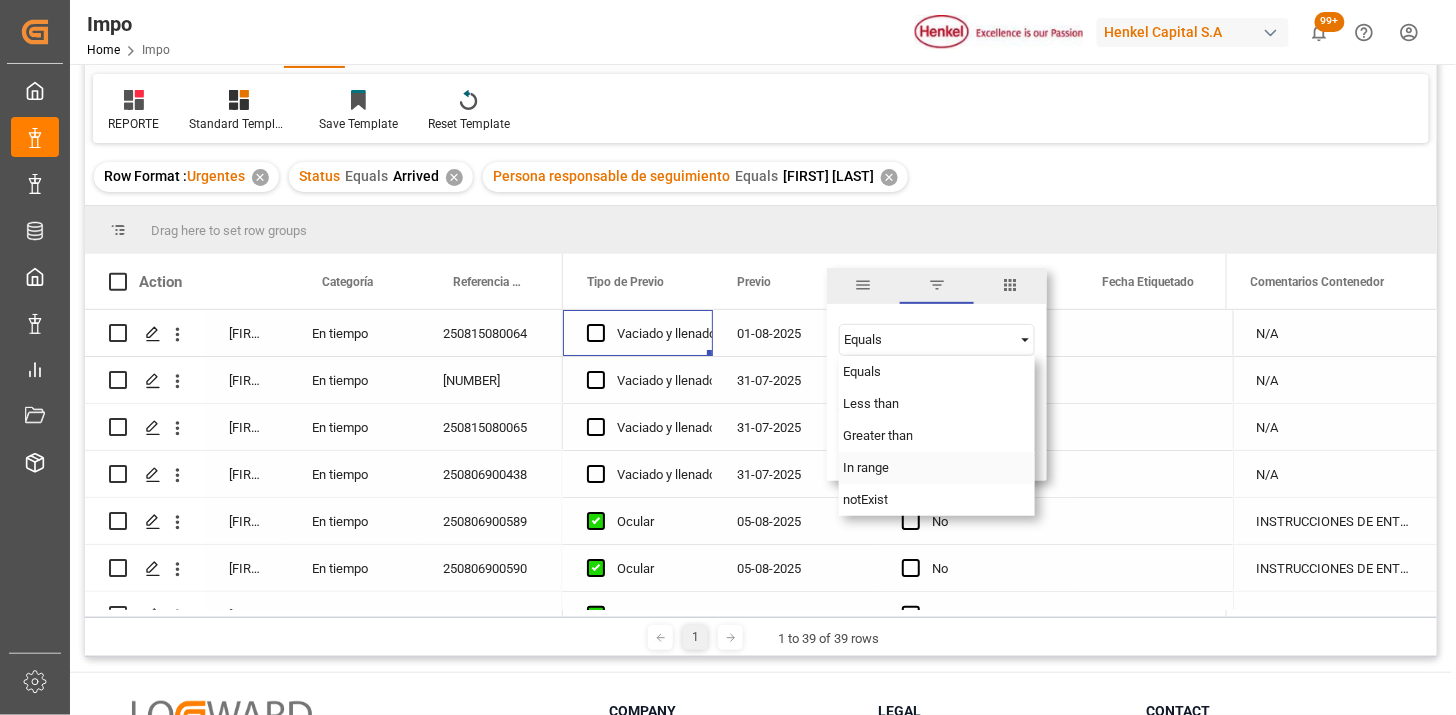 drag, startPoint x: 890, startPoint y: 464, endPoint x: 897, endPoint y: 452, distance: 13.892444 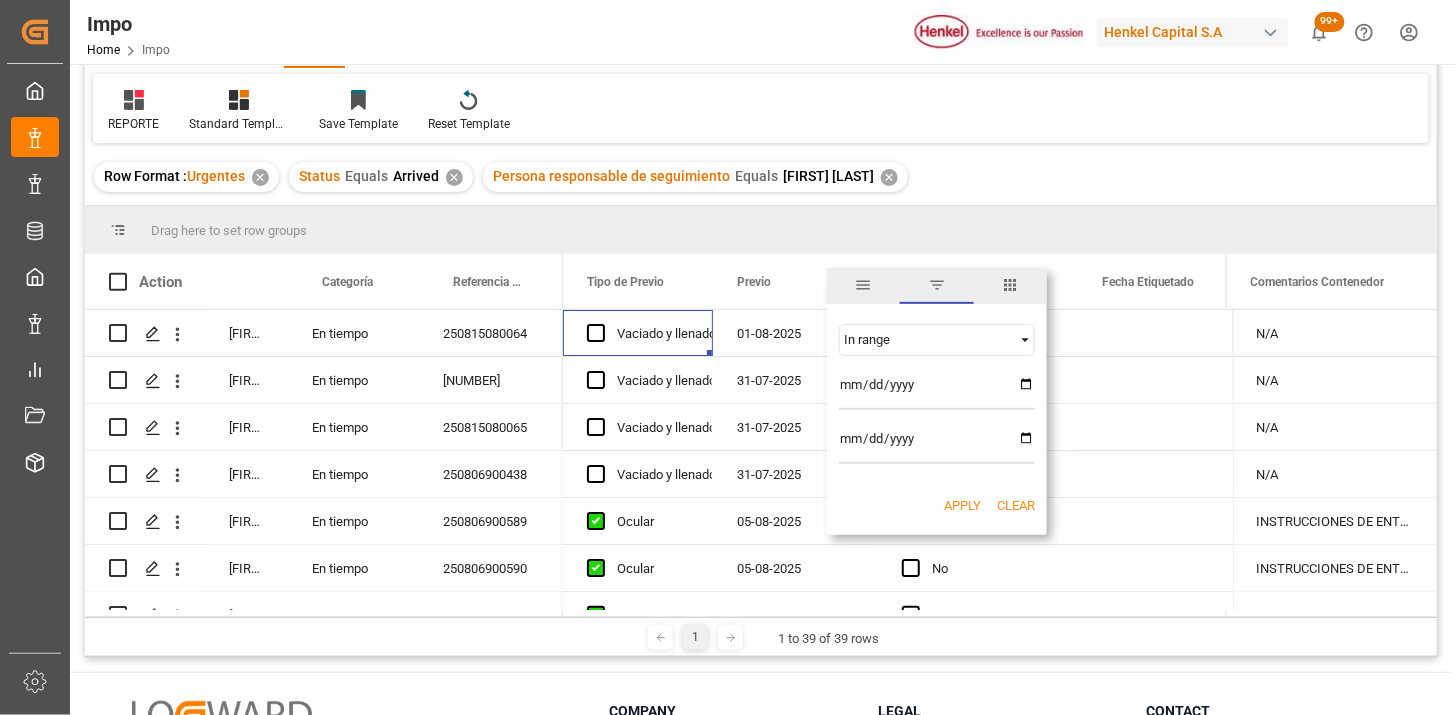 click at bounding box center (937, 390) 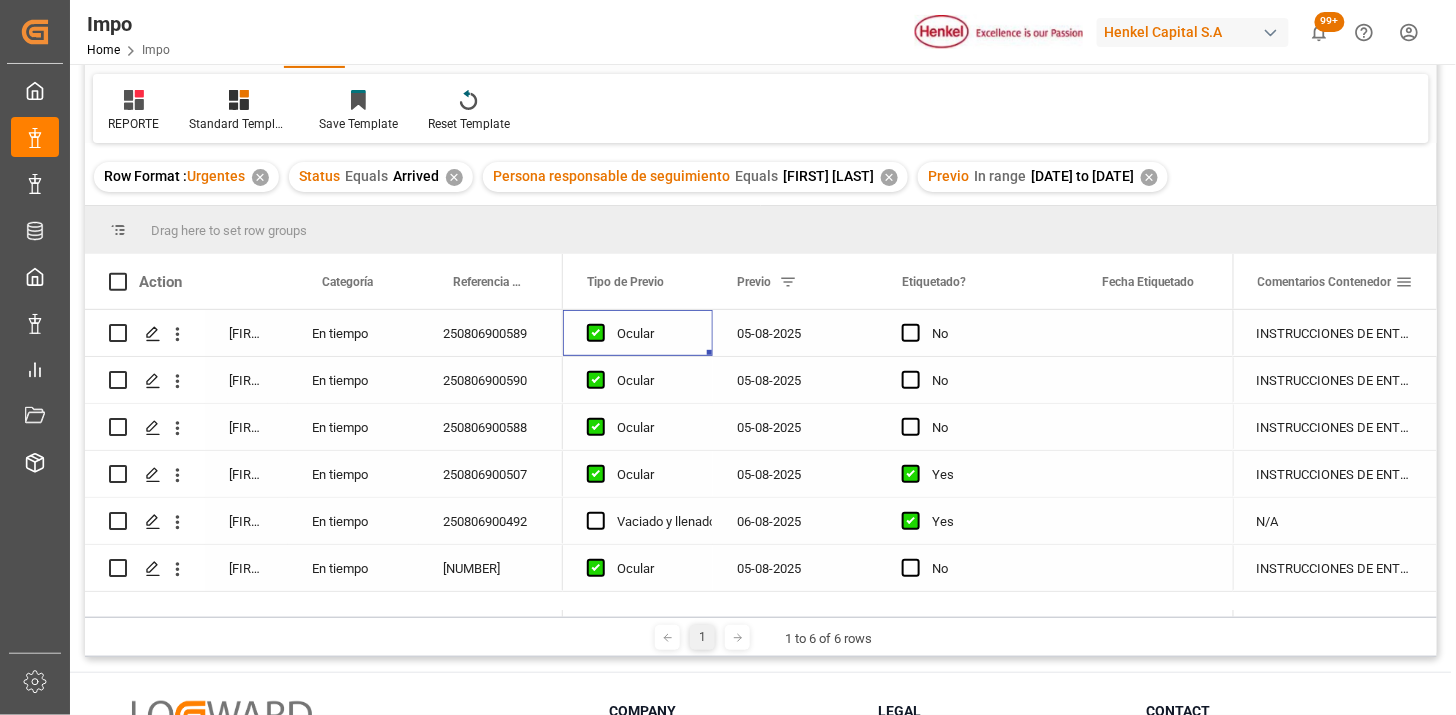 click at bounding box center [1405, 282] 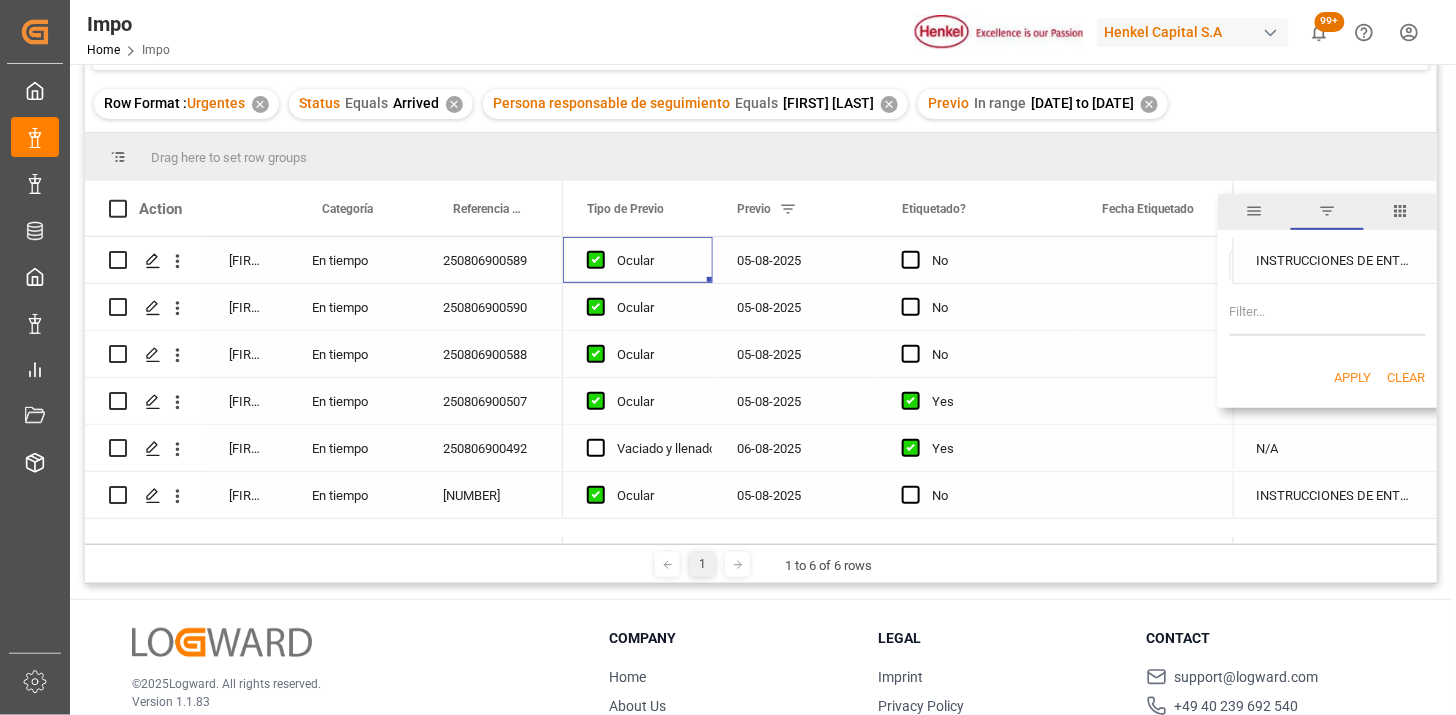 click on "No" at bounding box center [993, 355] 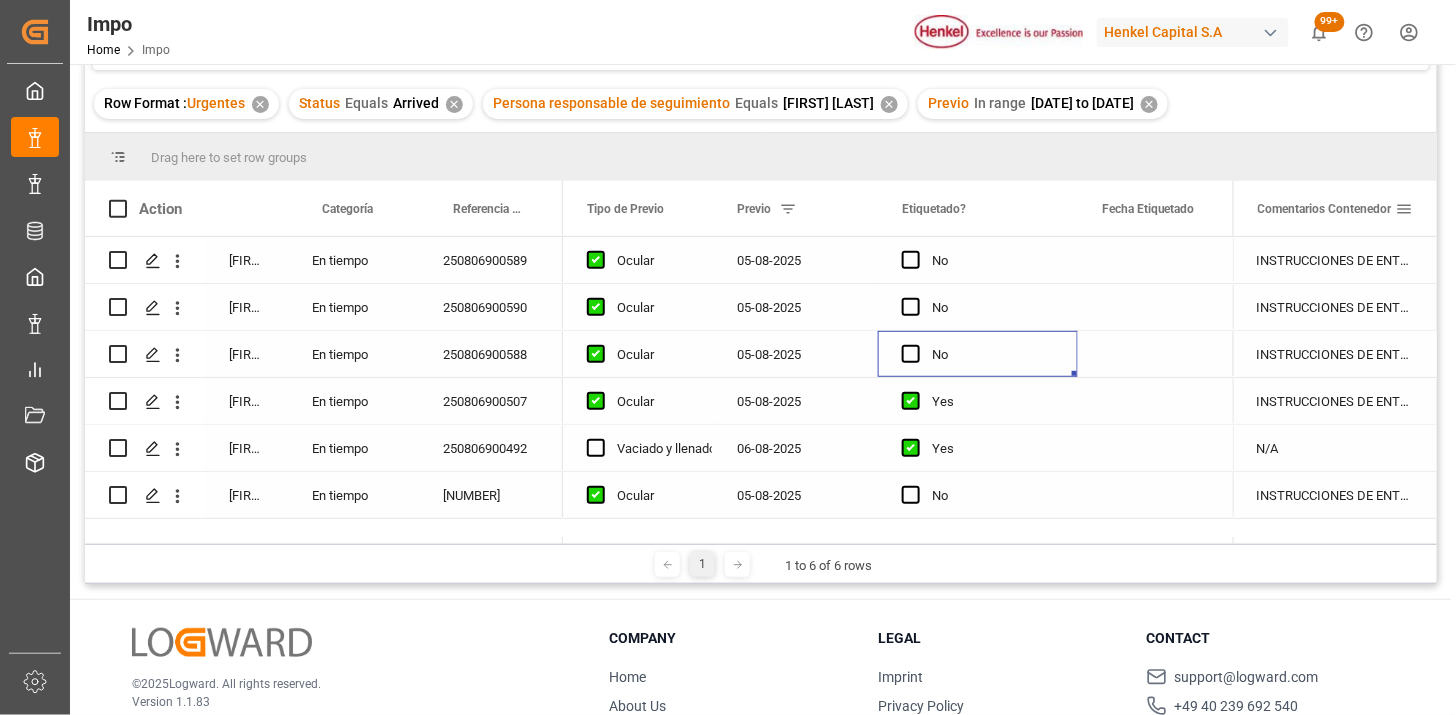click at bounding box center (1405, 209) 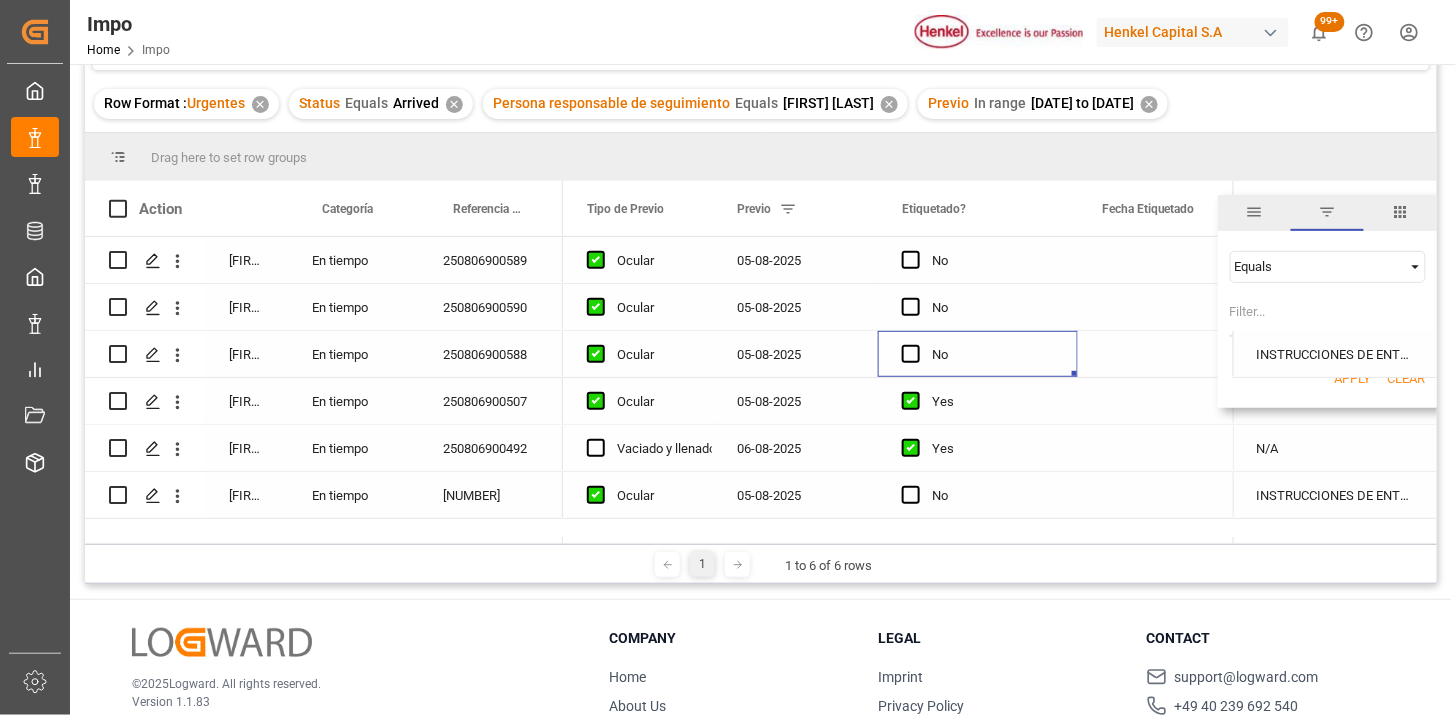 click on "Equals" at bounding box center (1319, 266) 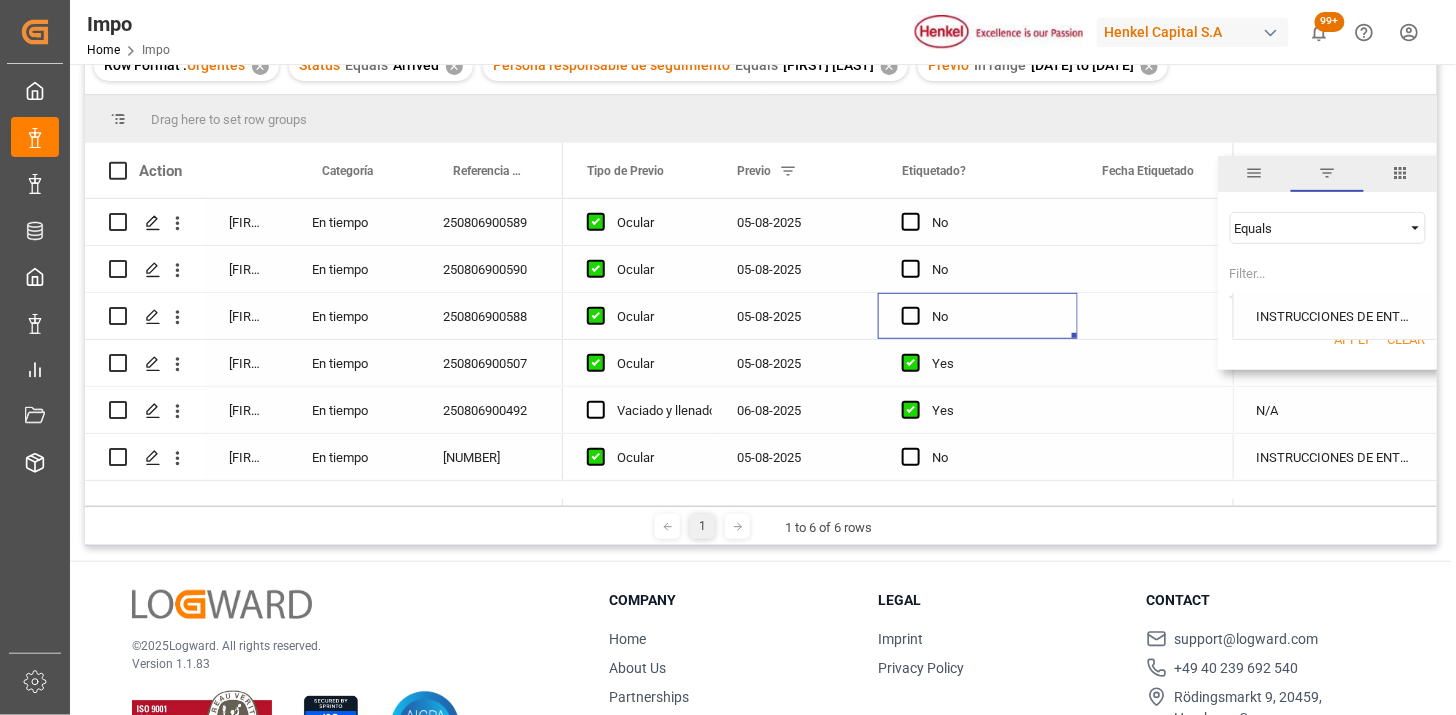 click on "Equals" at bounding box center [1319, 228] 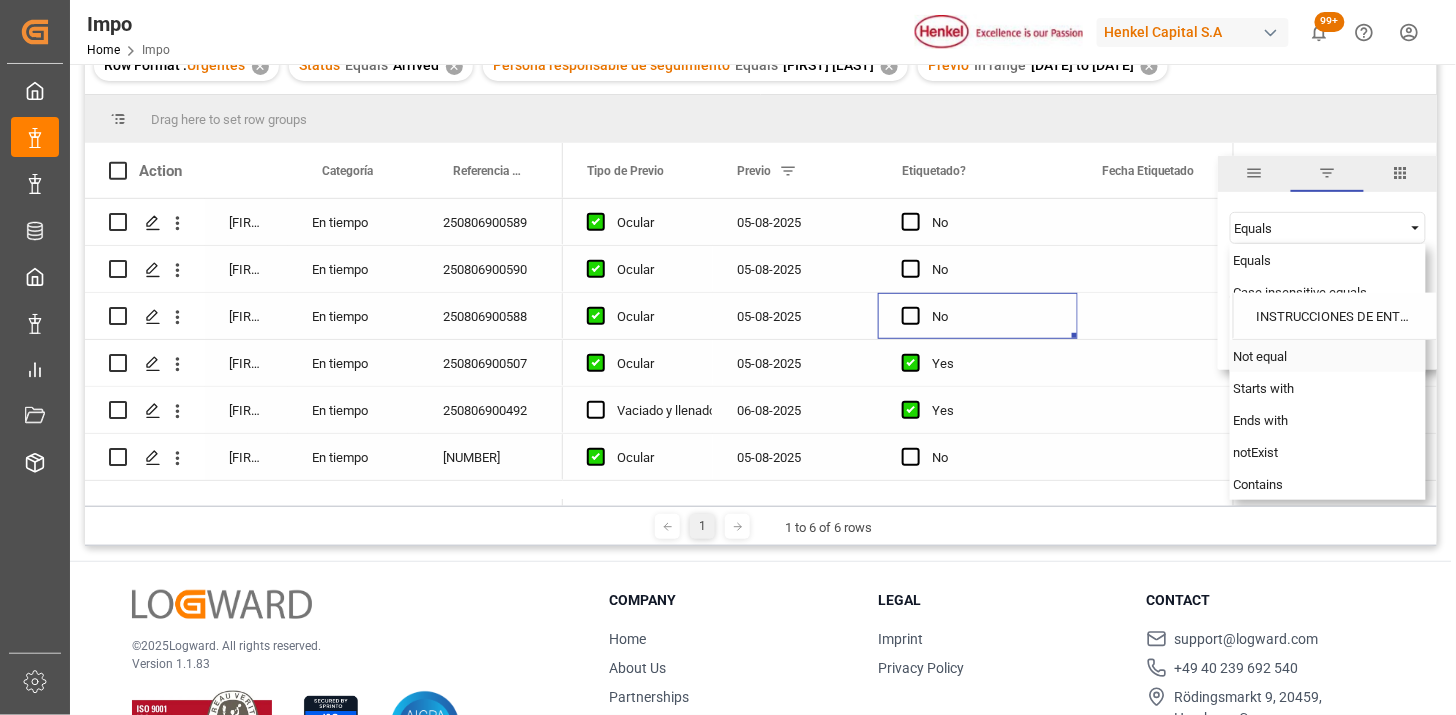 click on "Not equal" at bounding box center (1261, 356) 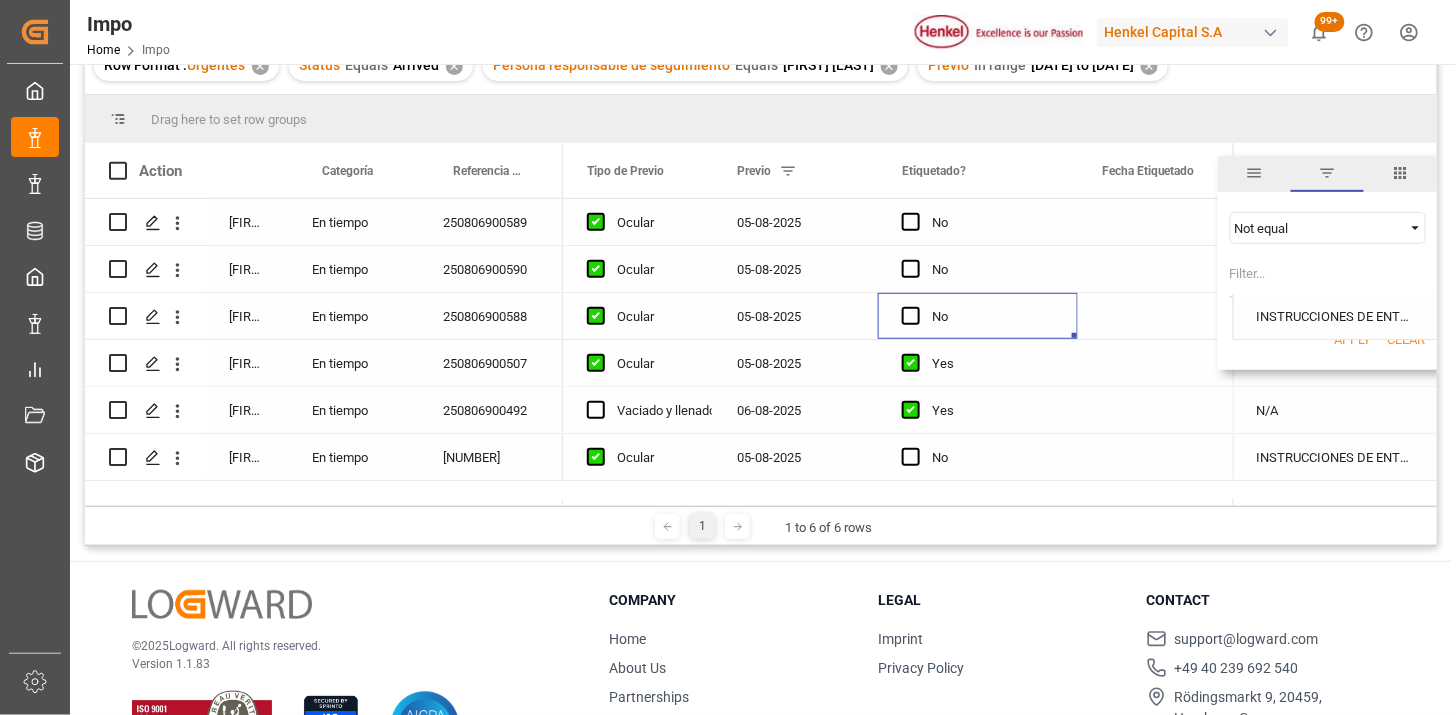 click on "Not equal" at bounding box center [1319, 228] 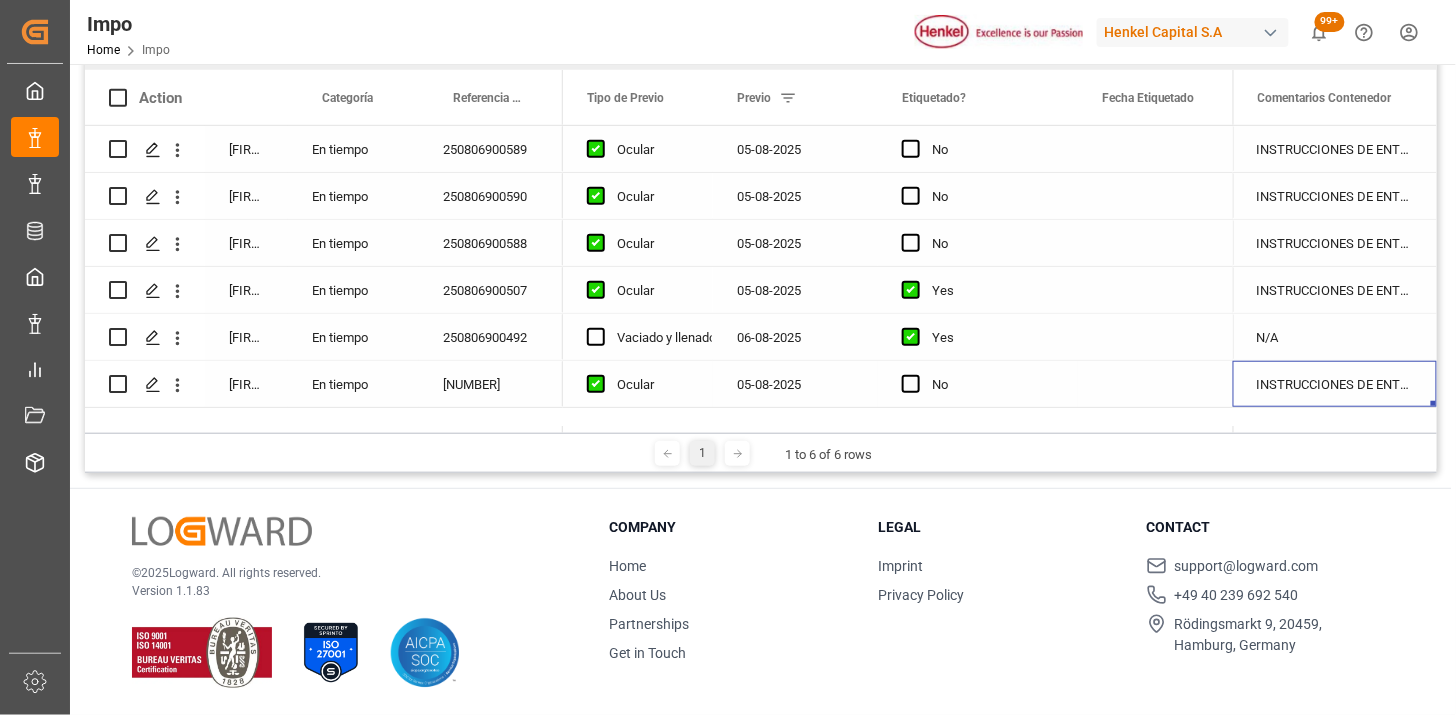 click on "INSTRUCCIONES DE ENTREGA" at bounding box center (1335, 384) 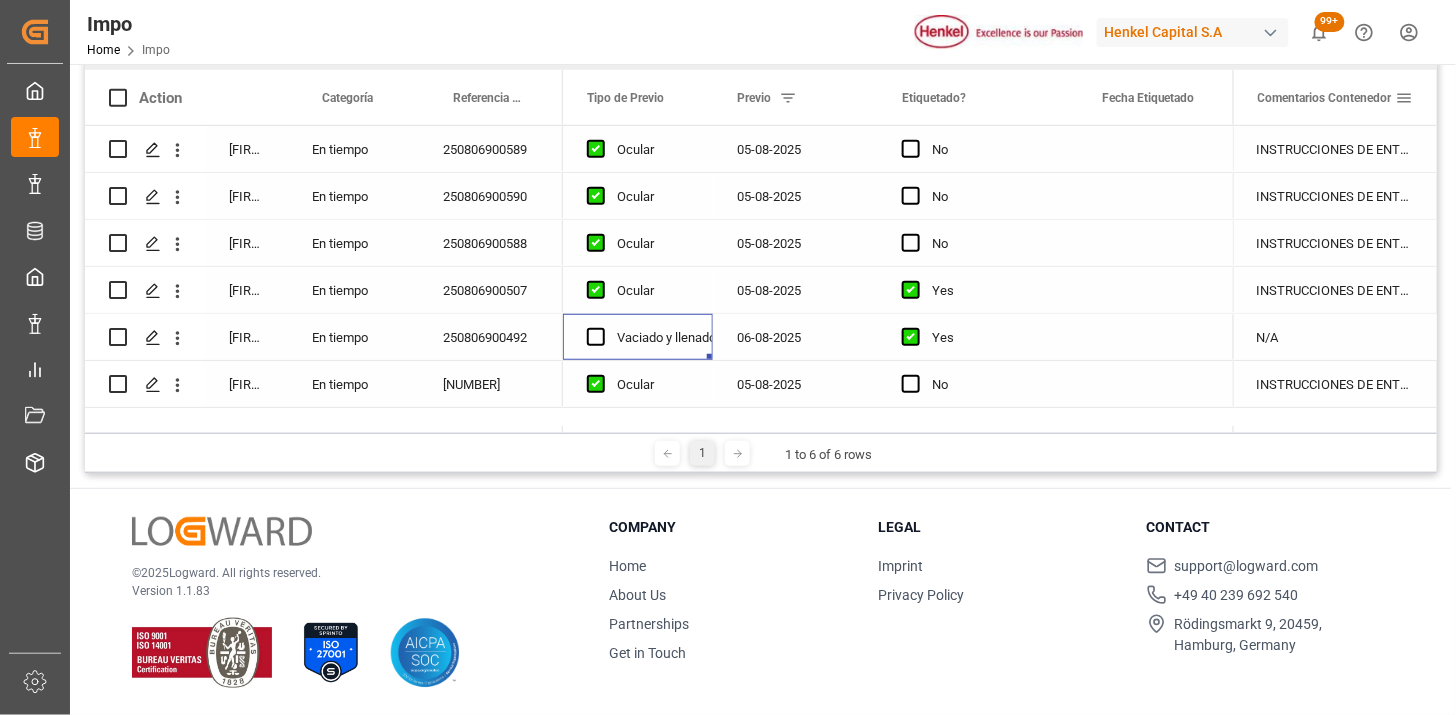 click at bounding box center (1405, 98) 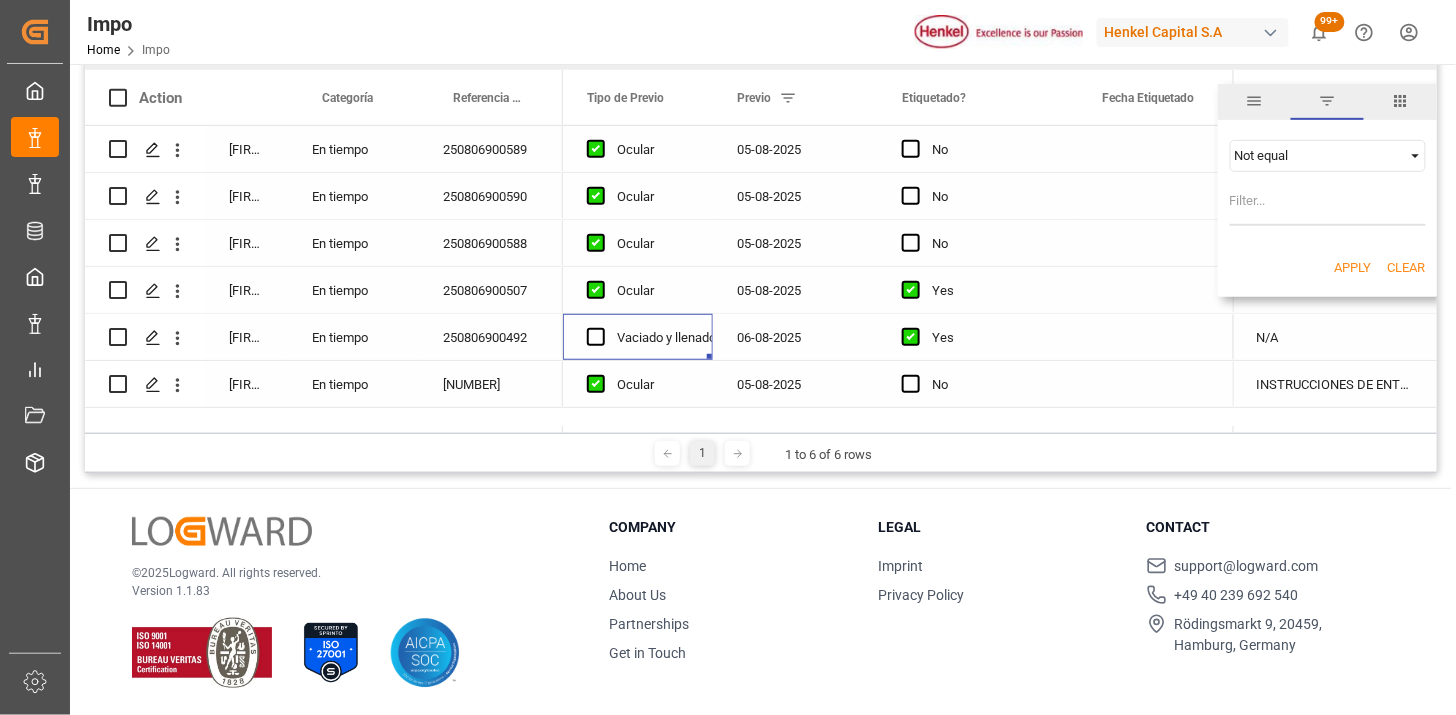 click at bounding box center [1416, 156] 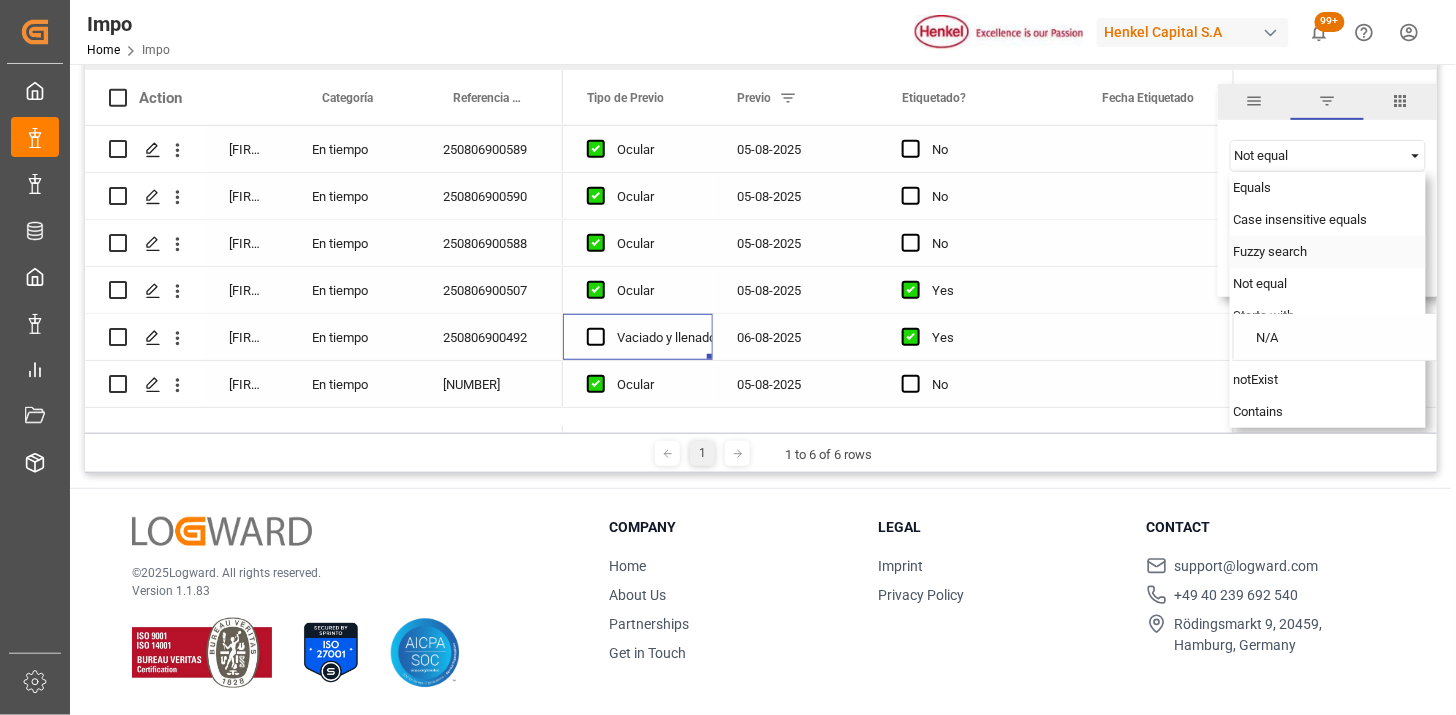 click on "Fuzzy search" at bounding box center [1271, 251] 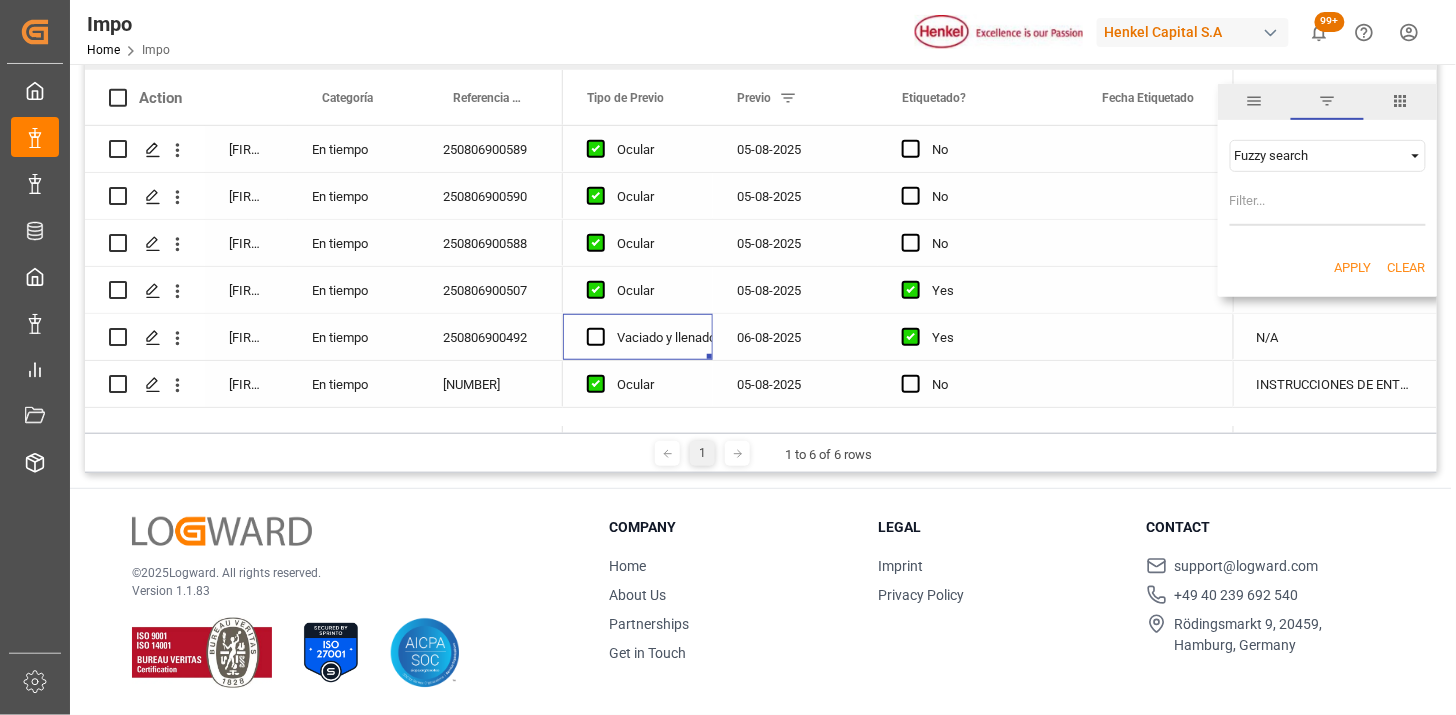 click at bounding box center (1328, 206) 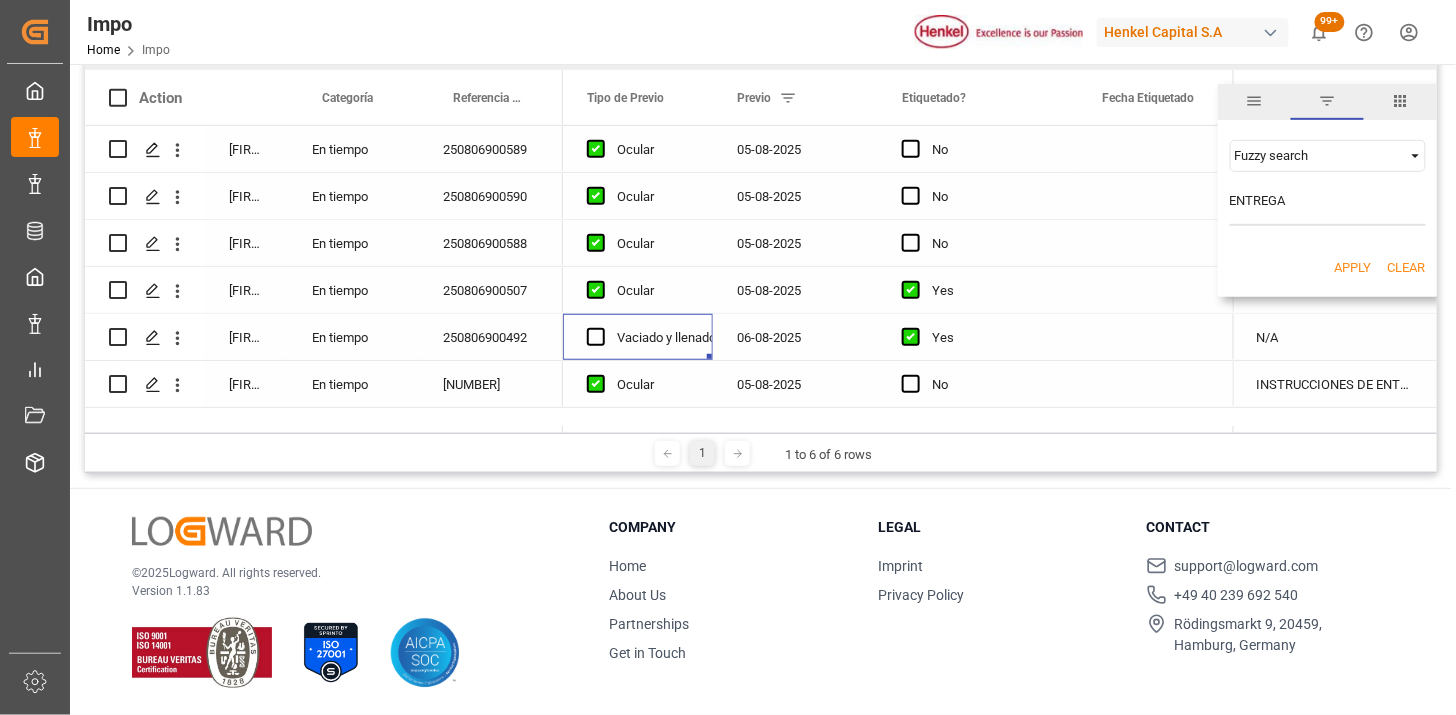 type on "ENTREGA" 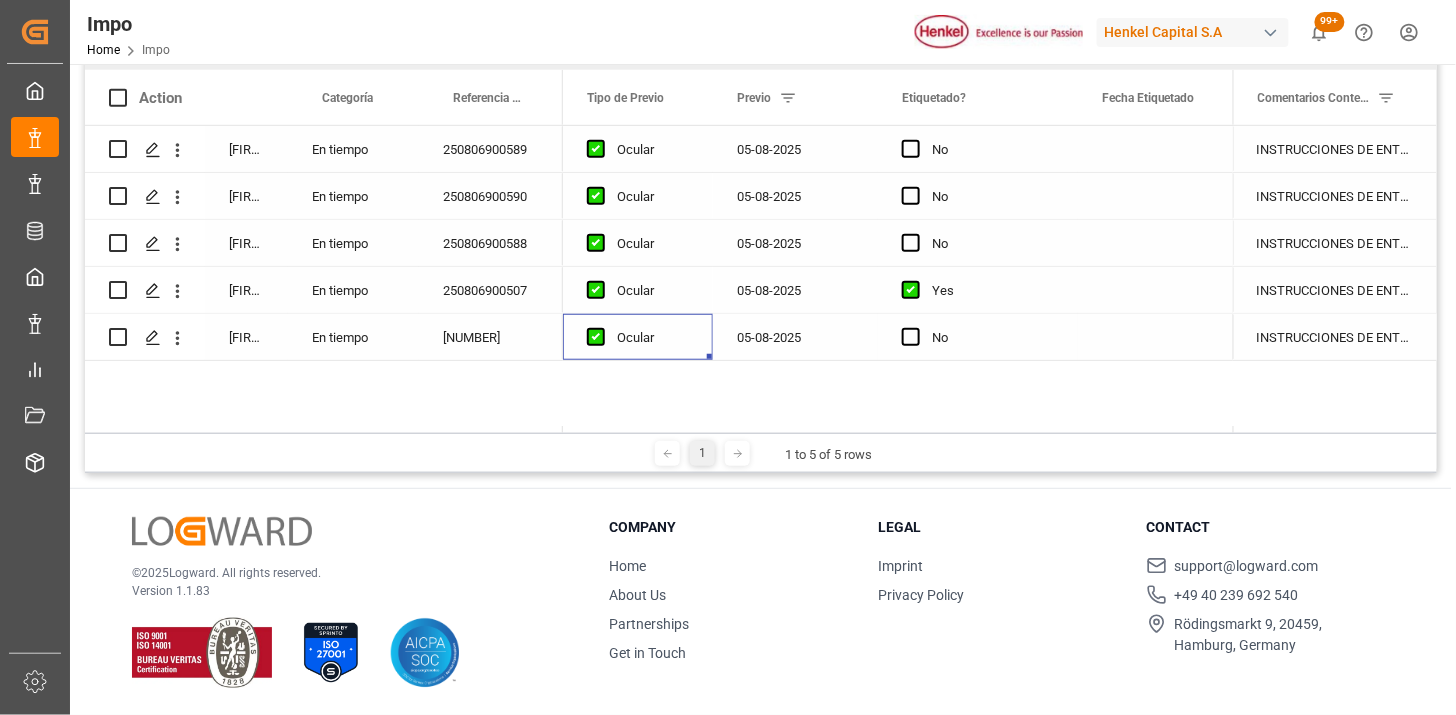 click on "05-08-2025" at bounding box center (795, 337) 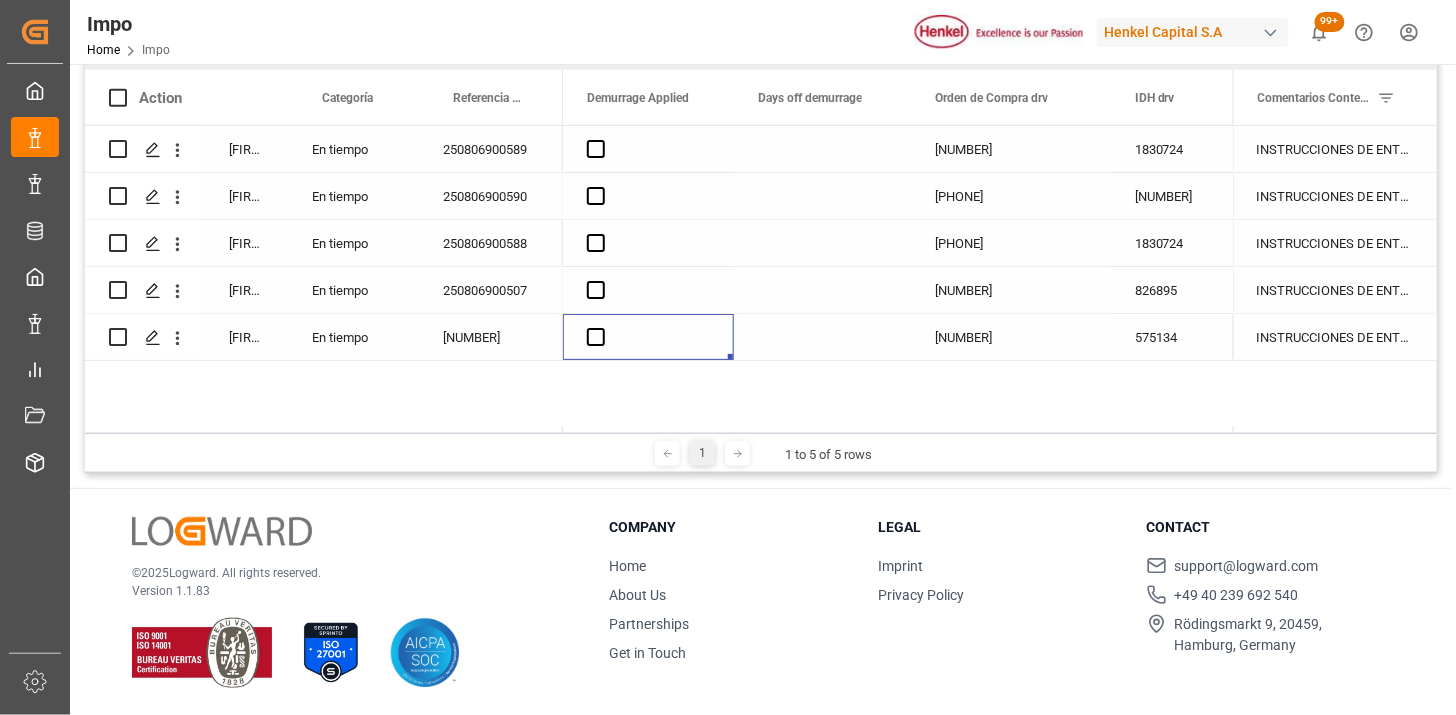 scroll, scrollTop: 0, scrollLeft: 4674, axis: horizontal 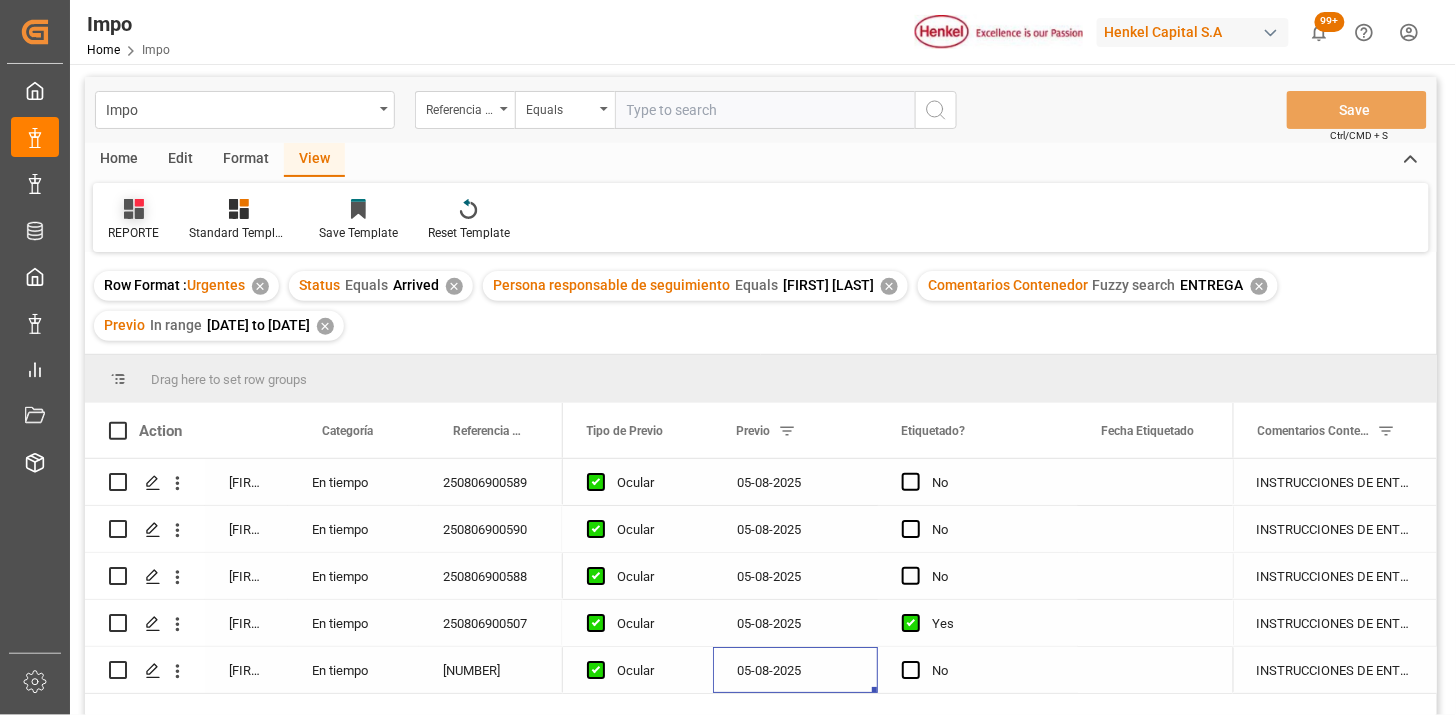 click at bounding box center (133, 208) 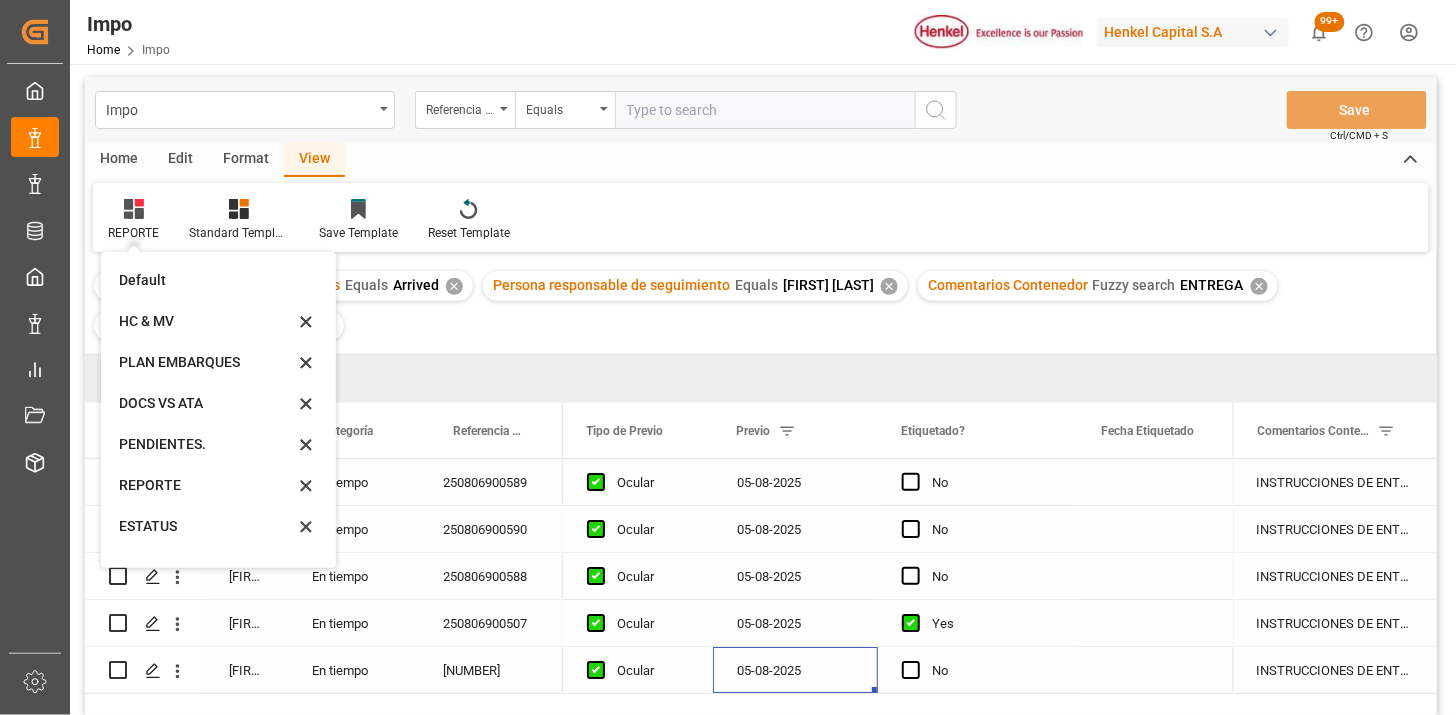 click on "Home Edit Format View" at bounding box center [761, 160] 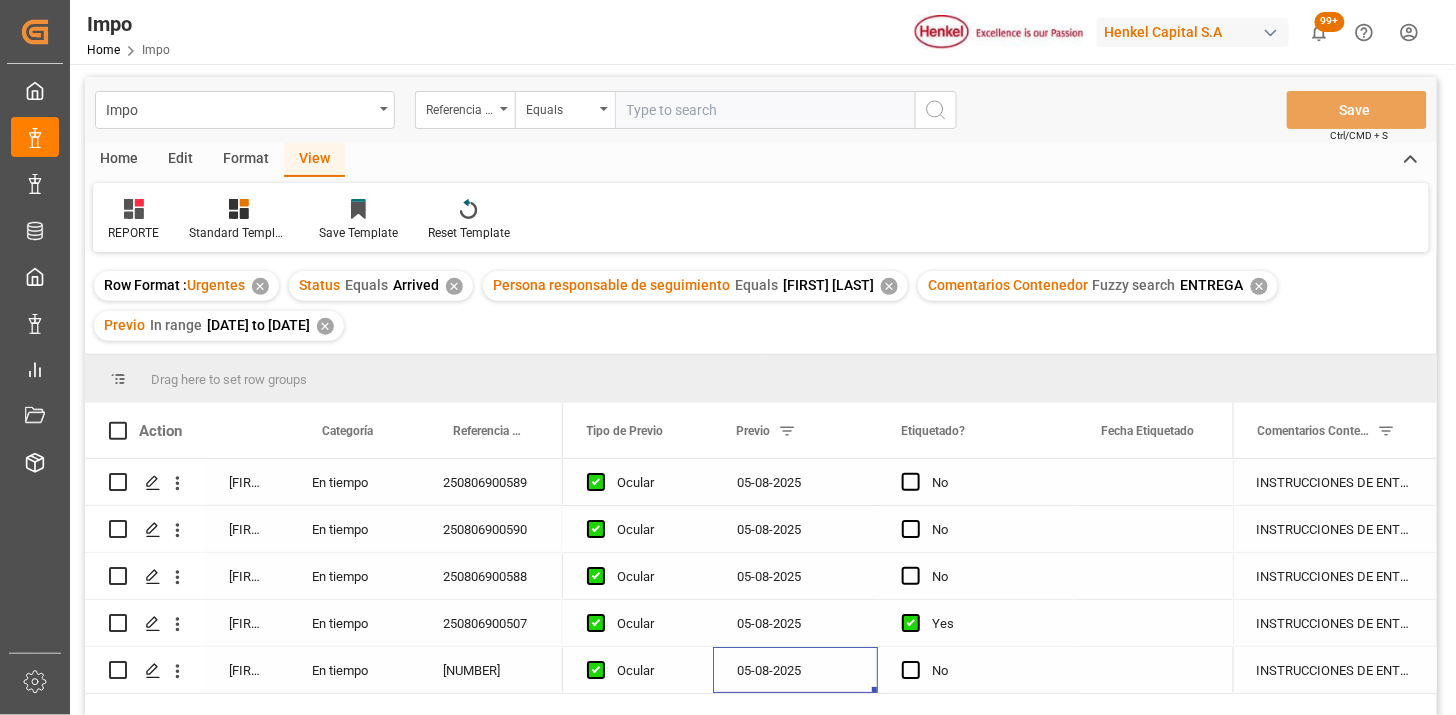 click on "Home" at bounding box center [119, 160] 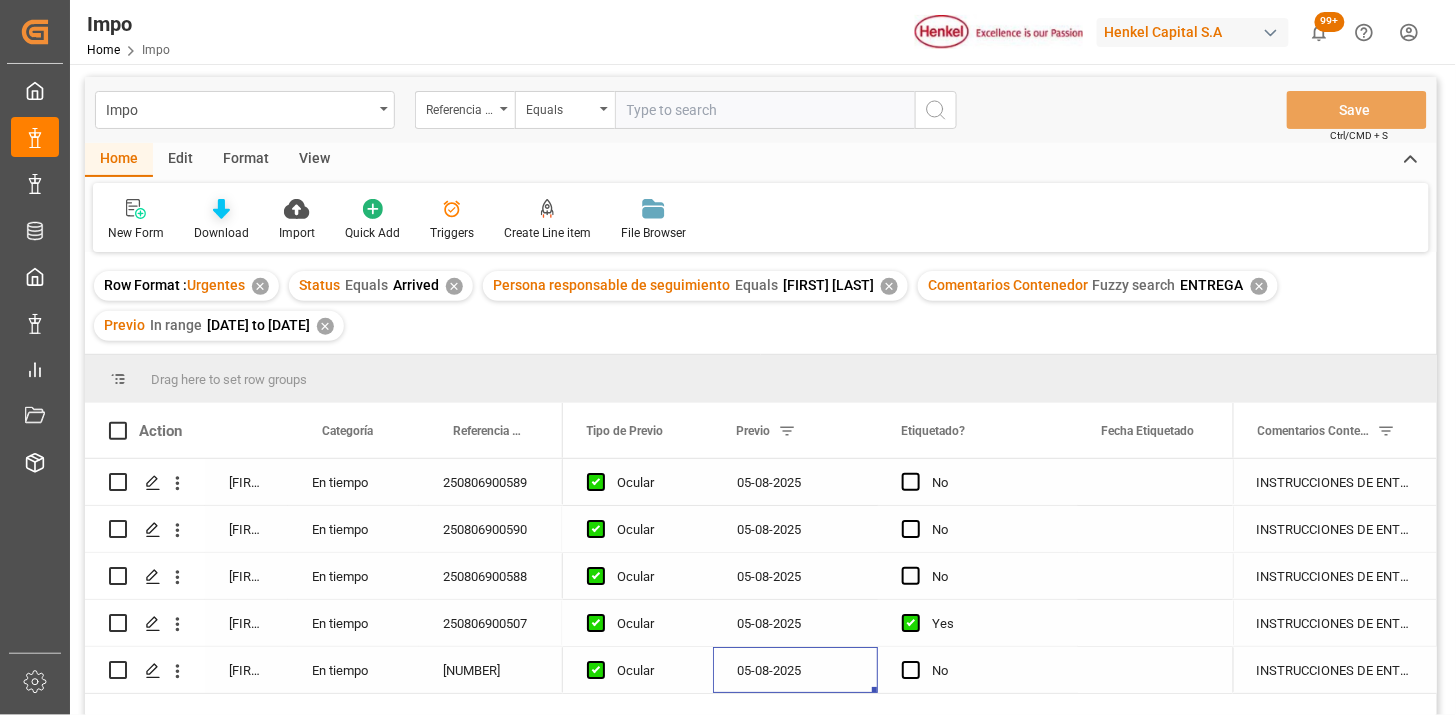 click 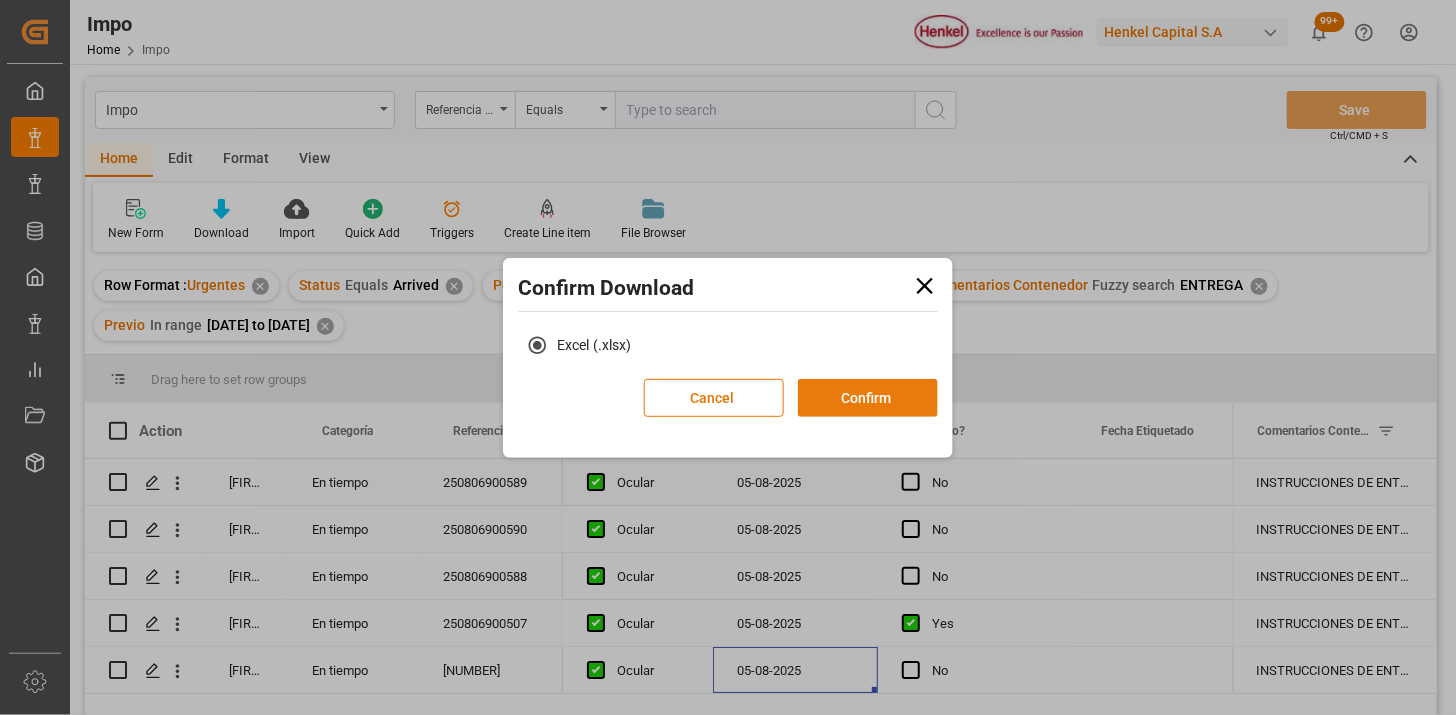 click on "Confirm" at bounding box center [868, 398] 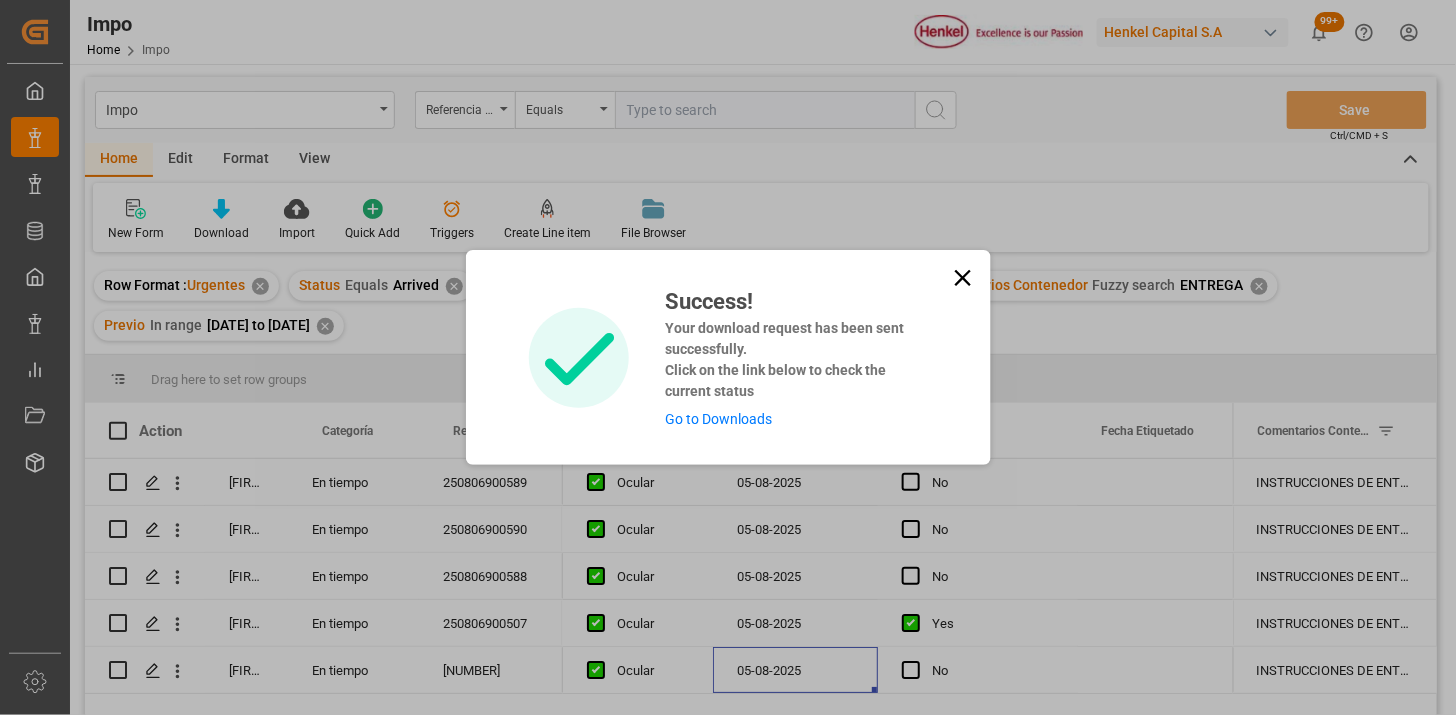 click on "Success! Your download request has been sent successfully.  Click on the link below to check the current status   Go to Downloads" at bounding box center [728, 357] 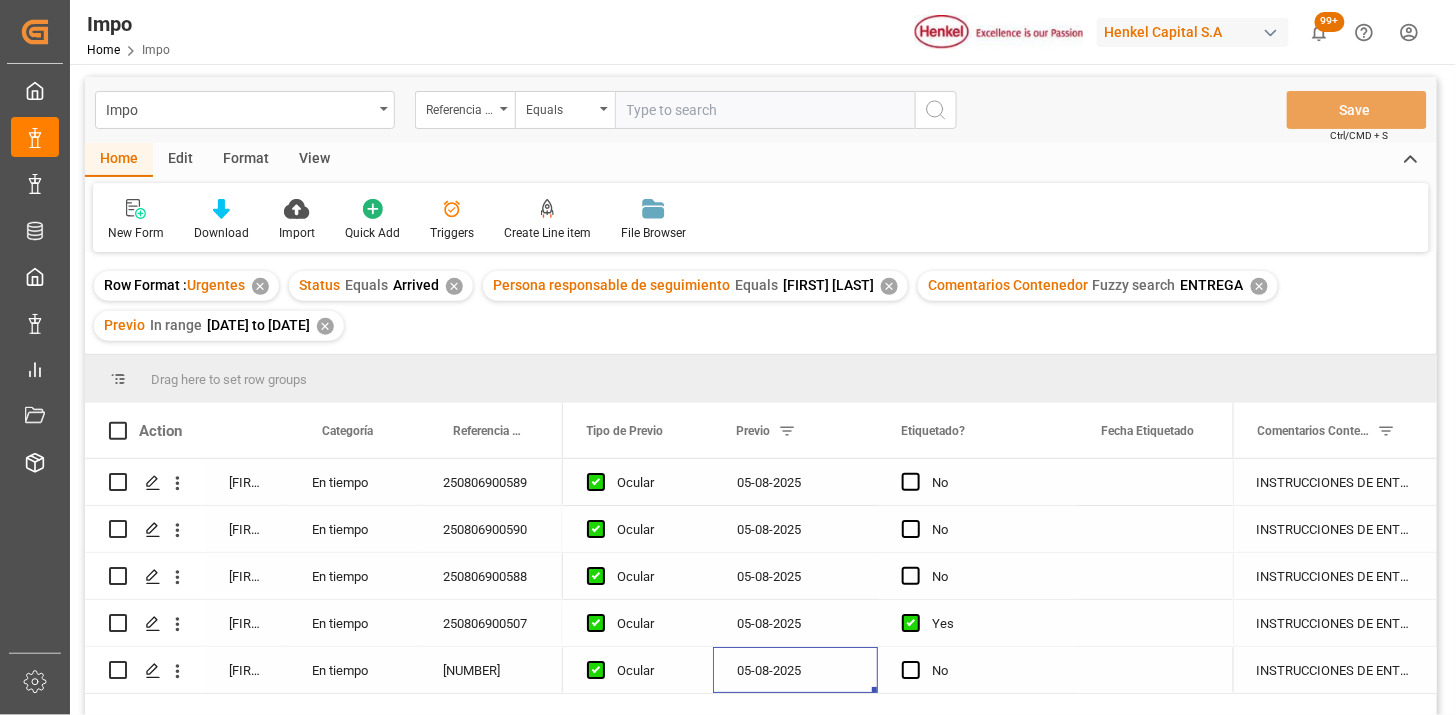 click on "✕" at bounding box center [325, 326] 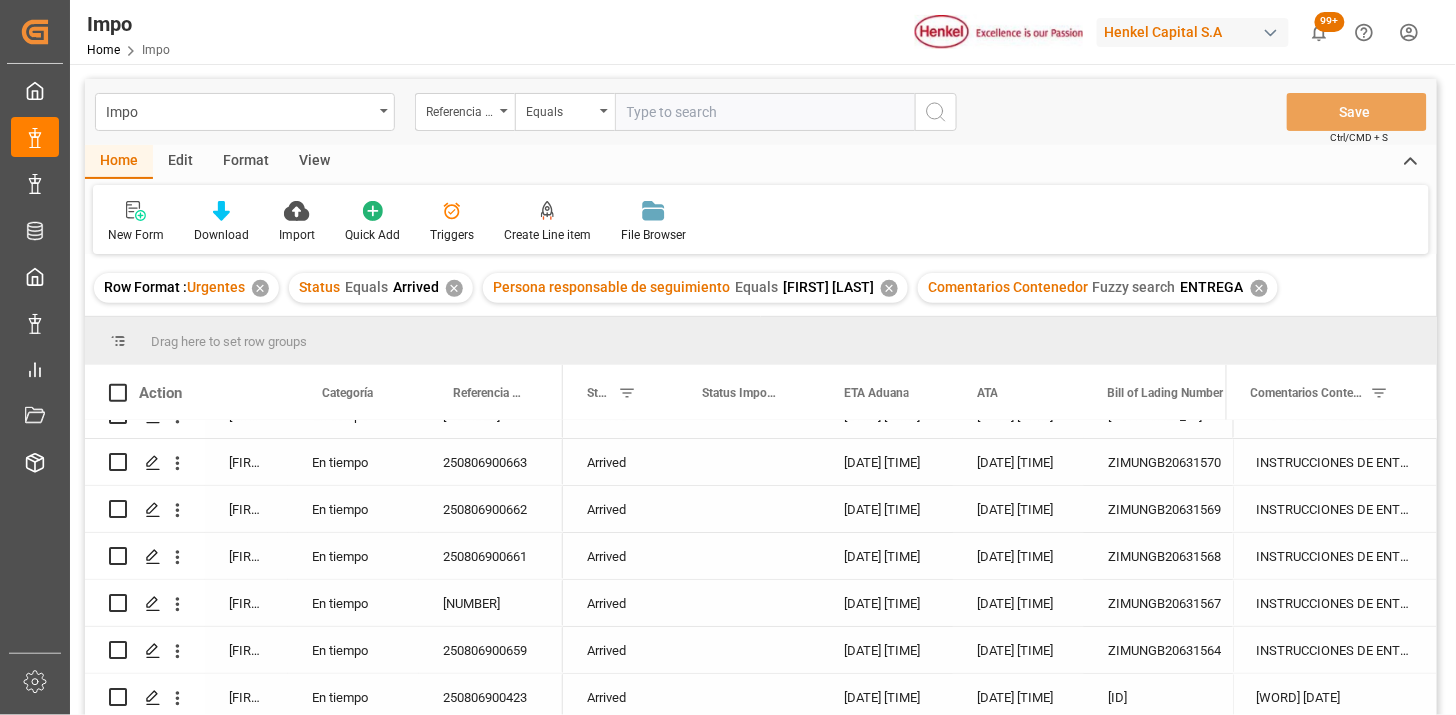 click on "Edit" at bounding box center [180, 162] 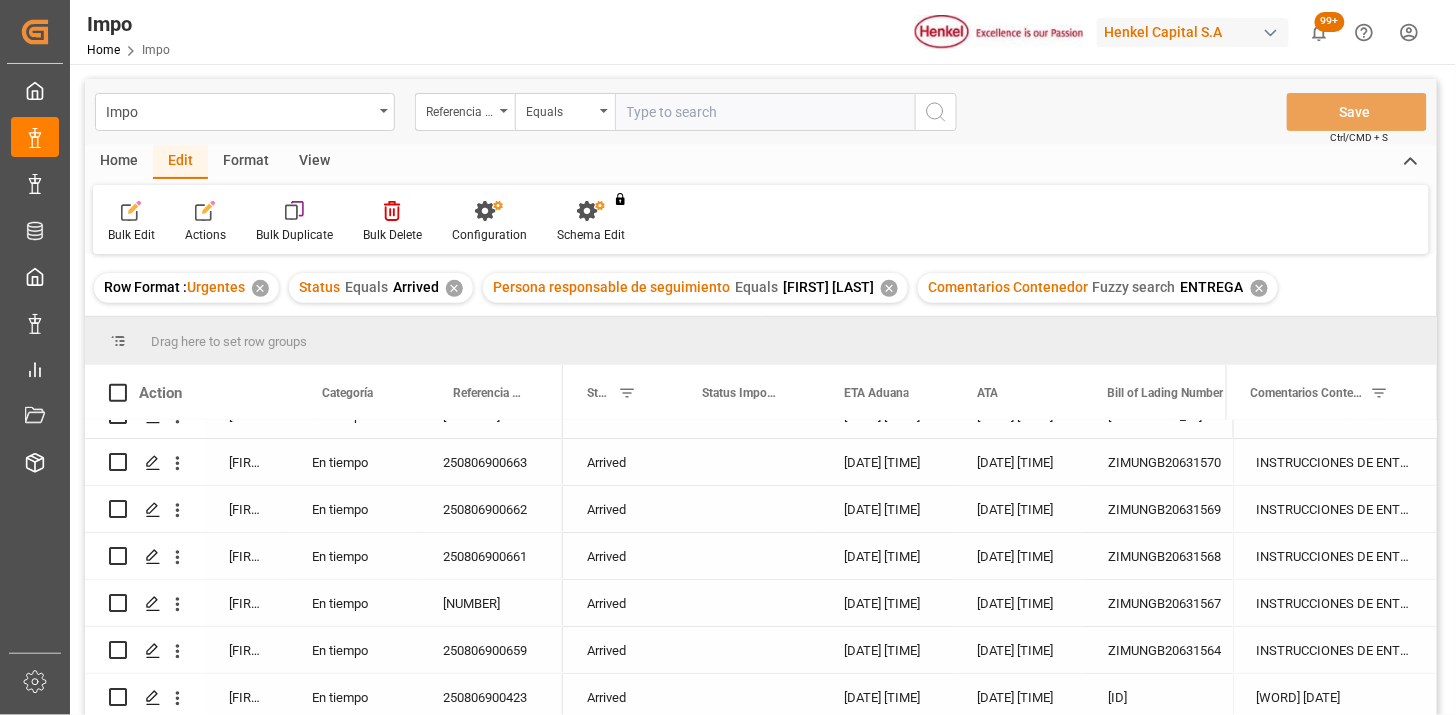 click on "Home" at bounding box center [119, 162] 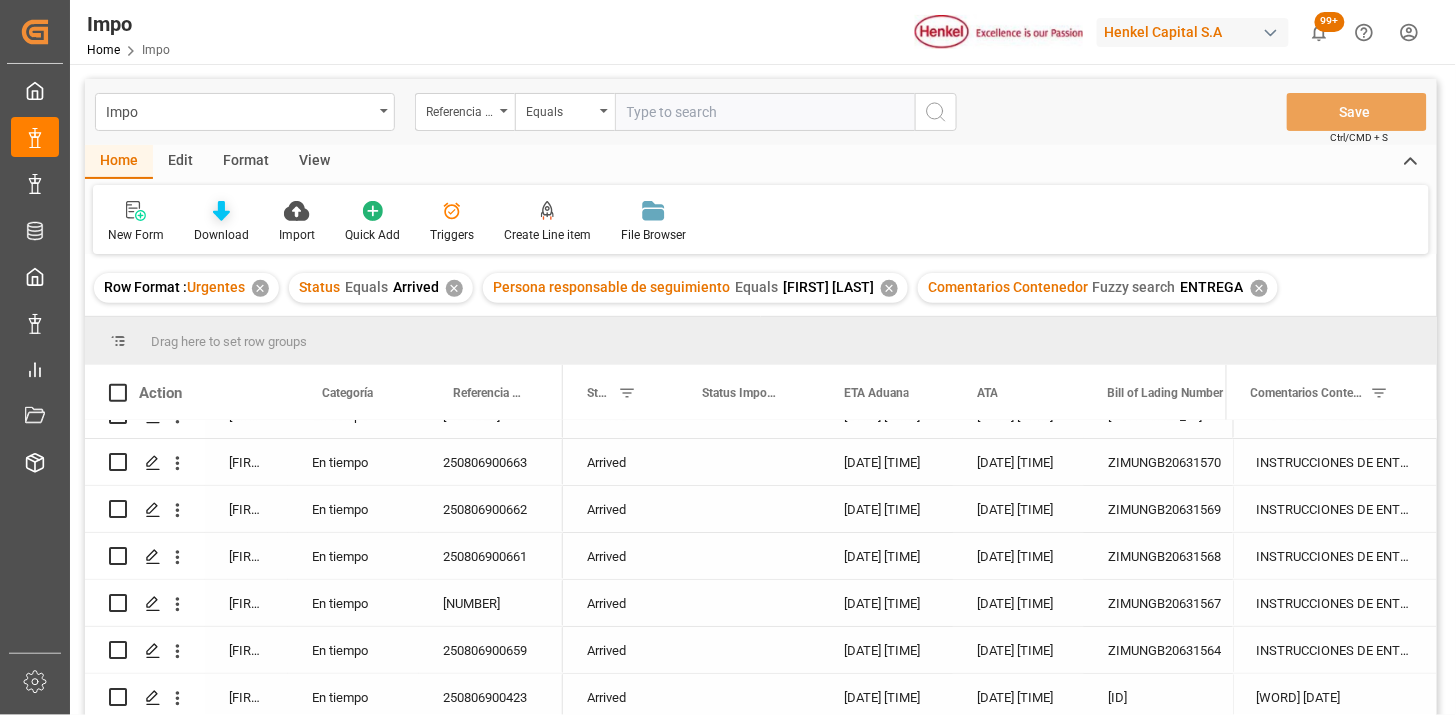 click on "Download" at bounding box center (221, 222) 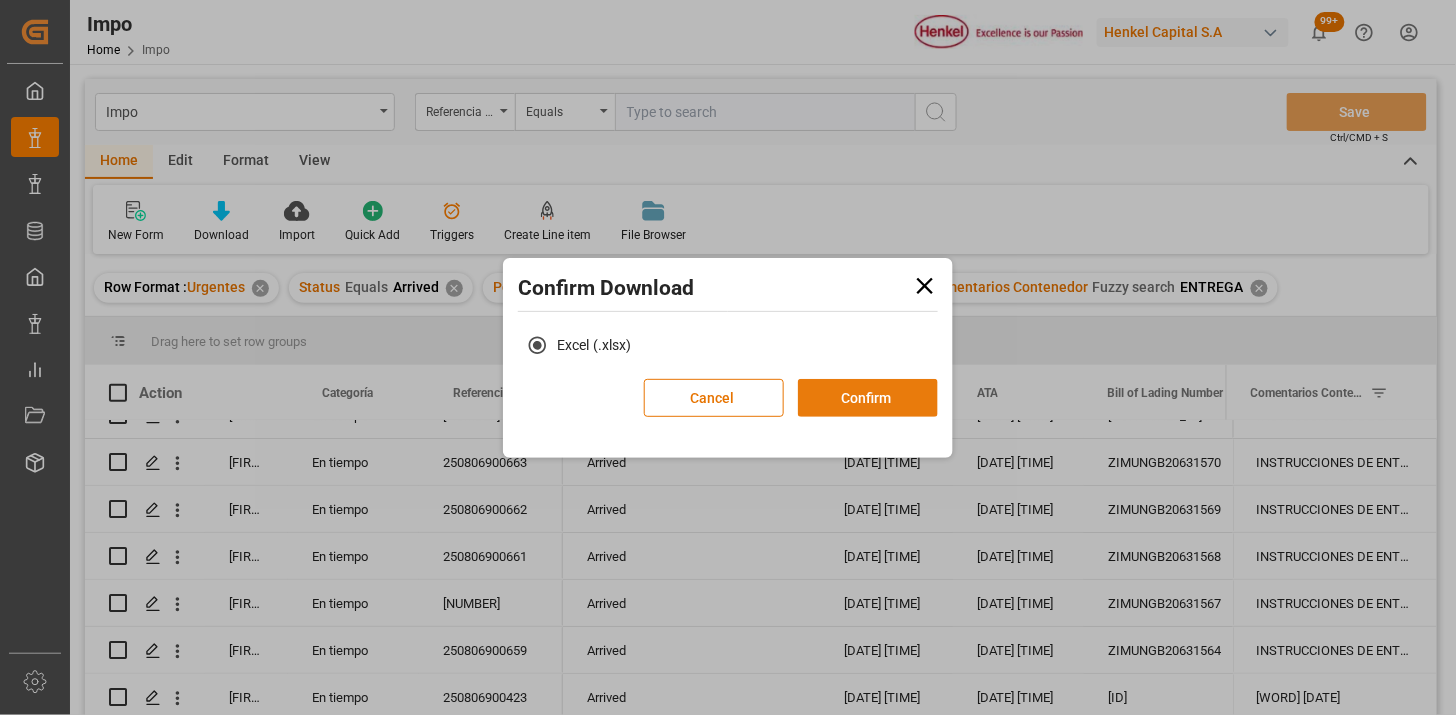 click on "Confirm" at bounding box center (868, 398) 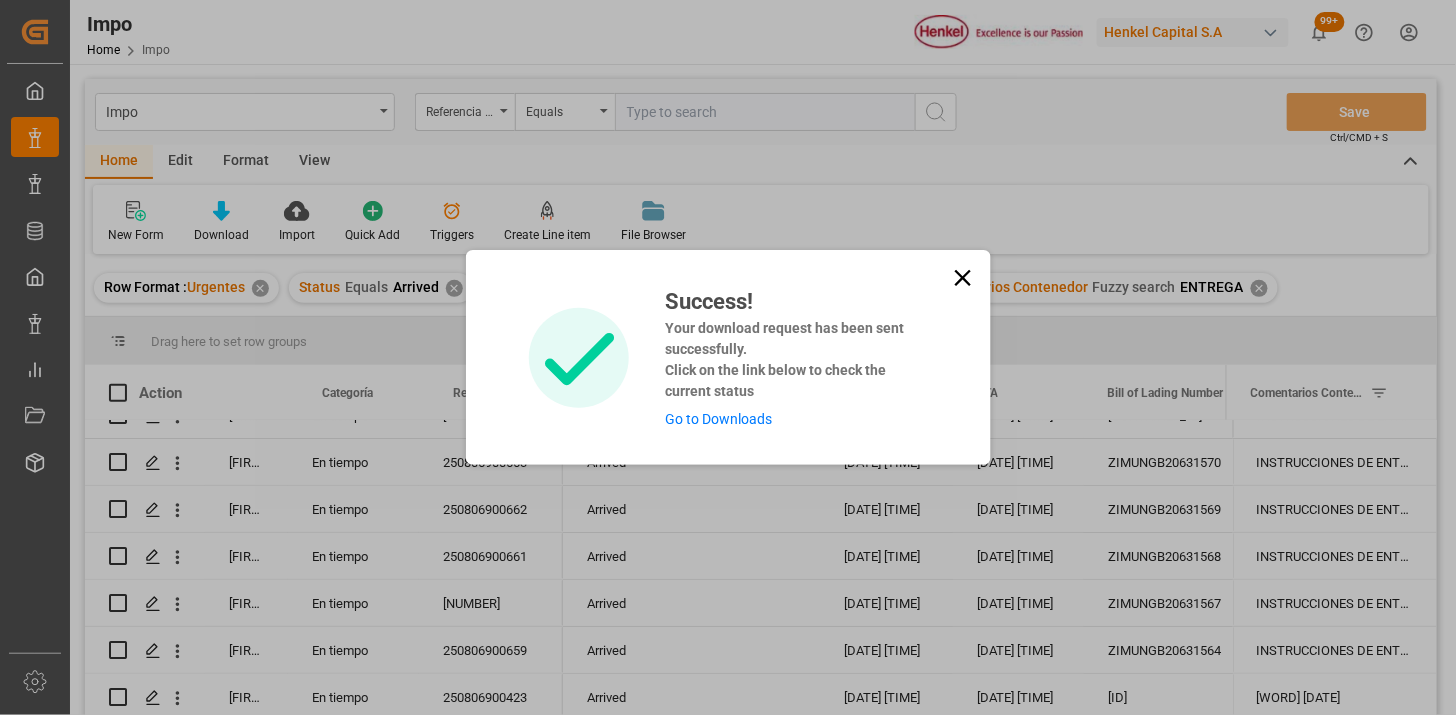 click 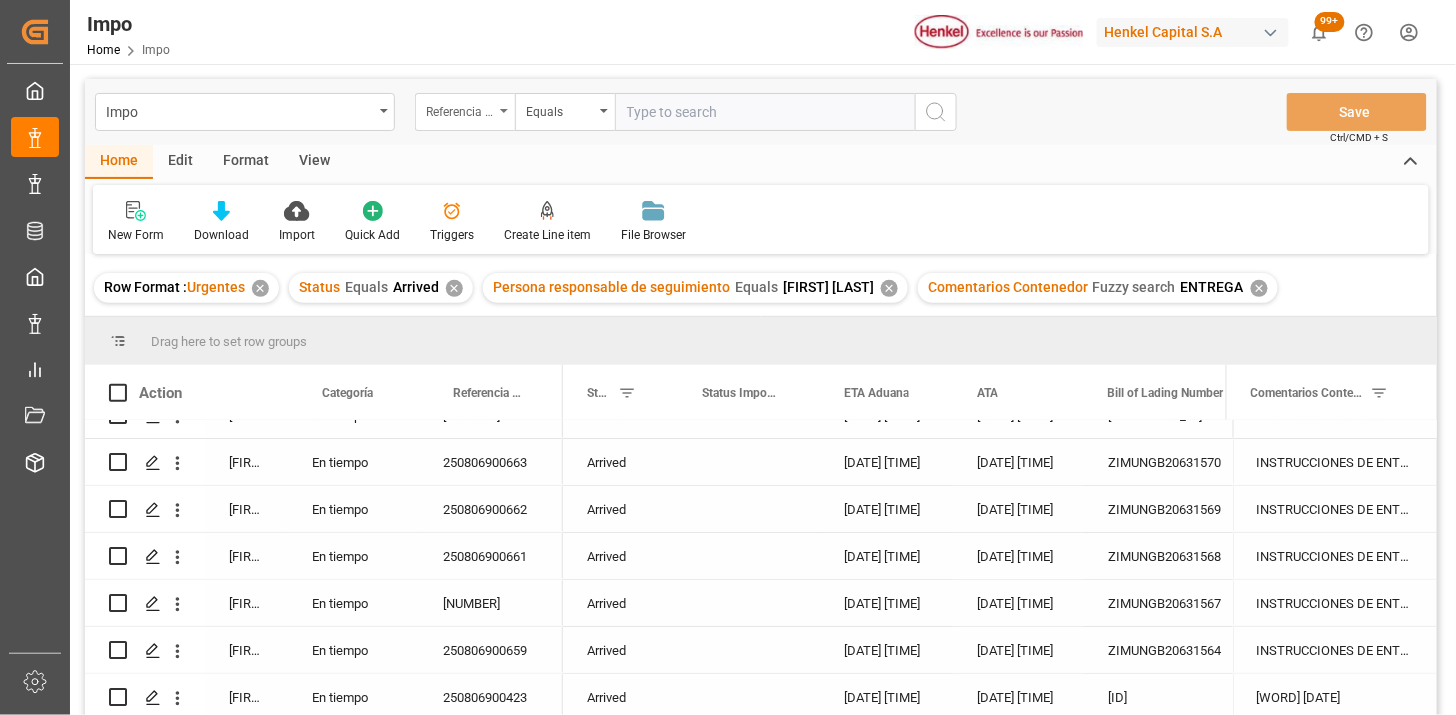 drag, startPoint x: 472, startPoint y: 118, endPoint x: 442, endPoint y: 126, distance: 31.04835 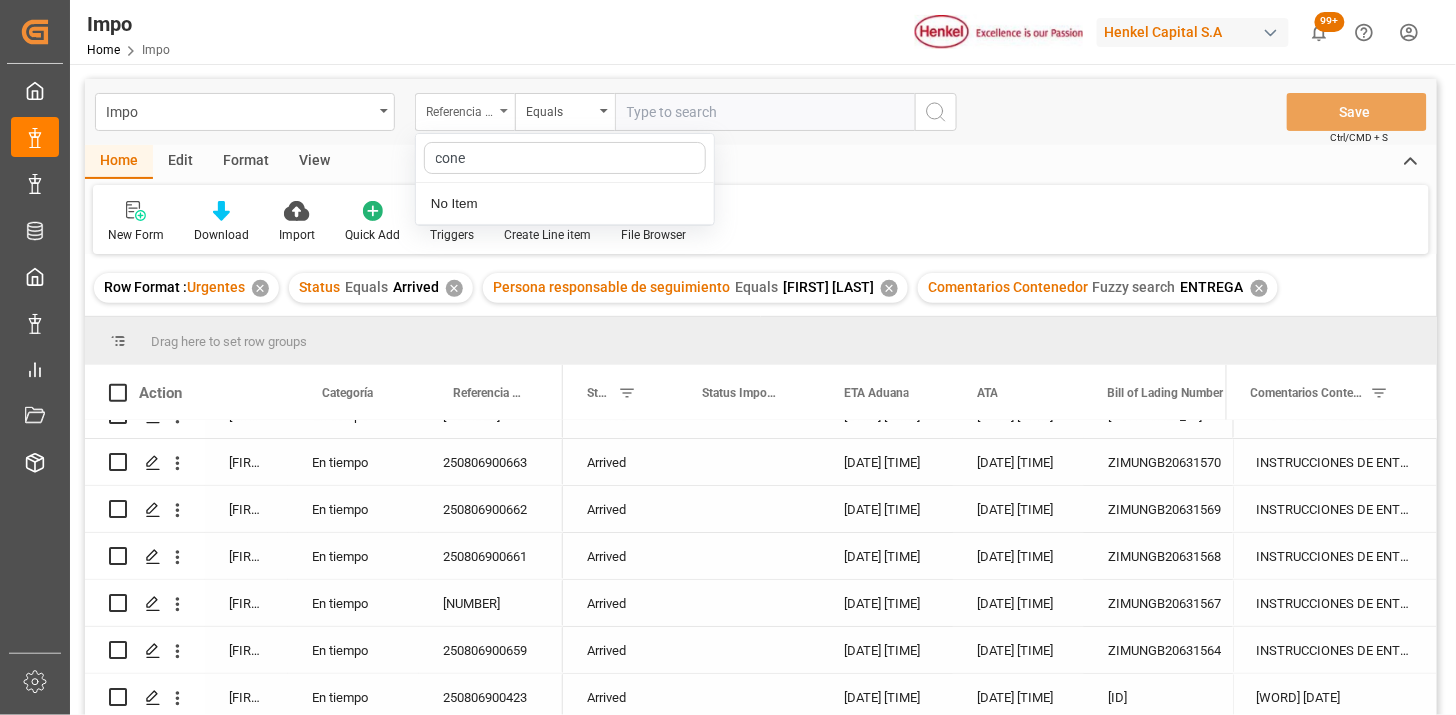type on "con" 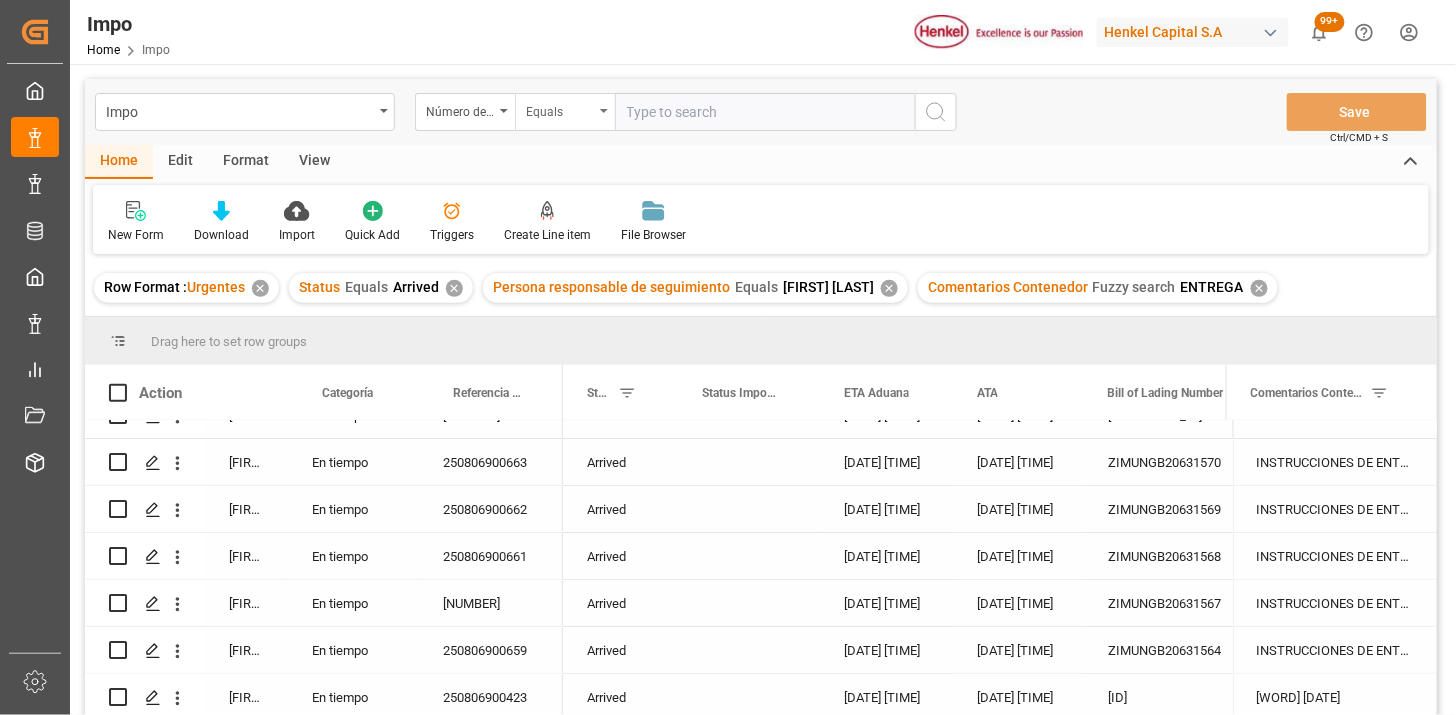 click on "Equals" at bounding box center [560, 109] 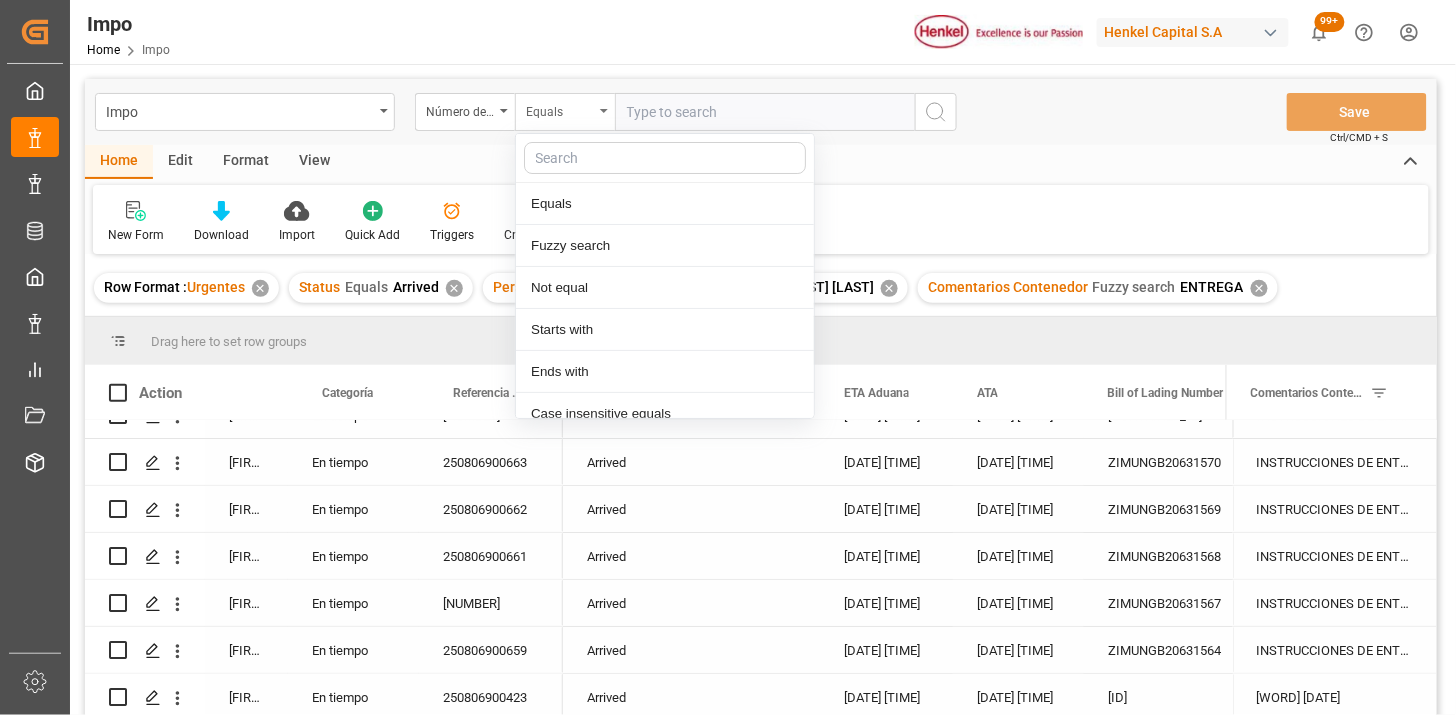 scroll, scrollTop: 100, scrollLeft: 0, axis: vertical 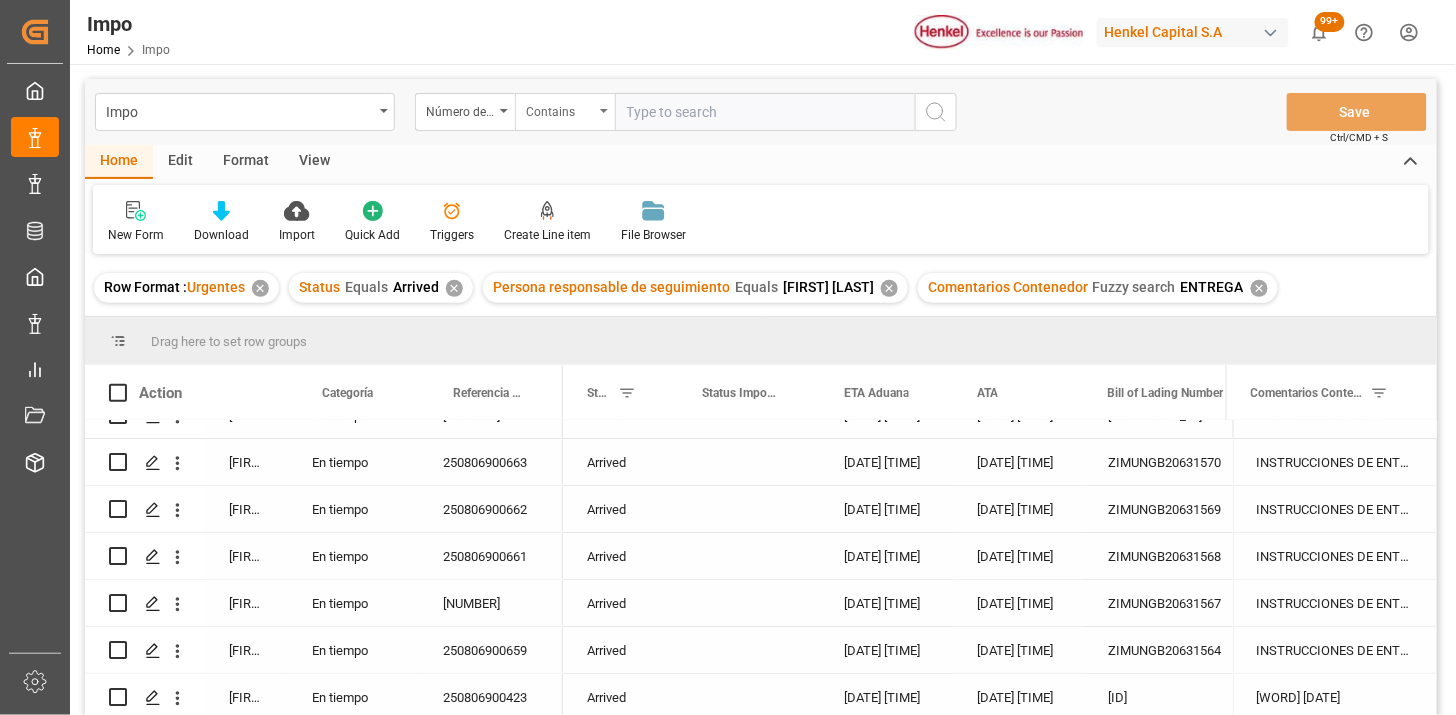paste on "CRSU9044074 TLLU4862150 ZSCU6964318 ZSCU7173760" 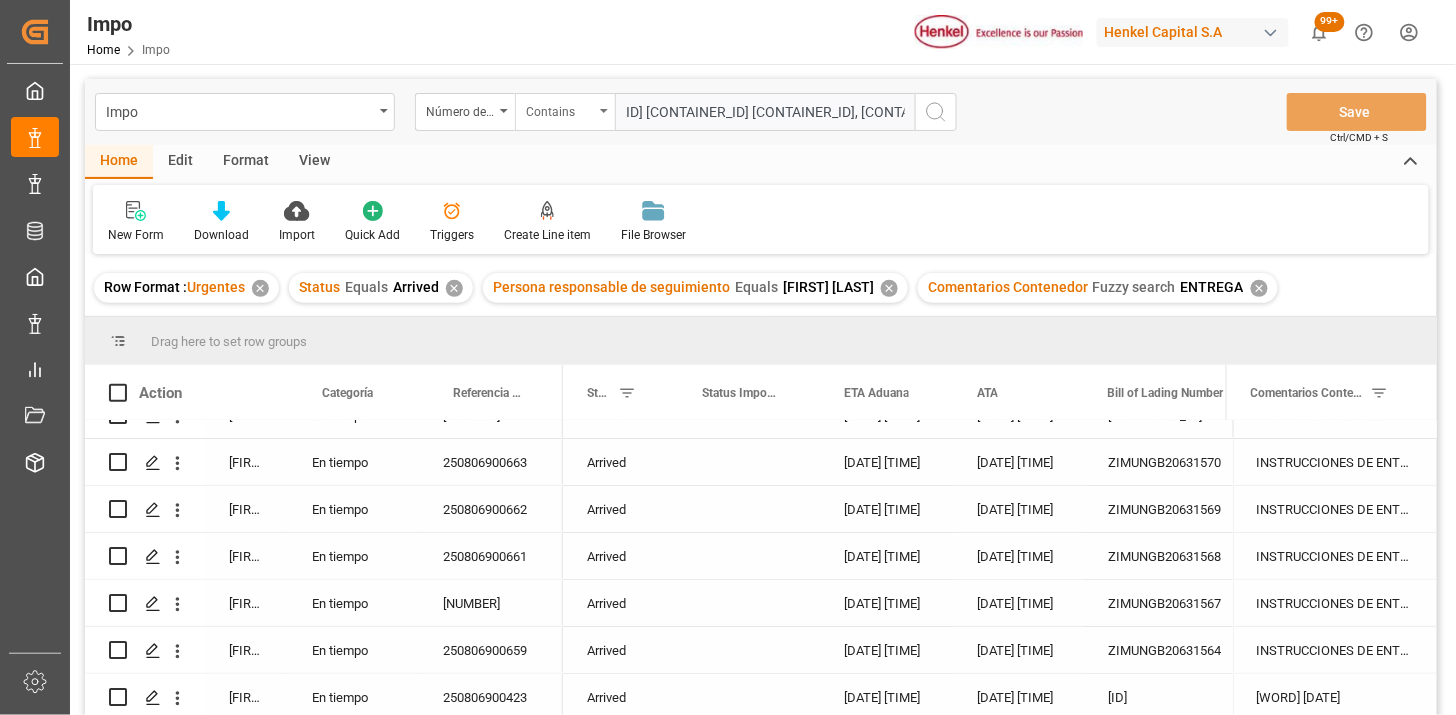 scroll, scrollTop: 0, scrollLeft: 85, axis: horizontal 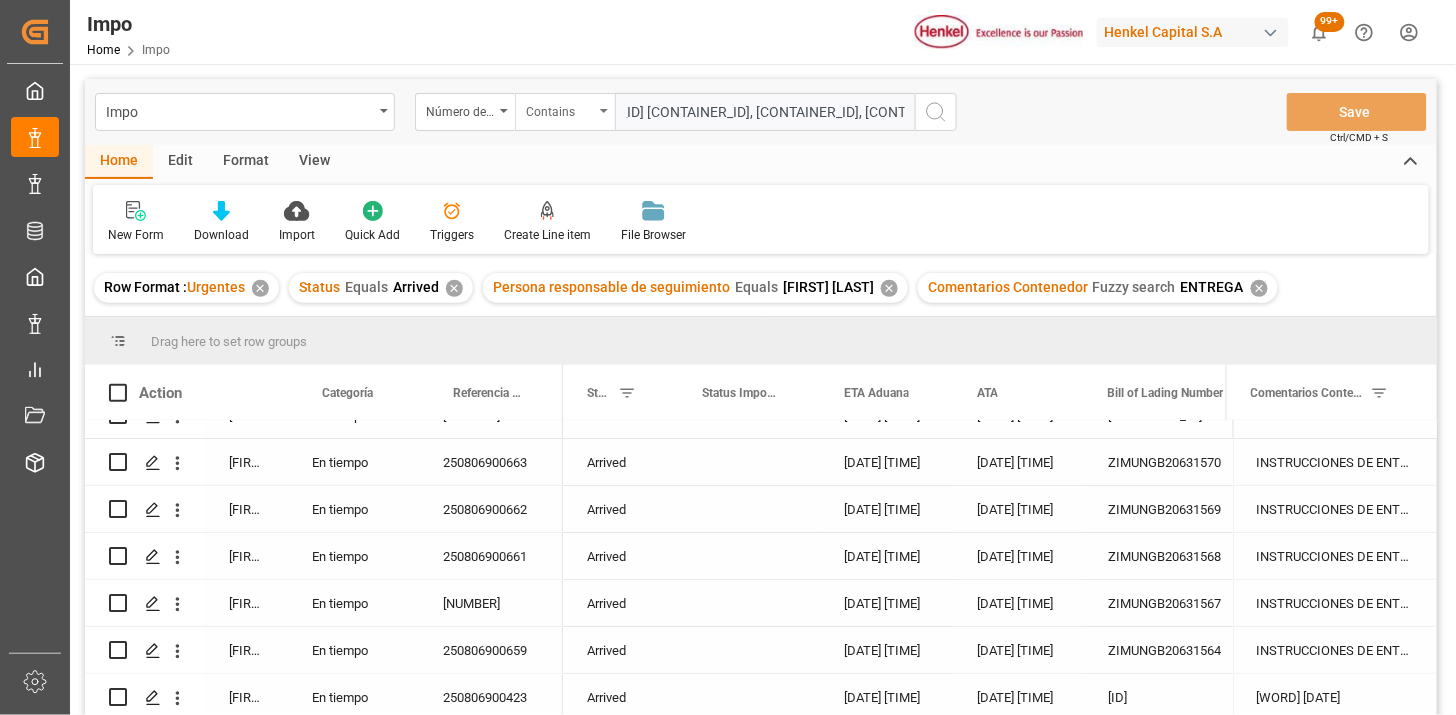 type on "CRSU9044074,TLLU4862150,ZSCU6964318,ZSCU7173760" 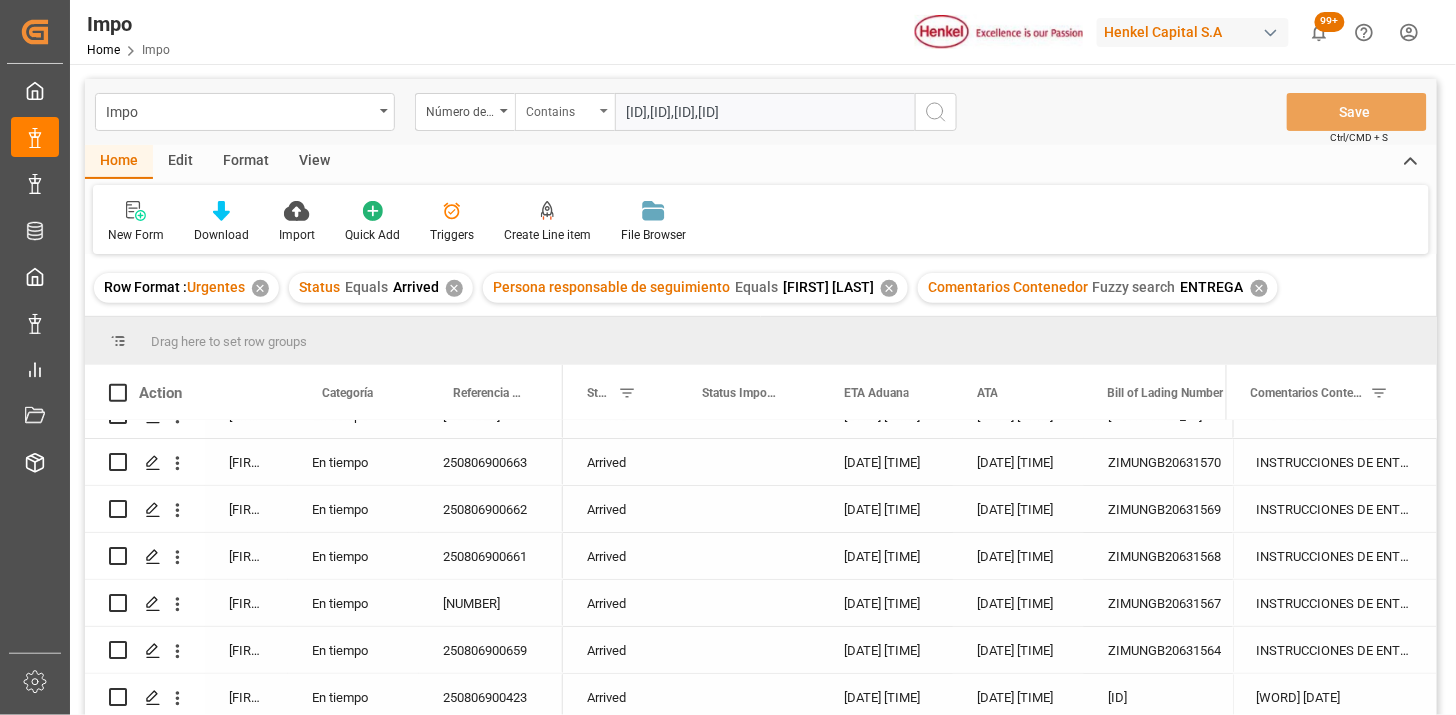scroll, scrollTop: 0, scrollLeft: 87, axis: horizontal 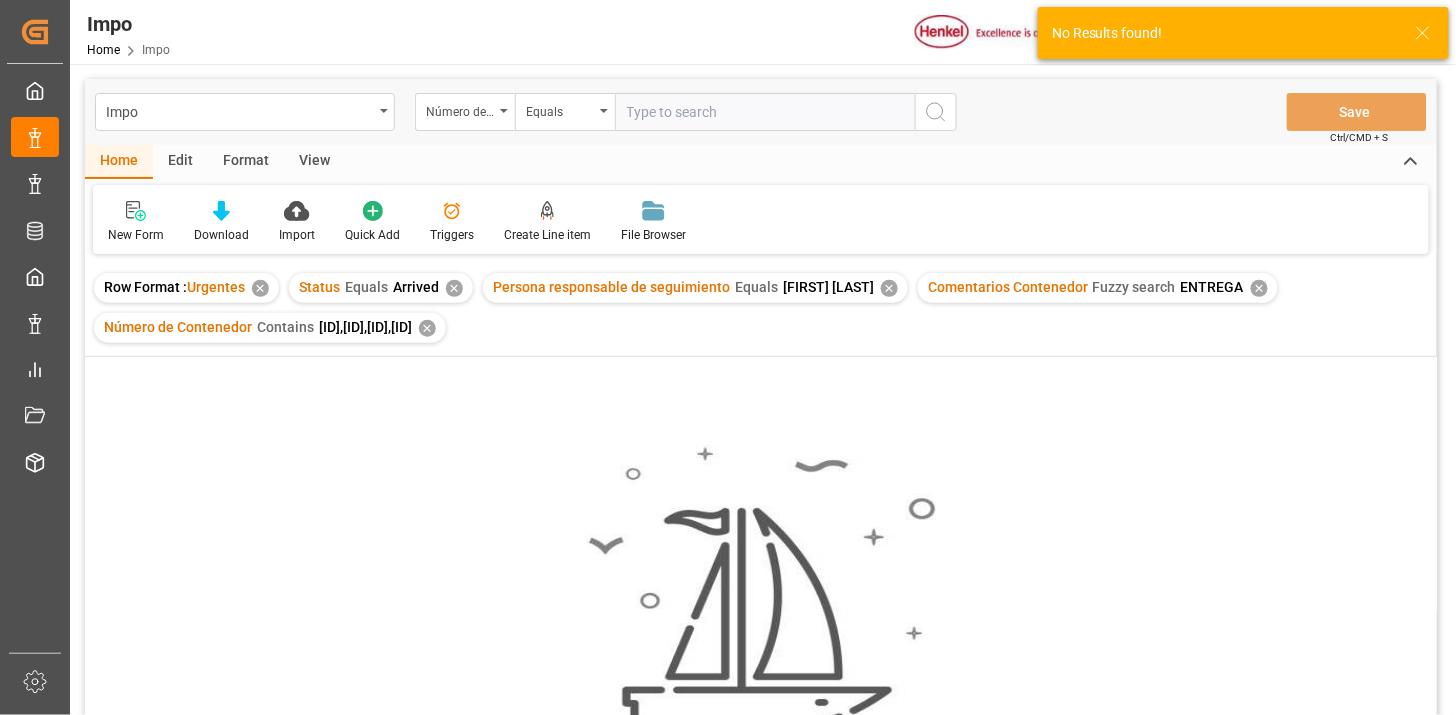 click on "✕" at bounding box center [1259, 288] 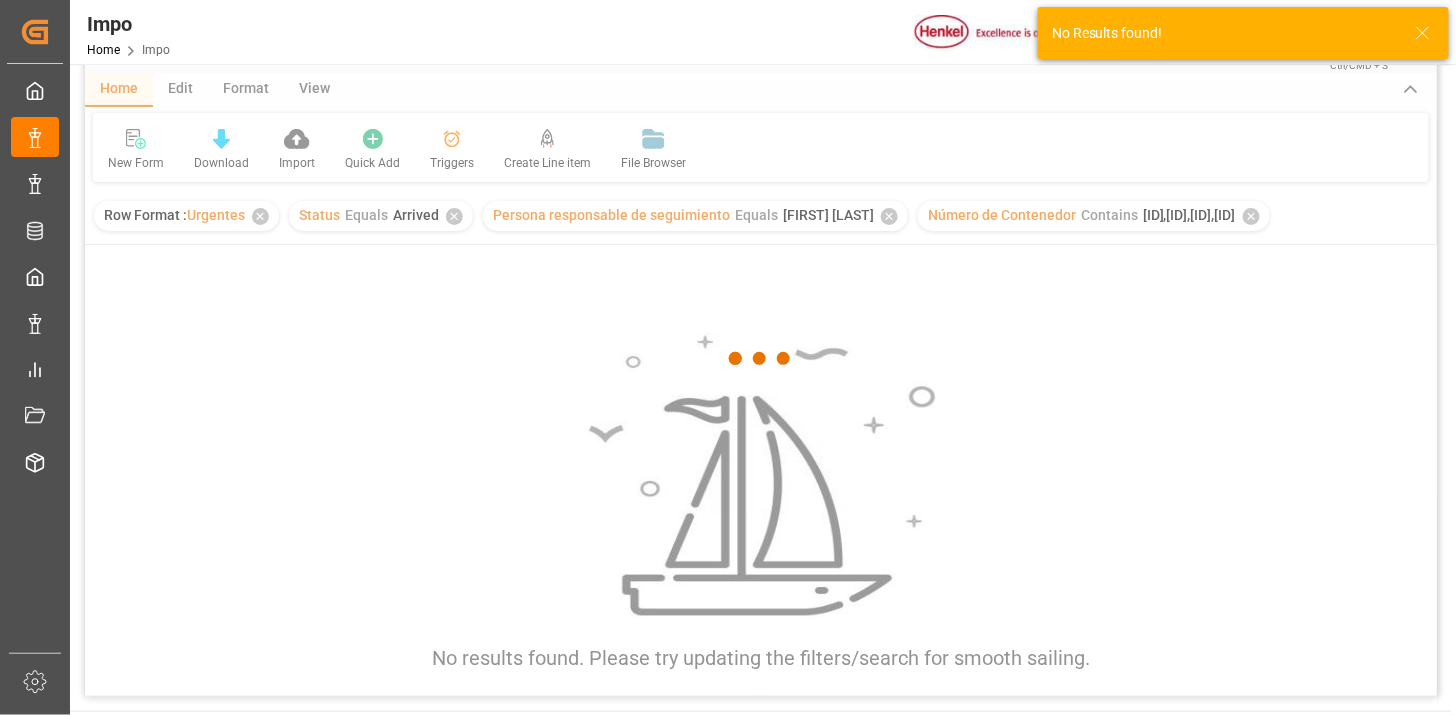 scroll, scrollTop: 111, scrollLeft: 0, axis: vertical 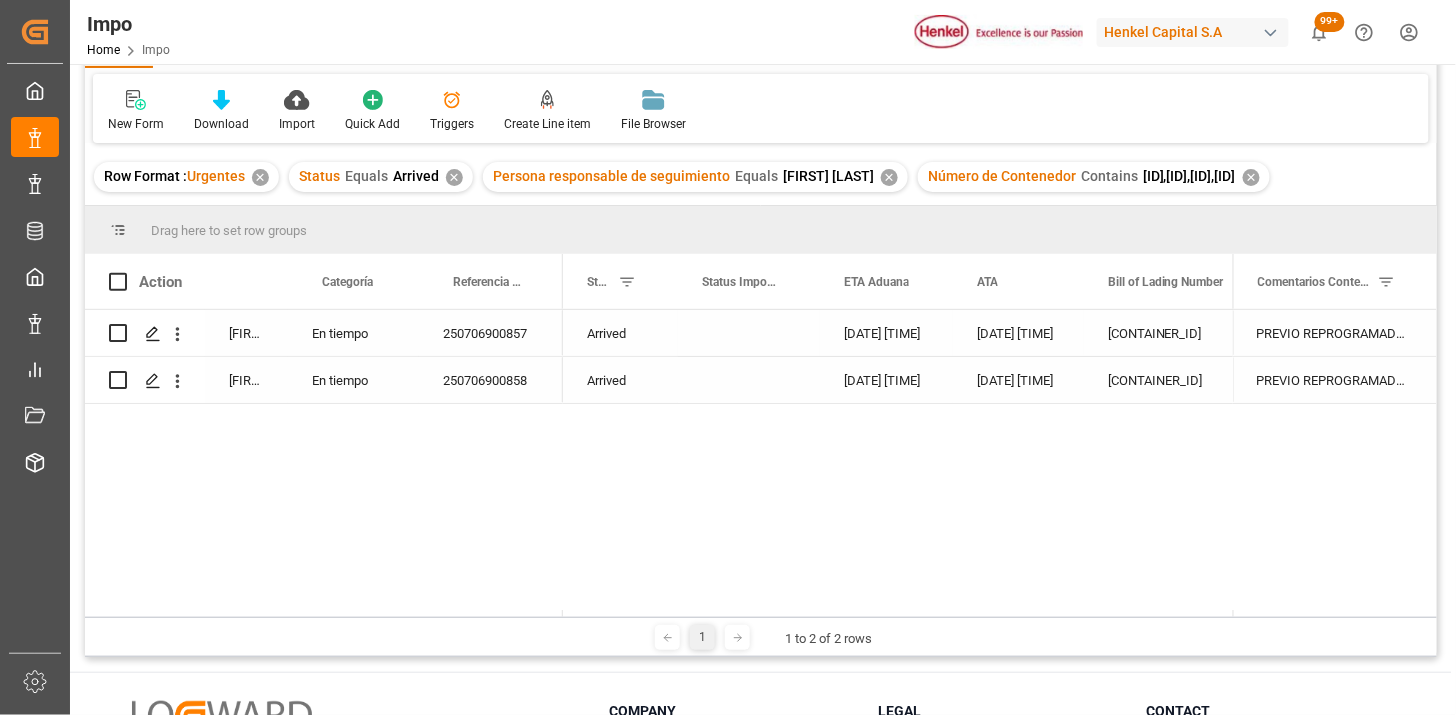 click on "250706900857" at bounding box center [491, 333] 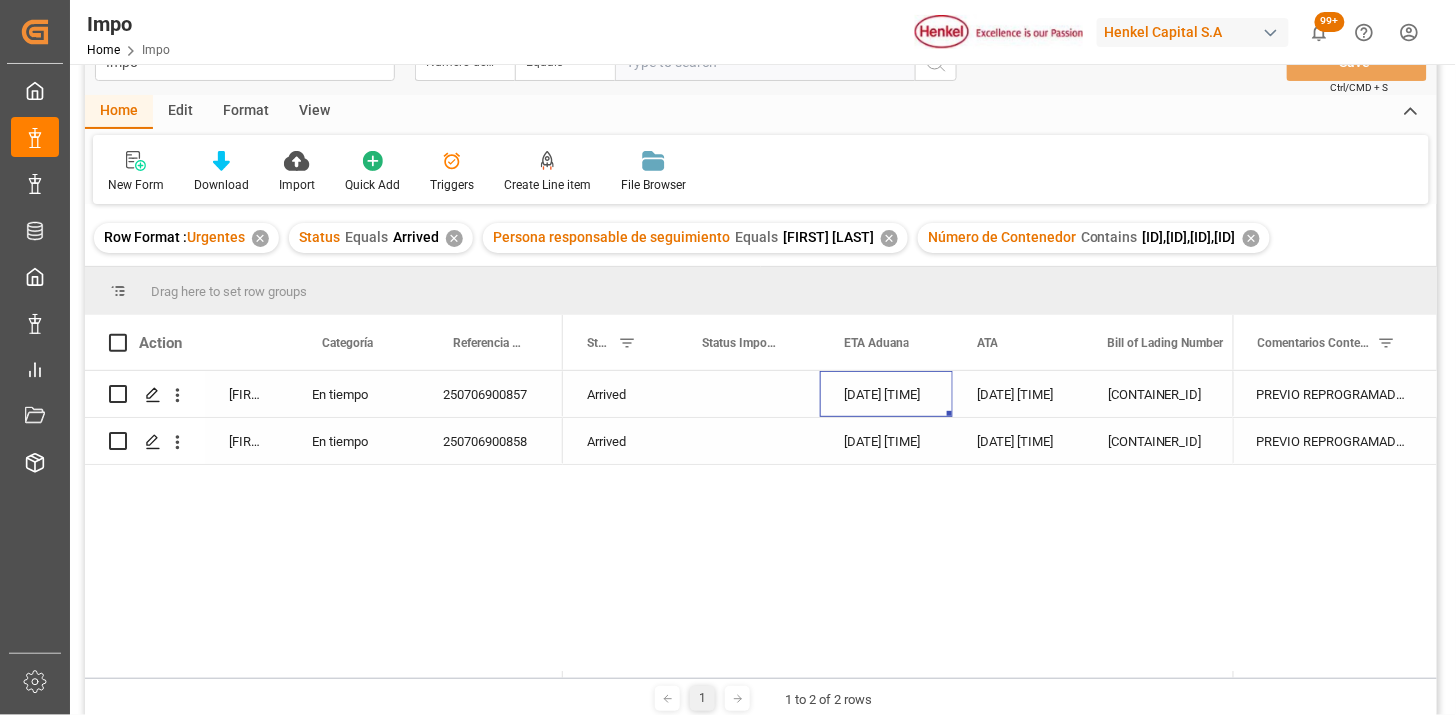 scroll, scrollTop: 0, scrollLeft: 0, axis: both 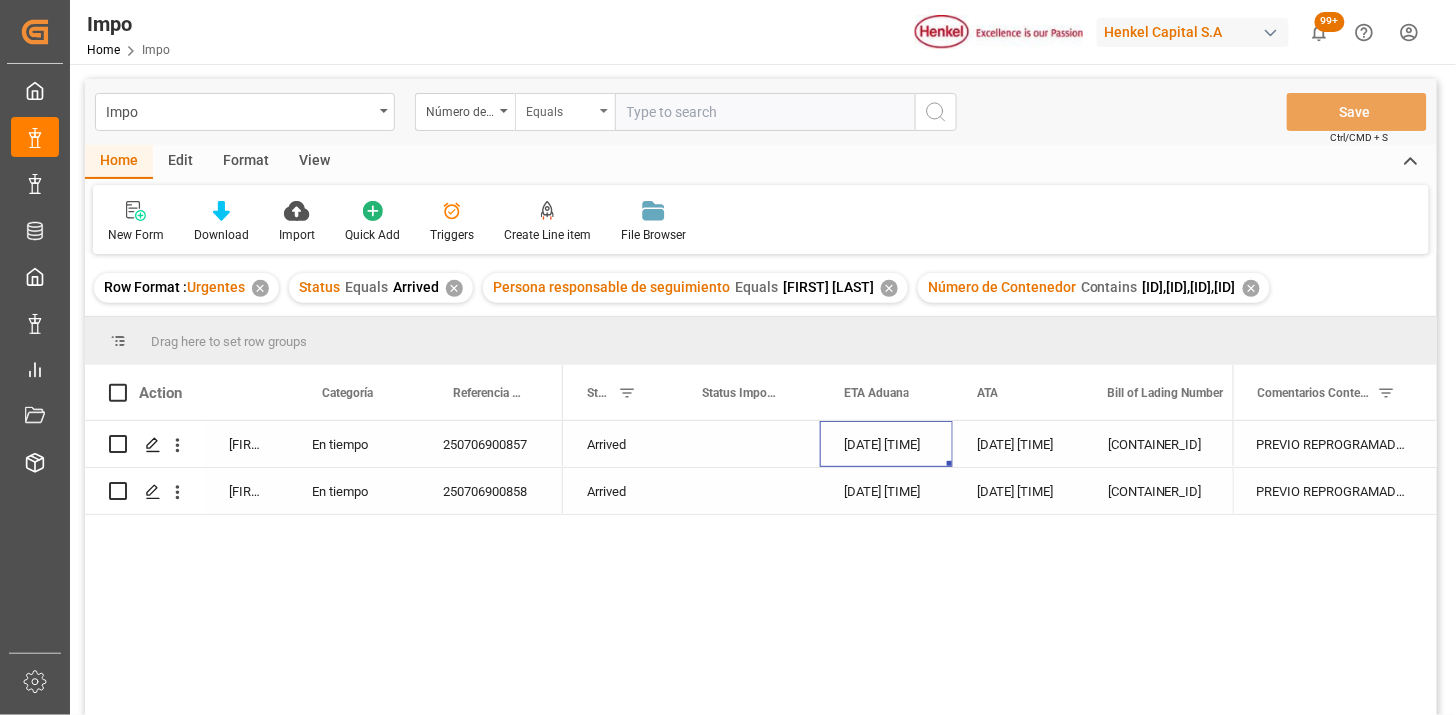 drag, startPoint x: 573, startPoint y: 112, endPoint x: 561, endPoint y: 113, distance: 12.0415945 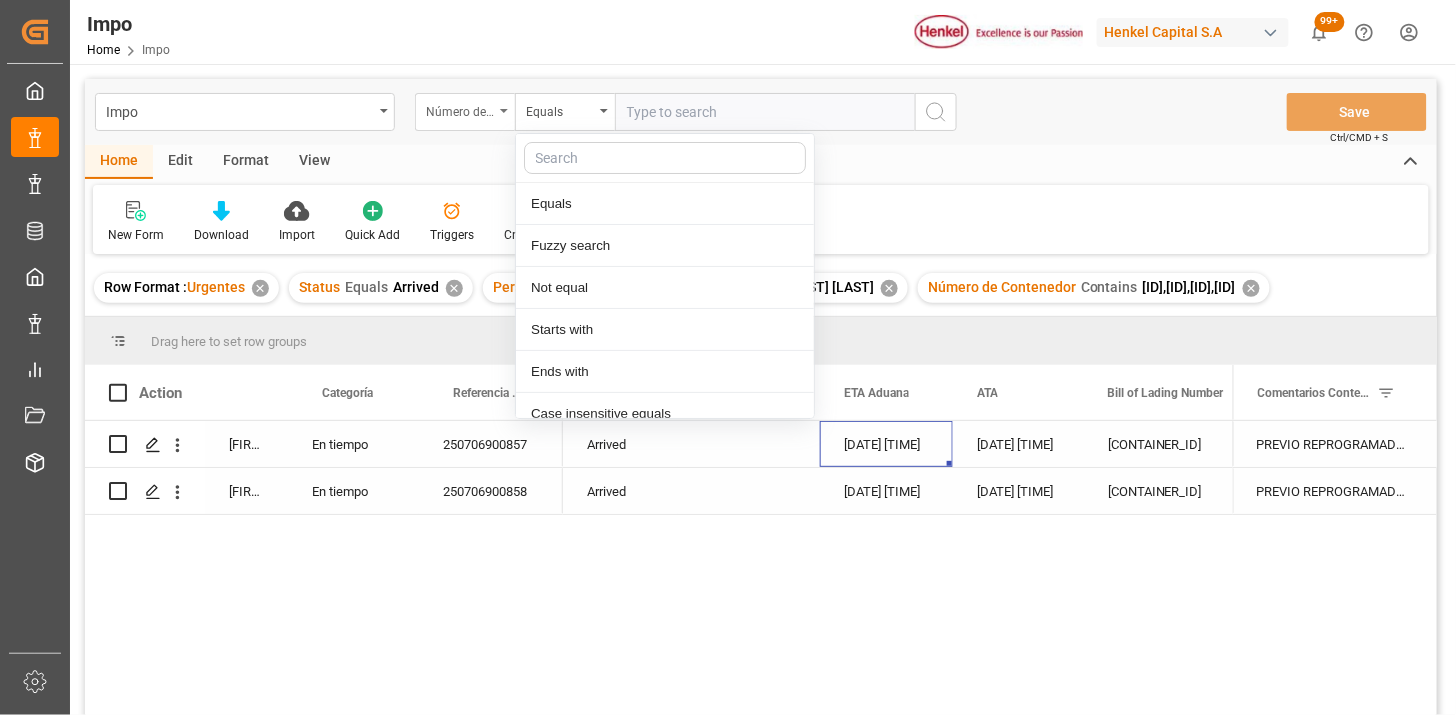click on "Número de Contenedor" at bounding box center [460, 109] 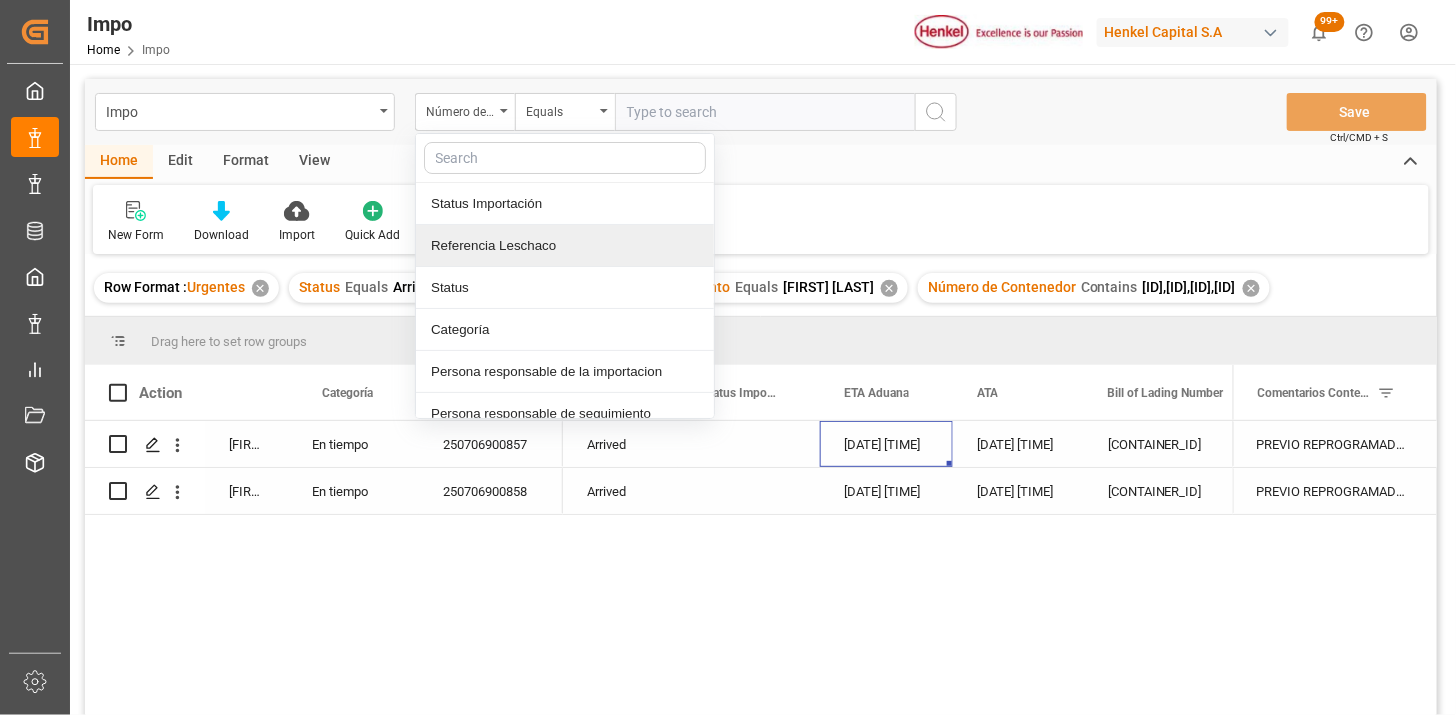drag, startPoint x: 548, startPoint y: 248, endPoint x: 561, endPoint y: 154, distance: 94.89468 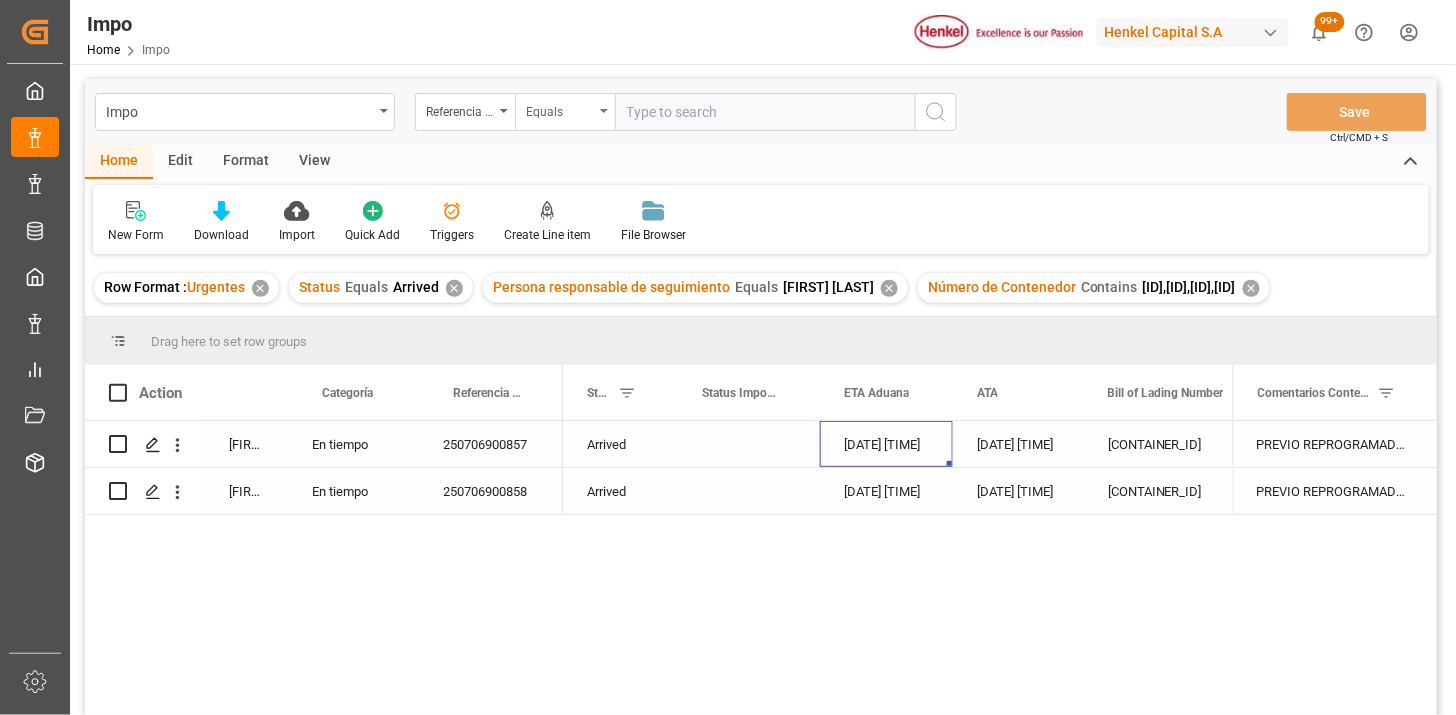 click on "Equals" at bounding box center [560, 109] 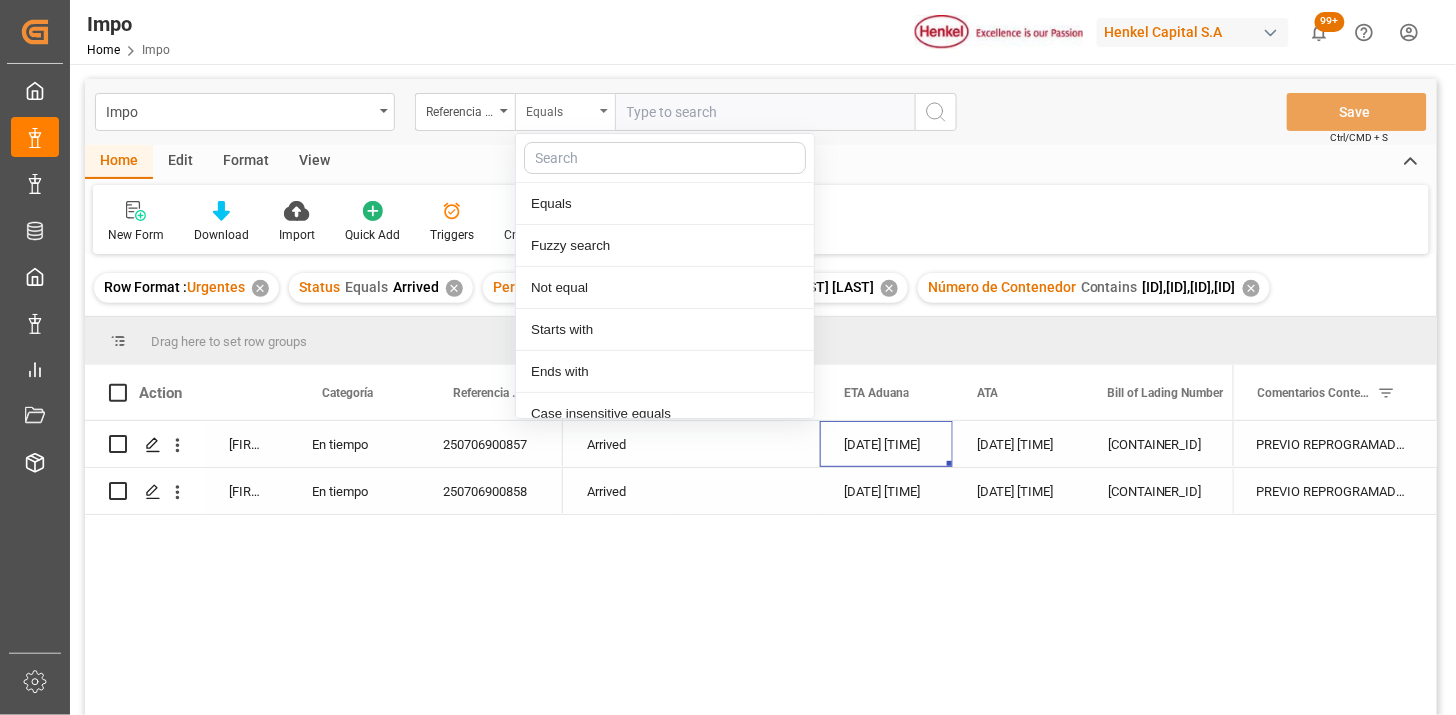 scroll, scrollTop: 100, scrollLeft: 0, axis: vertical 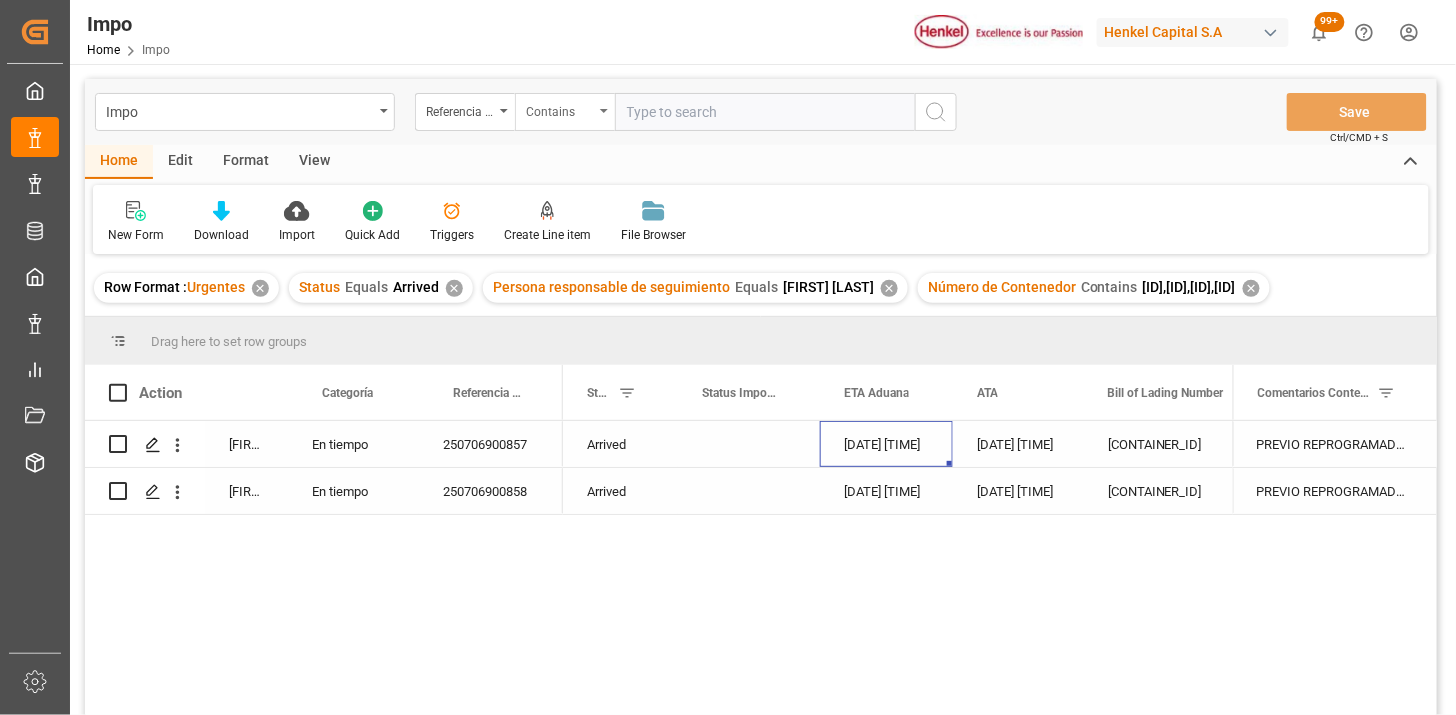 paste on "250706900855 - 250706900856 - 250706900857 - 250706900858" 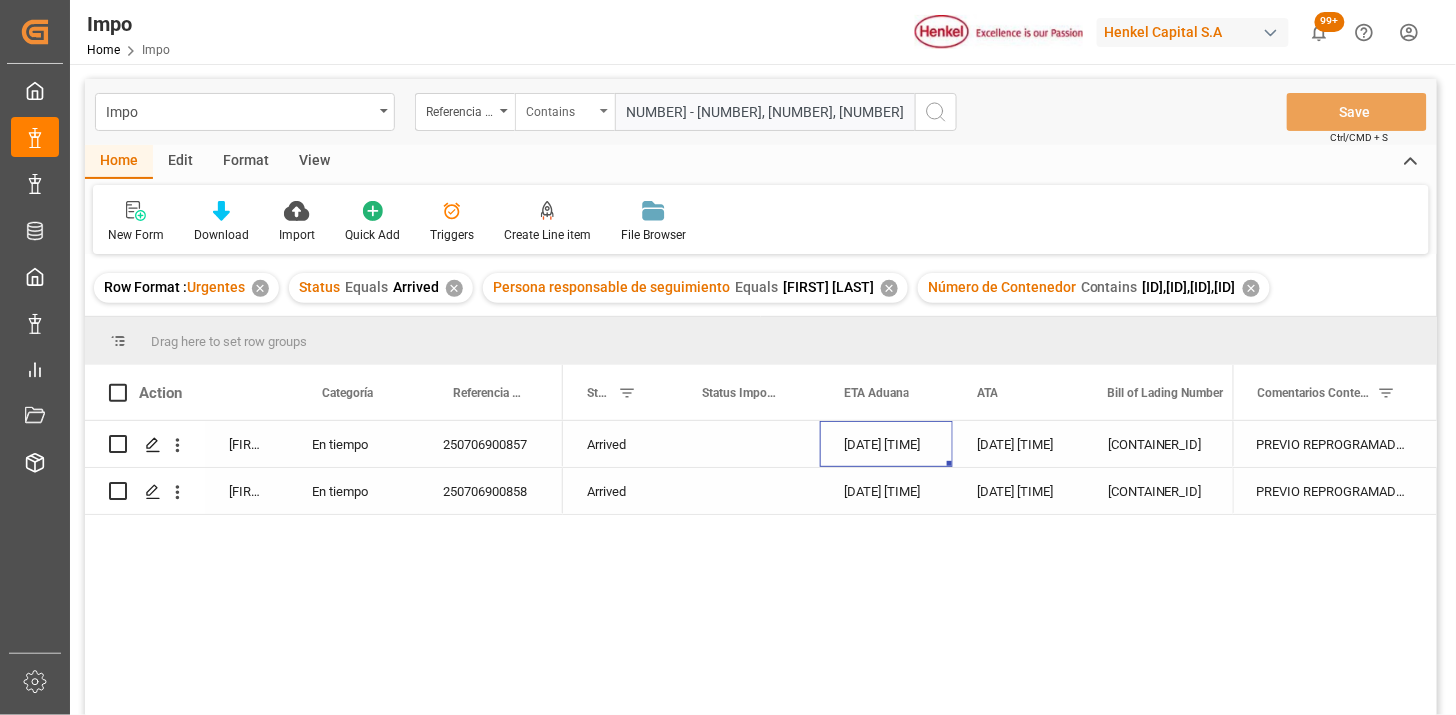 scroll, scrollTop: 0, scrollLeft: 0, axis: both 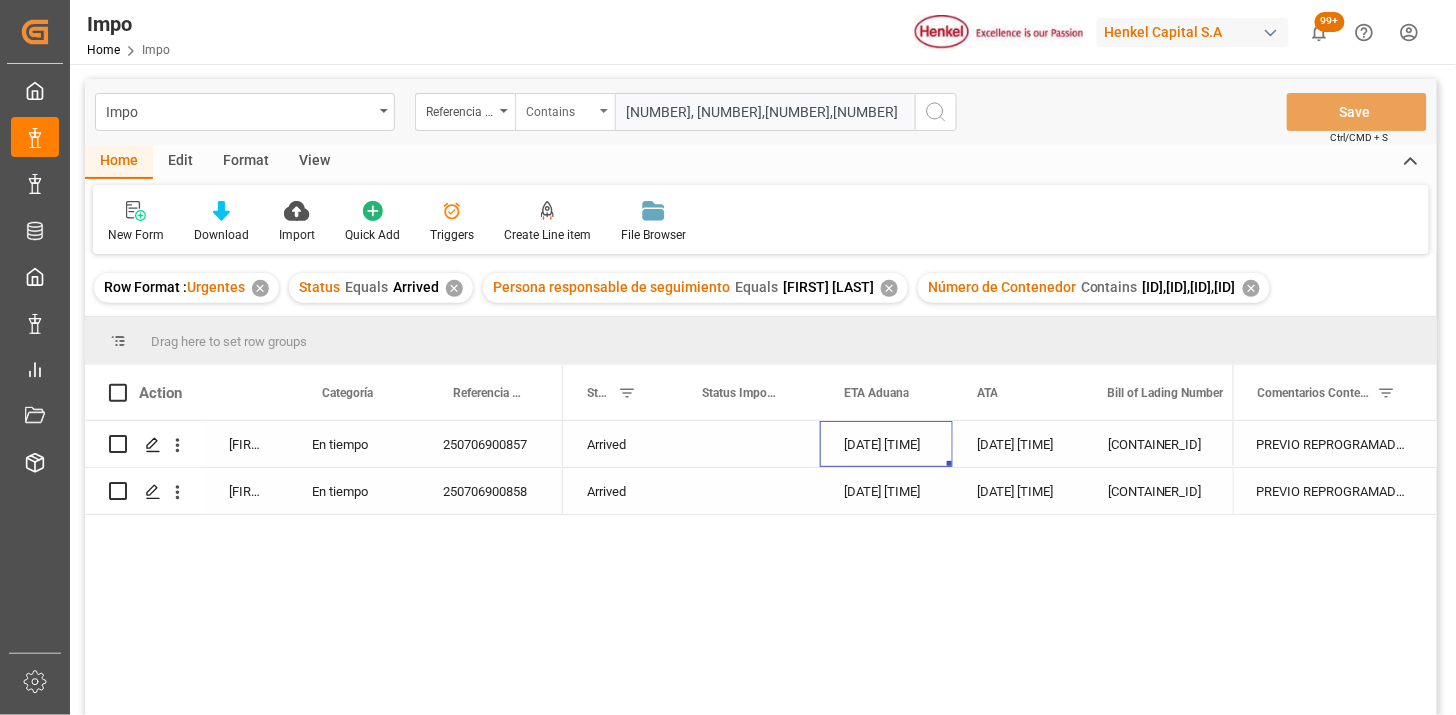 type on "250706900855,250706900856,250706900857,250706900858" 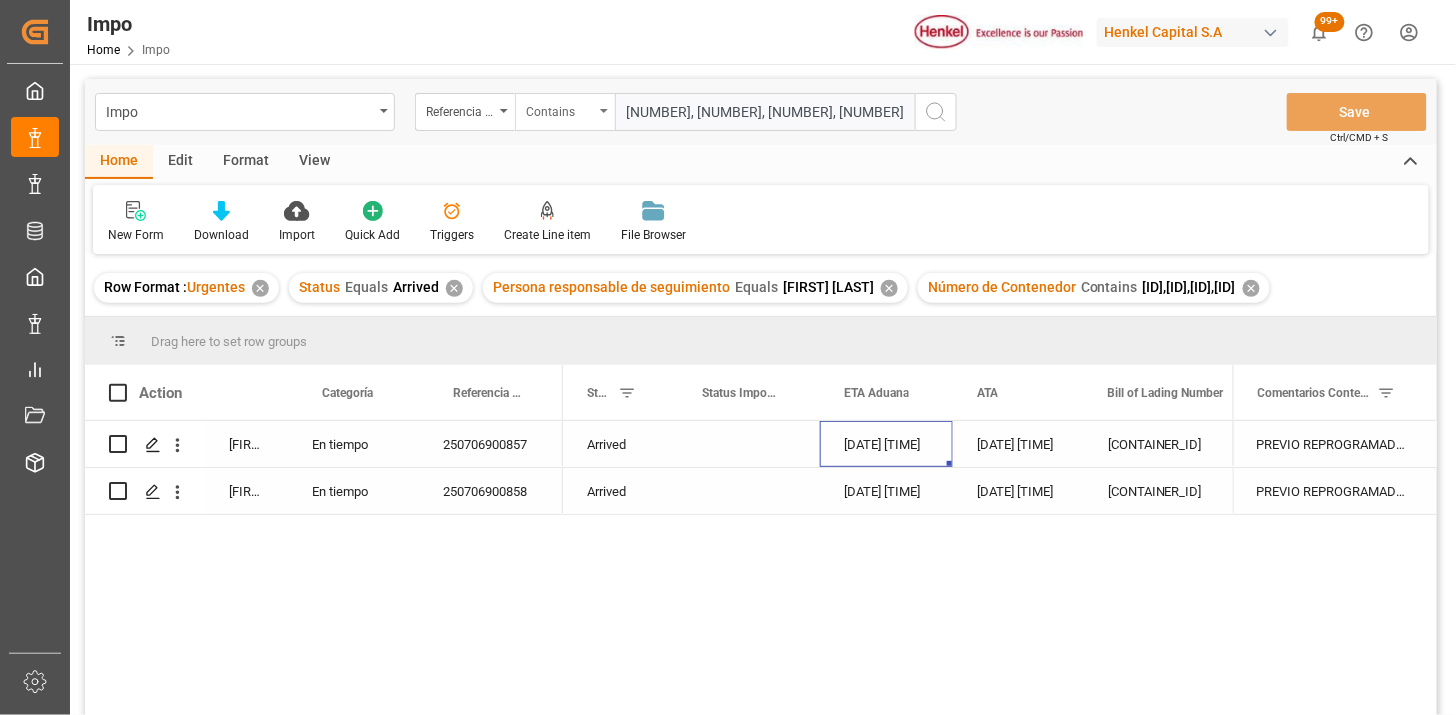 scroll, scrollTop: 0, scrollLeft: 107, axis: horizontal 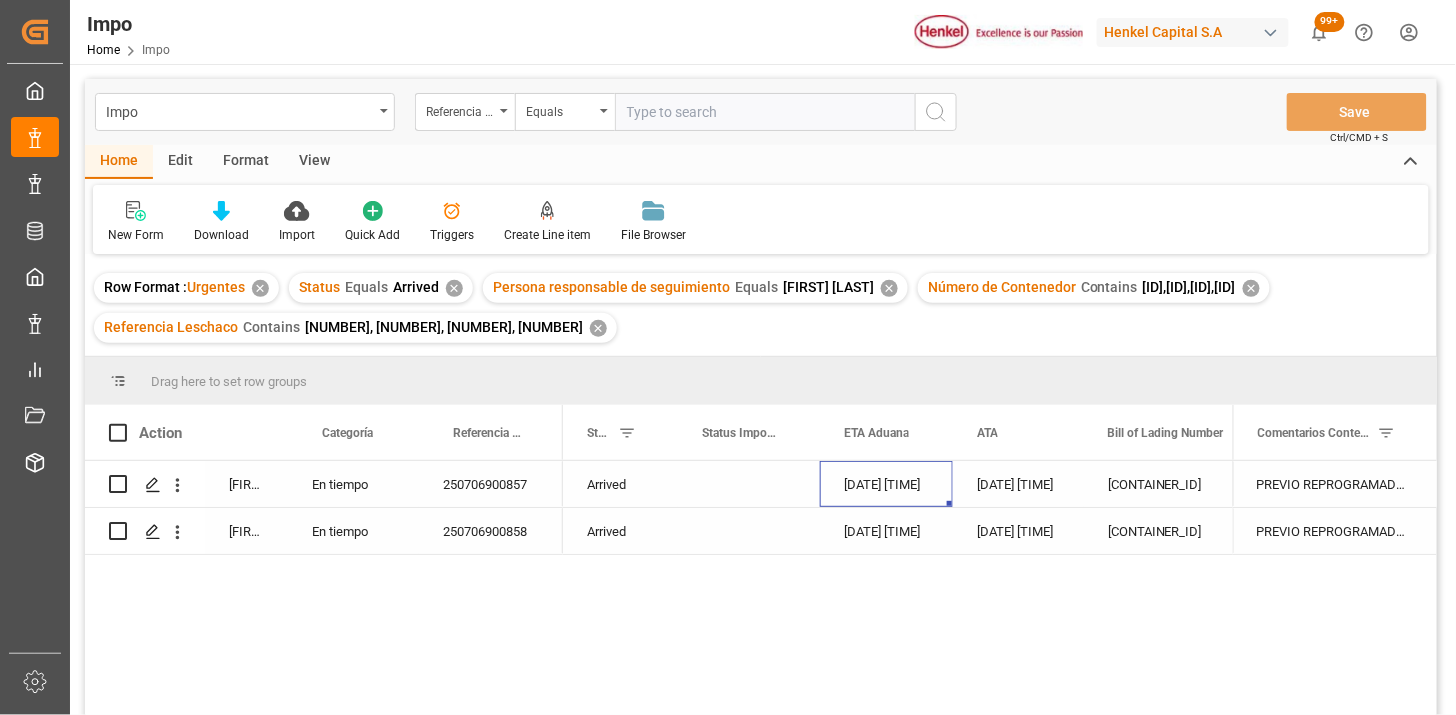 click on "✕" at bounding box center (1251, 288) 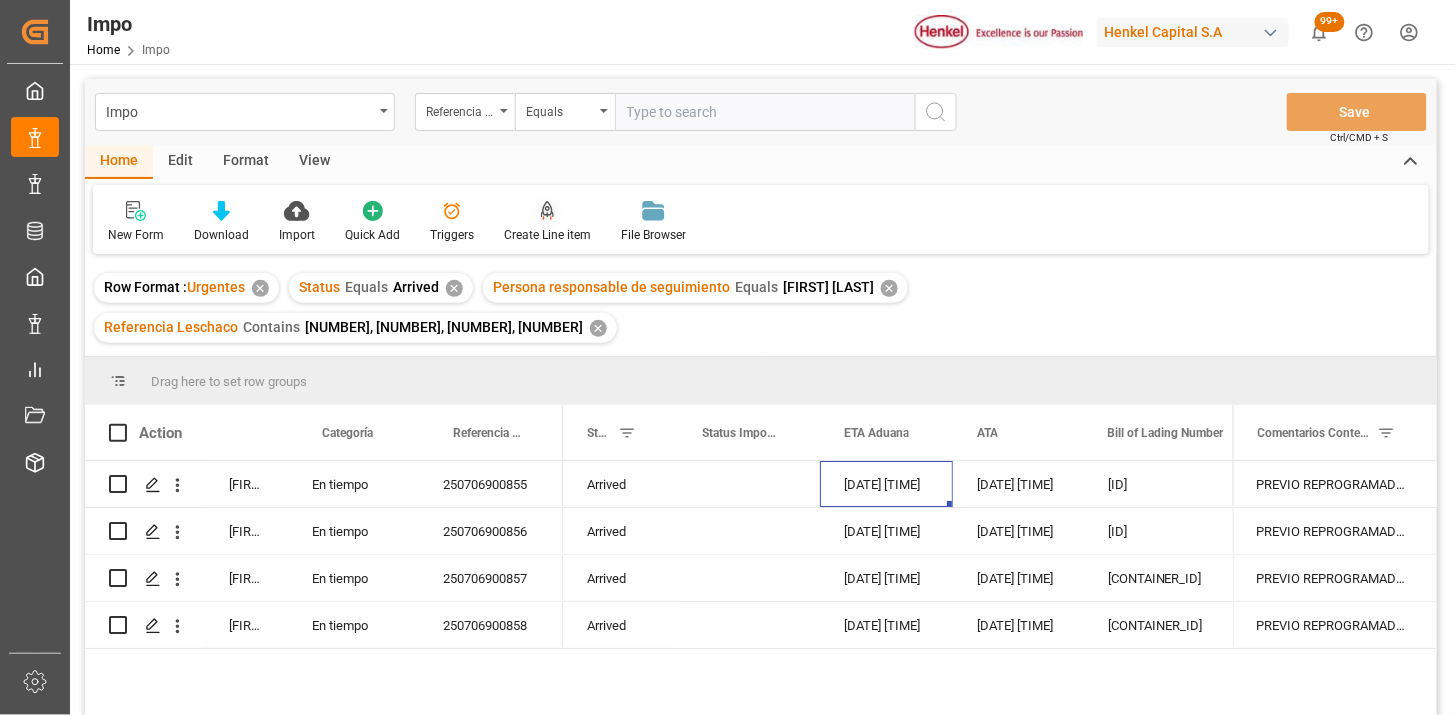 scroll, scrollTop: 111, scrollLeft: 0, axis: vertical 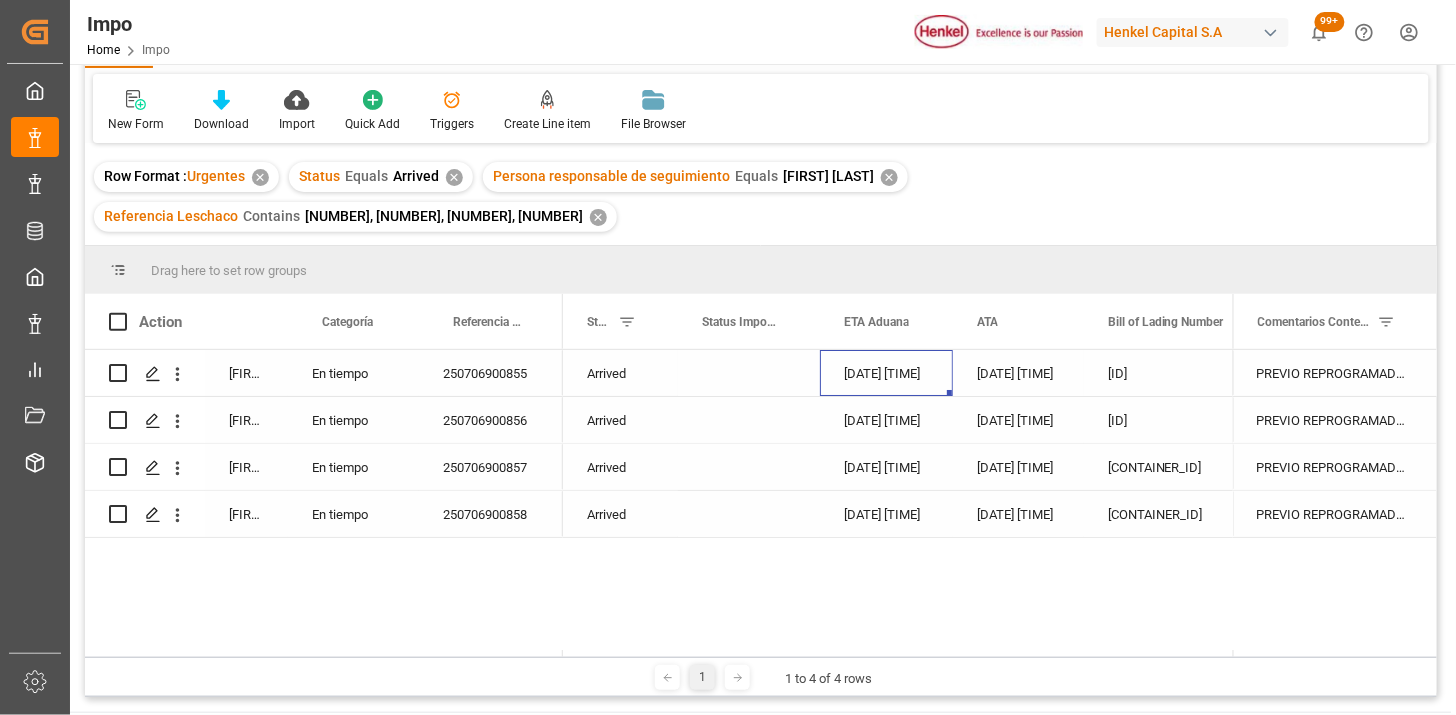 click on "250706900855" at bounding box center [491, 373] 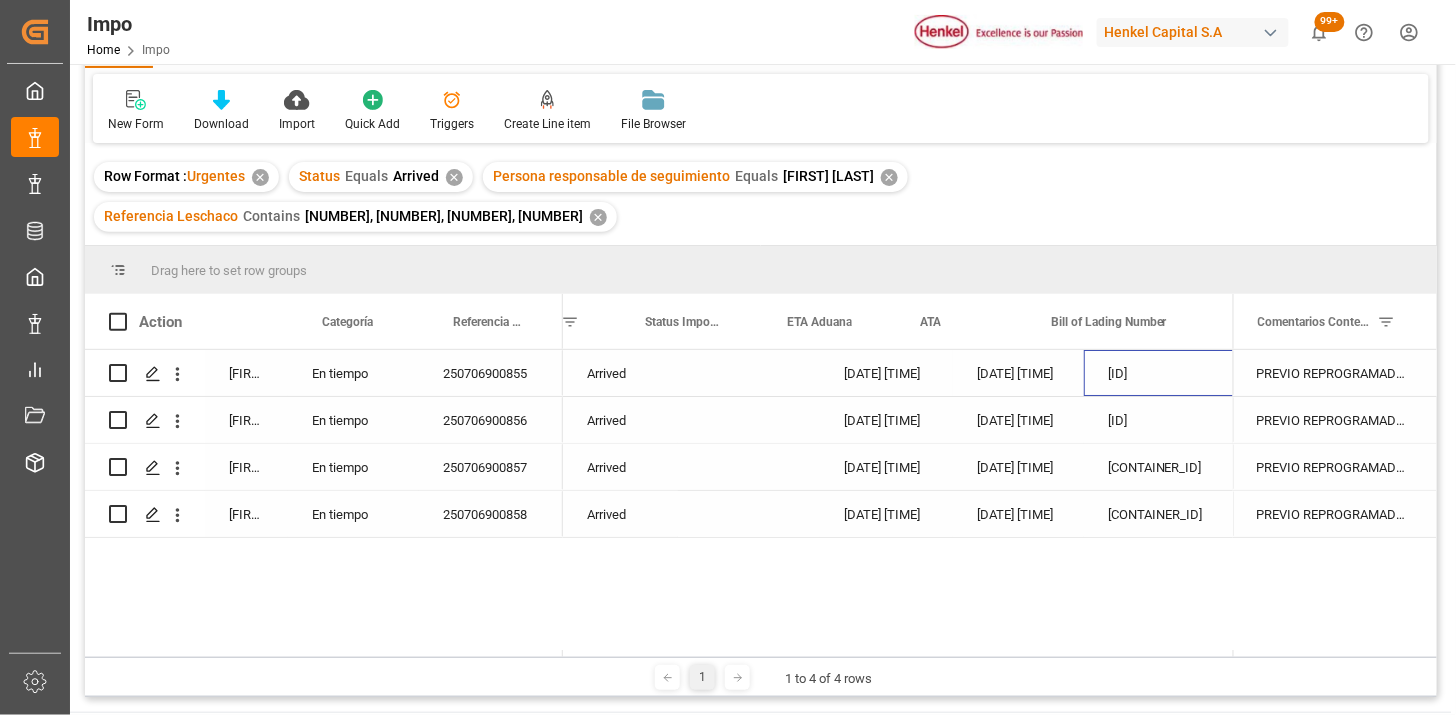 scroll, scrollTop: 0, scrollLeft: 56, axis: horizontal 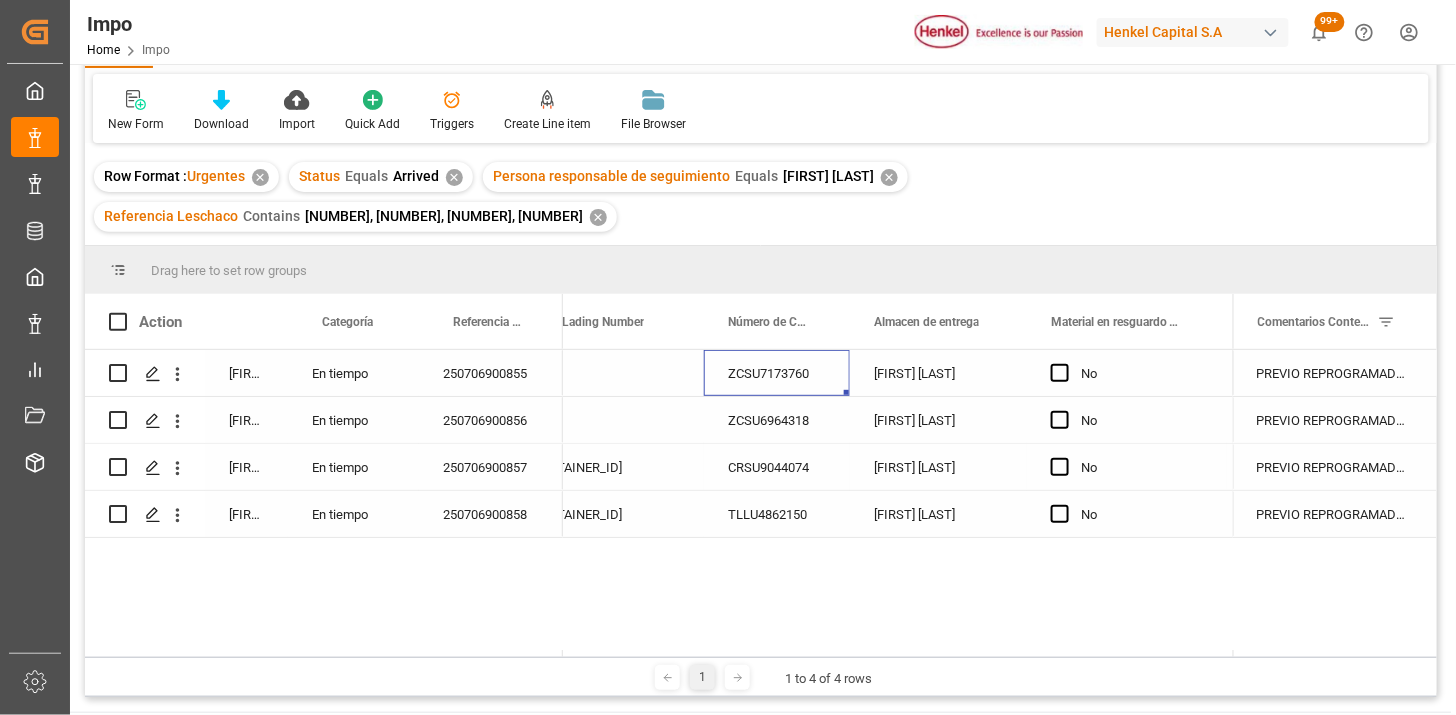 click on "CRSU9044074" at bounding box center [777, 467] 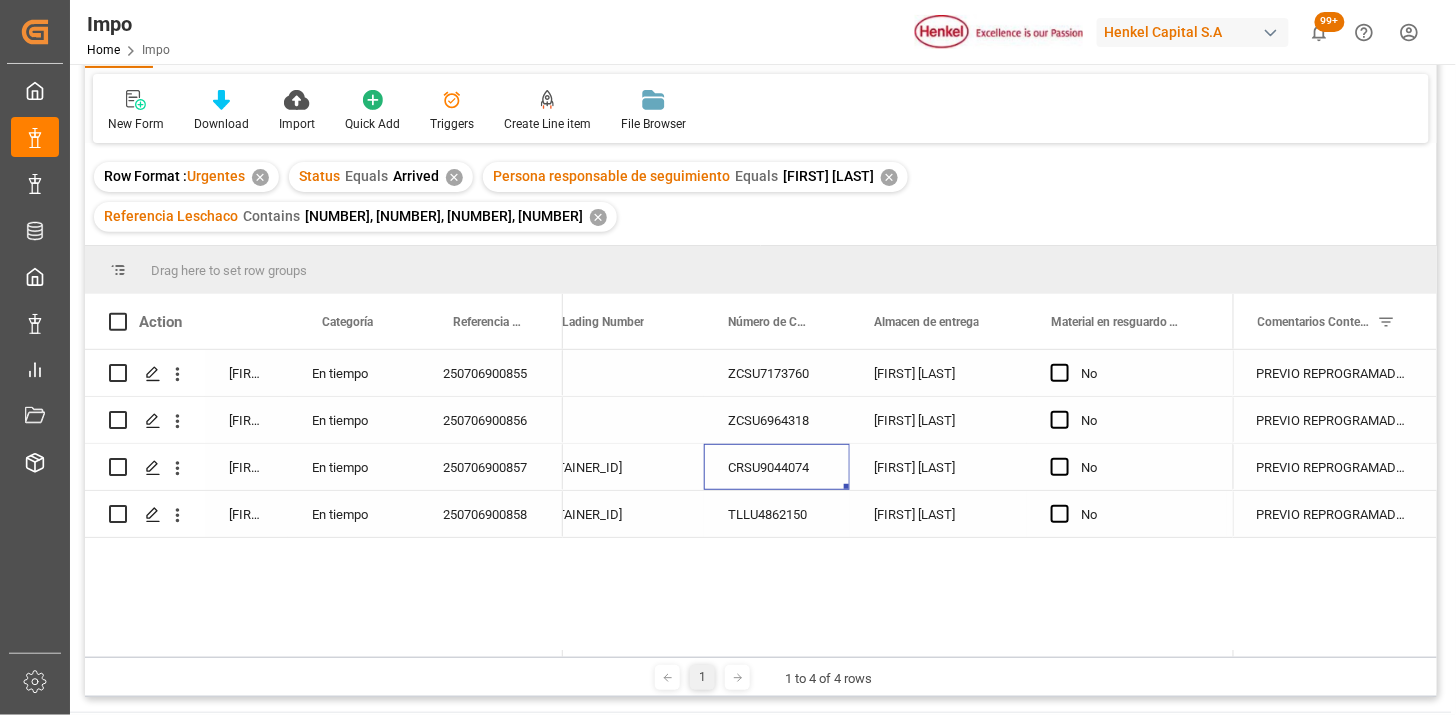 click on "TLLU4862150" at bounding box center (777, 514) 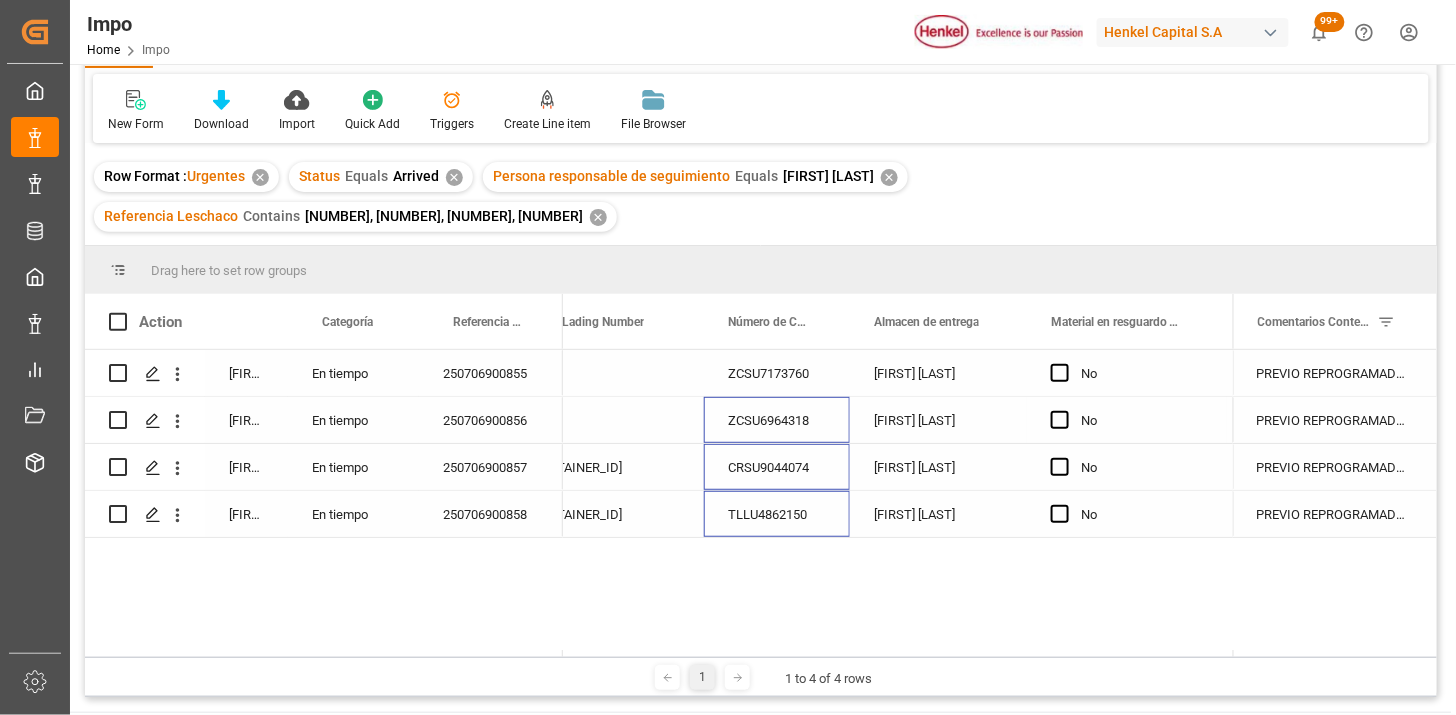 click on "ZCSU6964318" at bounding box center (777, 420) 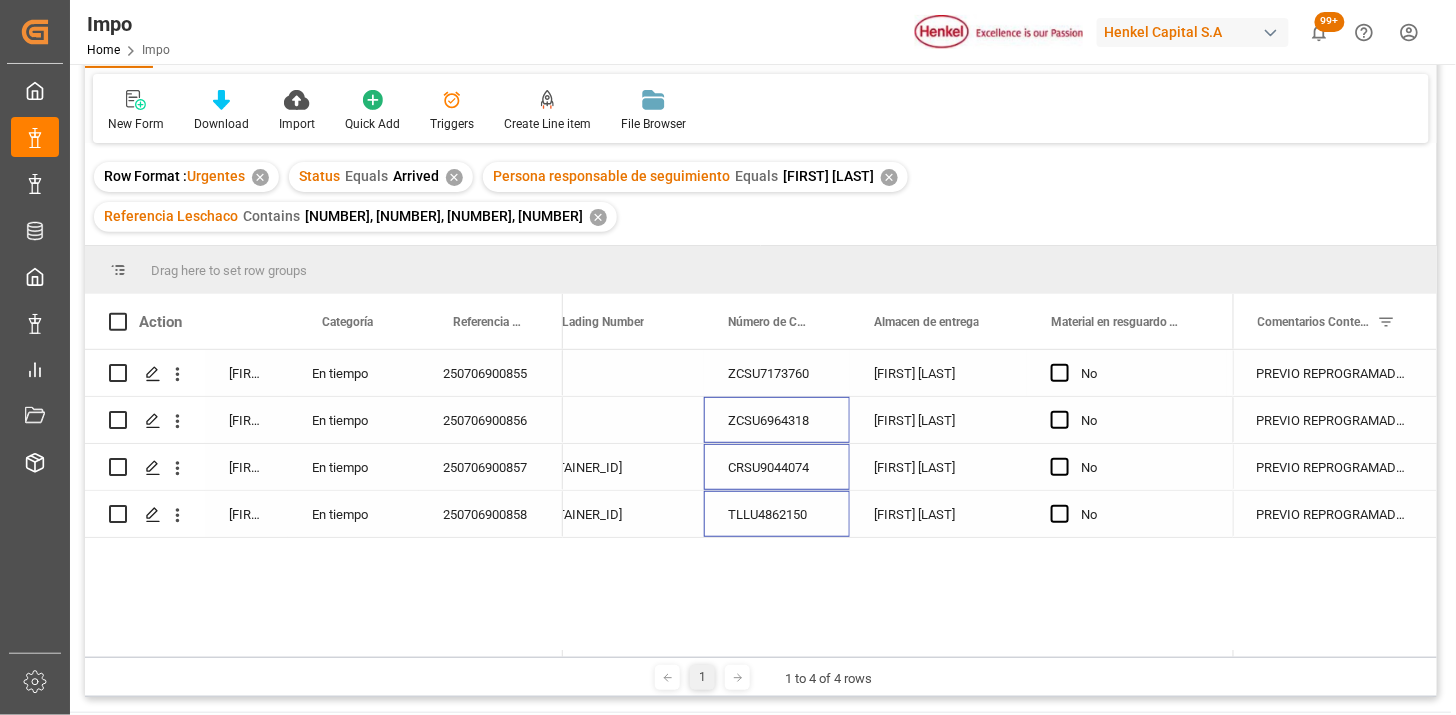 click on "ZCSU7173760" at bounding box center (777, 373) 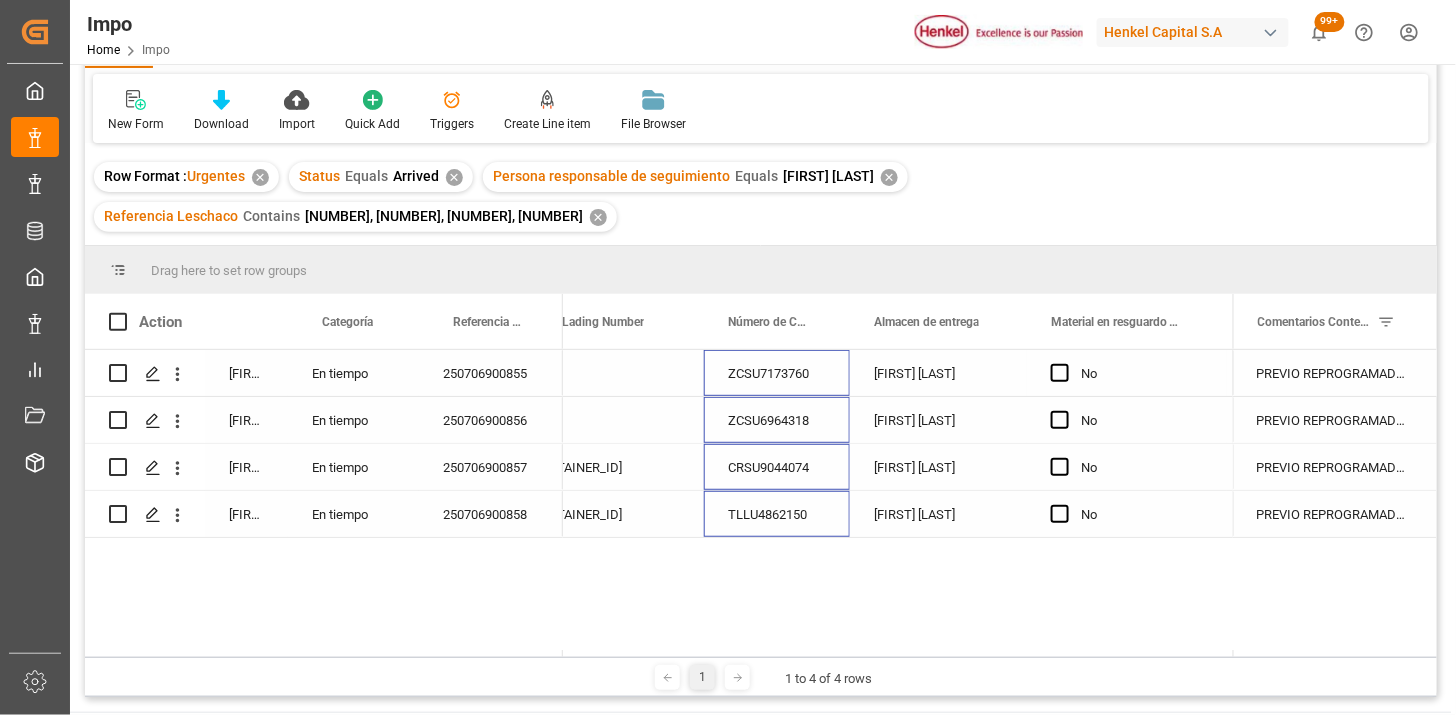 click on "ZCSU7173760" at bounding box center (777, 373) 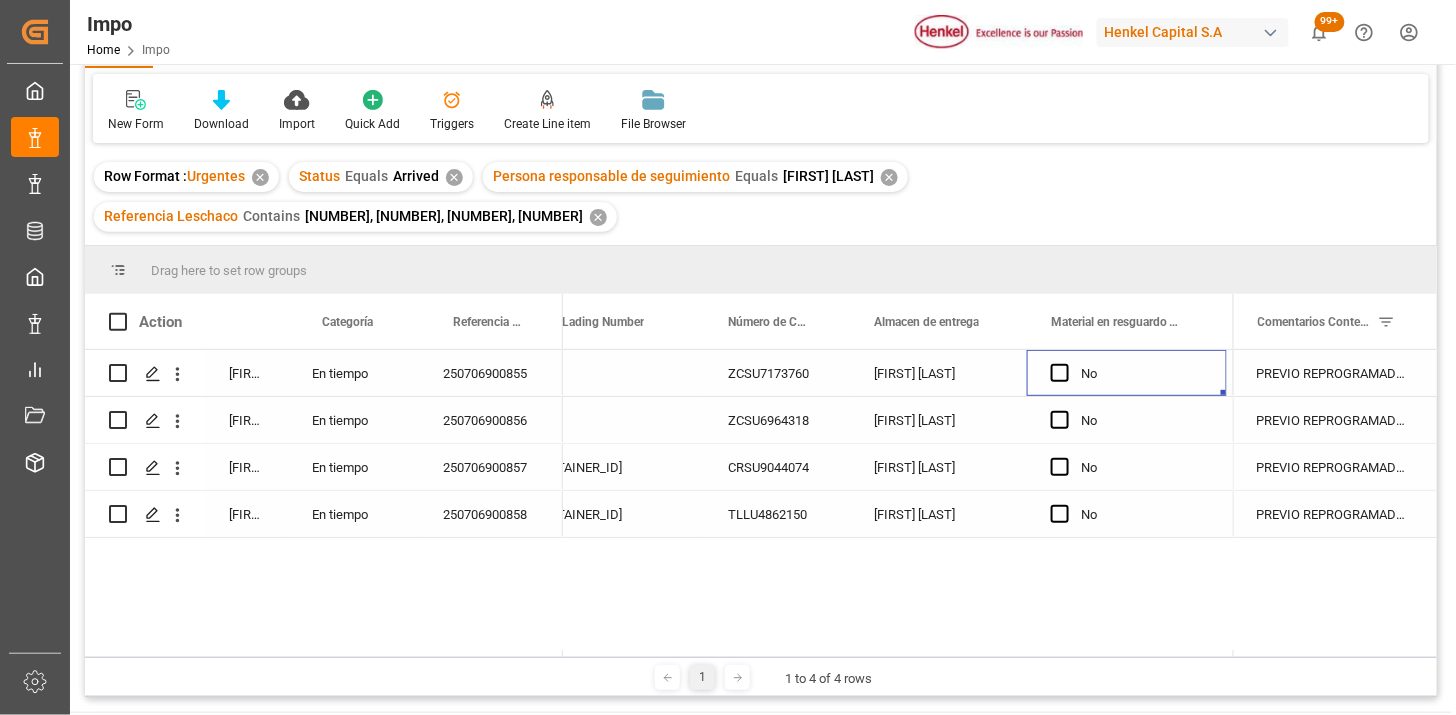 scroll, scrollTop: 0, scrollLeft: 773, axis: horizontal 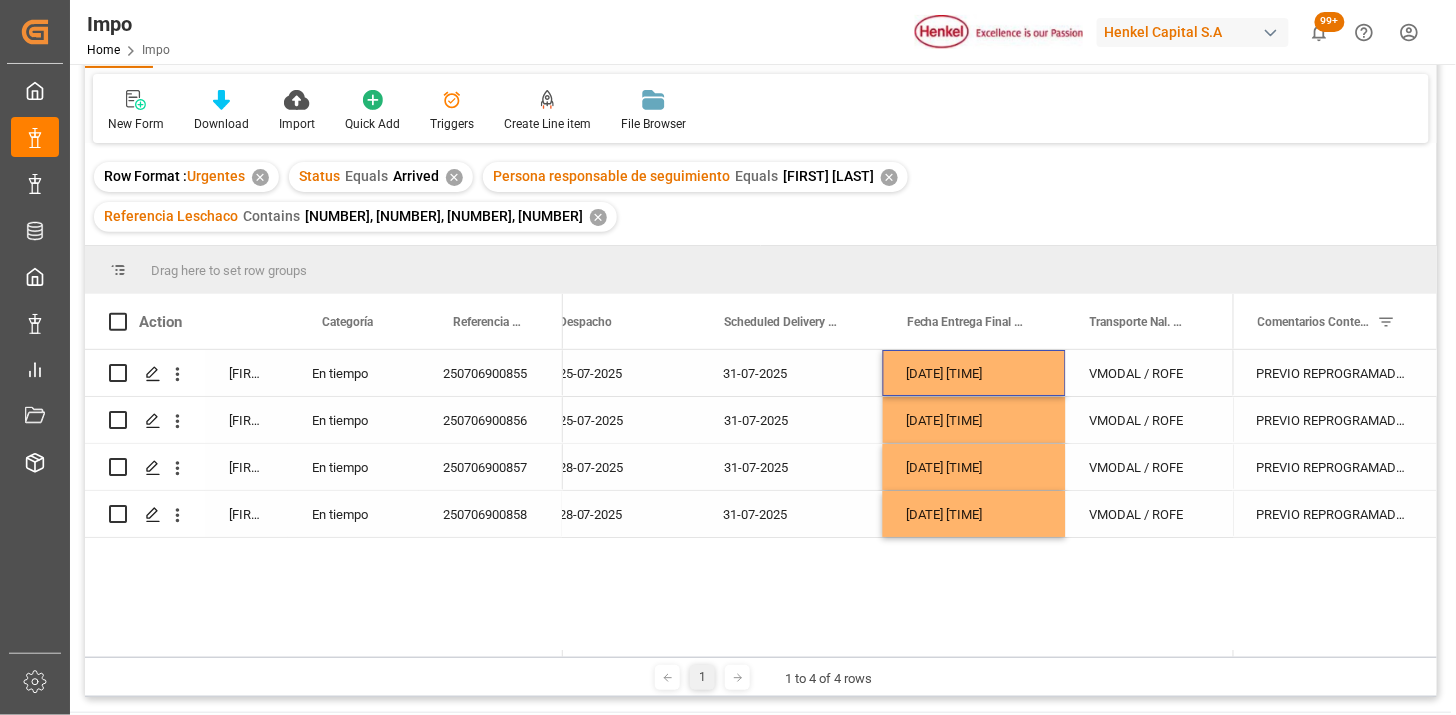 click on "✕" at bounding box center (454, 177) 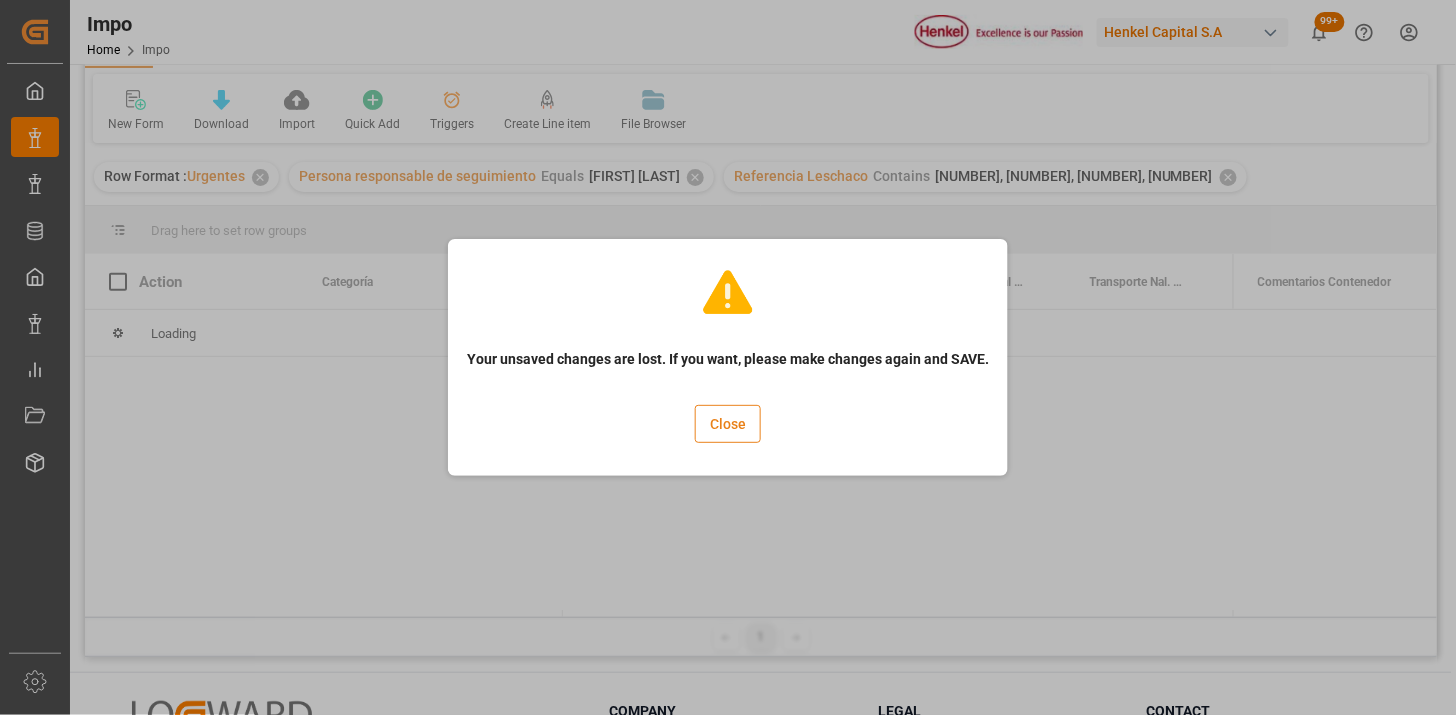 click on "Close" at bounding box center (728, 424) 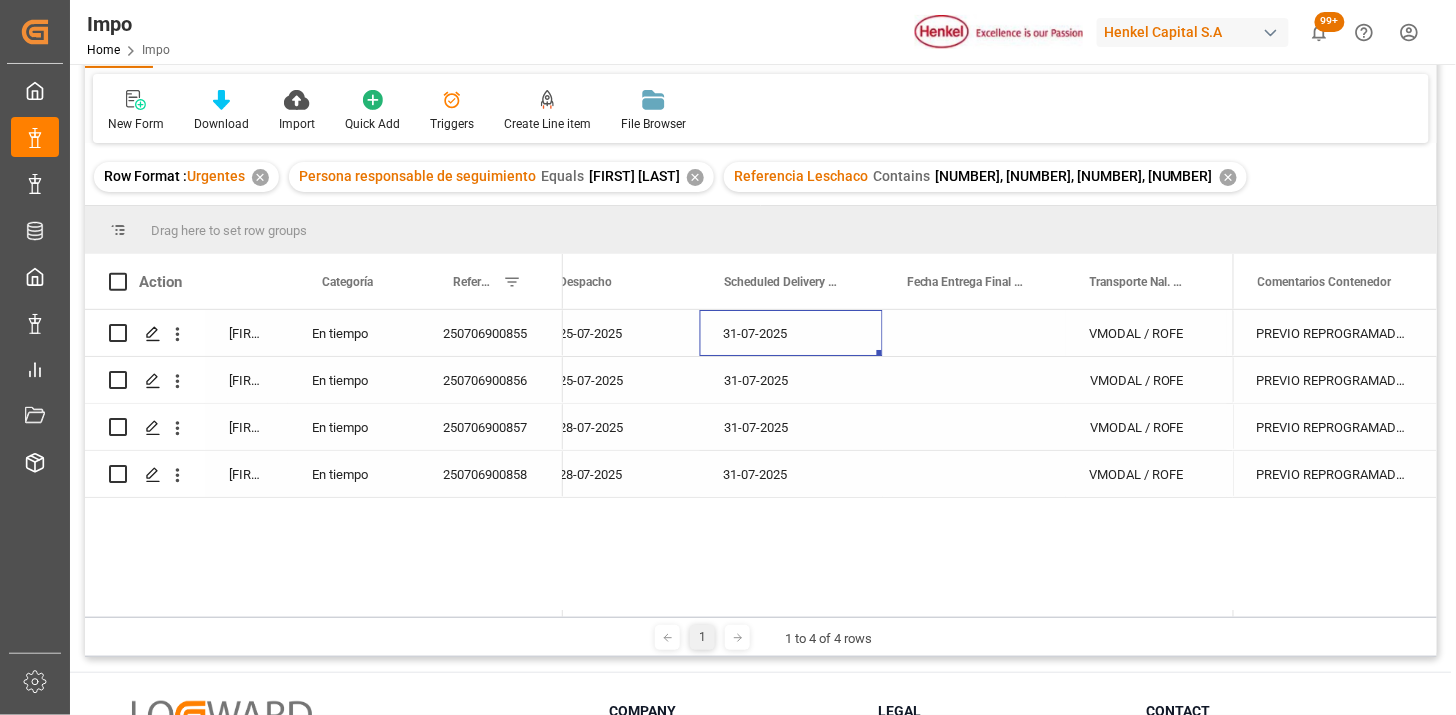 drag, startPoint x: 823, startPoint y: 334, endPoint x: 813, endPoint y: 336, distance: 10.198039 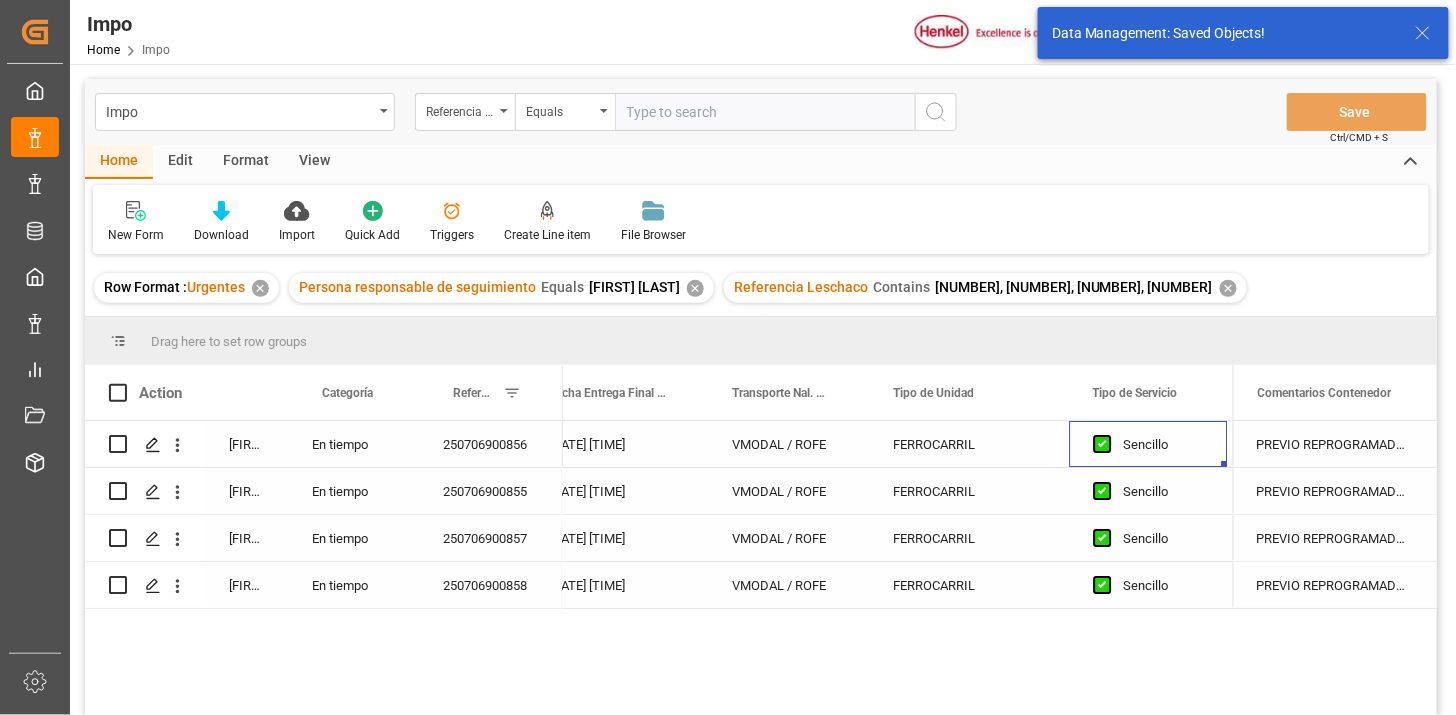 click on "View" at bounding box center [314, 162] 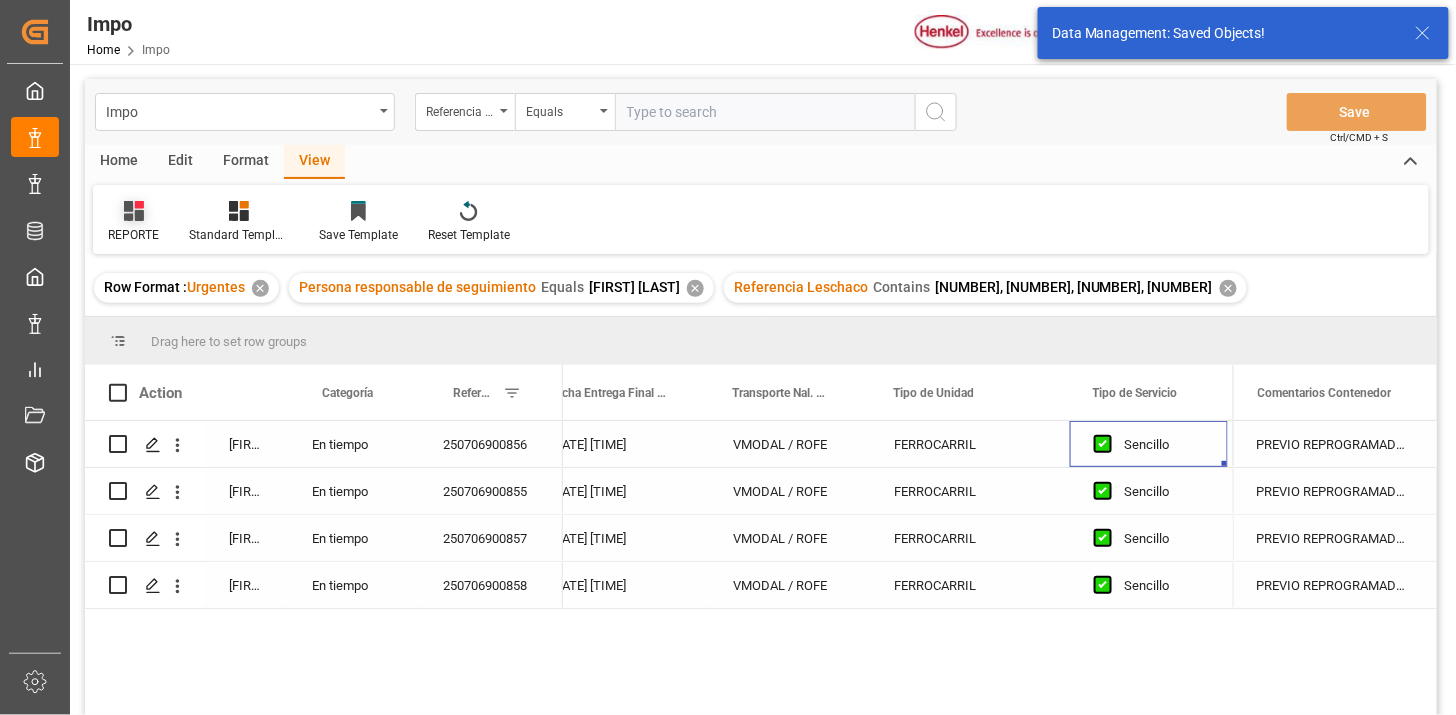 click on "REPORTE" at bounding box center (133, 235) 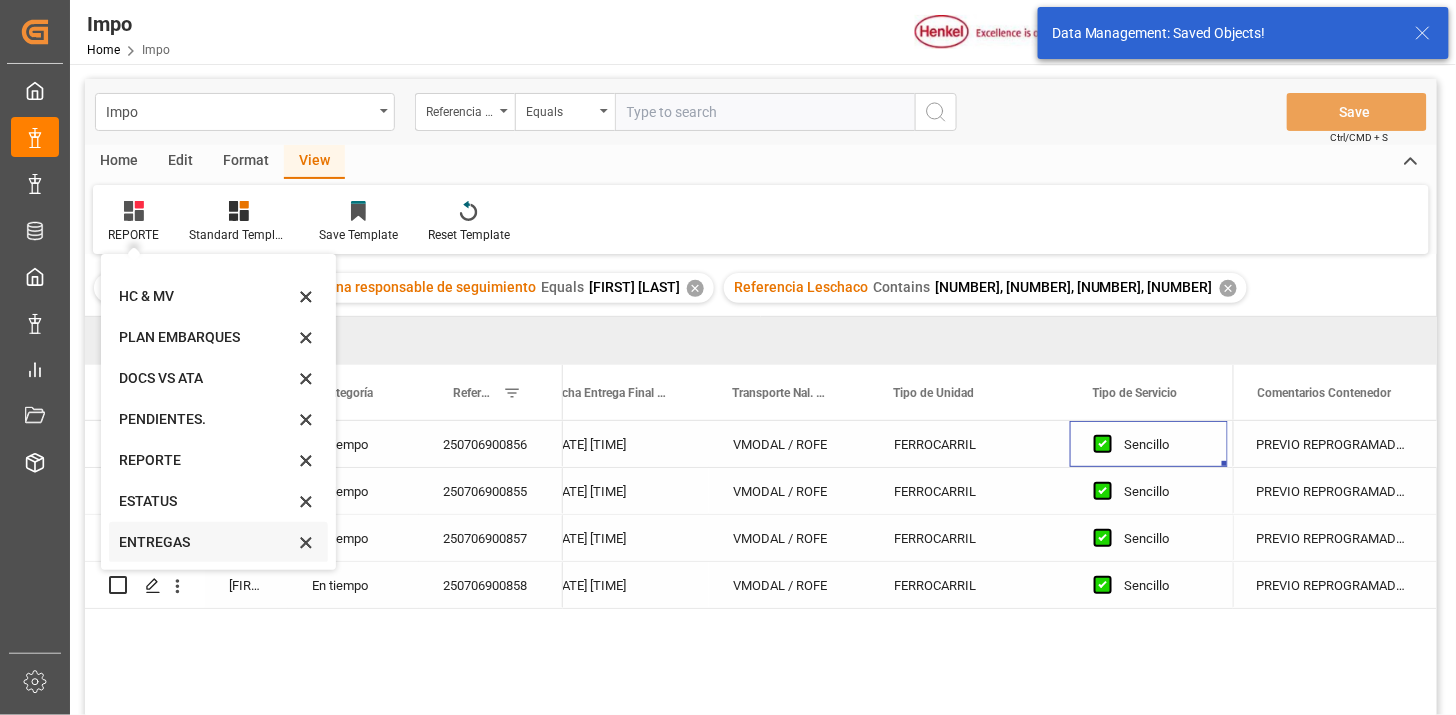 click on "ENTREGAS" at bounding box center (206, 542) 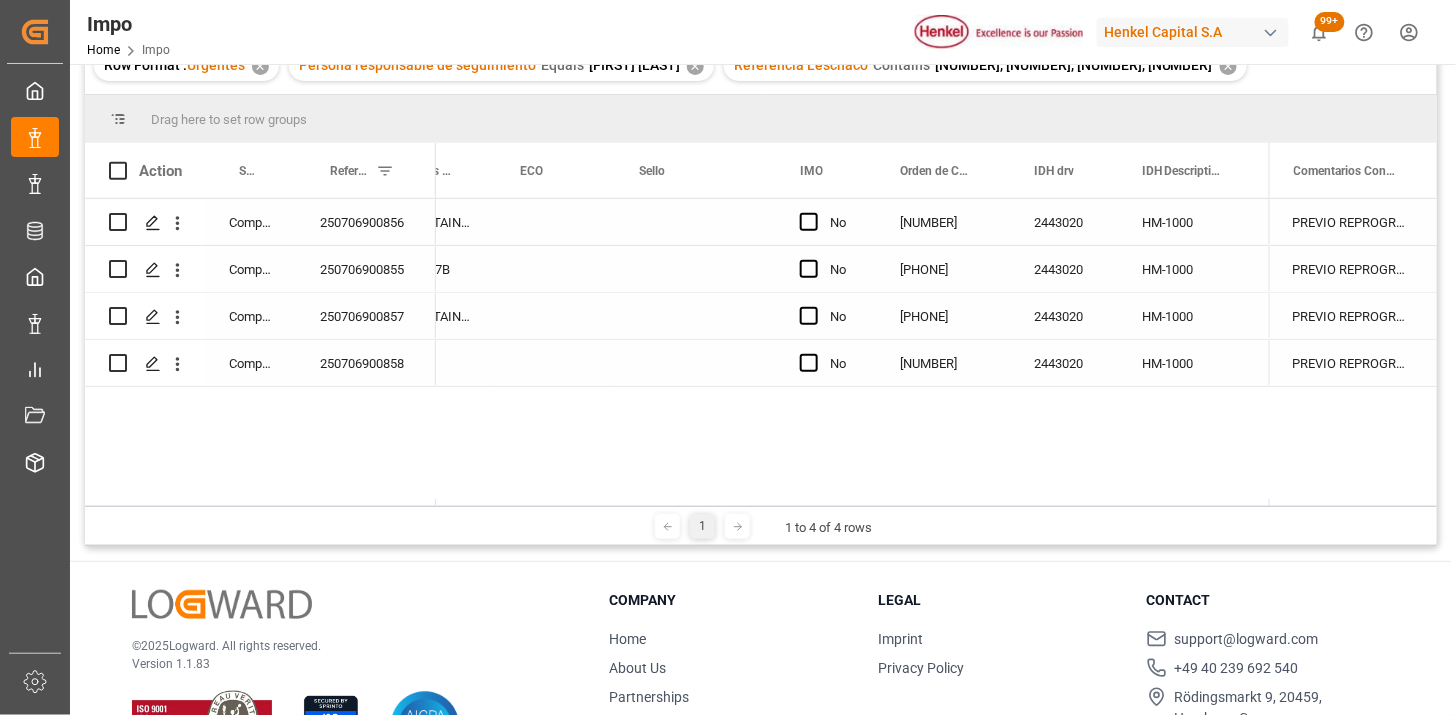 click on "250706900856" at bounding box center (366, 222) 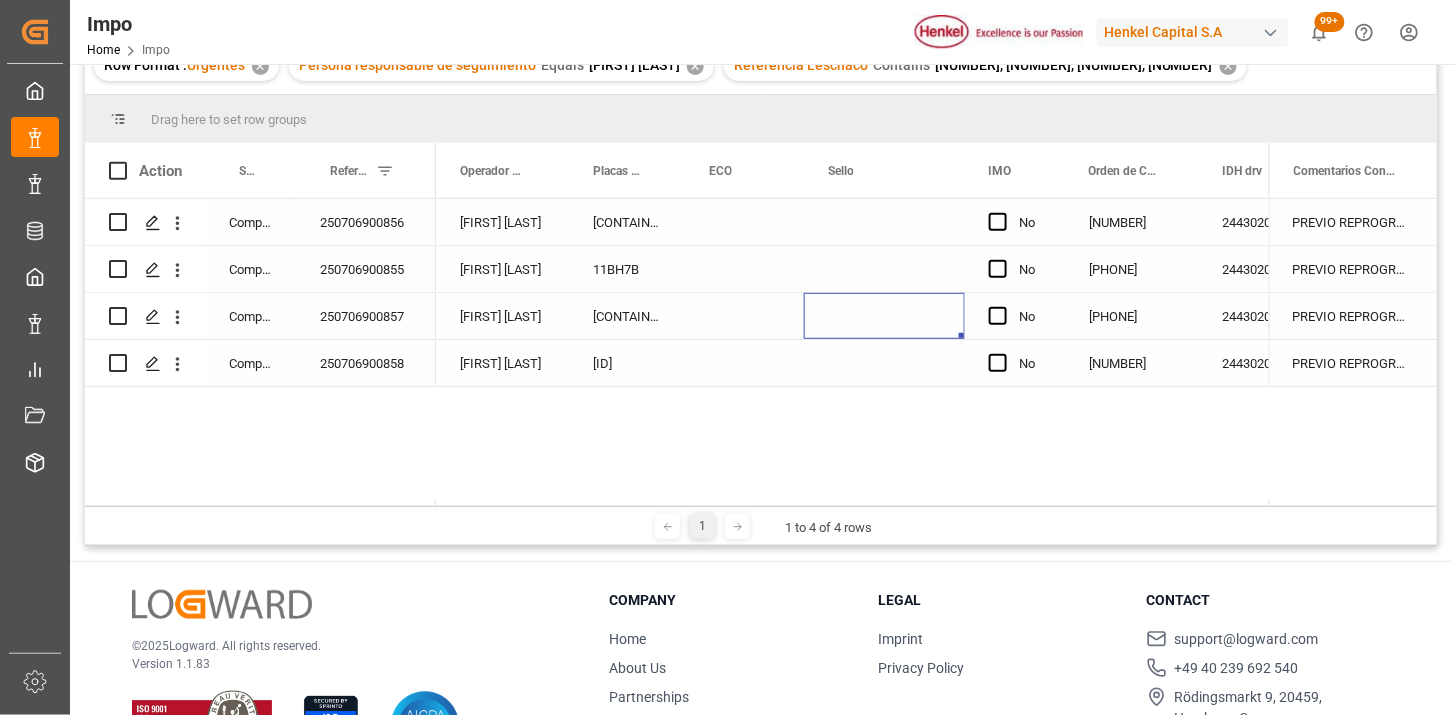 click at bounding box center [884, 316] 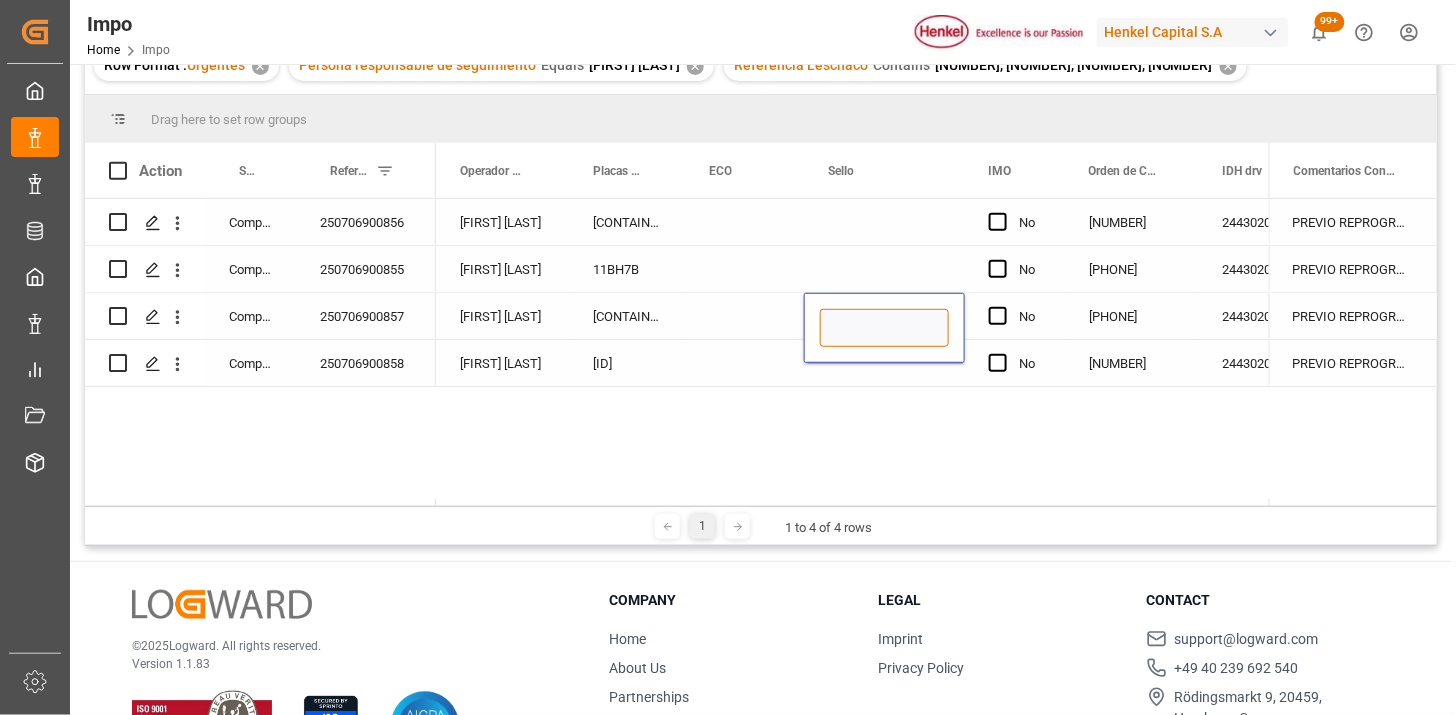 click at bounding box center (884, 328) 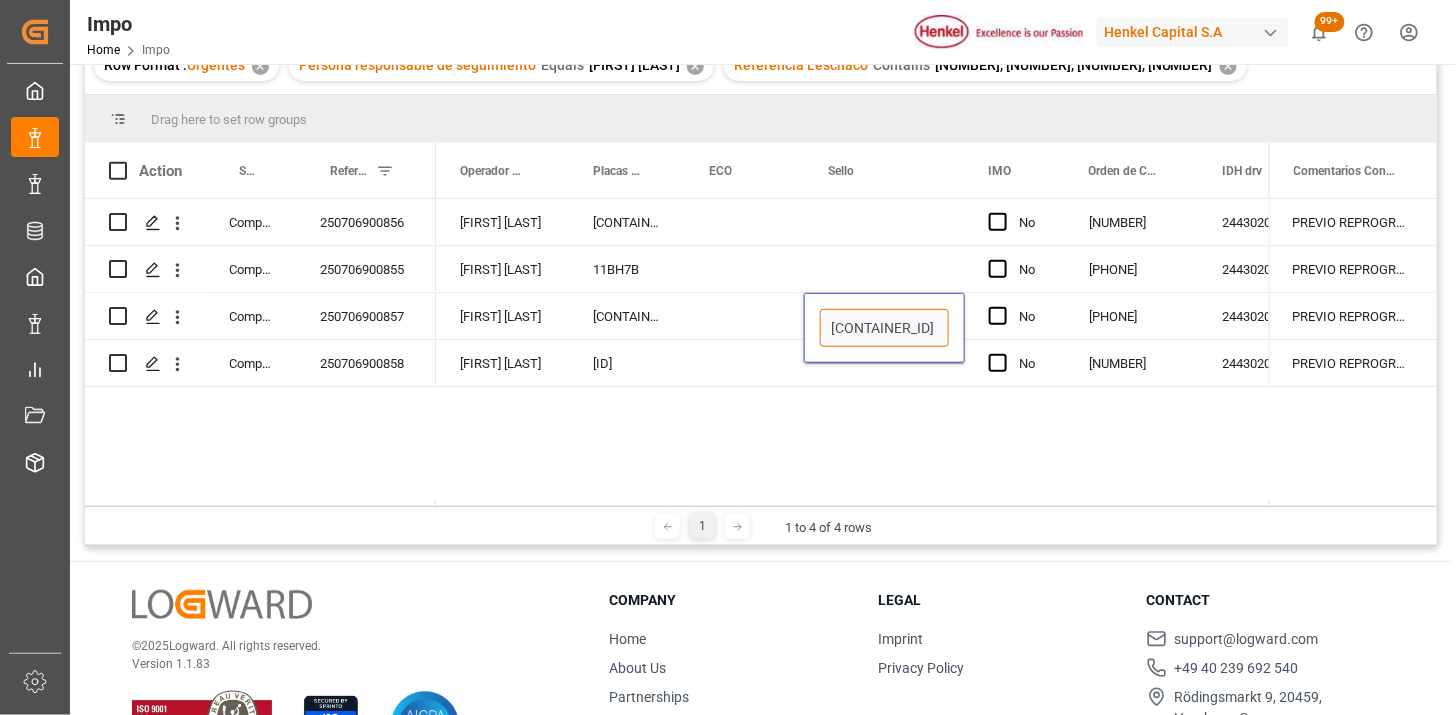 type on "[ID]" 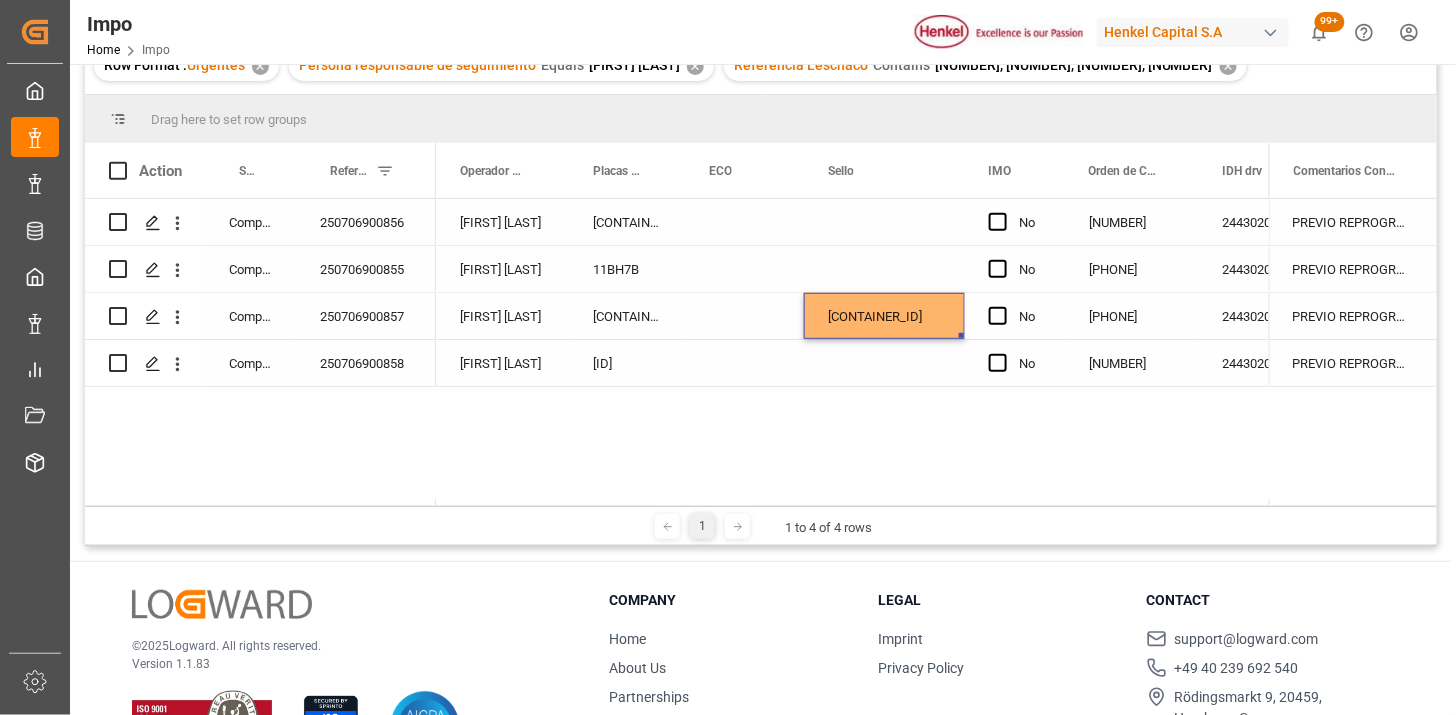 click at bounding box center (744, 316) 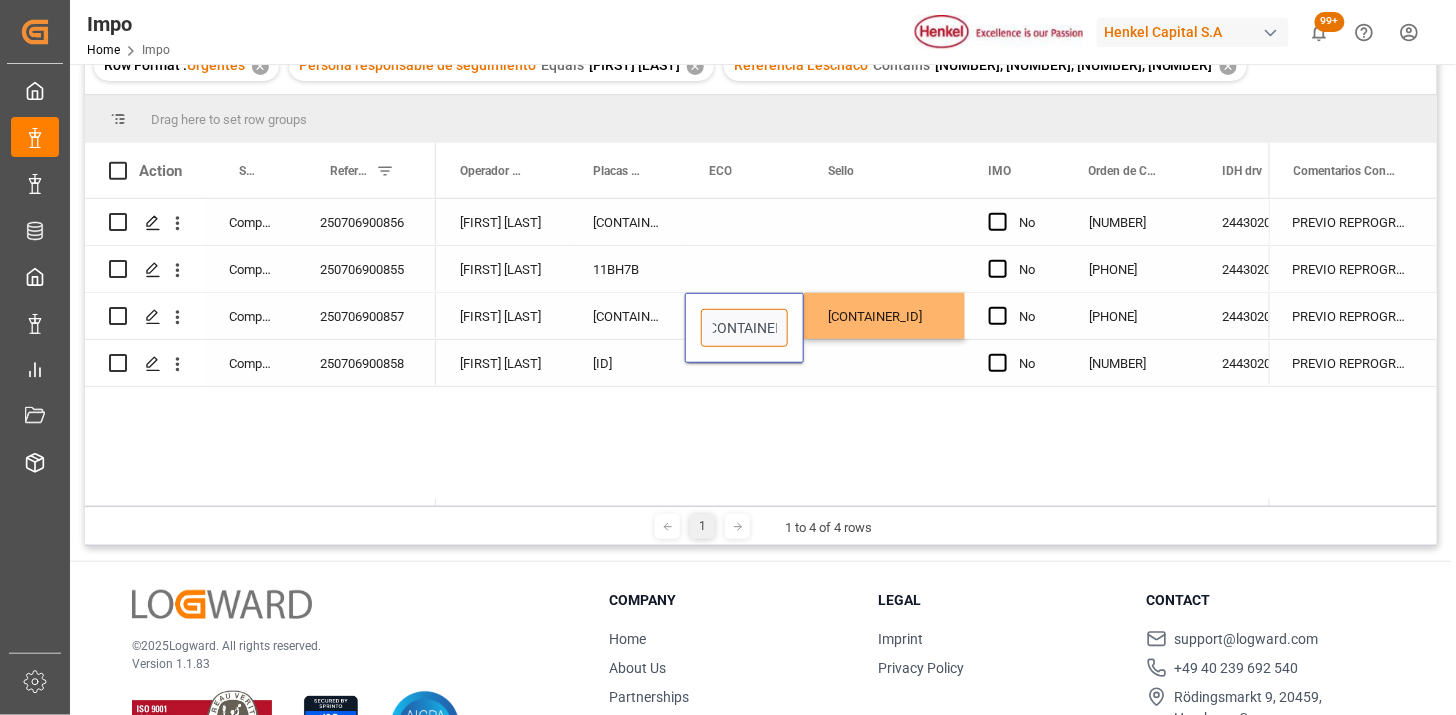type on "[ID]" 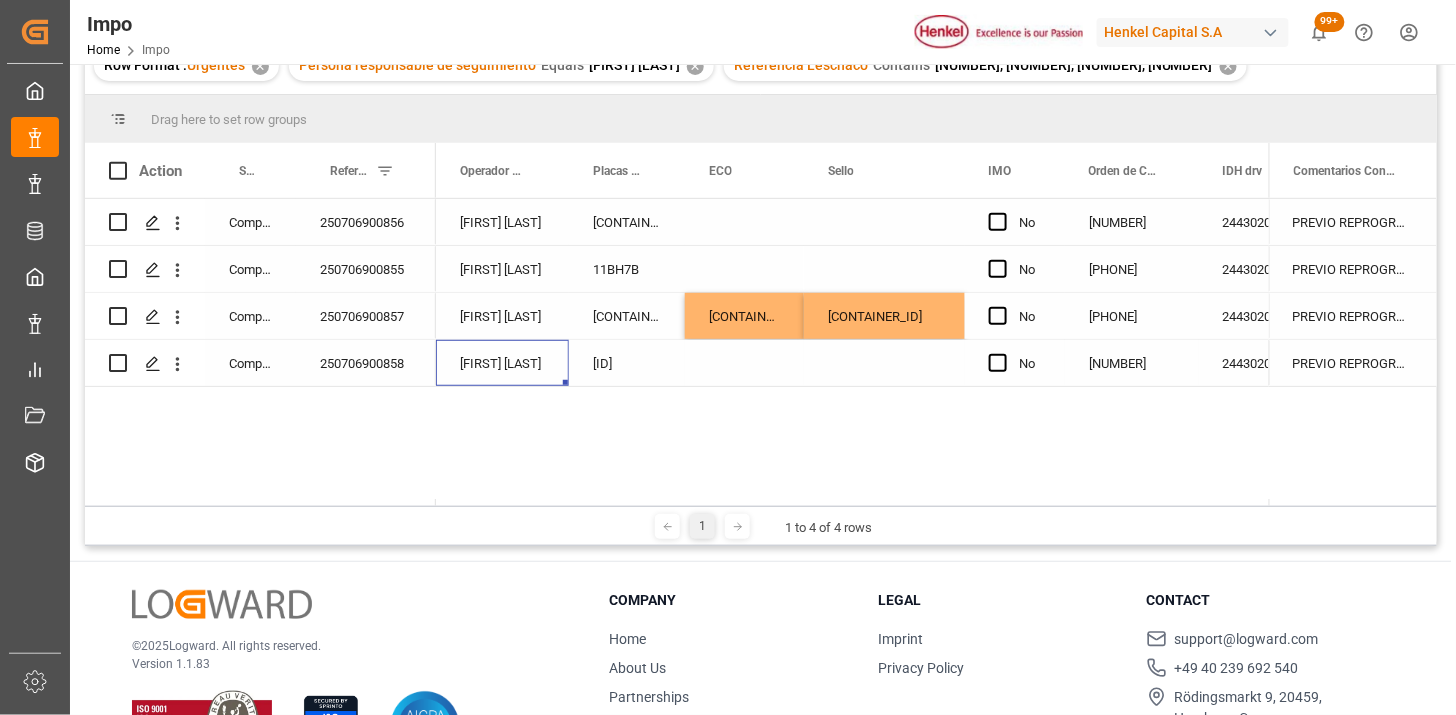 click on "LUIS FLORES" at bounding box center (502, 363) 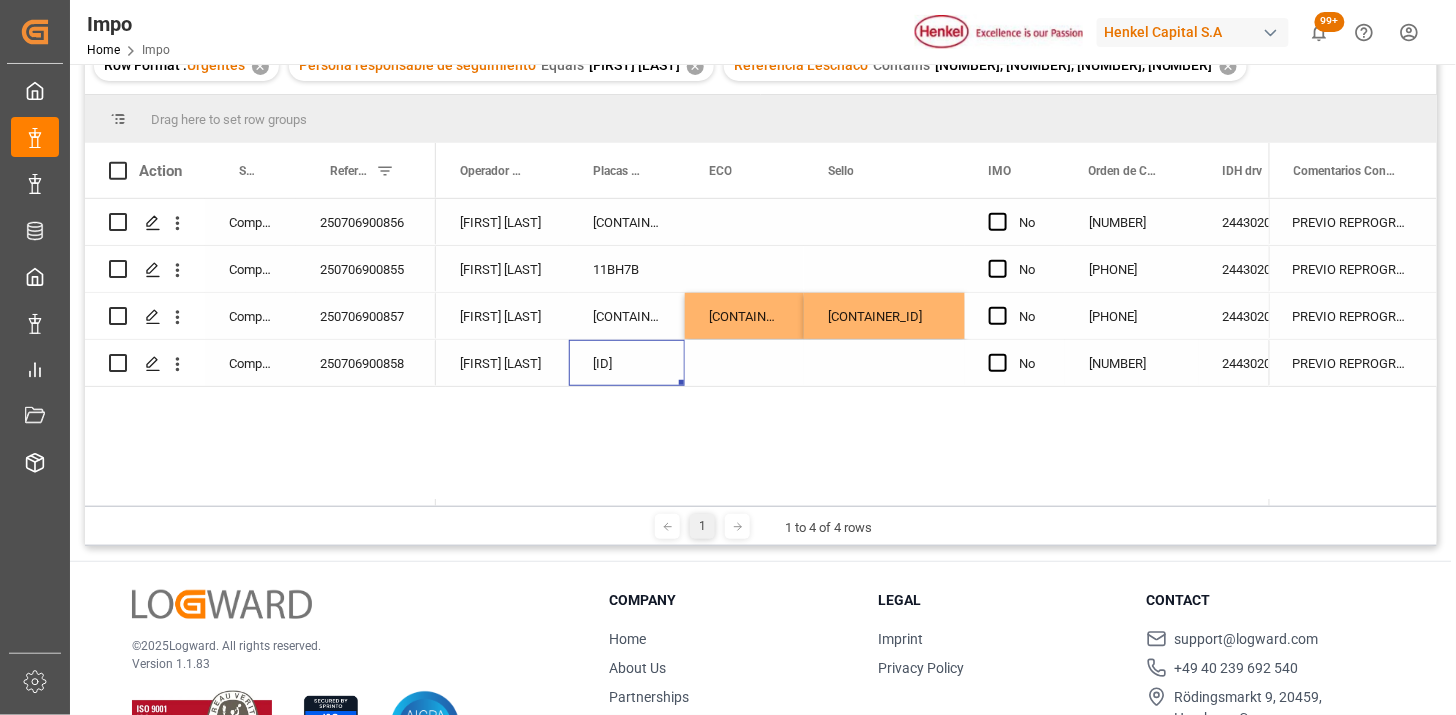 click at bounding box center (744, 363) 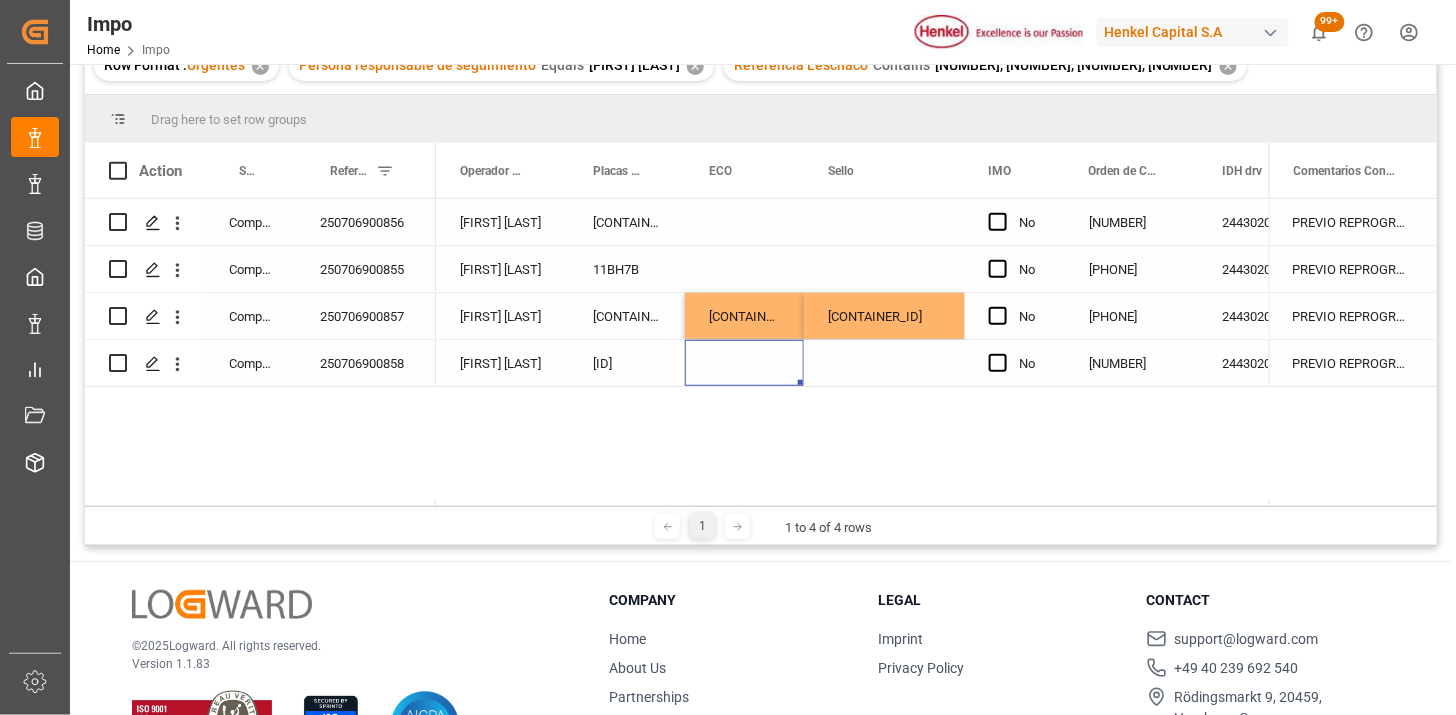 click at bounding box center [884, 363] 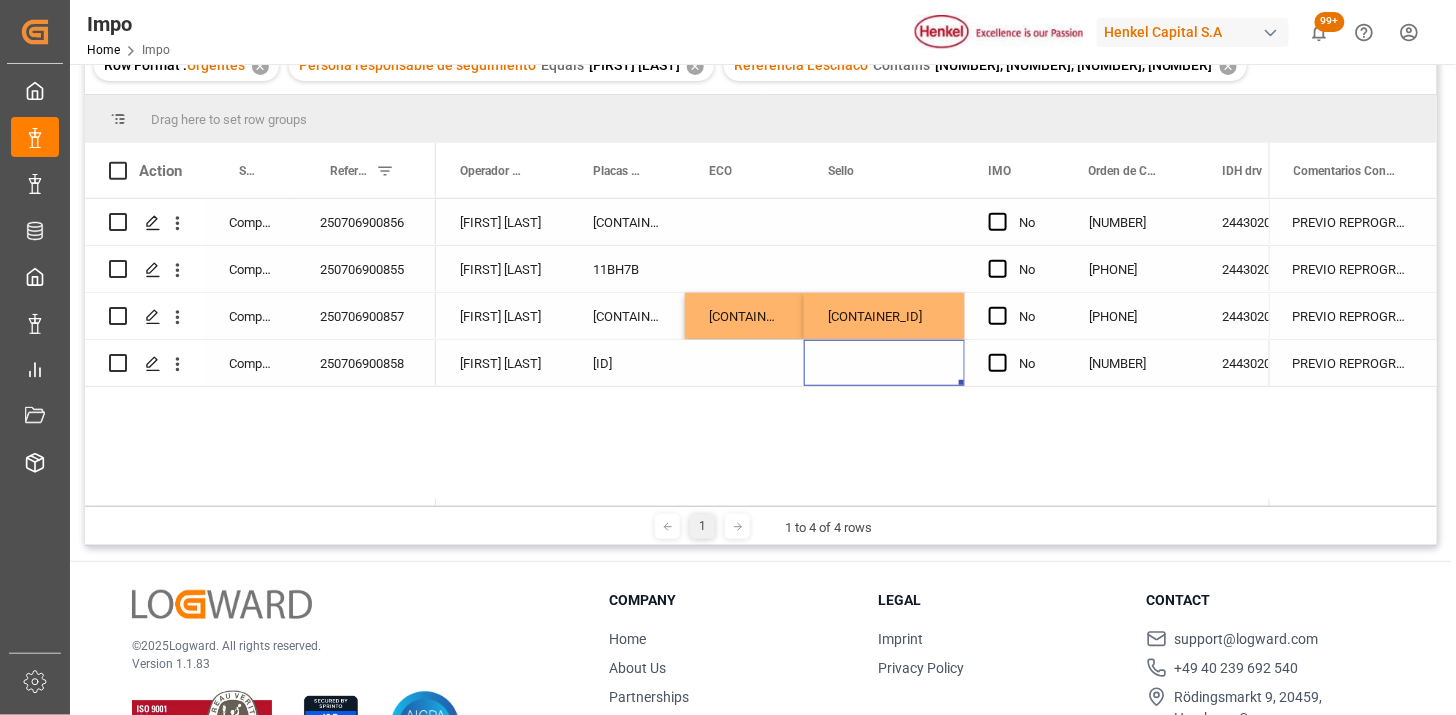 click at bounding box center [884, 363] 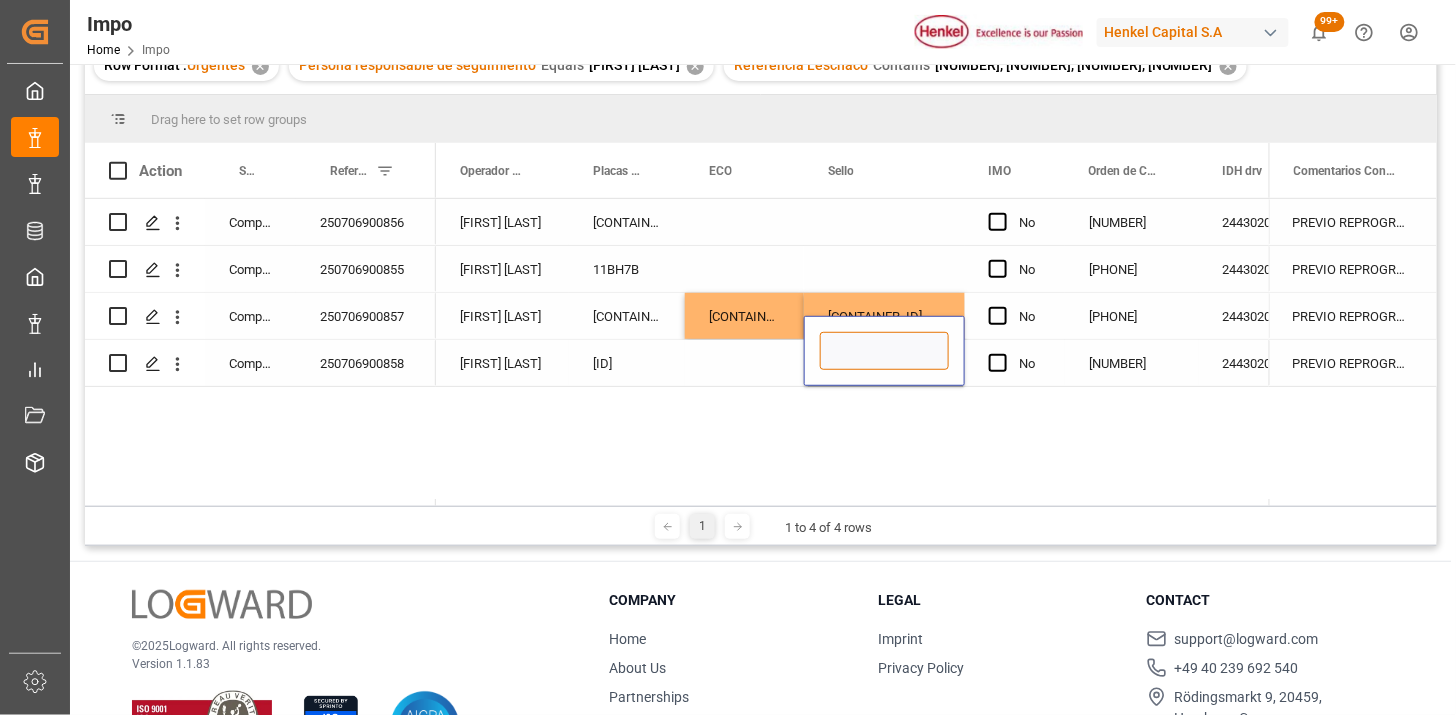 click at bounding box center [884, 351] 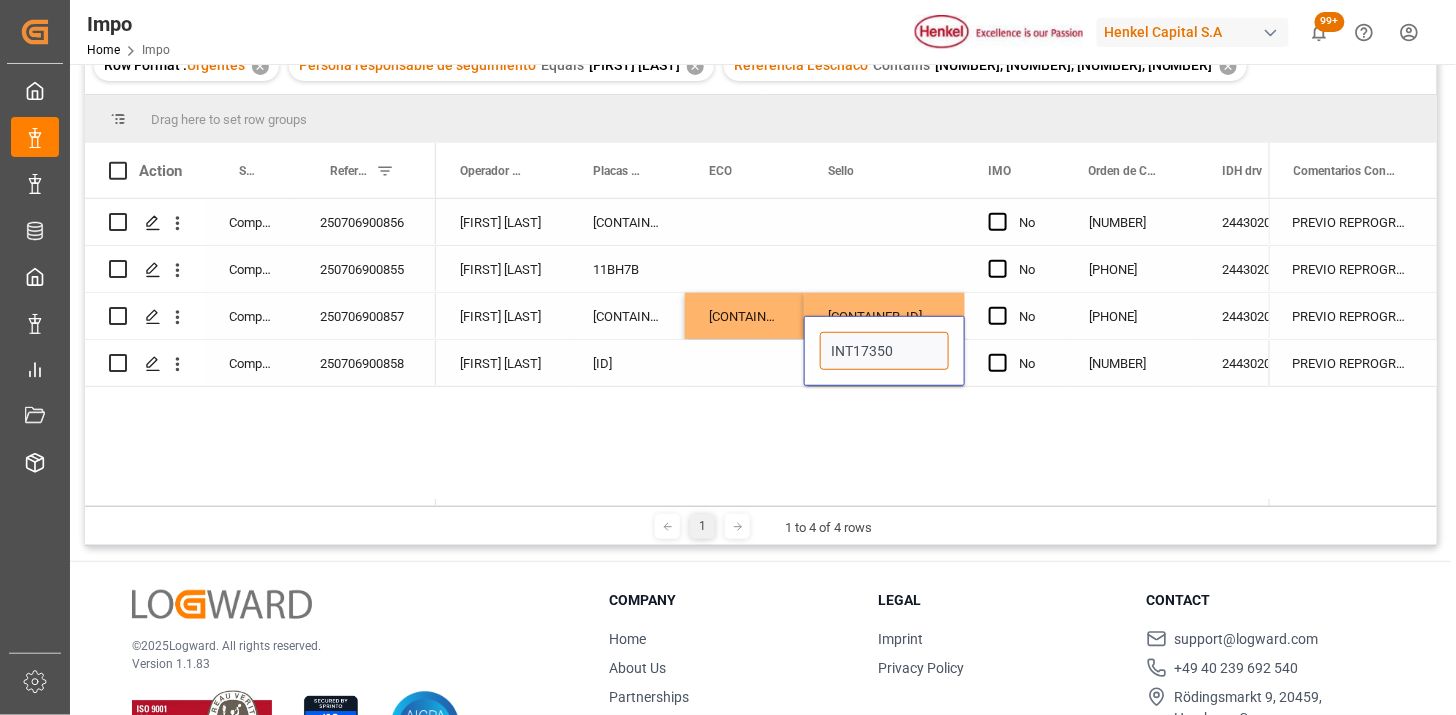 type on "INT173501" 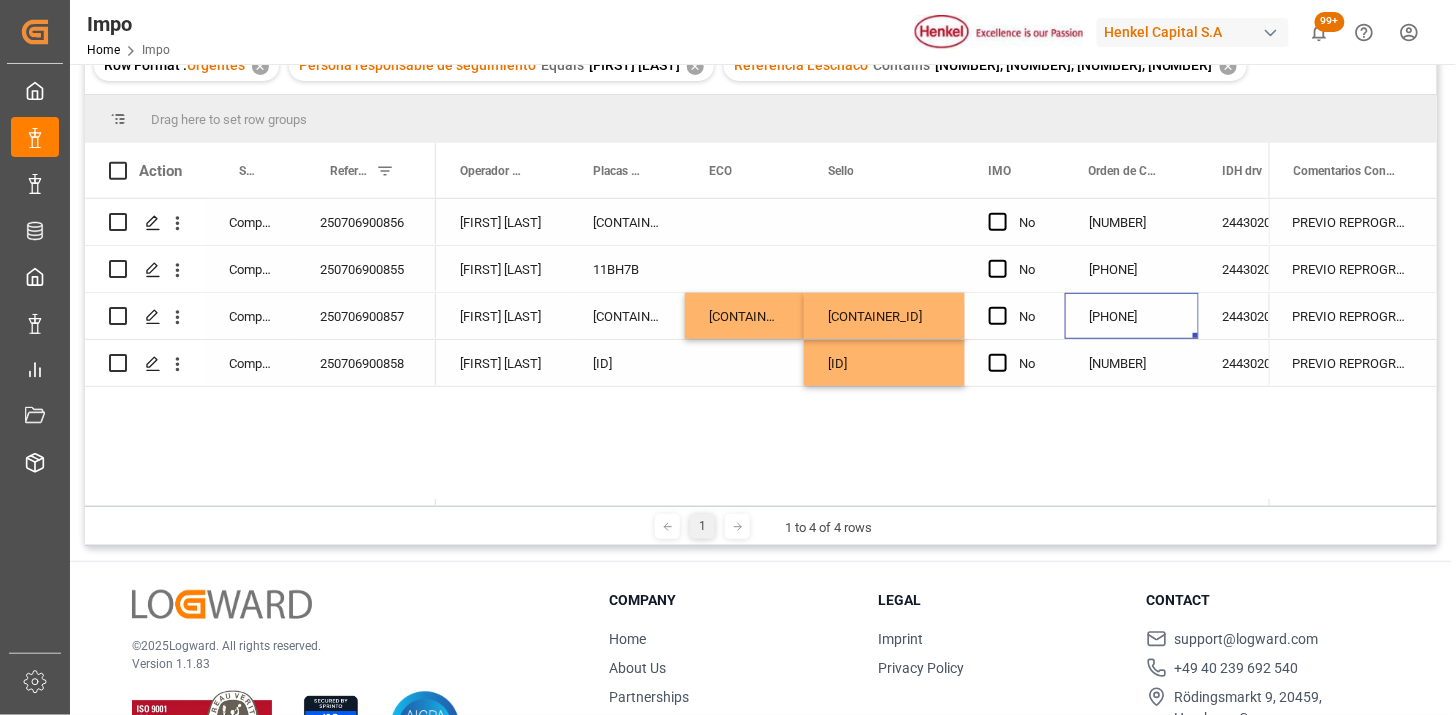 click on "[PHONE]" at bounding box center (1132, 316) 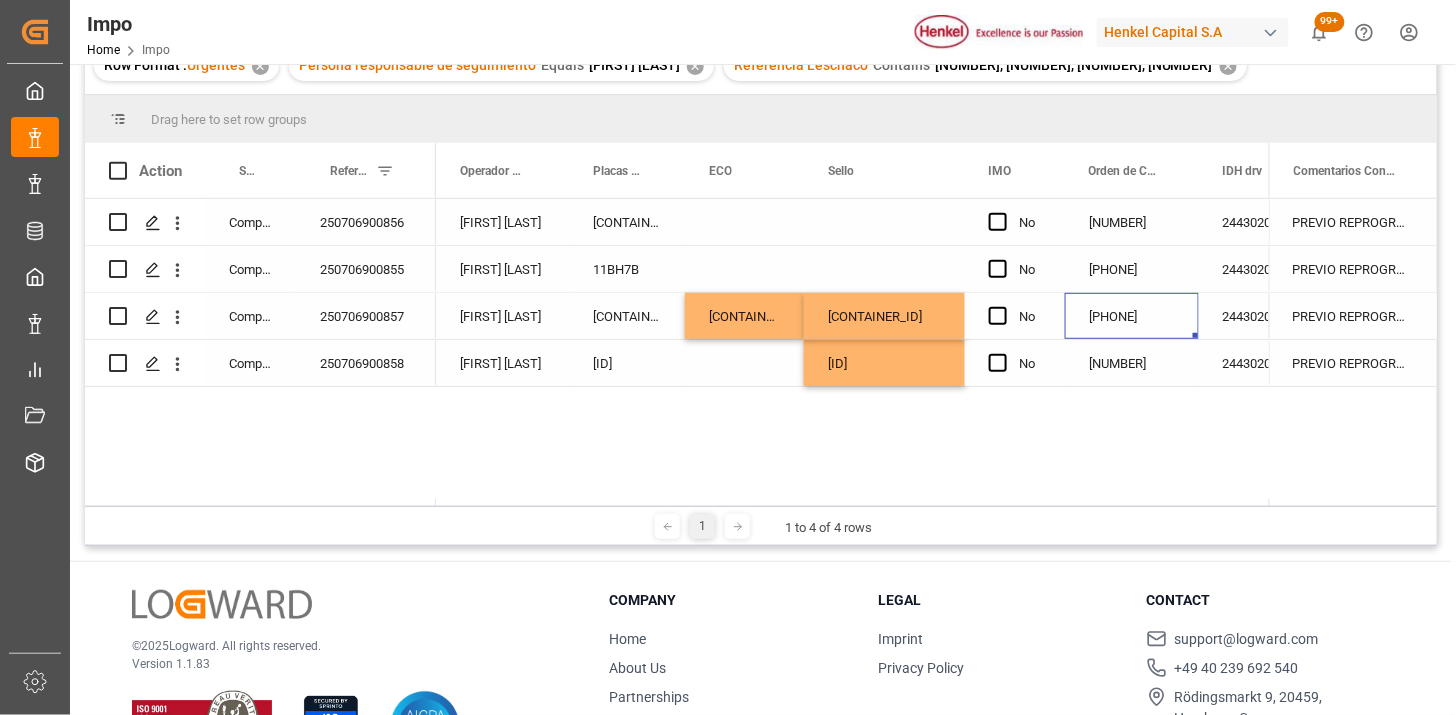 click at bounding box center [744, 363] 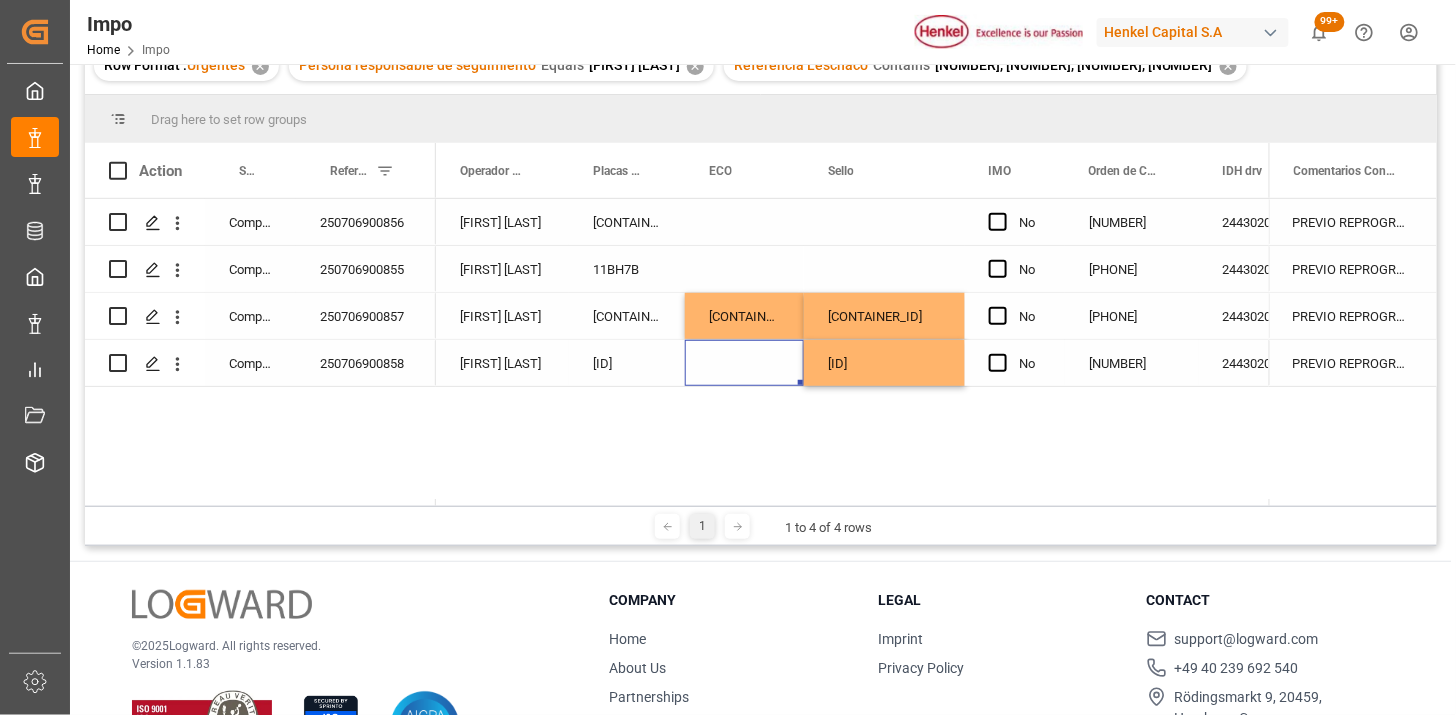 click at bounding box center [744, 363] 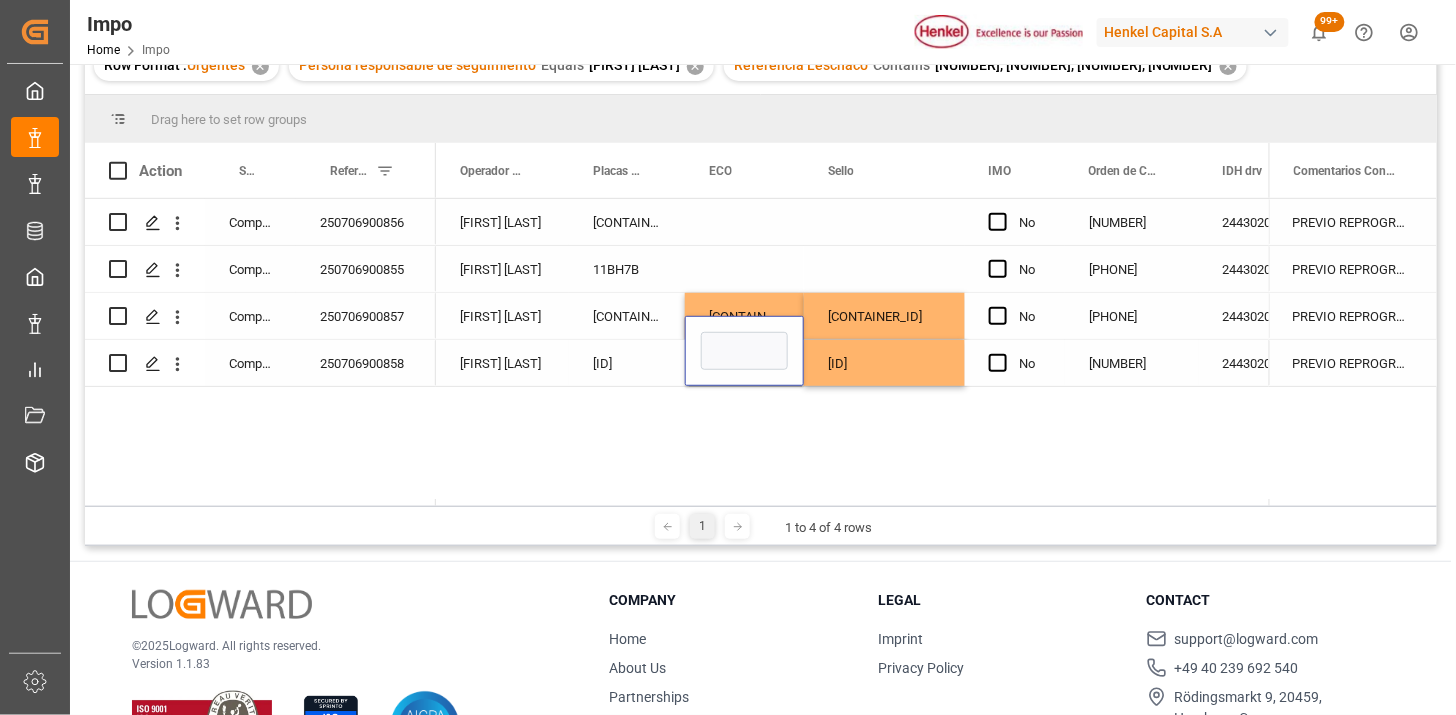 click at bounding box center [744, 351] 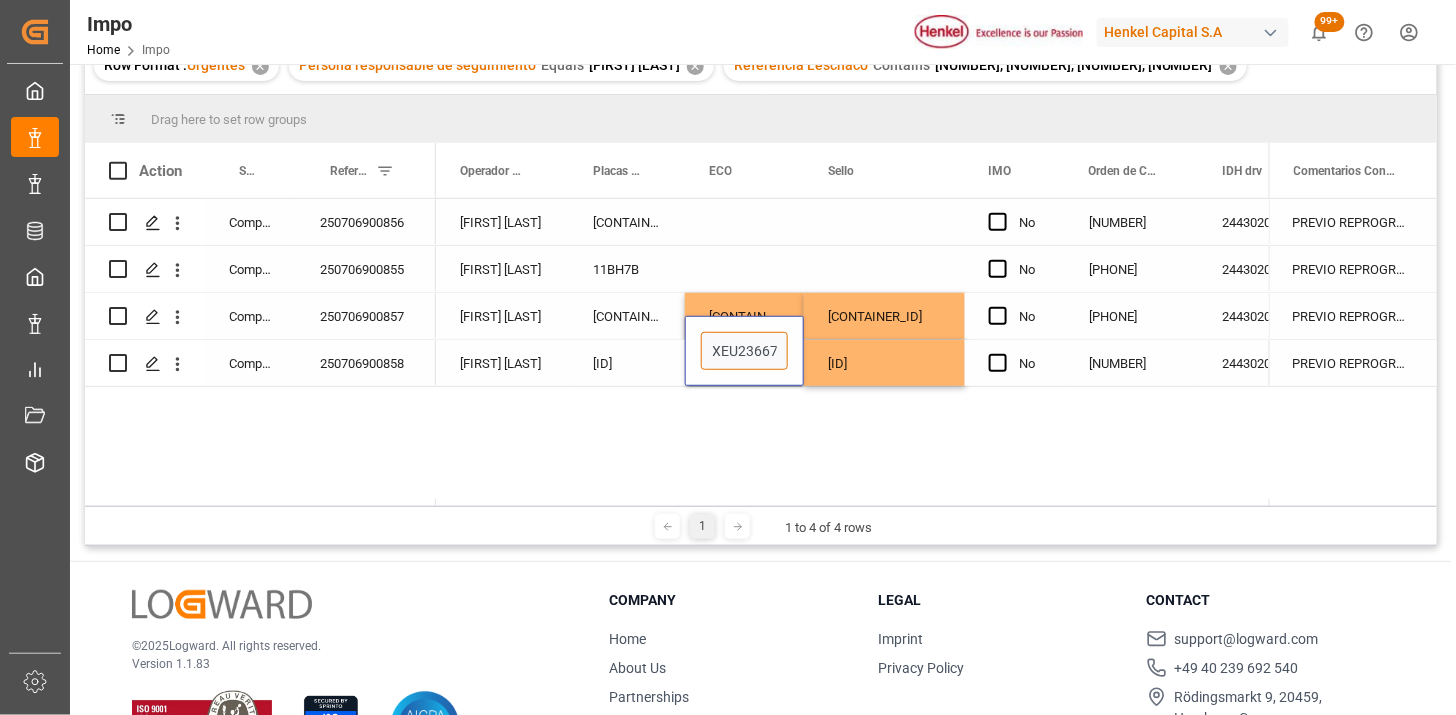 type on "FXEU236671" 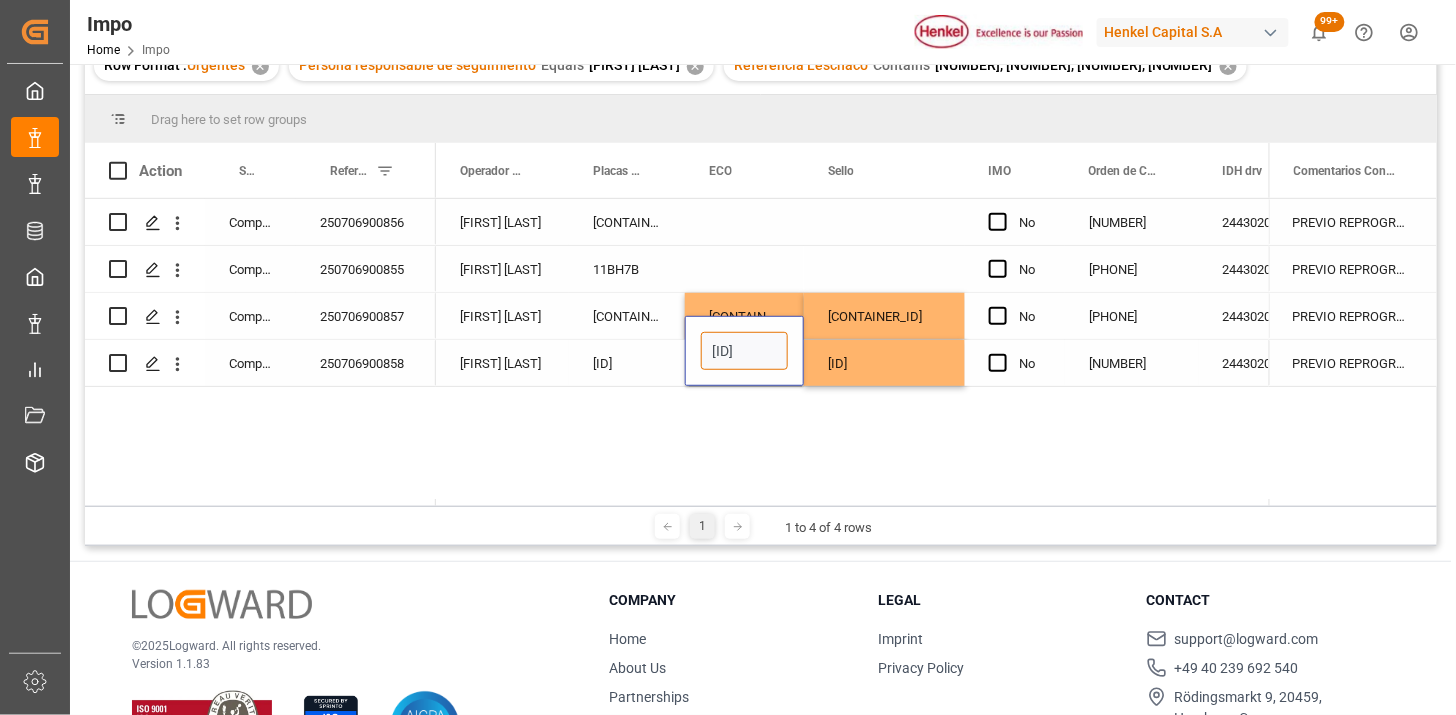 scroll, scrollTop: 0, scrollLeft: 16, axis: horizontal 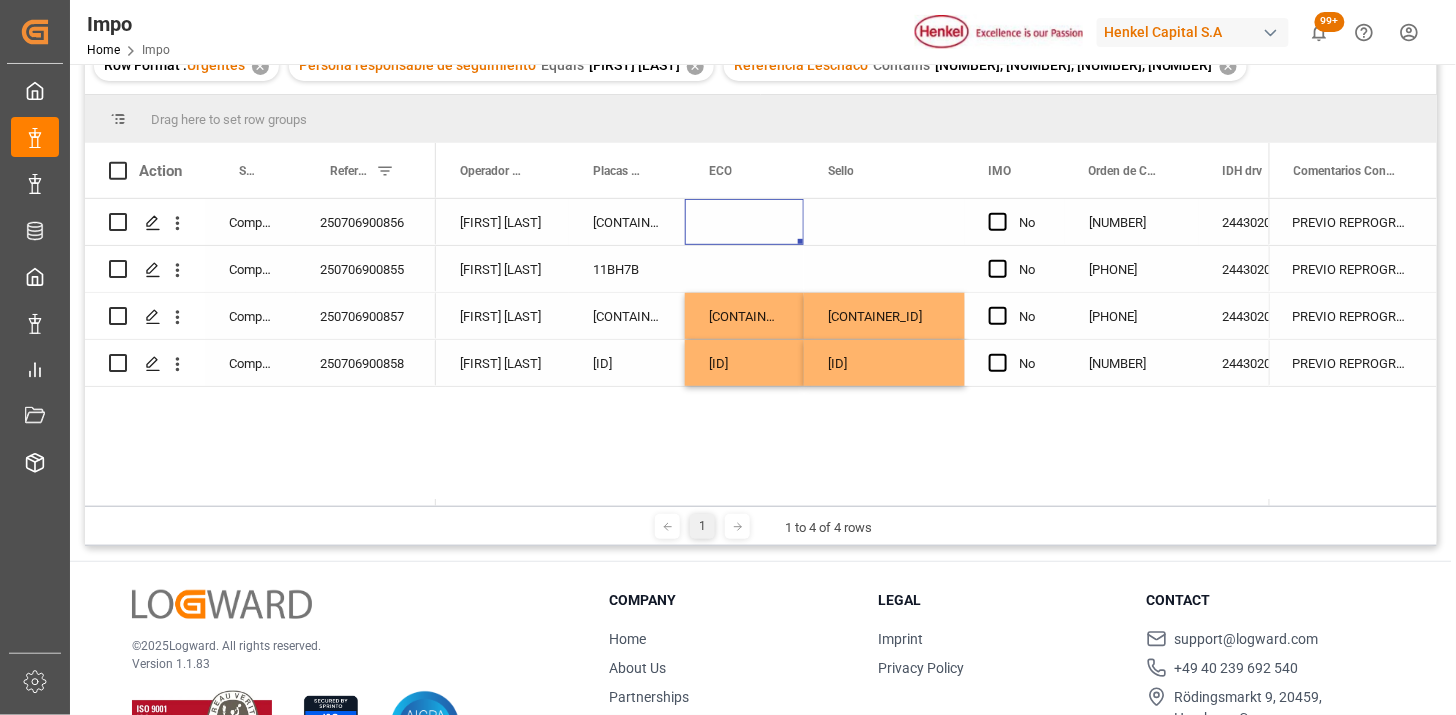 click at bounding box center (744, 222) 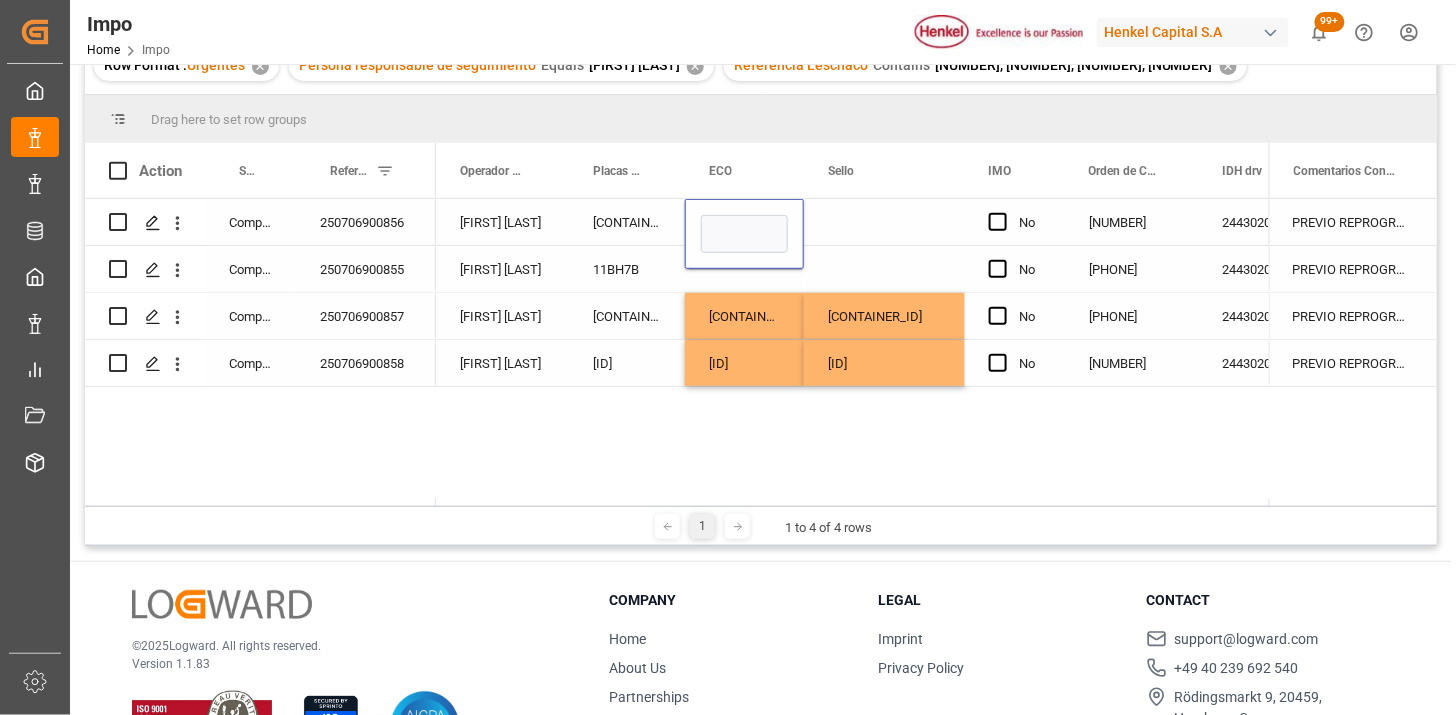 click at bounding box center [744, 234] 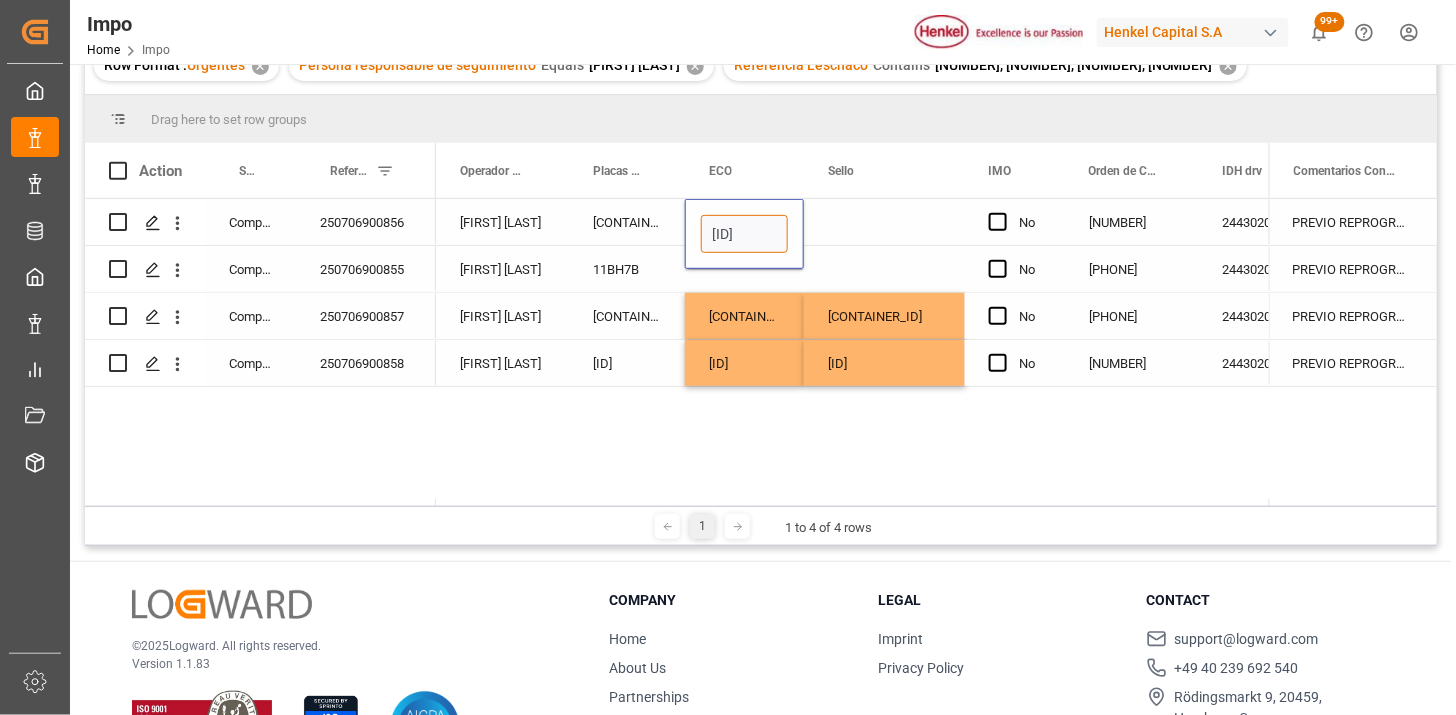 type on "XFEU670004" 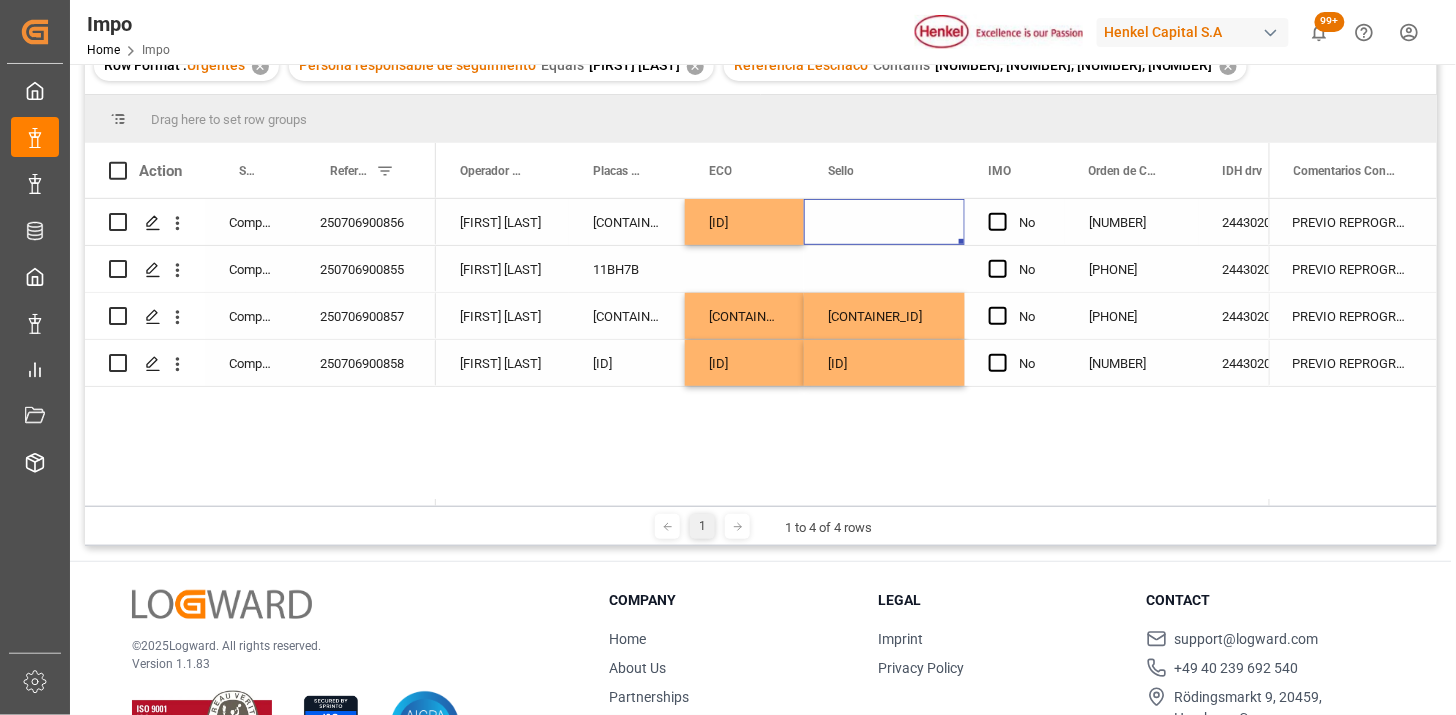 click at bounding box center [884, 222] 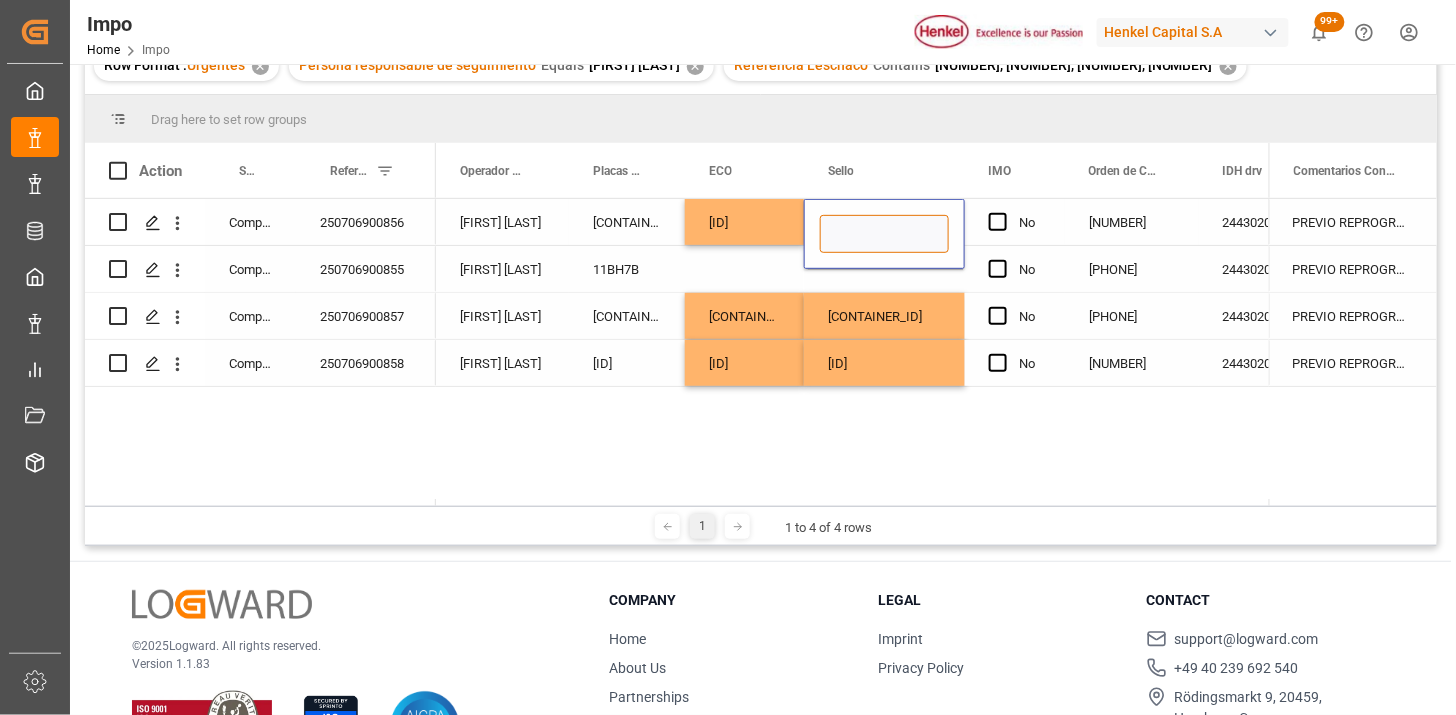 click at bounding box center [884, 234] 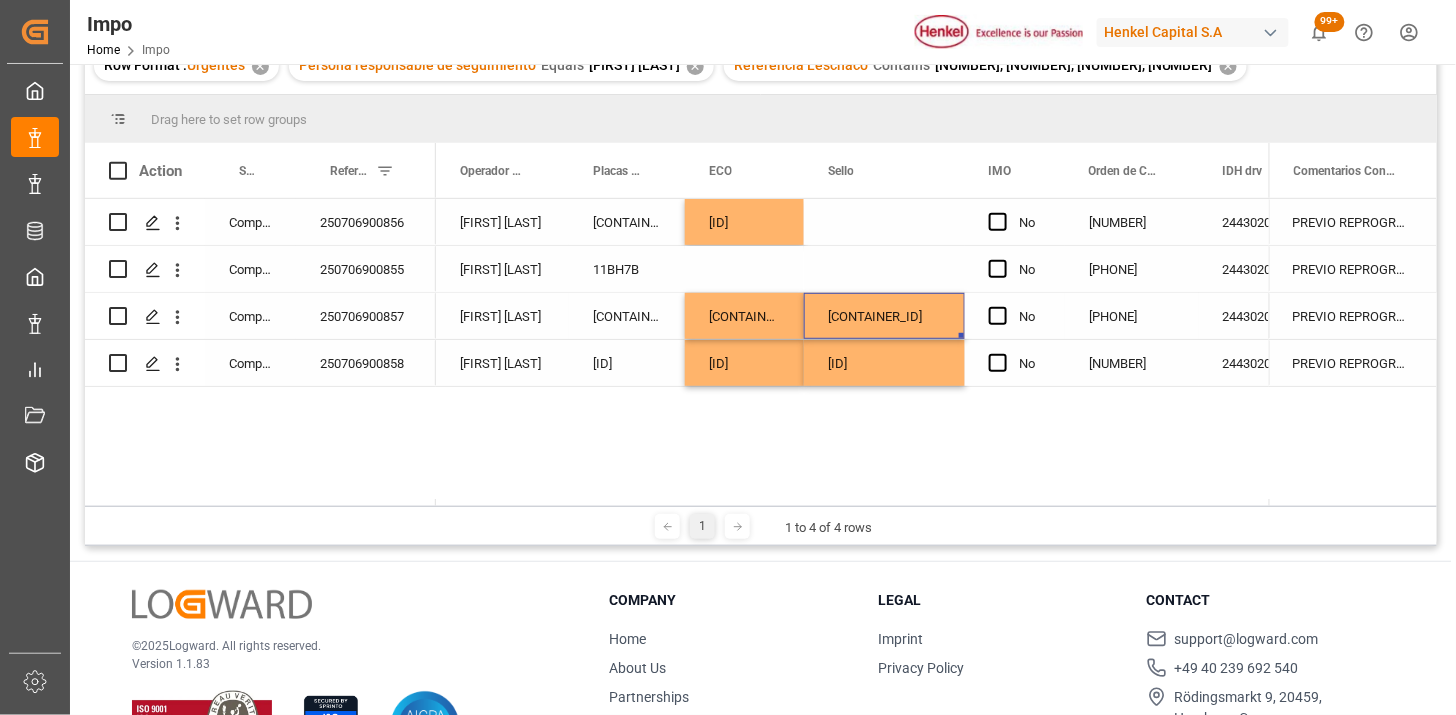 click on "[ID]" at bounding box center [884, 316] 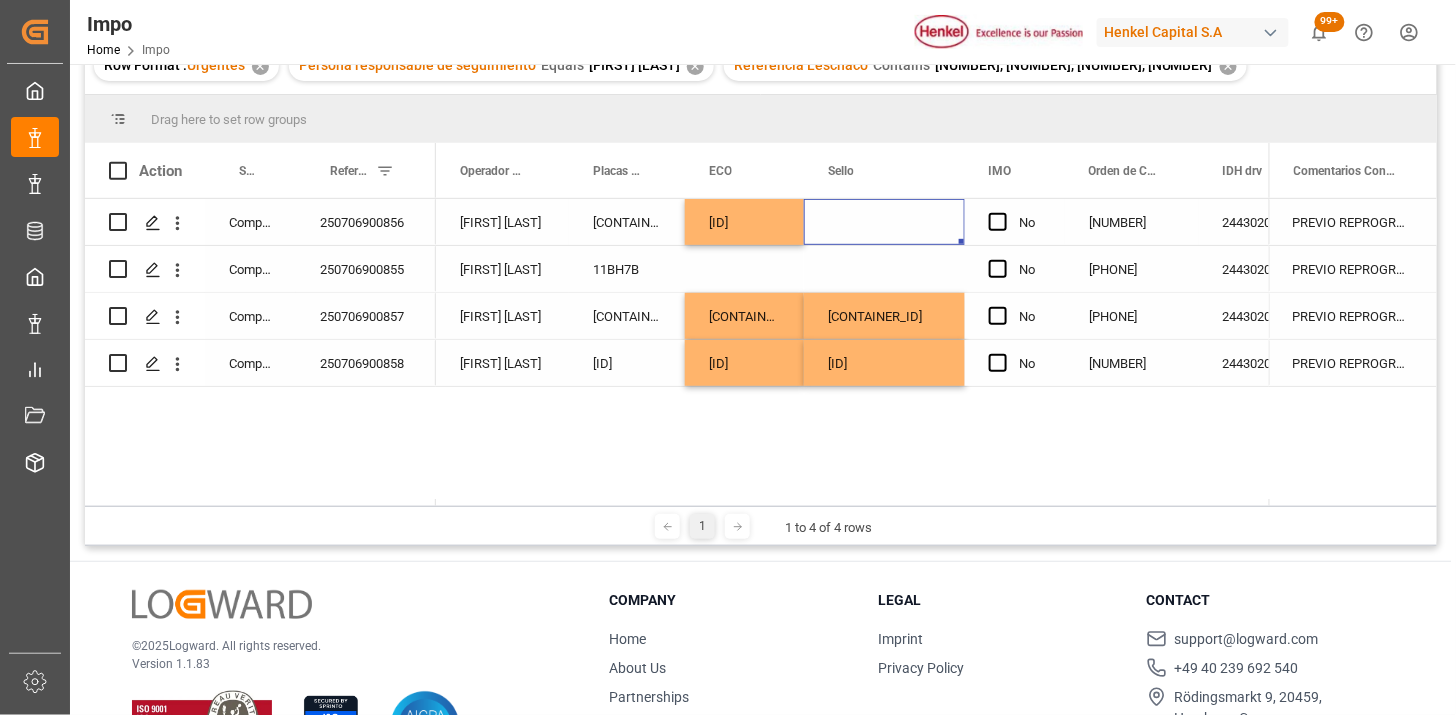 click at bounding box center [884, 222] 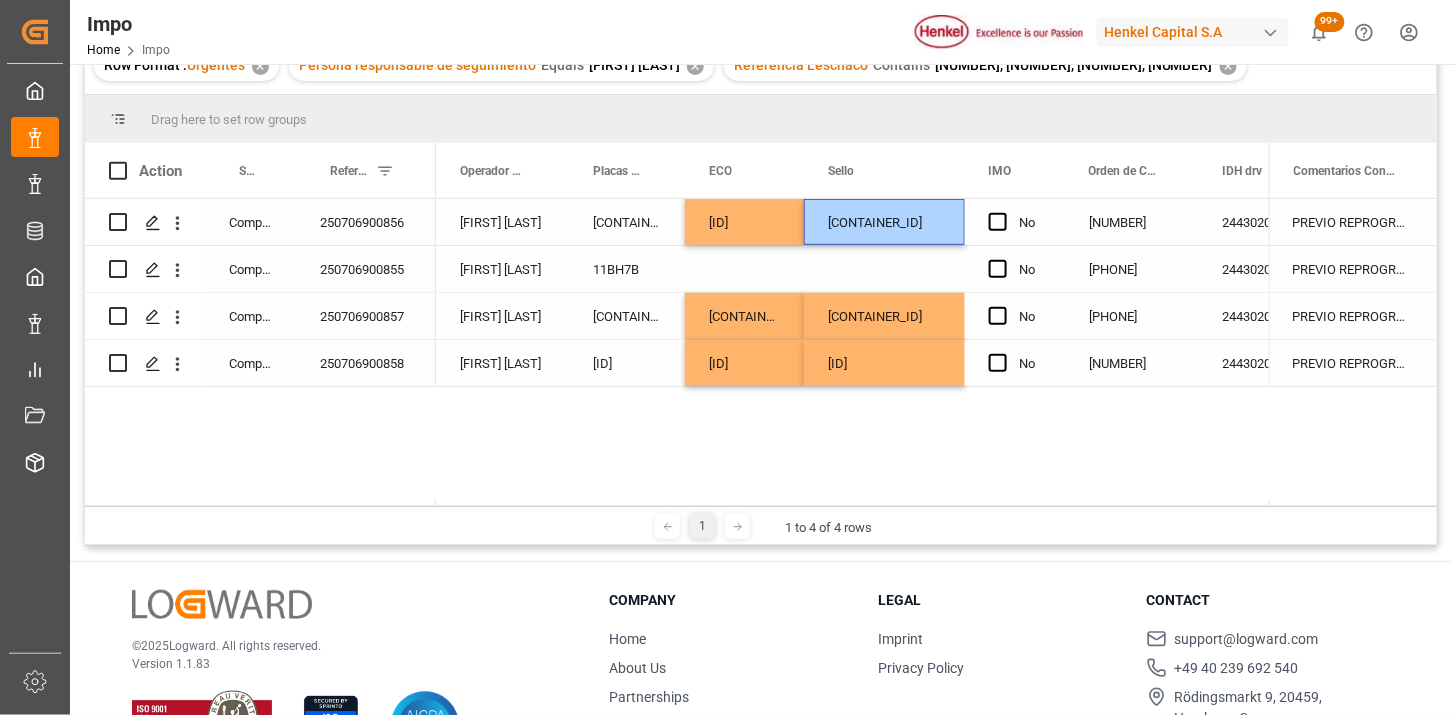 click on "[ID]" at bounding box center [884, 222] 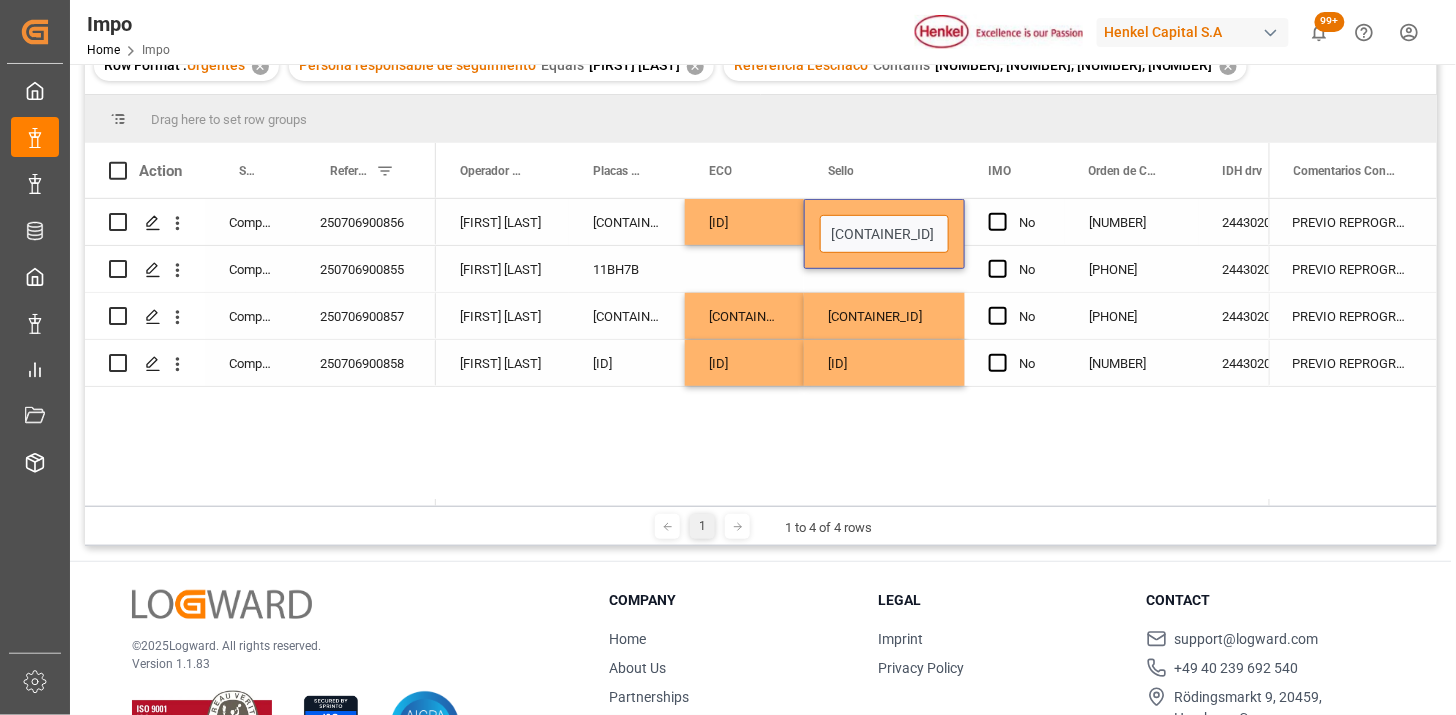 drag, startPoint x: 887, startPoint y: 223, endPoint x: 903, endPoint y: 224, distance: 16.03122 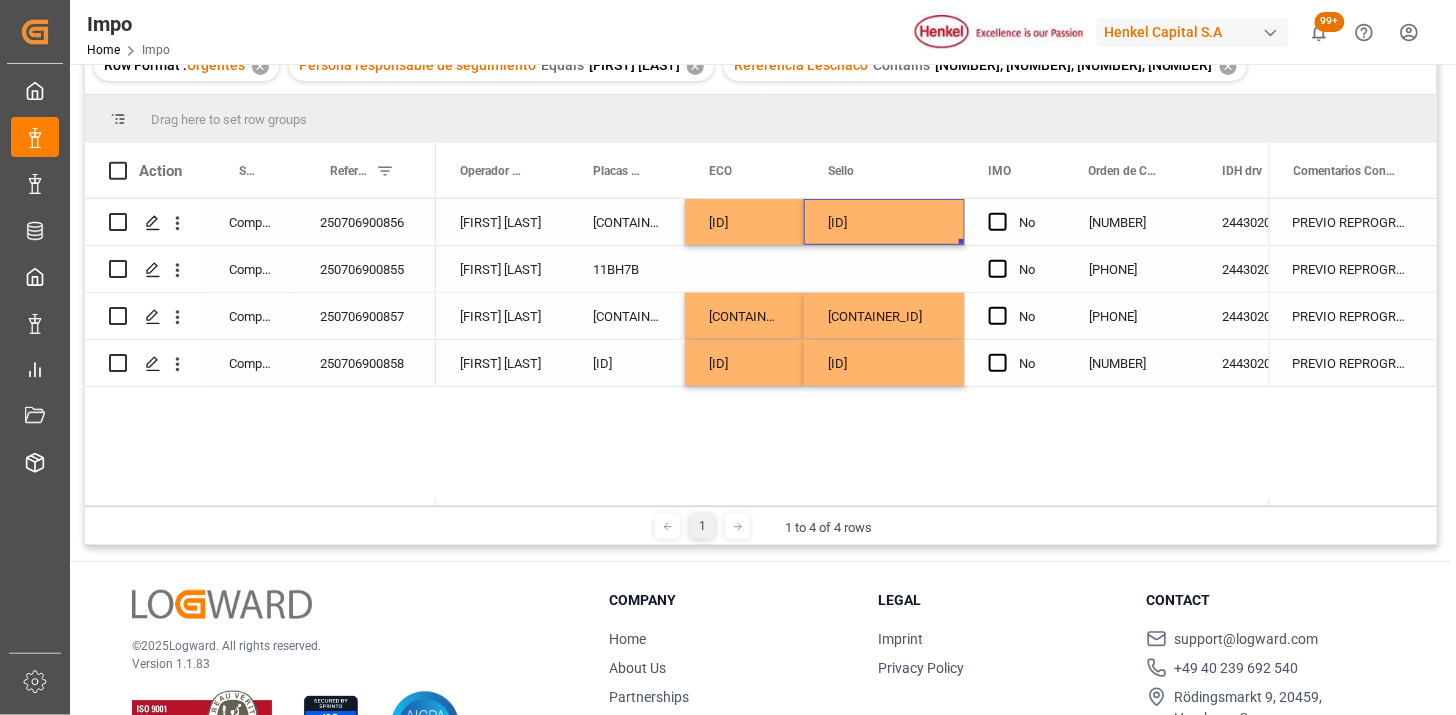 click at bounding box center (744, 269) 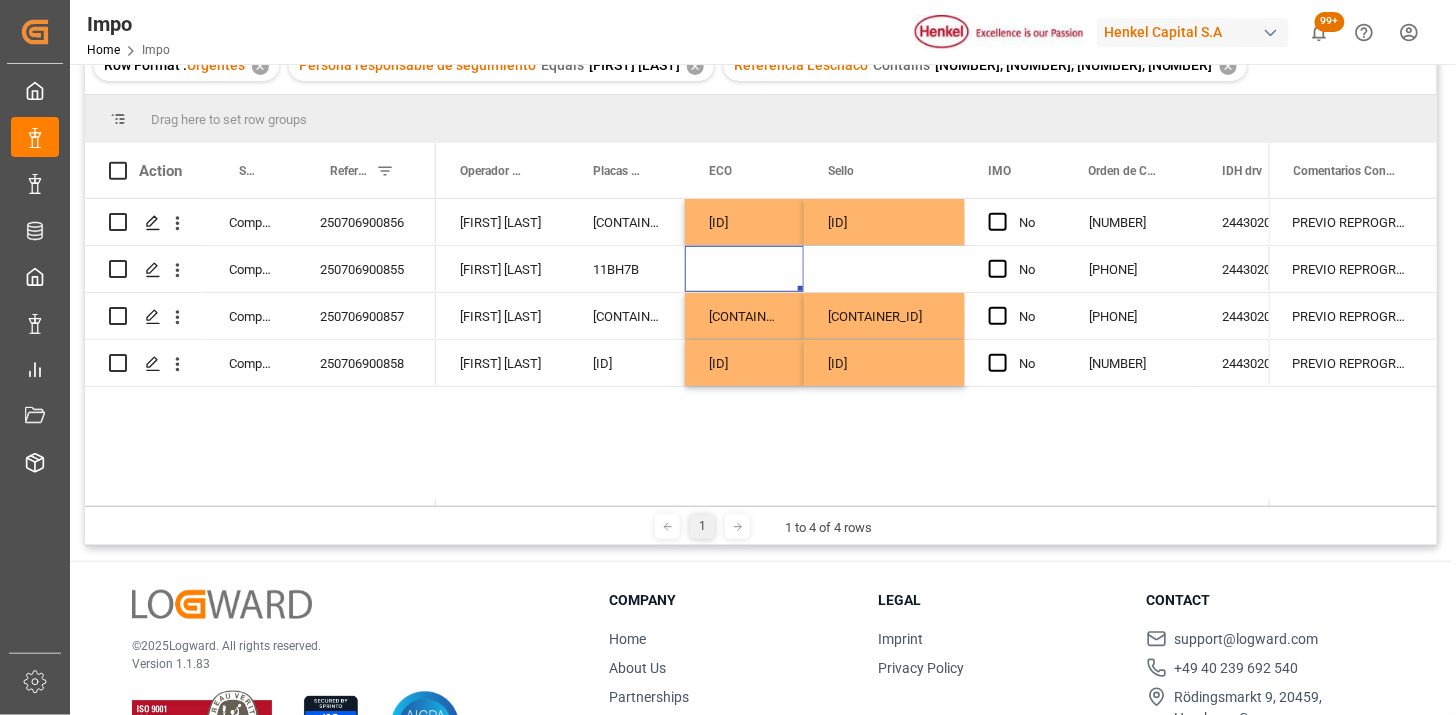 click on "[ID]" at bounding box center (884, 316) 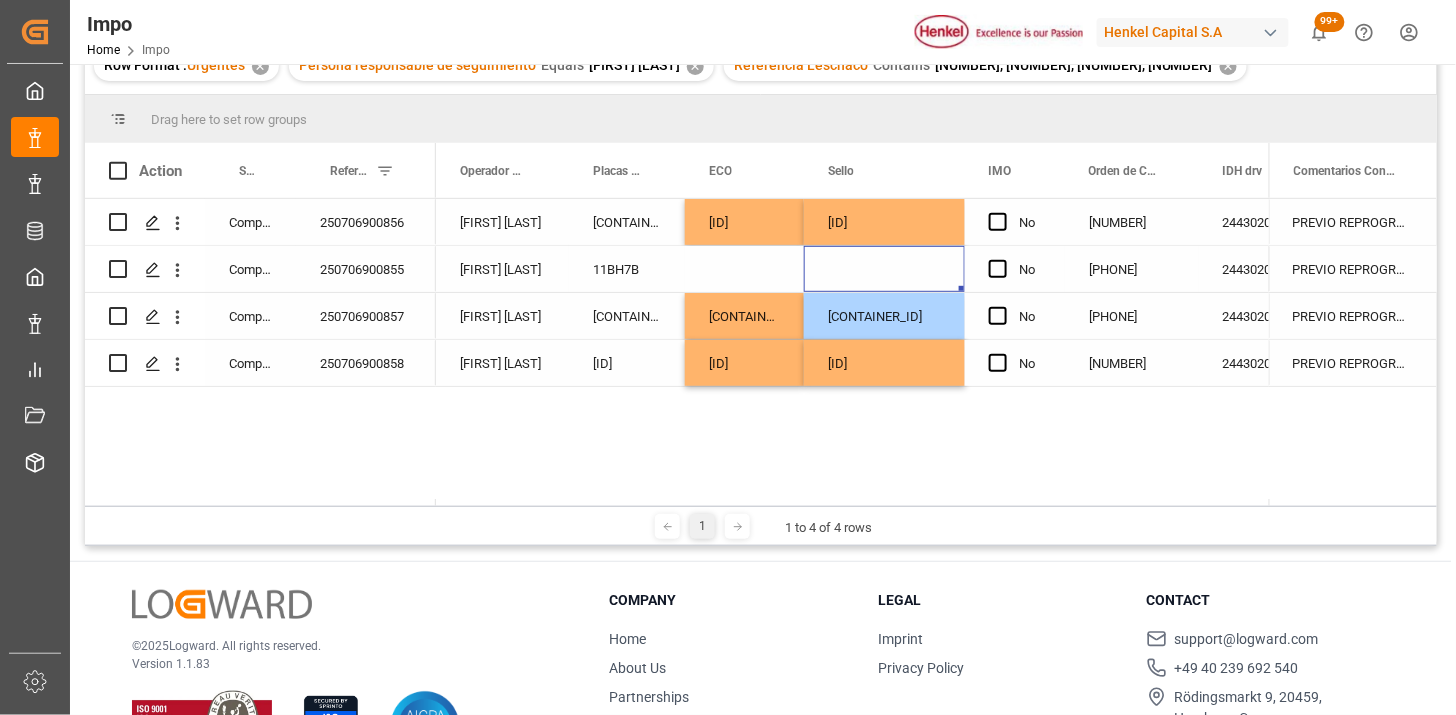 click at bounding box center (884, 269) 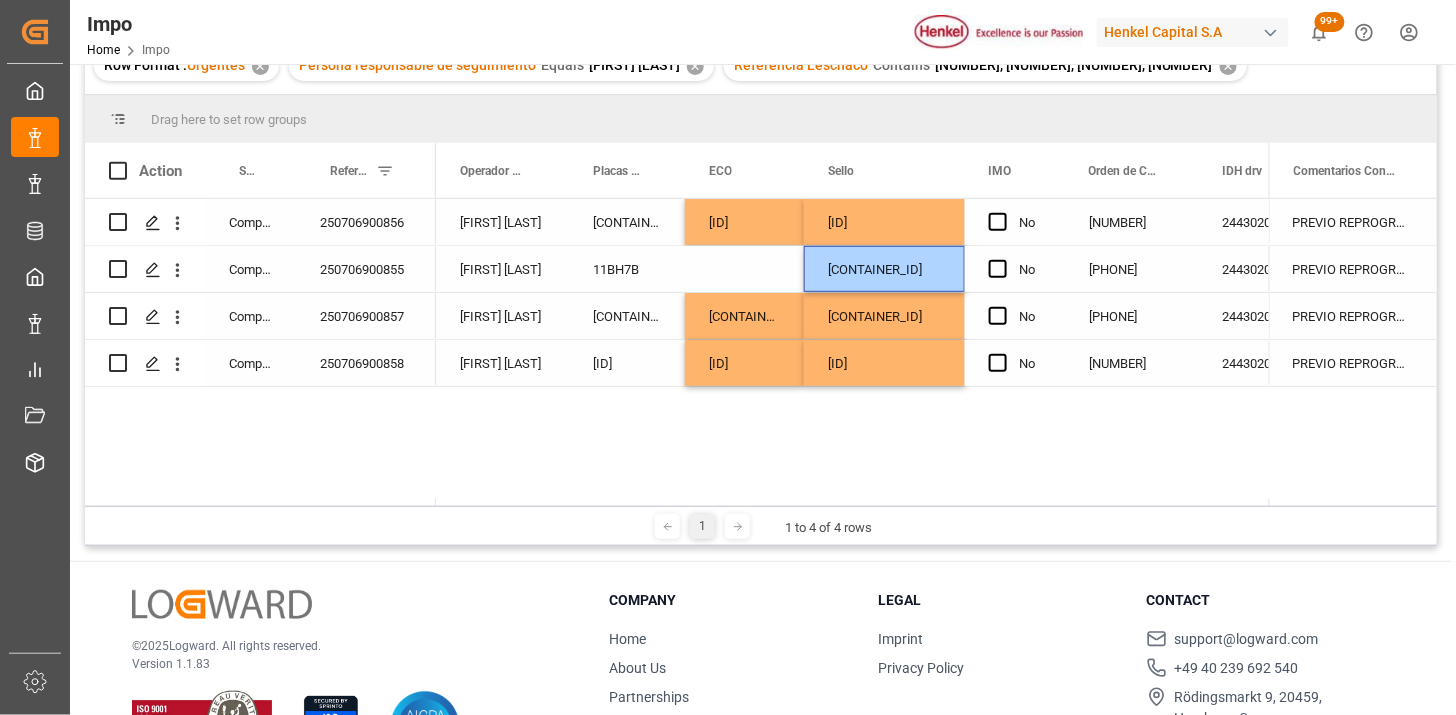 click on "[ID]" at bounding box center [884, 269] 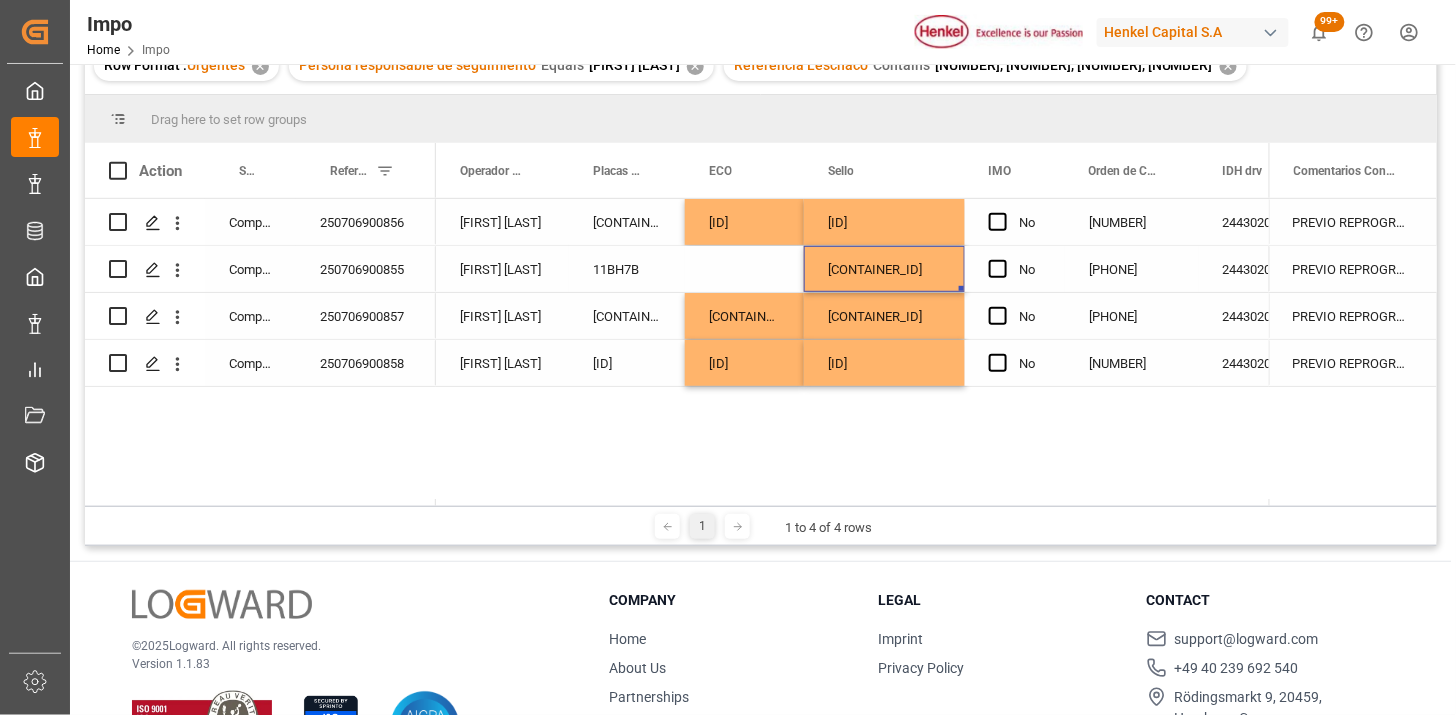 click on "[ID]" at bounding box center [884, 269] 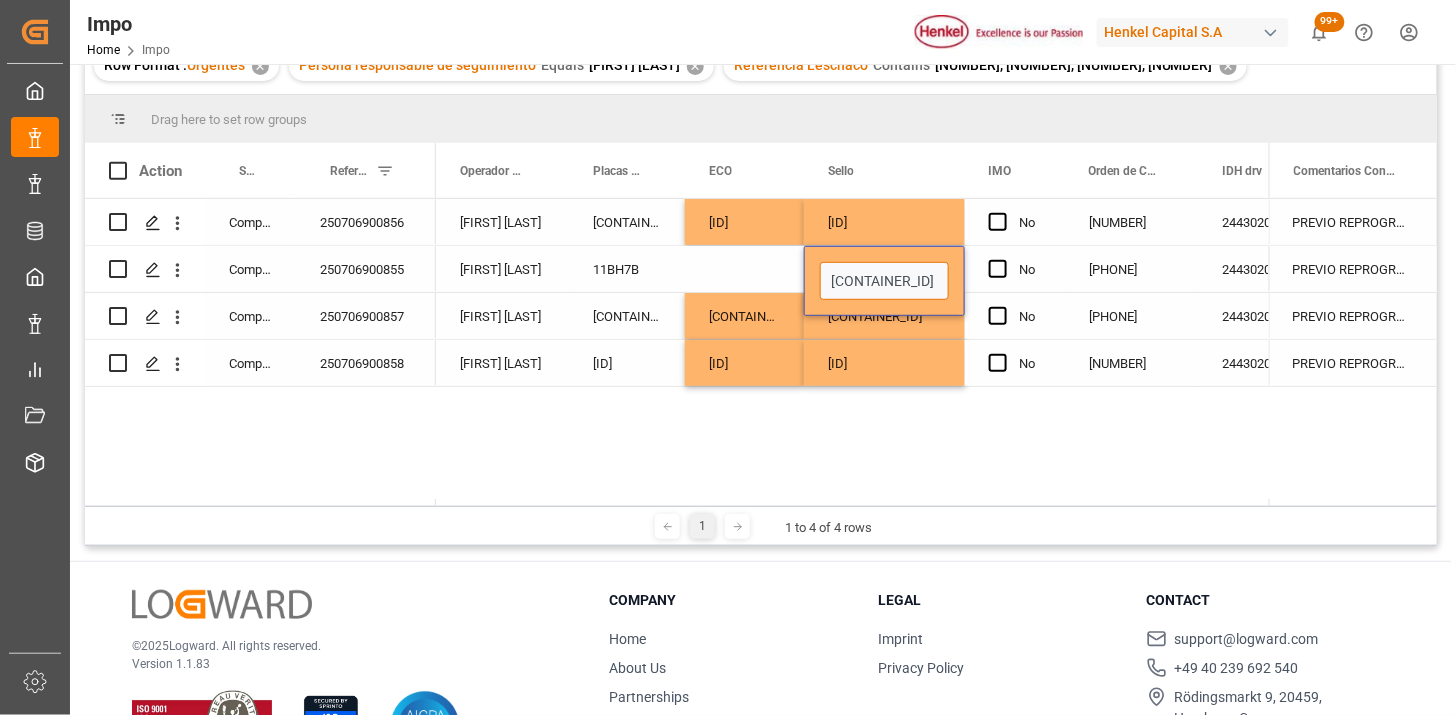 click on "[ID]" at bounding box center (884, 281) 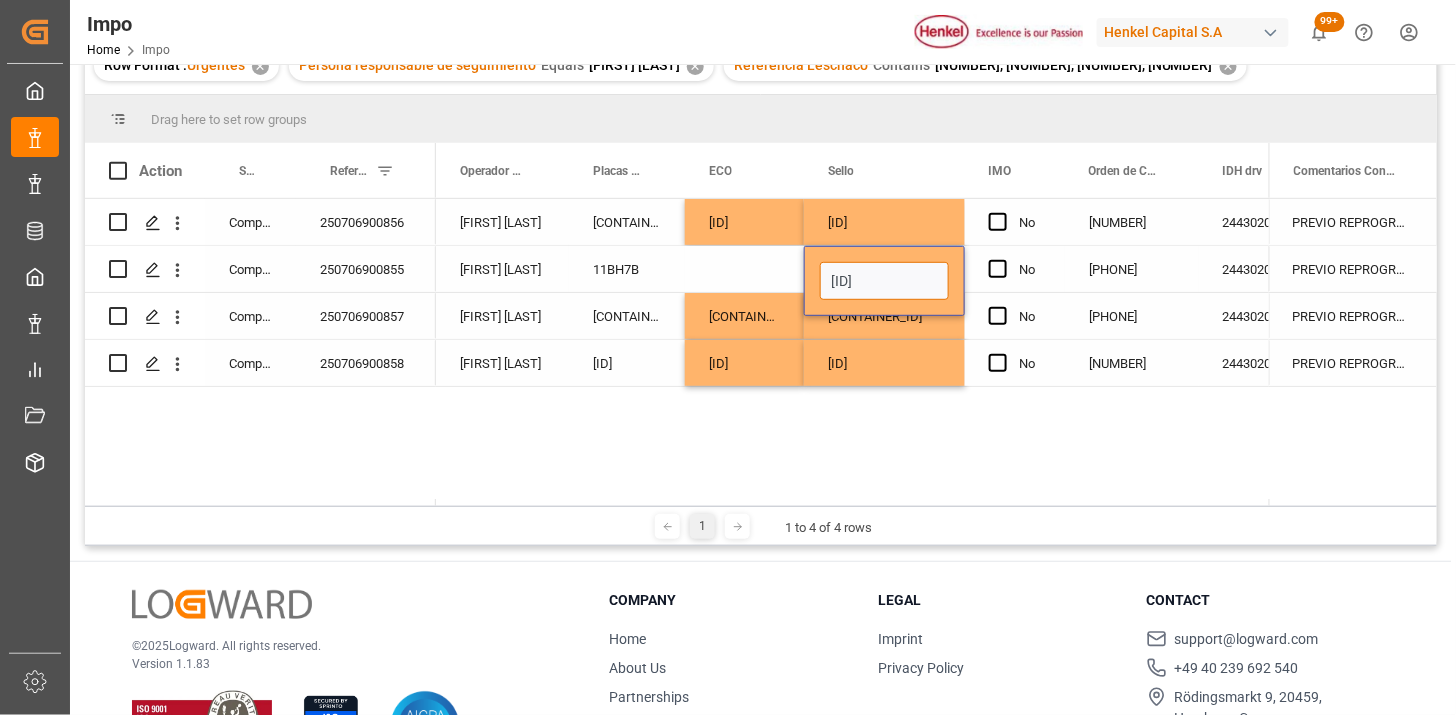 type on "INT173520" 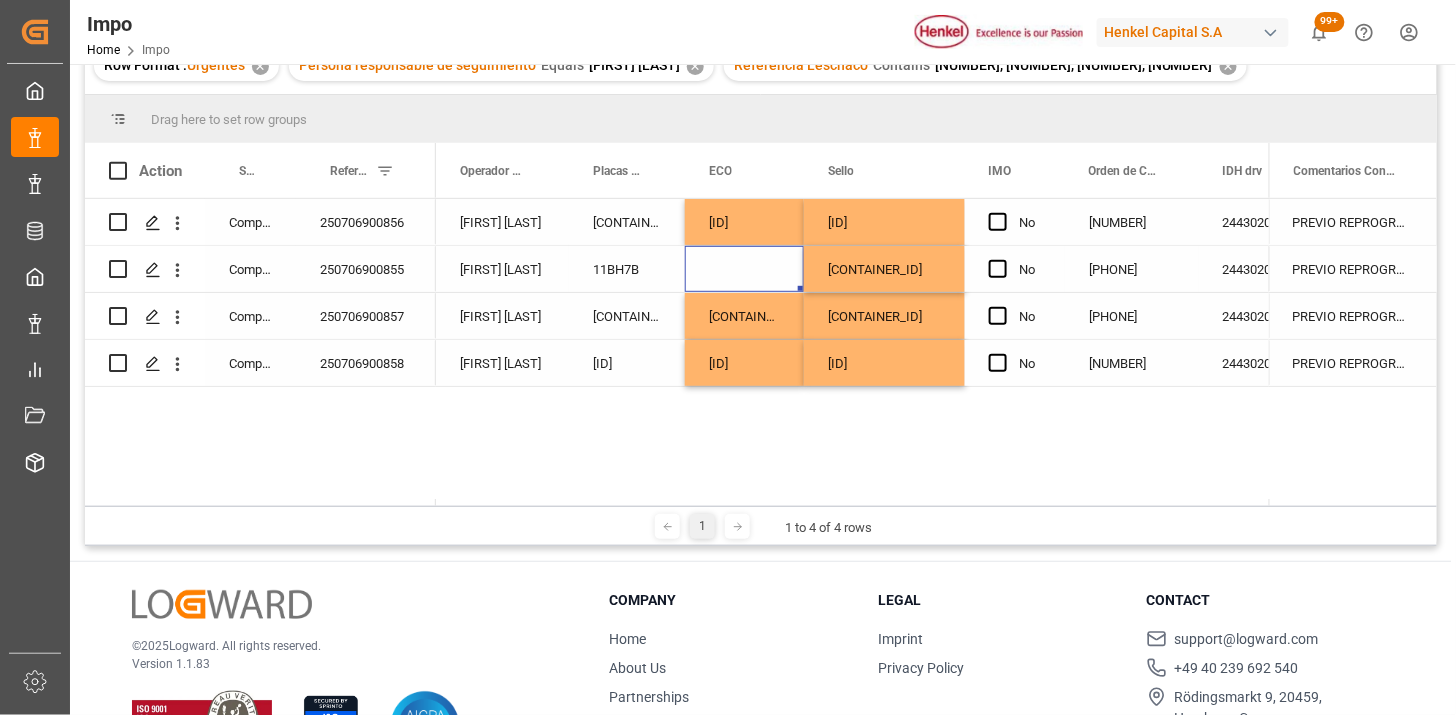 click at bounding box center [744, 269] 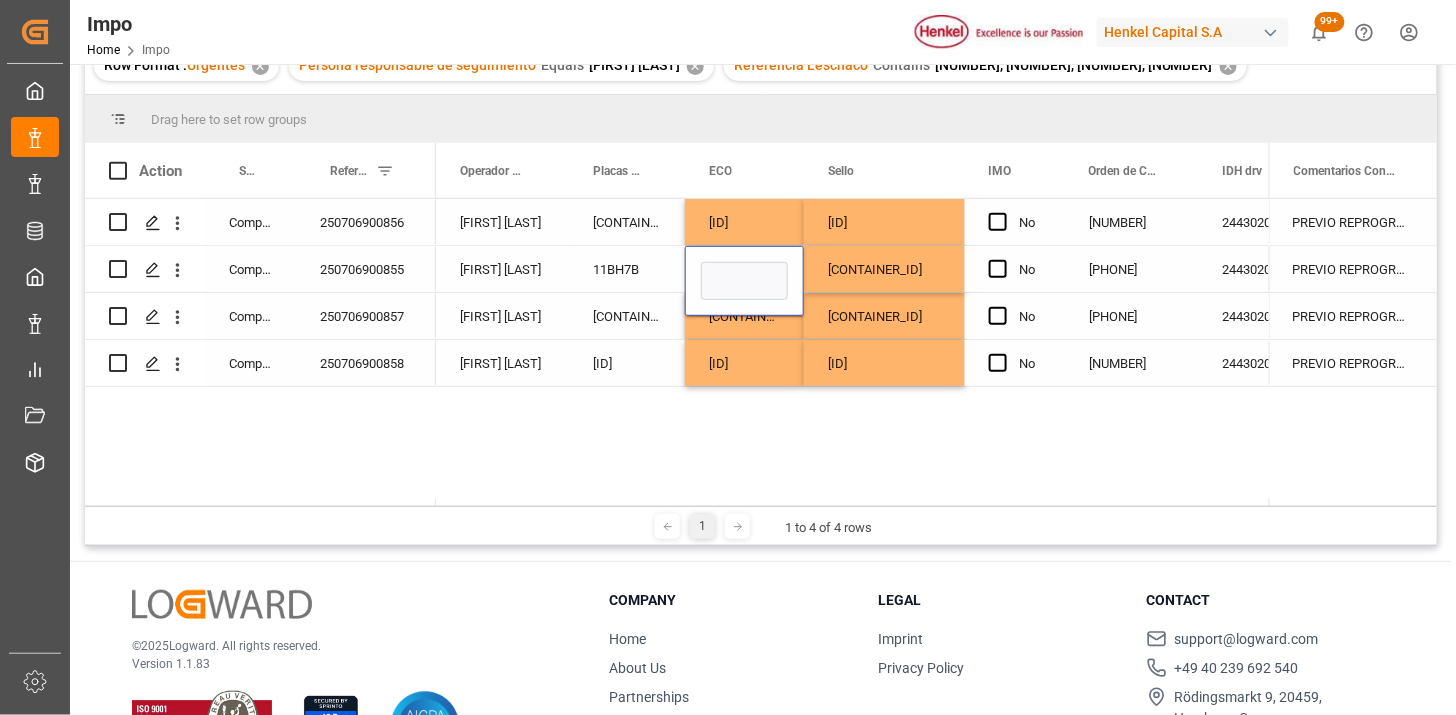 click at bounding box center (744, 281) 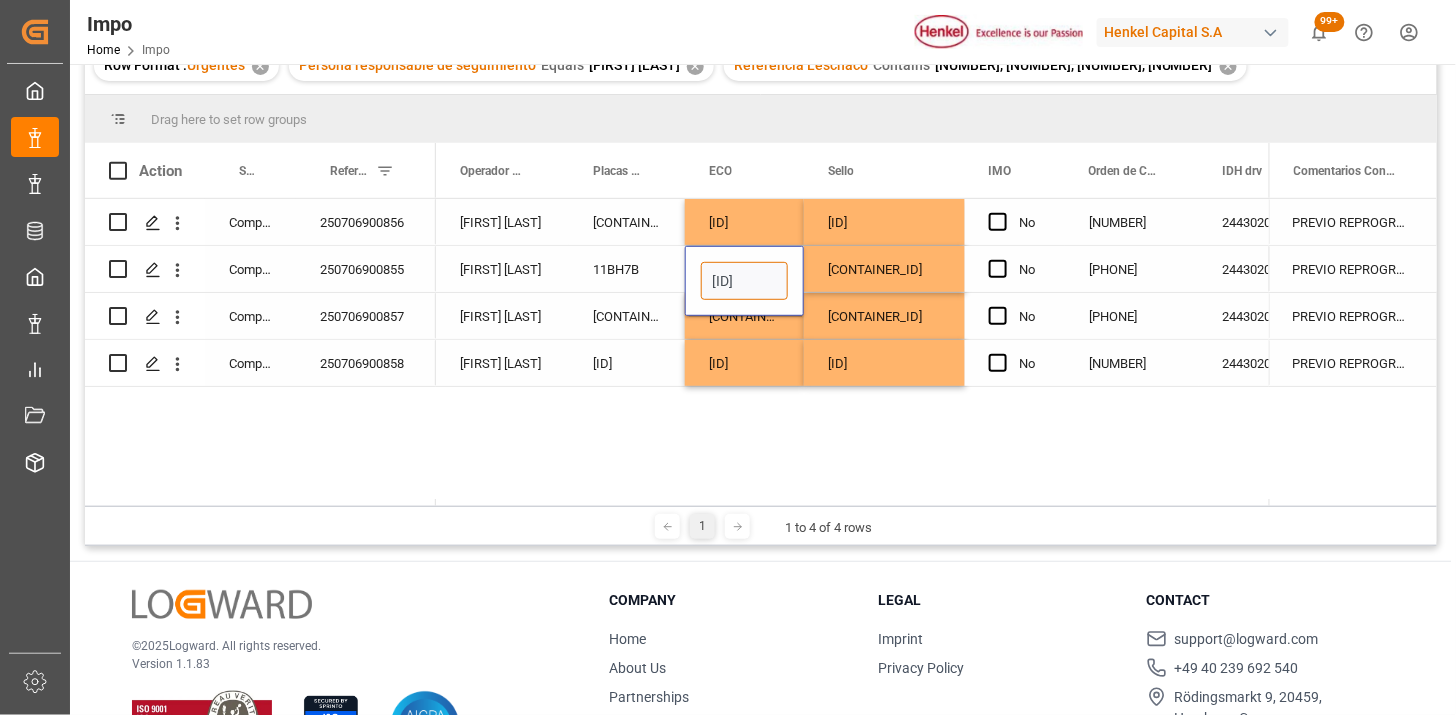 type on "FXEU237203" 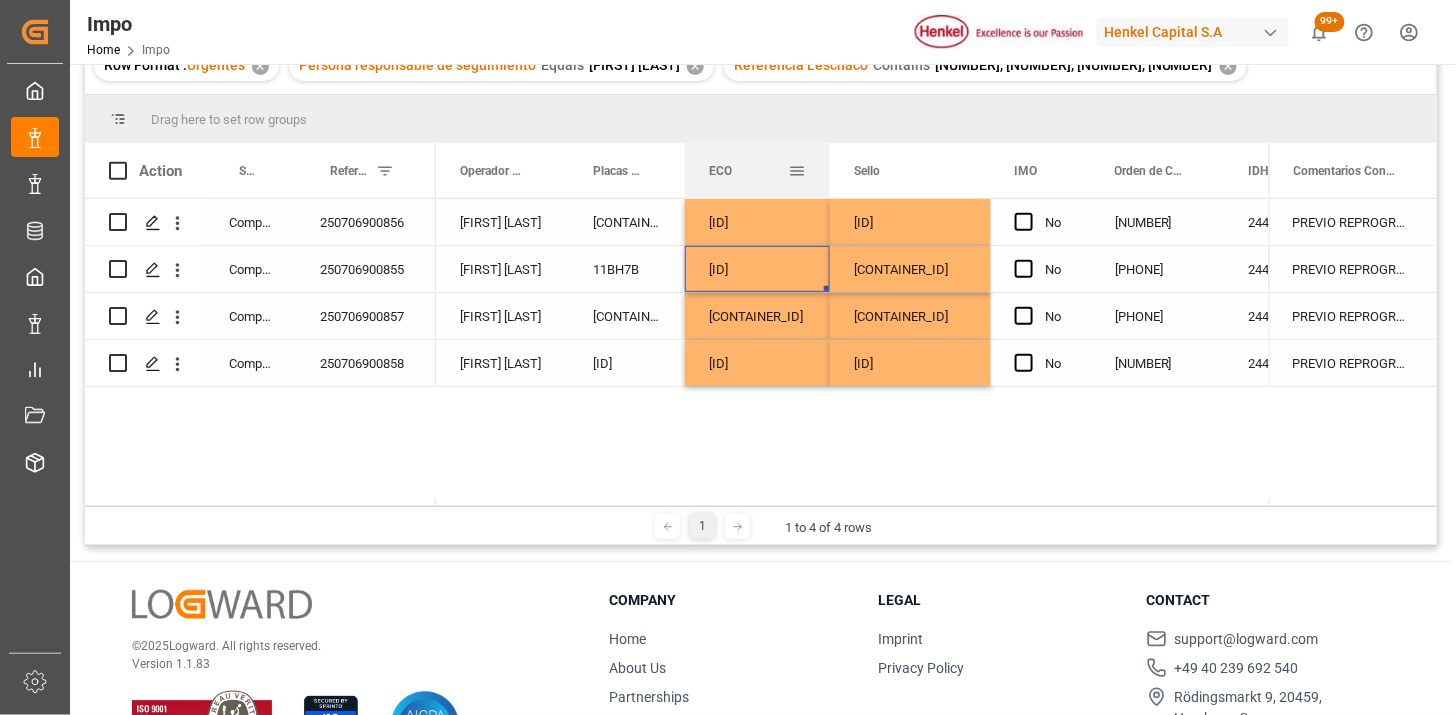 drag, startPoint x: 802, startPoint y: 181, endPoint x: 828, endPoint y: 178, distance: 26.172504 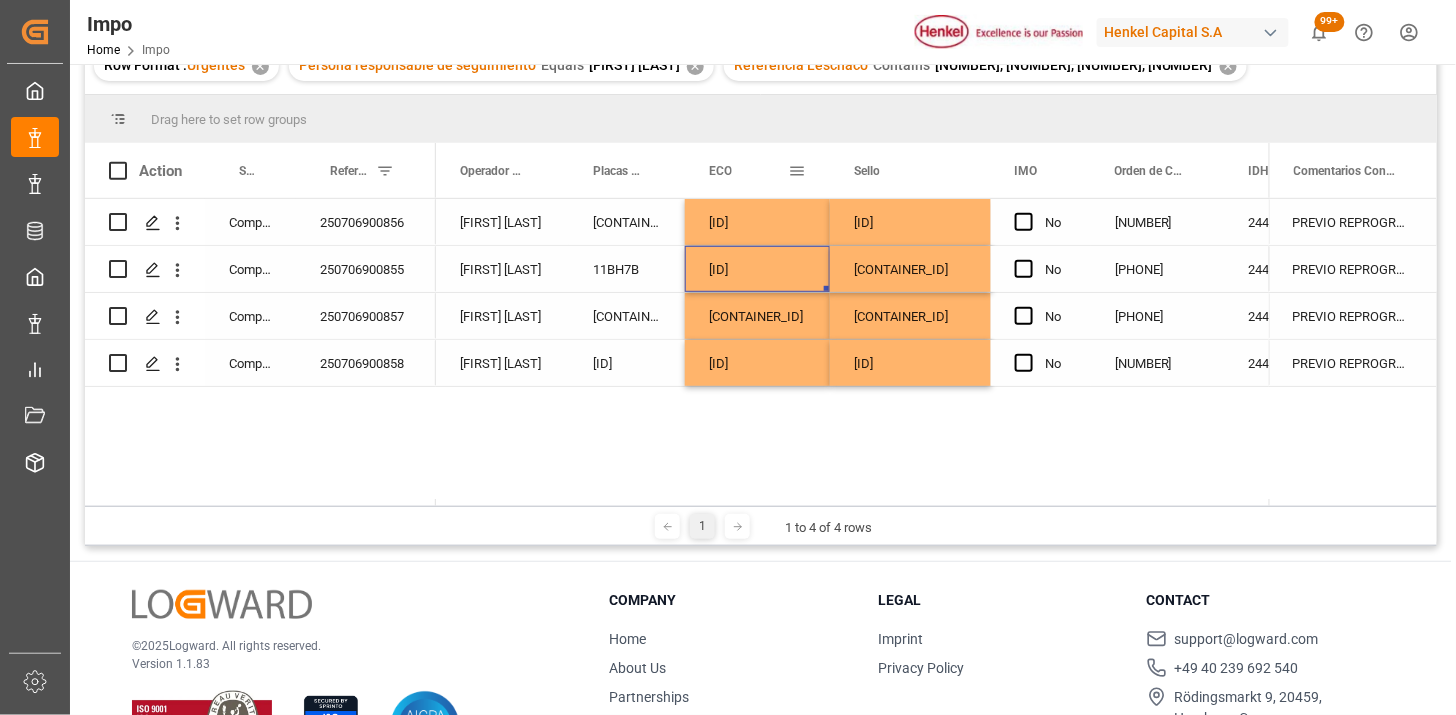 scroll, scrollTop: 0, scrollLeft: 1386, axis: horizontal 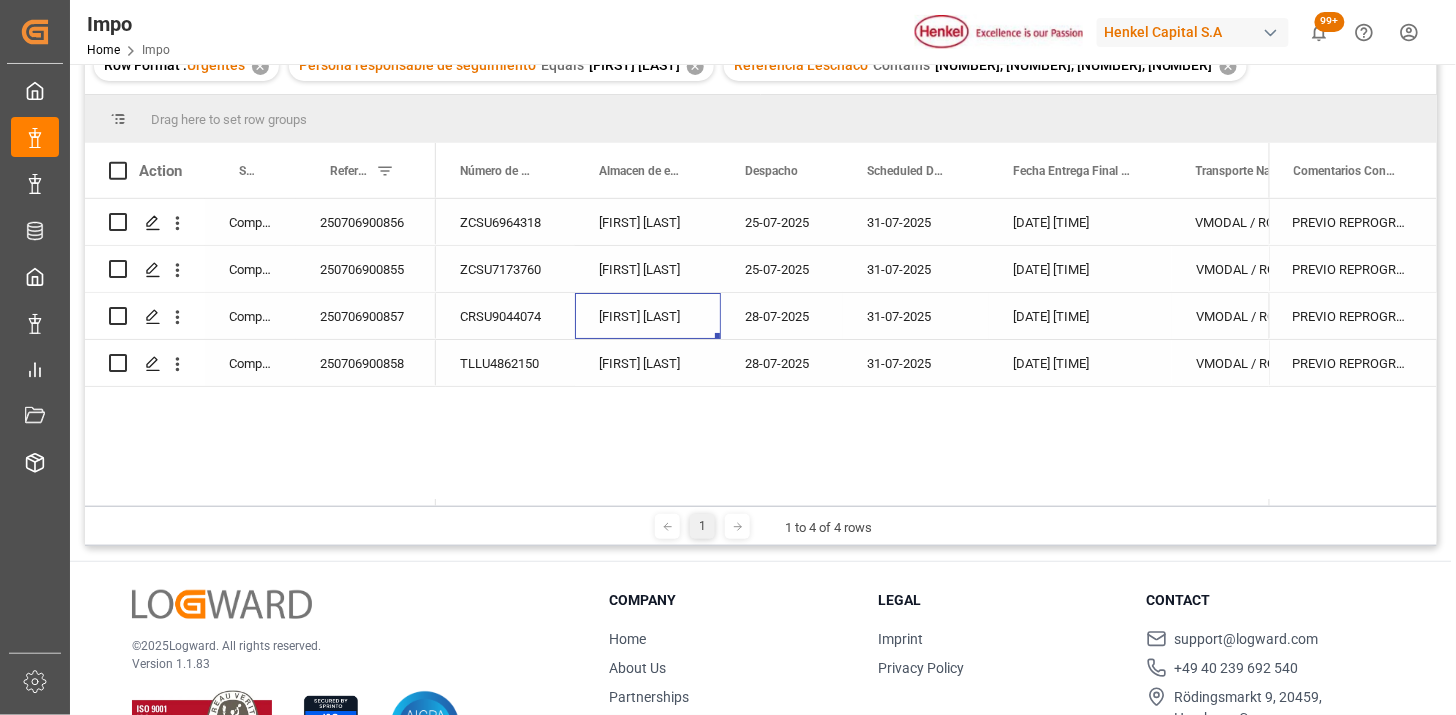 click on "[FIRST] [LAST]" at bounding box center (648, 316) 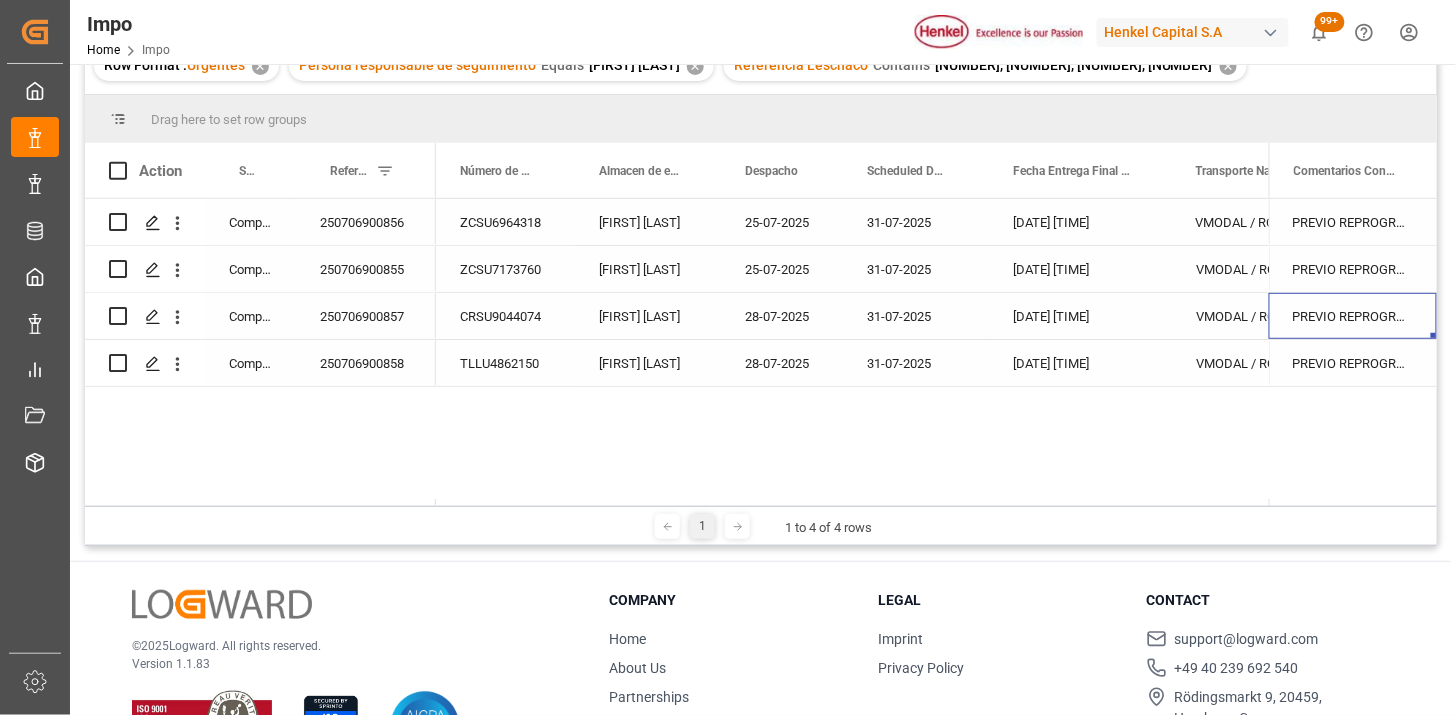 scroll, scrollTop: 0, scrollLeft: 1432, axis: horizontal 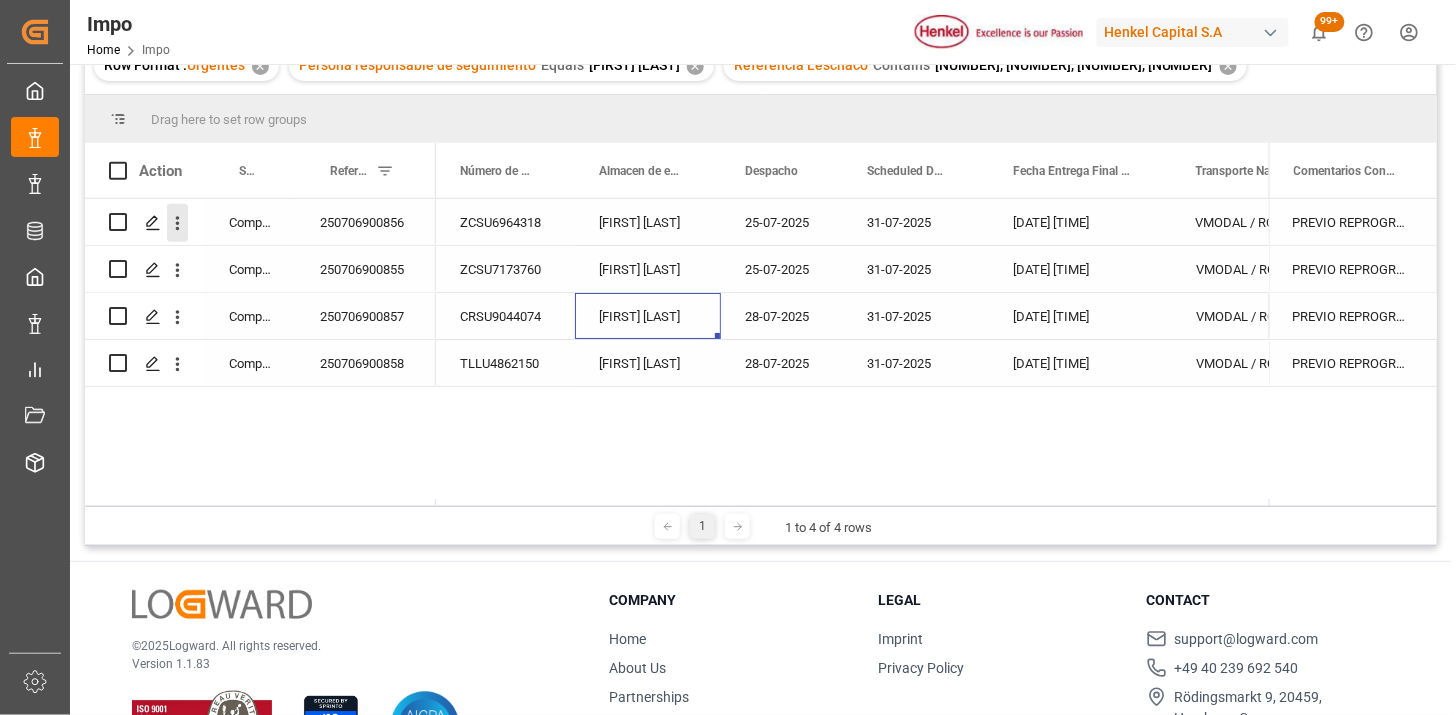click 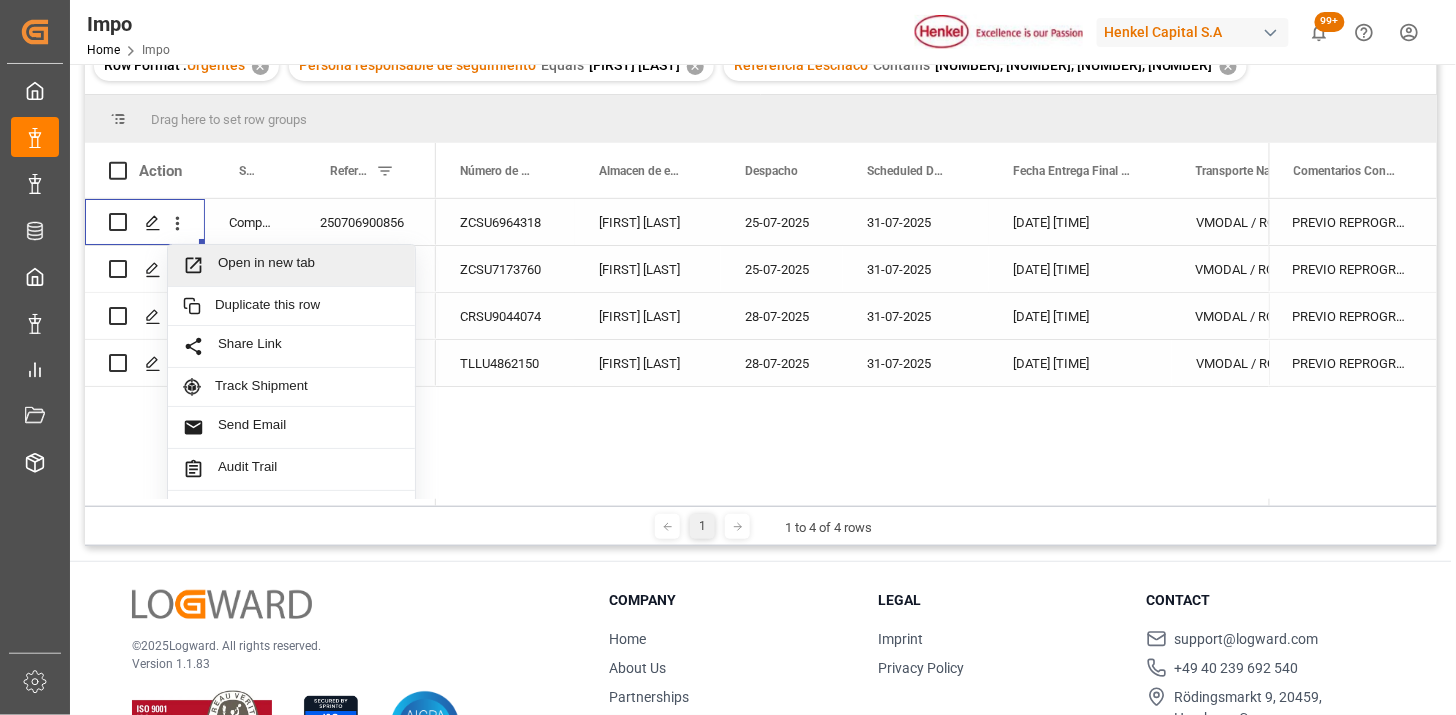 click on "Open in new tab" at bounding box center [309, 265] 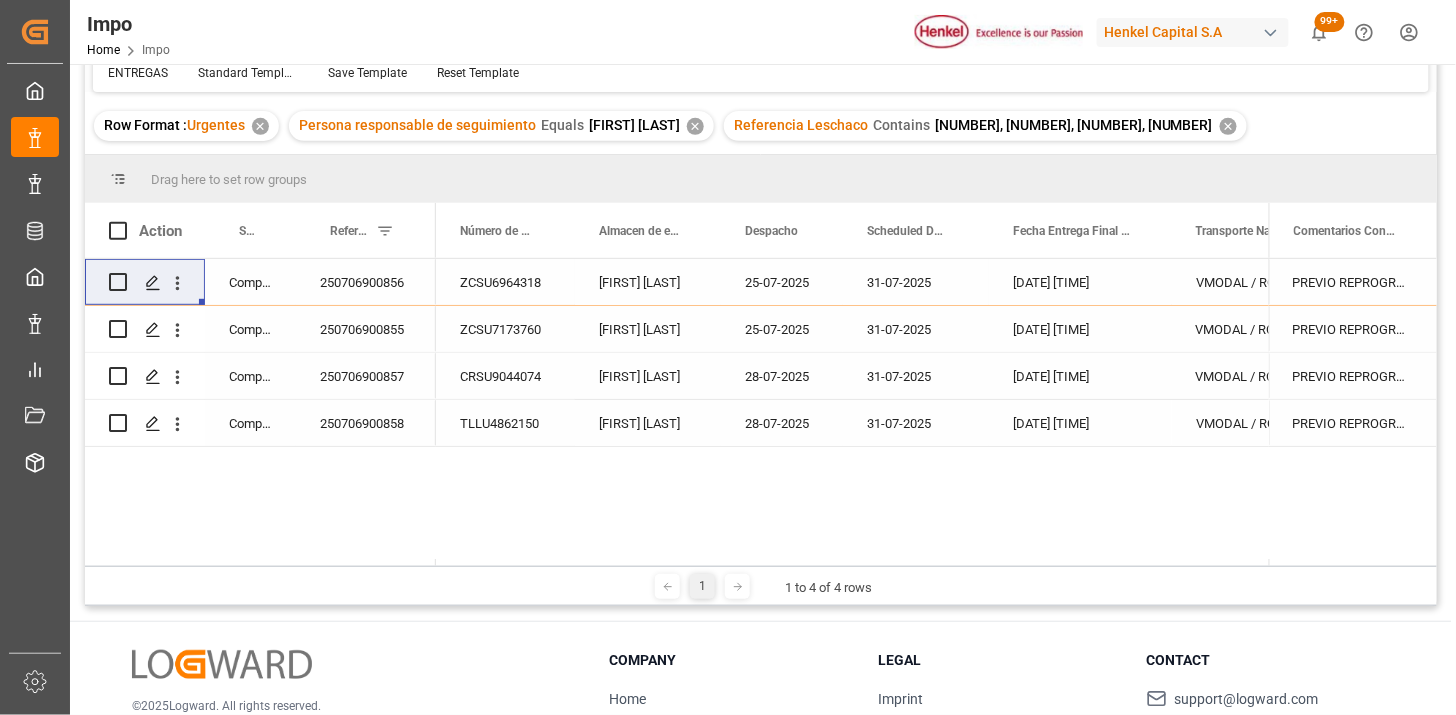 type 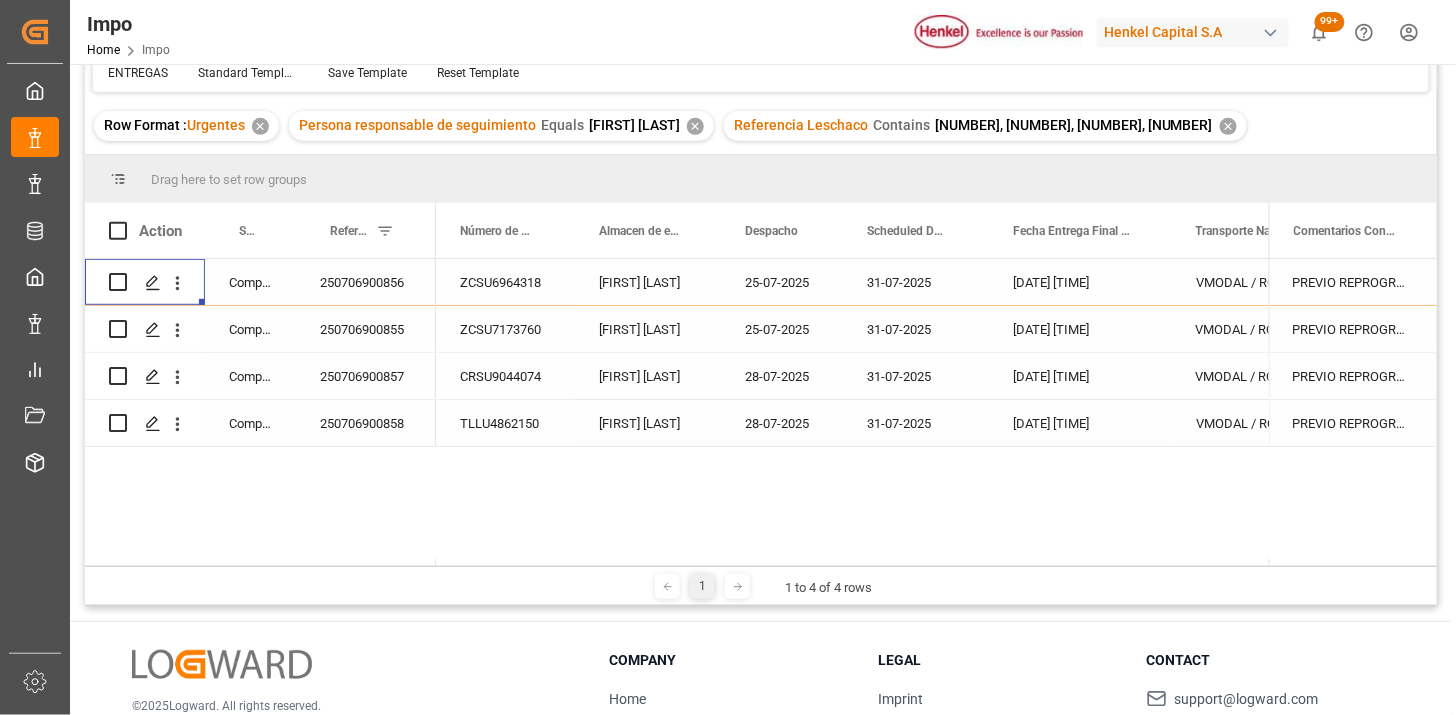 scroll, scrollTop: 282, scrollLeft: 0, axis: vertical 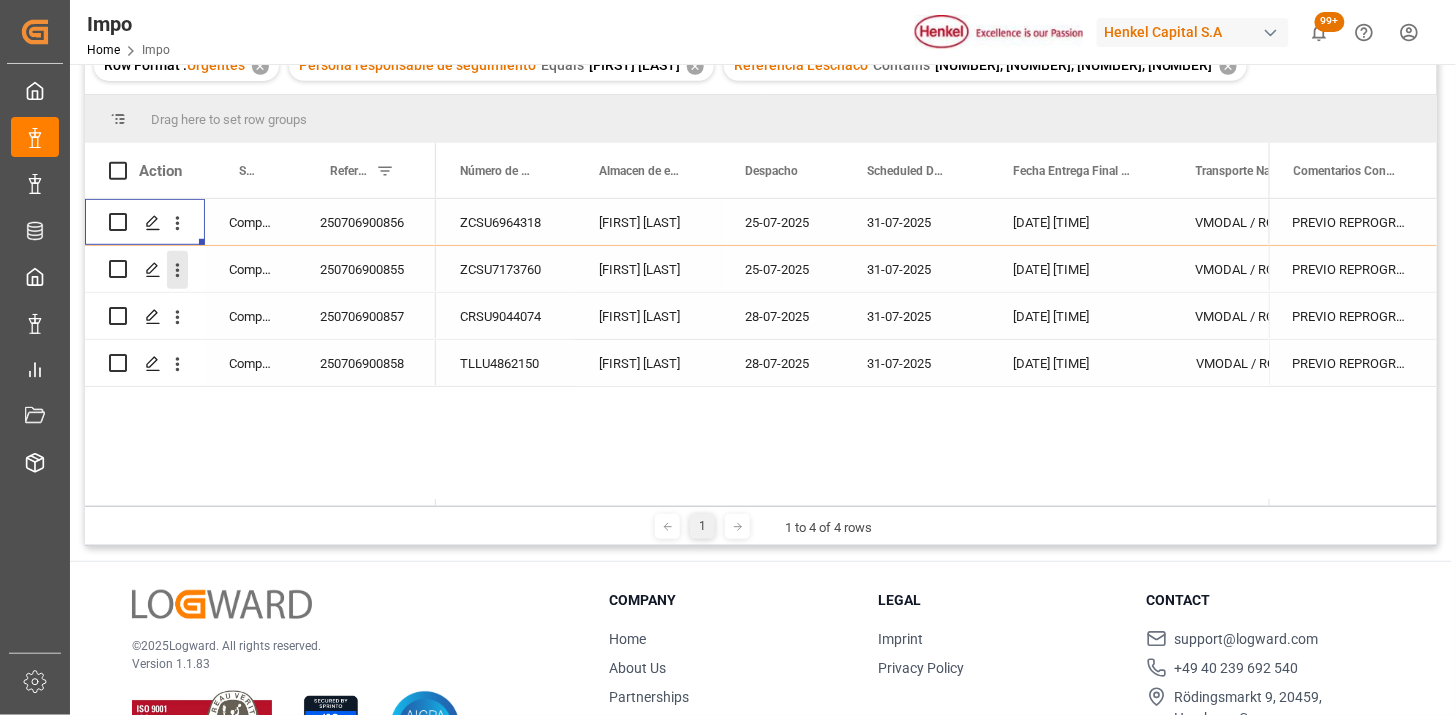 click 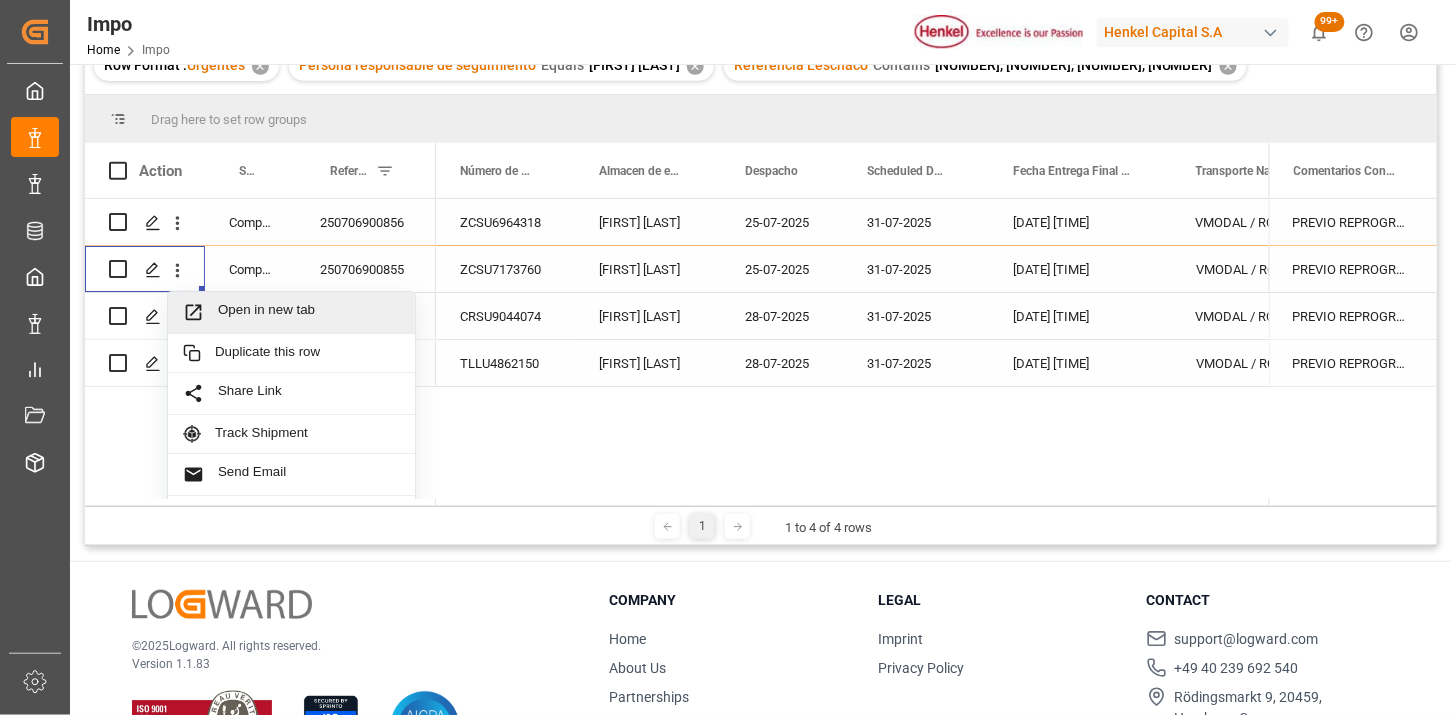 drag, startPoint x: 230, startPoint y: 297, endPoint x: 241, endPoint y: 300, distance: 11.401754 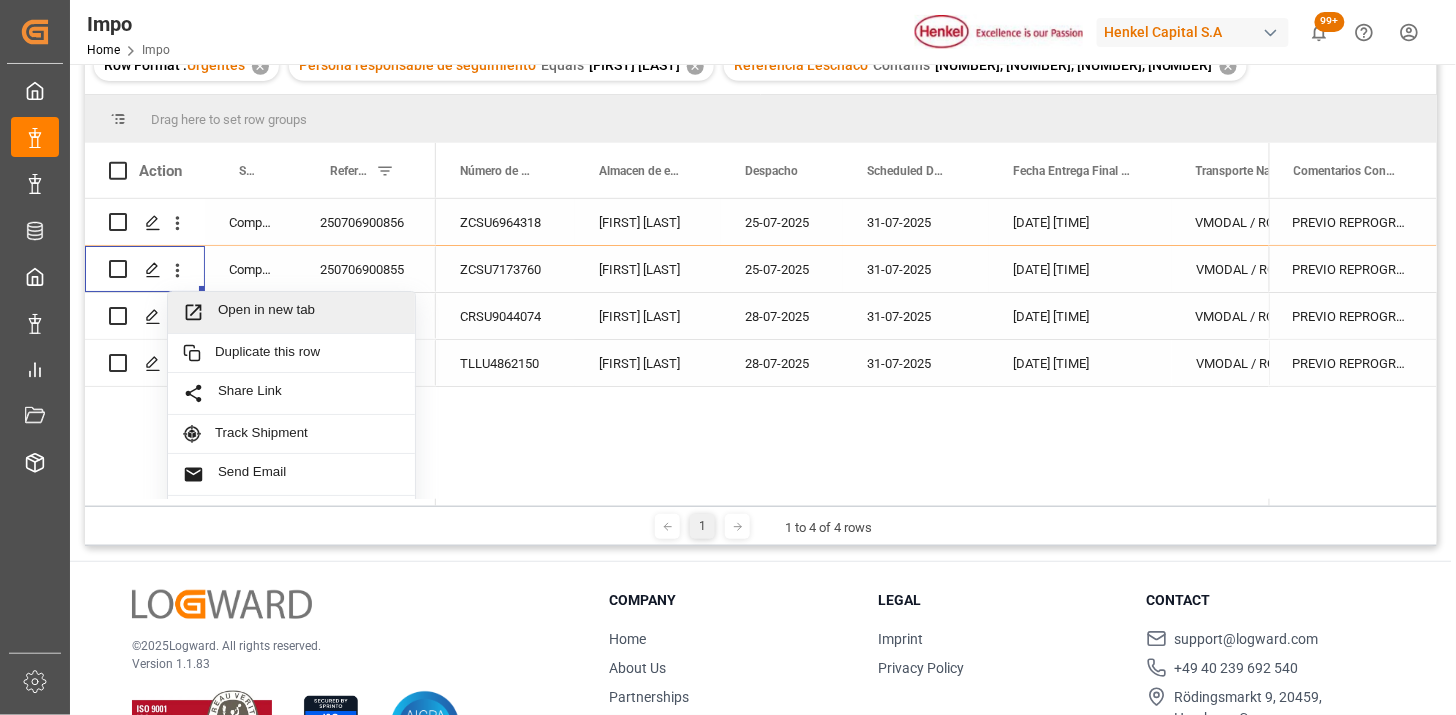 click on "Open in new tab" at bounding box center (291, 313) 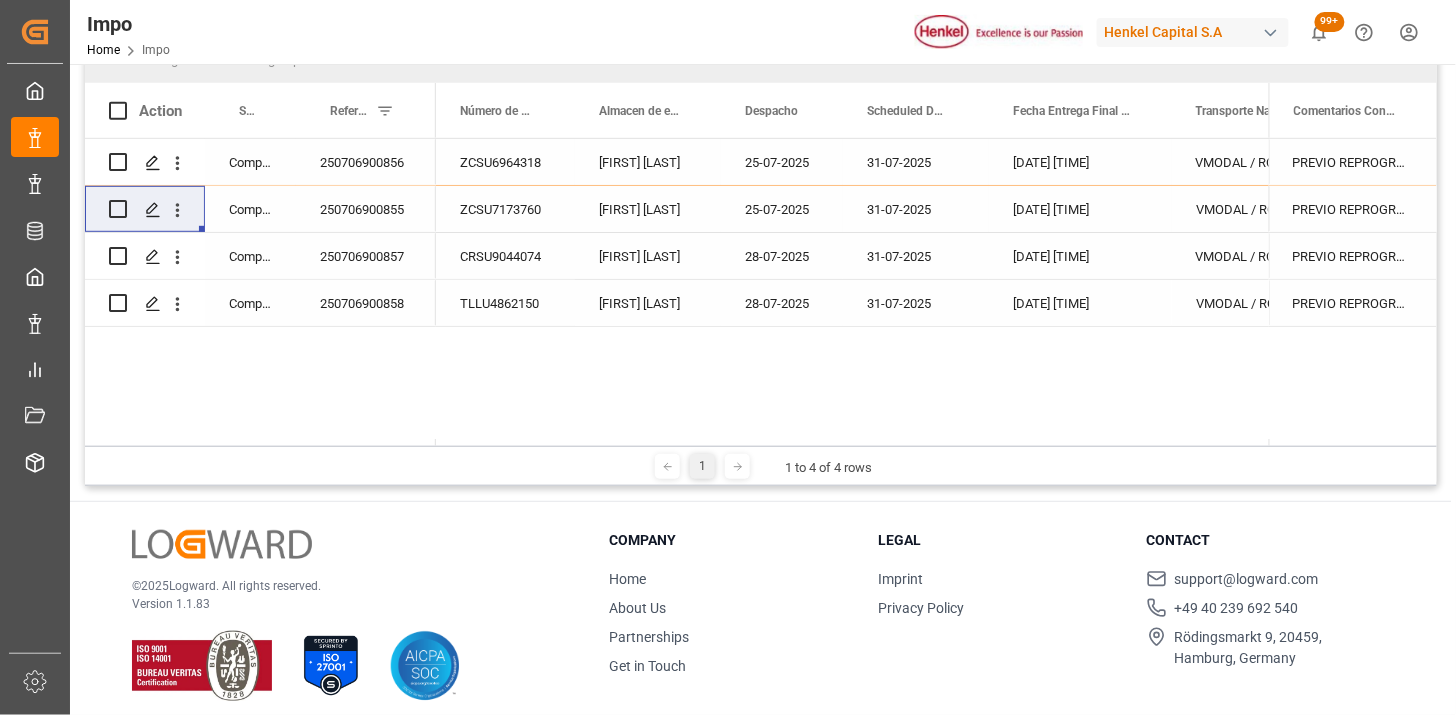 type 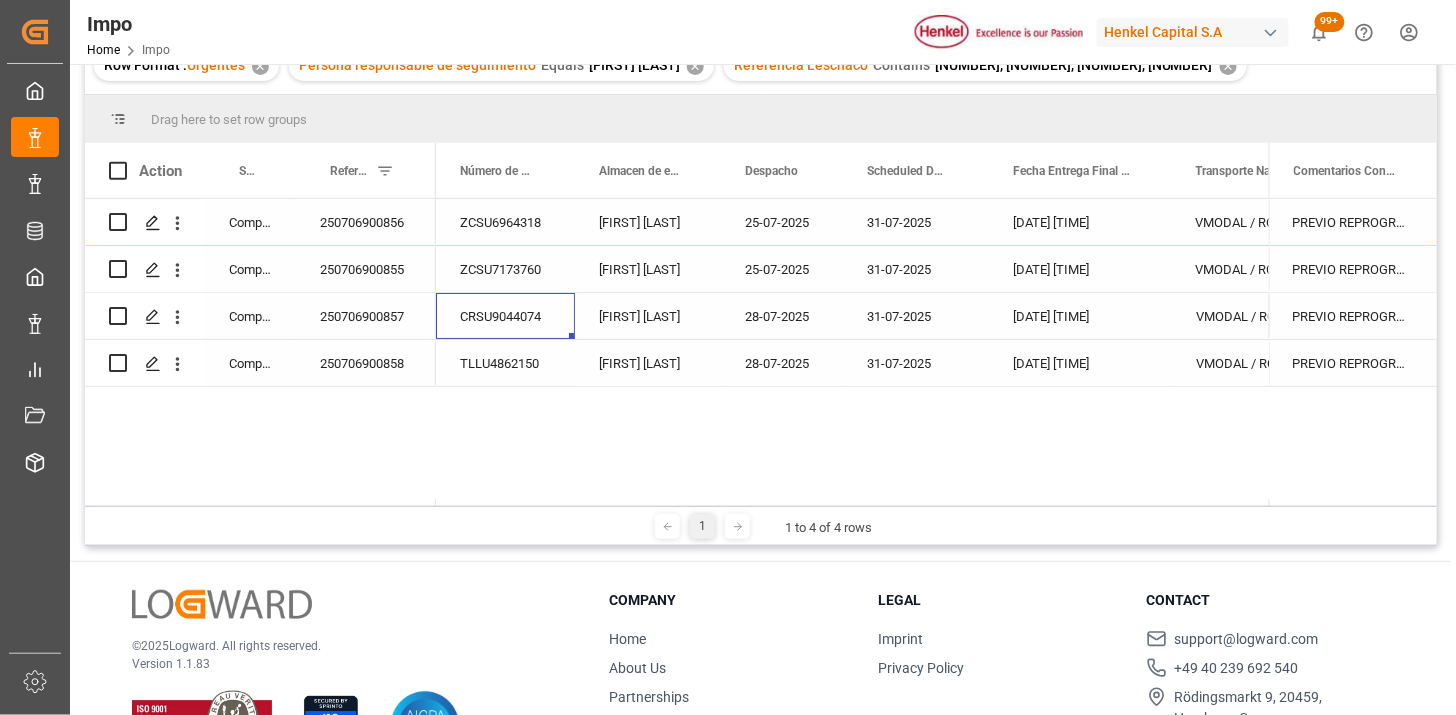 click on "CRSU9044074" at bounding box center (505, 316) 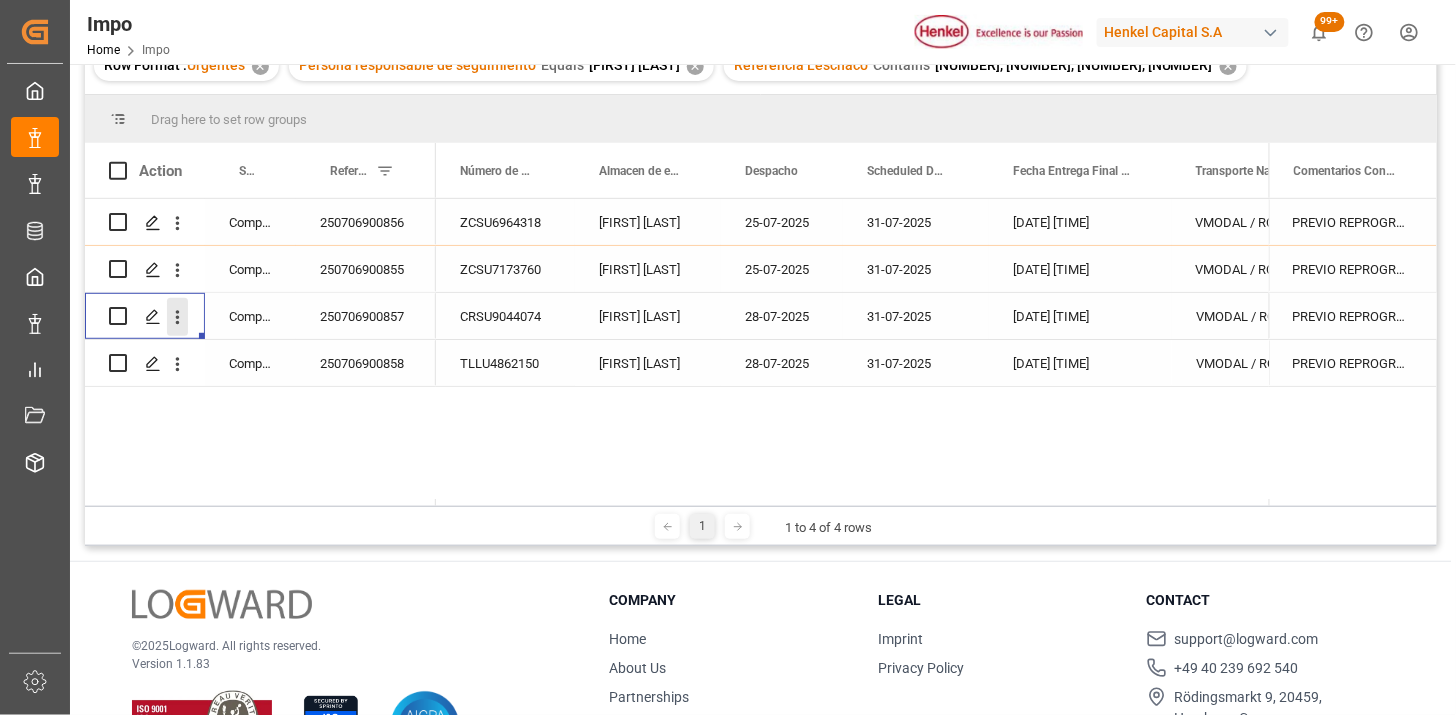 click 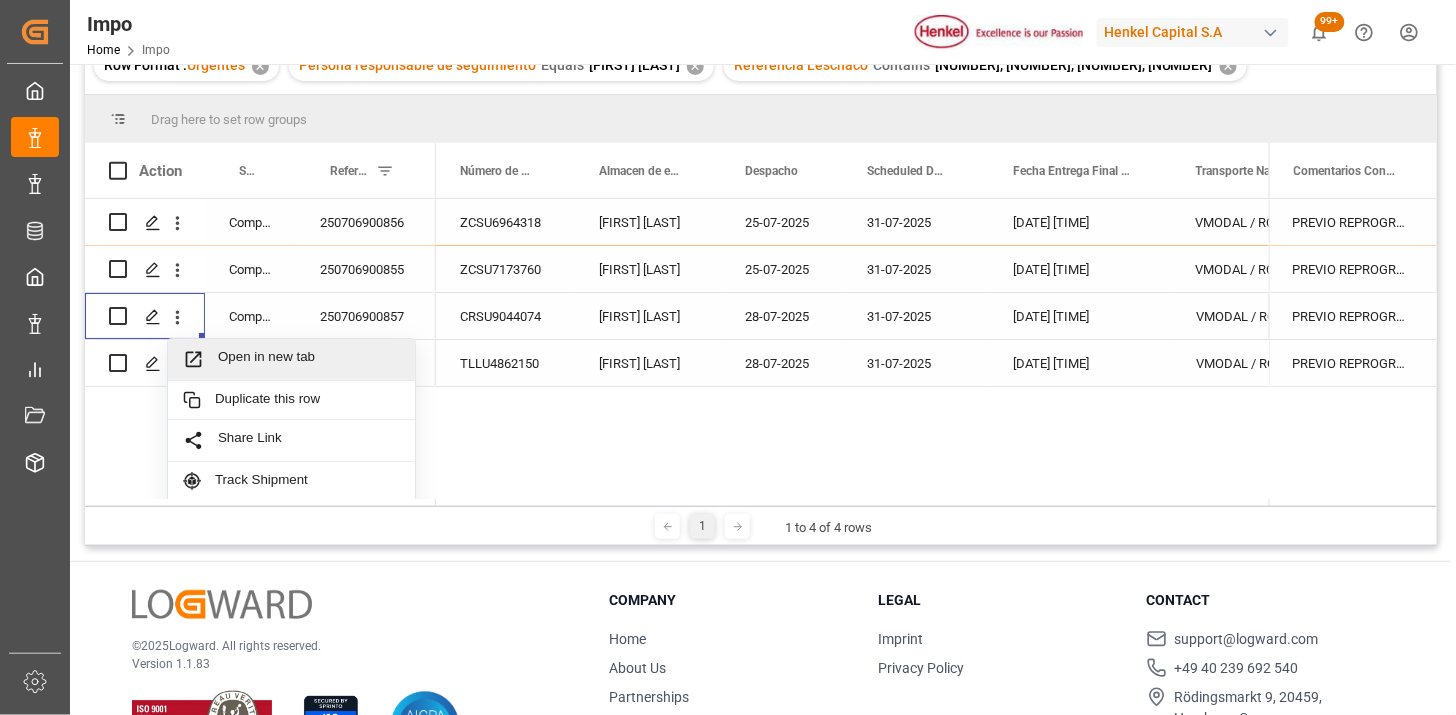 click on "Open in new tab" at bounding box center (309, 359) 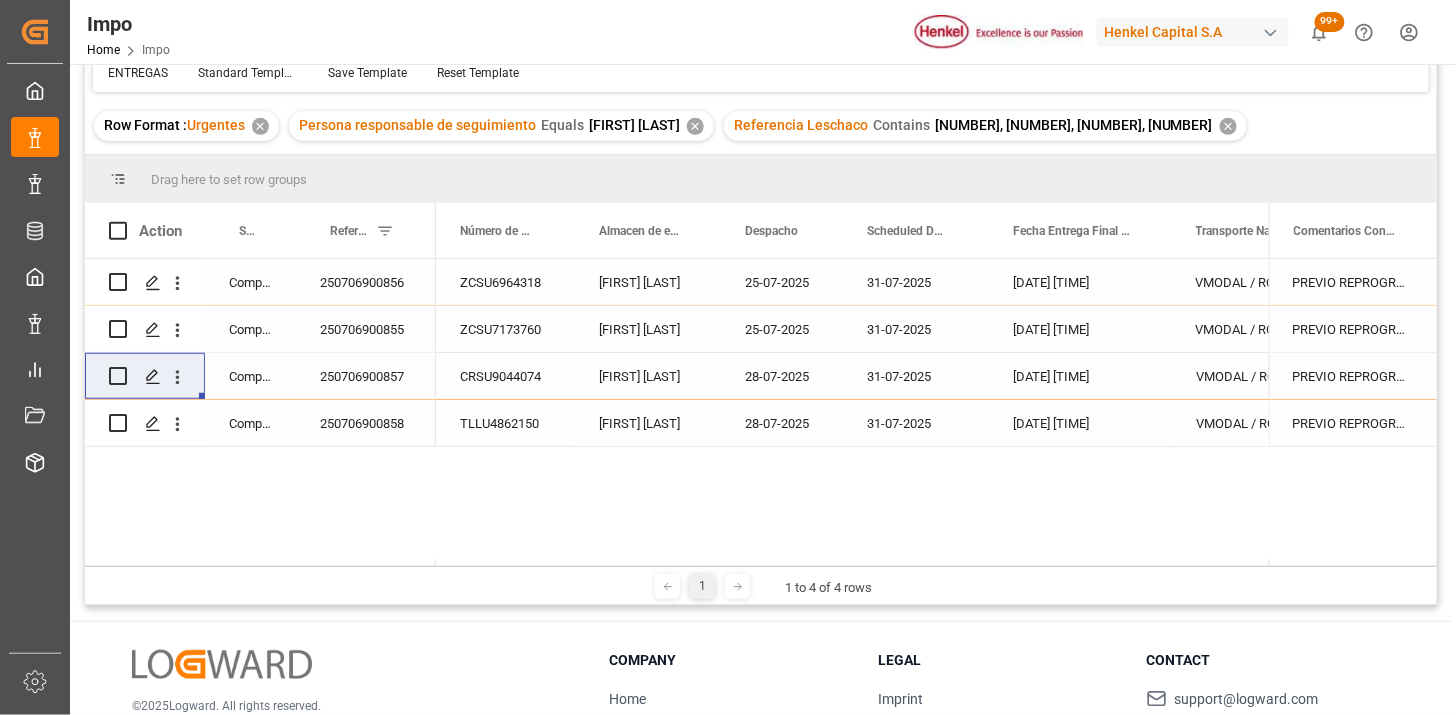 type 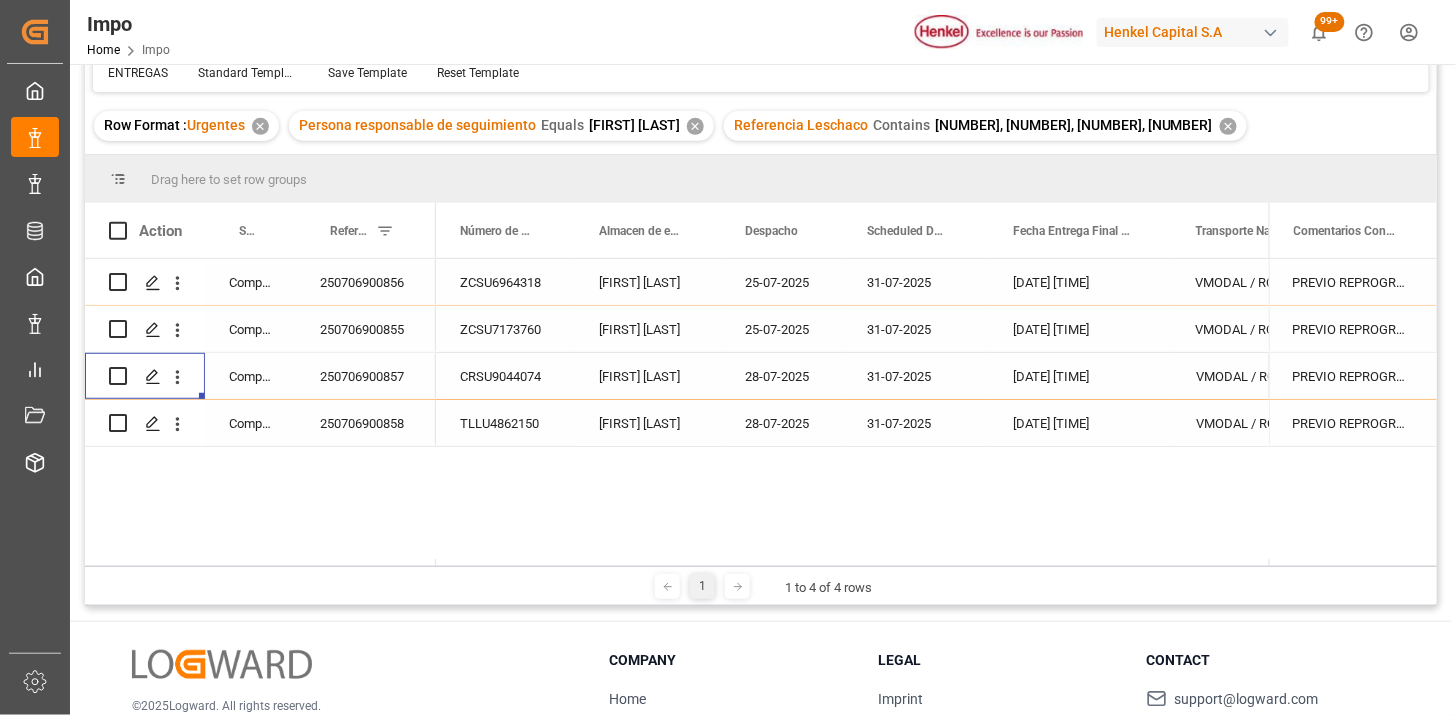 scroll, scrollTop: 282, scrollLeft: 0, axis: vertical 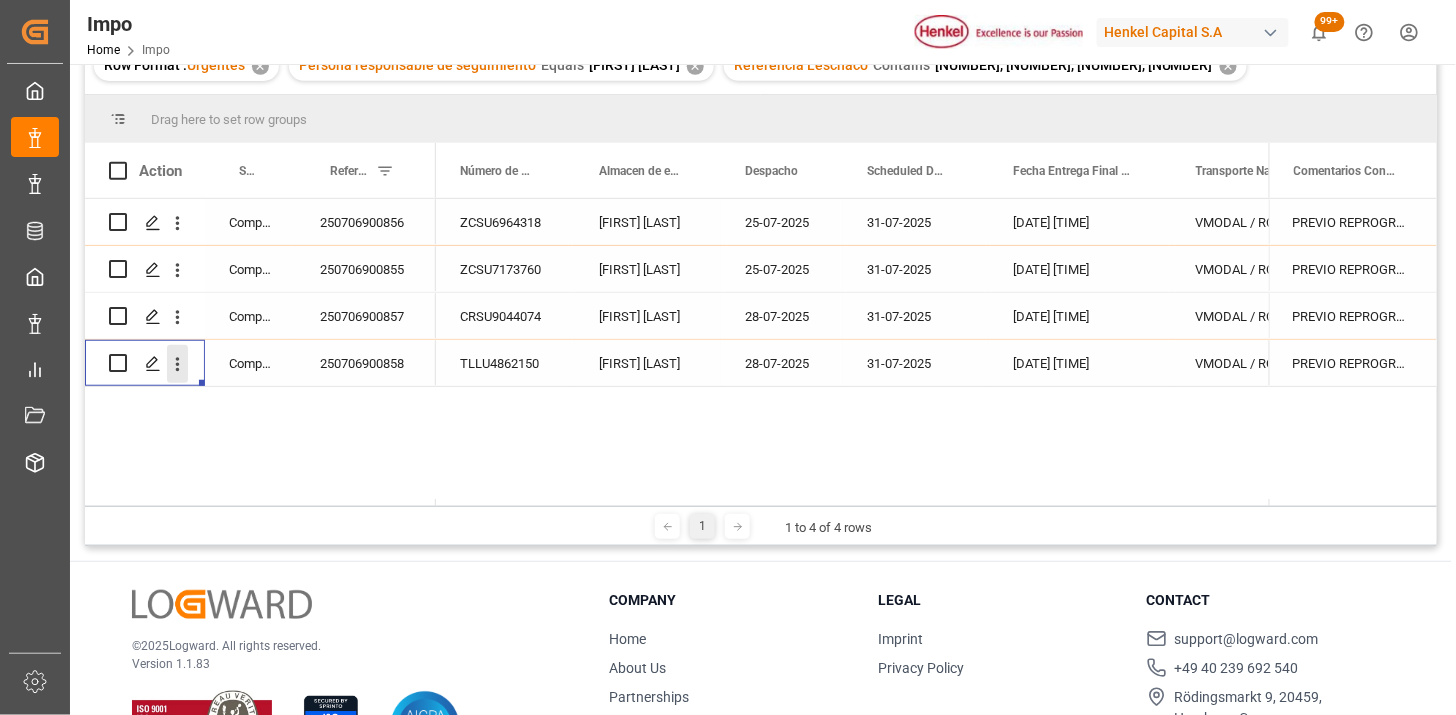 click 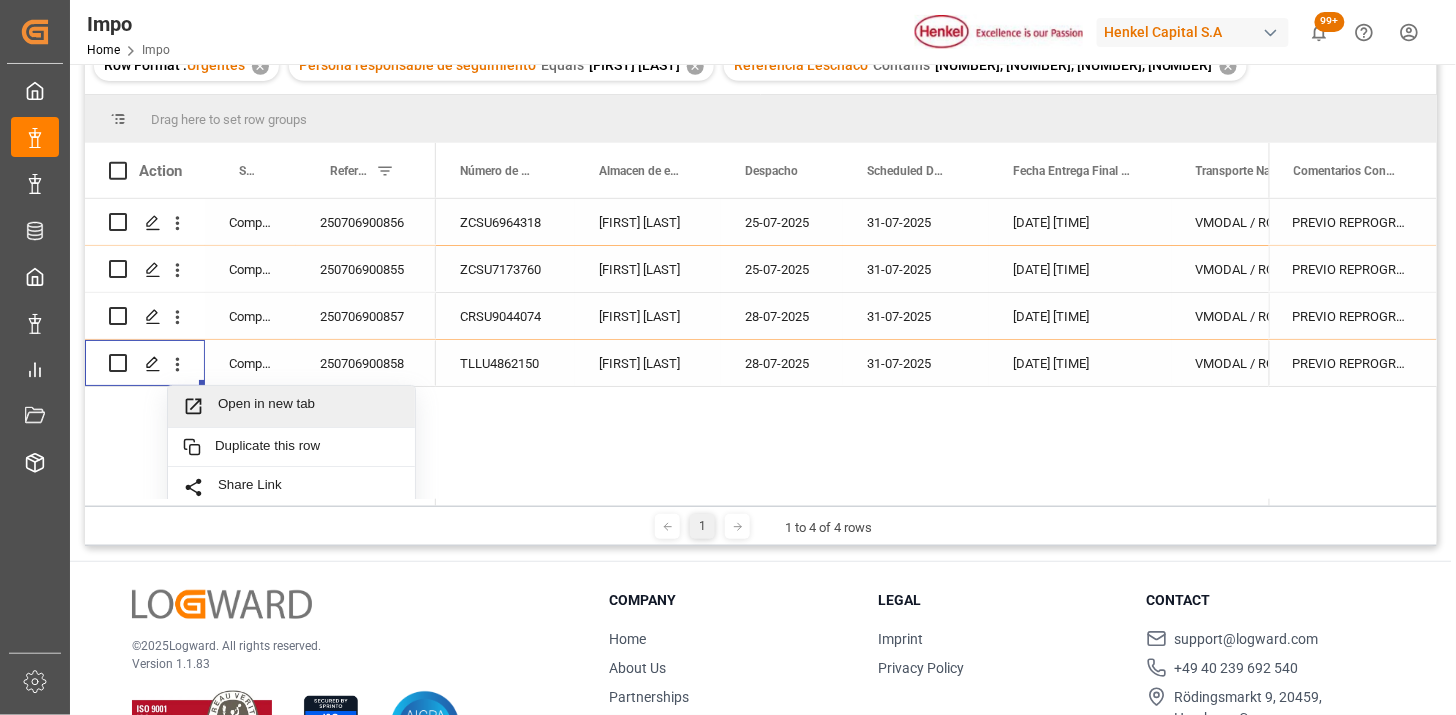 click on "Open in new tab" at bounding box center (309, 406) 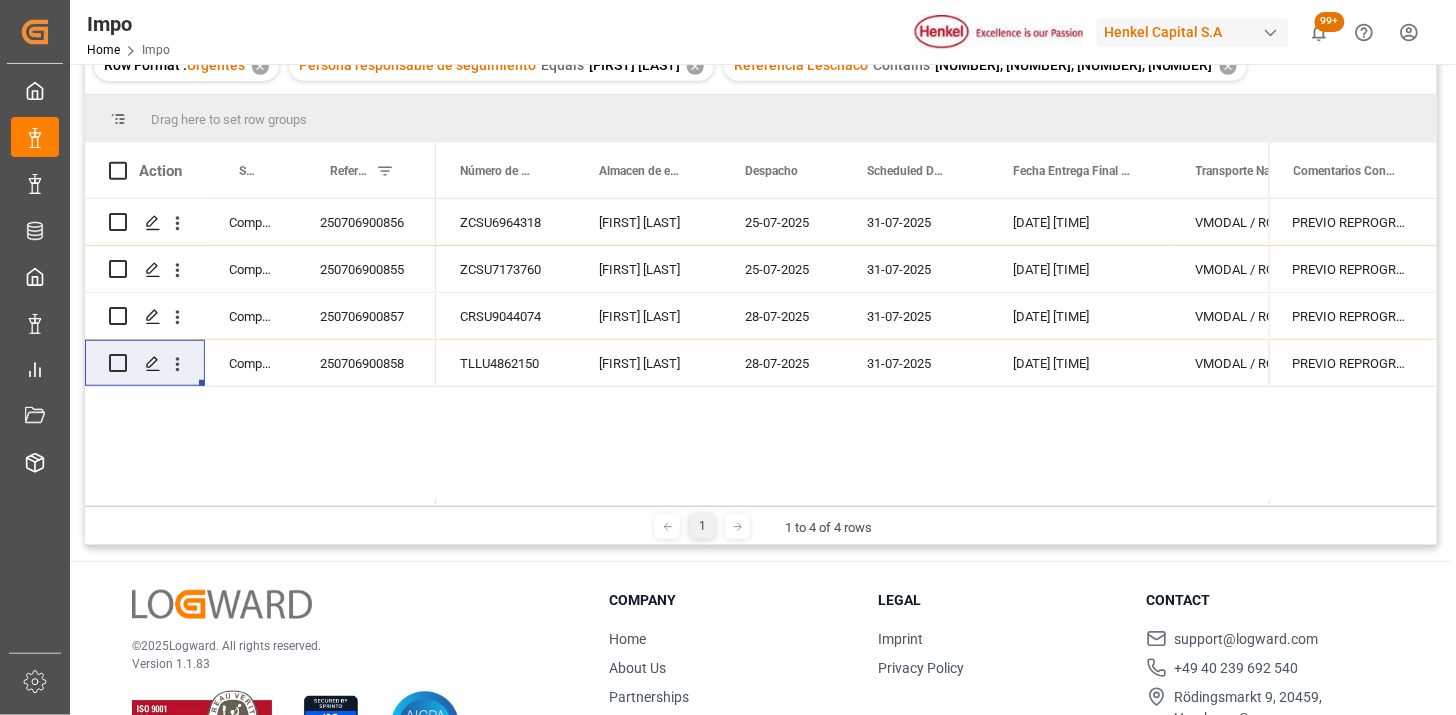 type 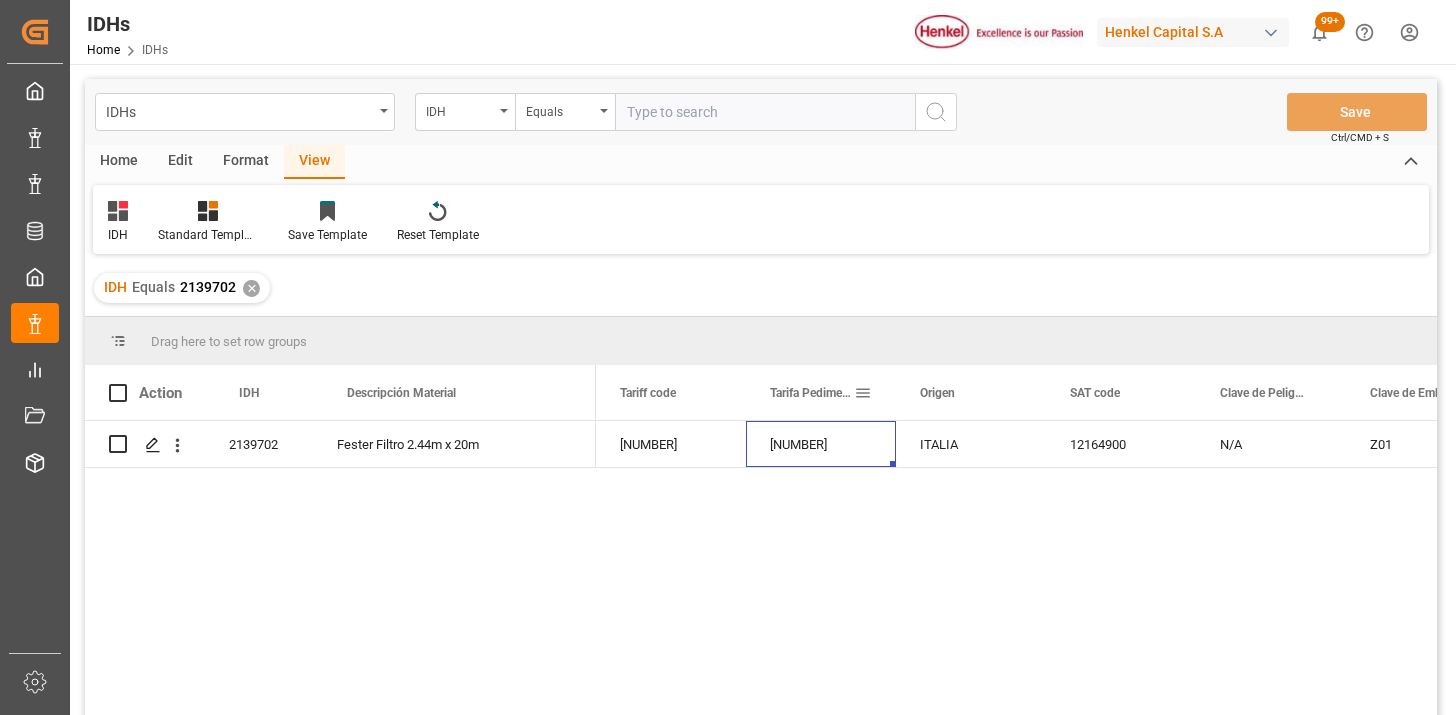 scroll, scrollTop: 0, scrollLeft: 0, axis: both 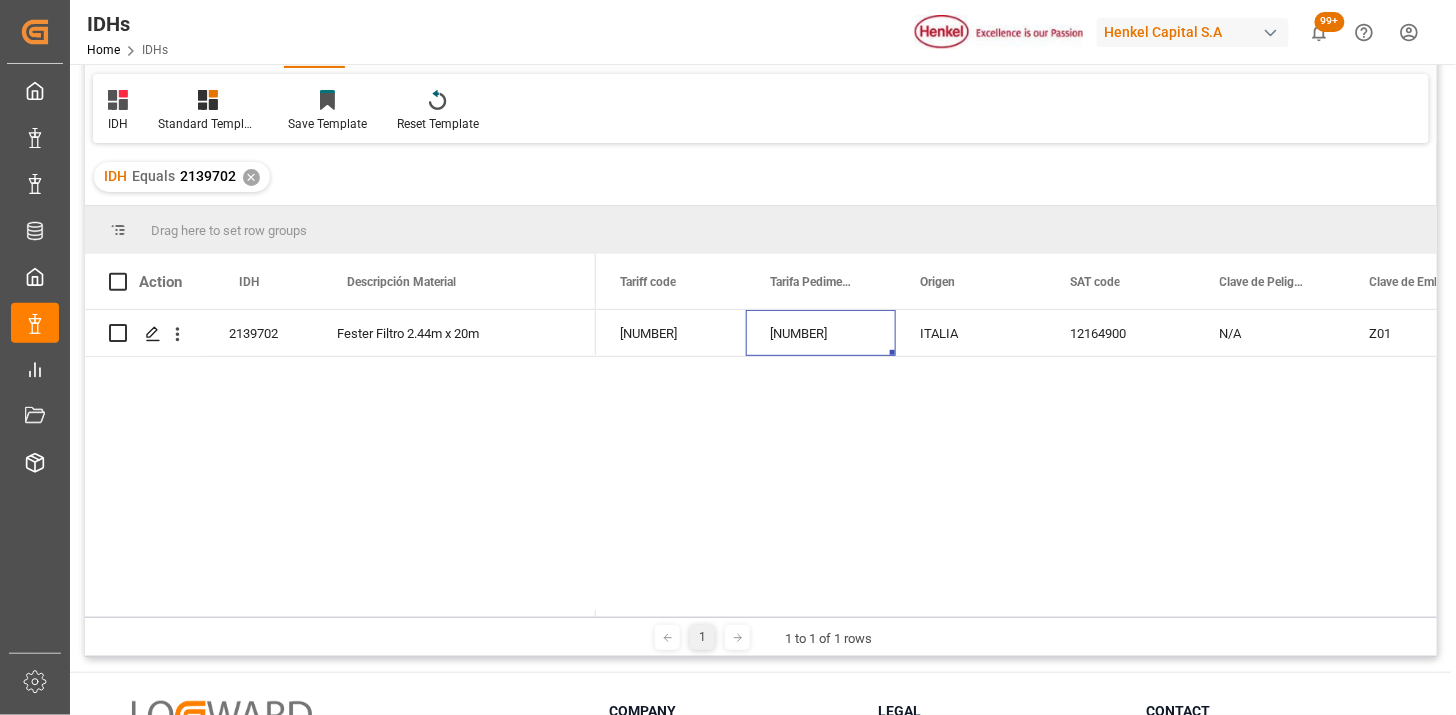 click on "Created by potrace 1.15, written by Peter Selinger 2001-2017 Created by potrace 1.15, written by Peter Selinger 2001-2017 My Cockpit My Cockpit Impo Impo Expo Expo Master Data Master Data WHS WHS Data Management Data Management My Reports My Reports Document Management Document Management Storage Warehouse Storage Warehouse Sidebar Settings Back to main menu IDHs Home IDHs Henkel Capital S.A 99+ Notifications Only show unread All Mark all categories read No notifications IDHs IDH Equals Save Ctrl/CMD + S Home Edit Format View IDH Standard Templates Save Template Reset Template IDH Equals 2139702 ✕
Drag here to set row groups Drag here to set column labels
Action" at bounding box center [728, 357] 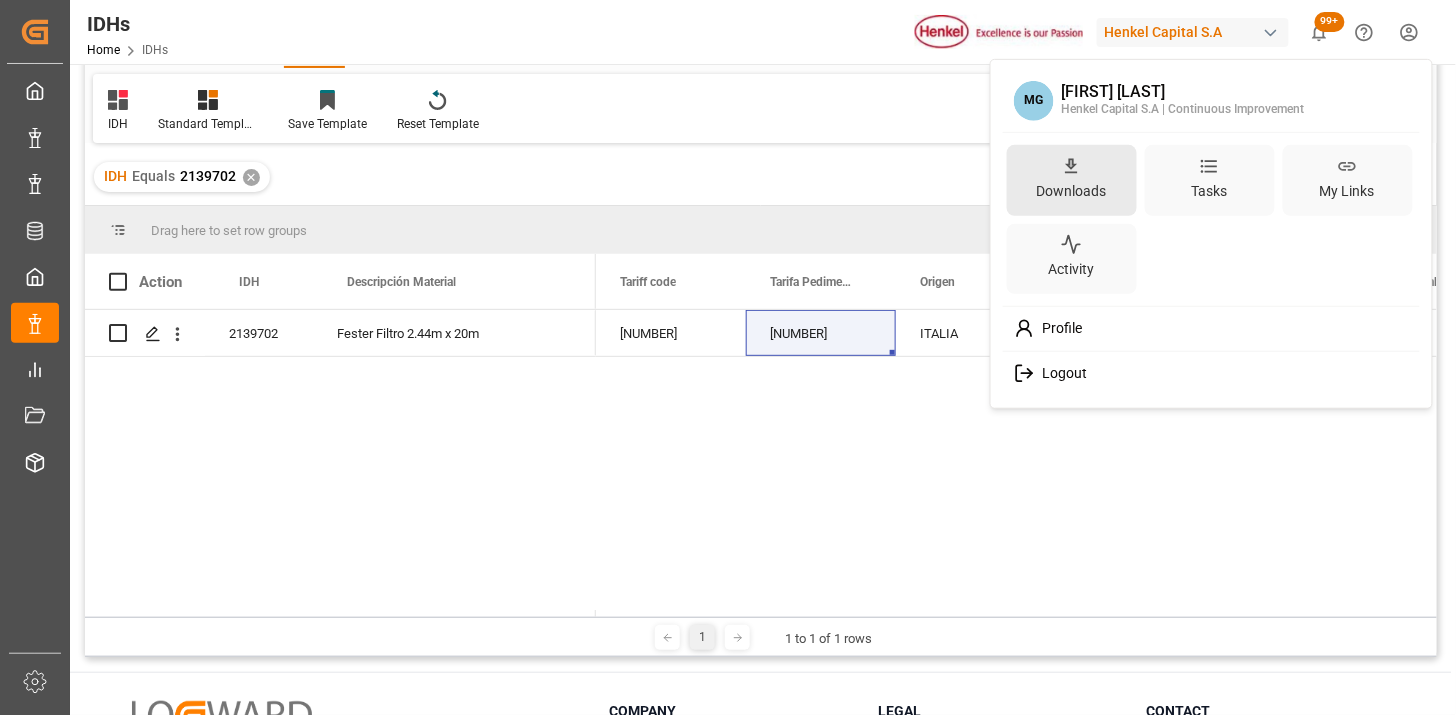 click on "Downloads" at bounding box center (1072, 190) 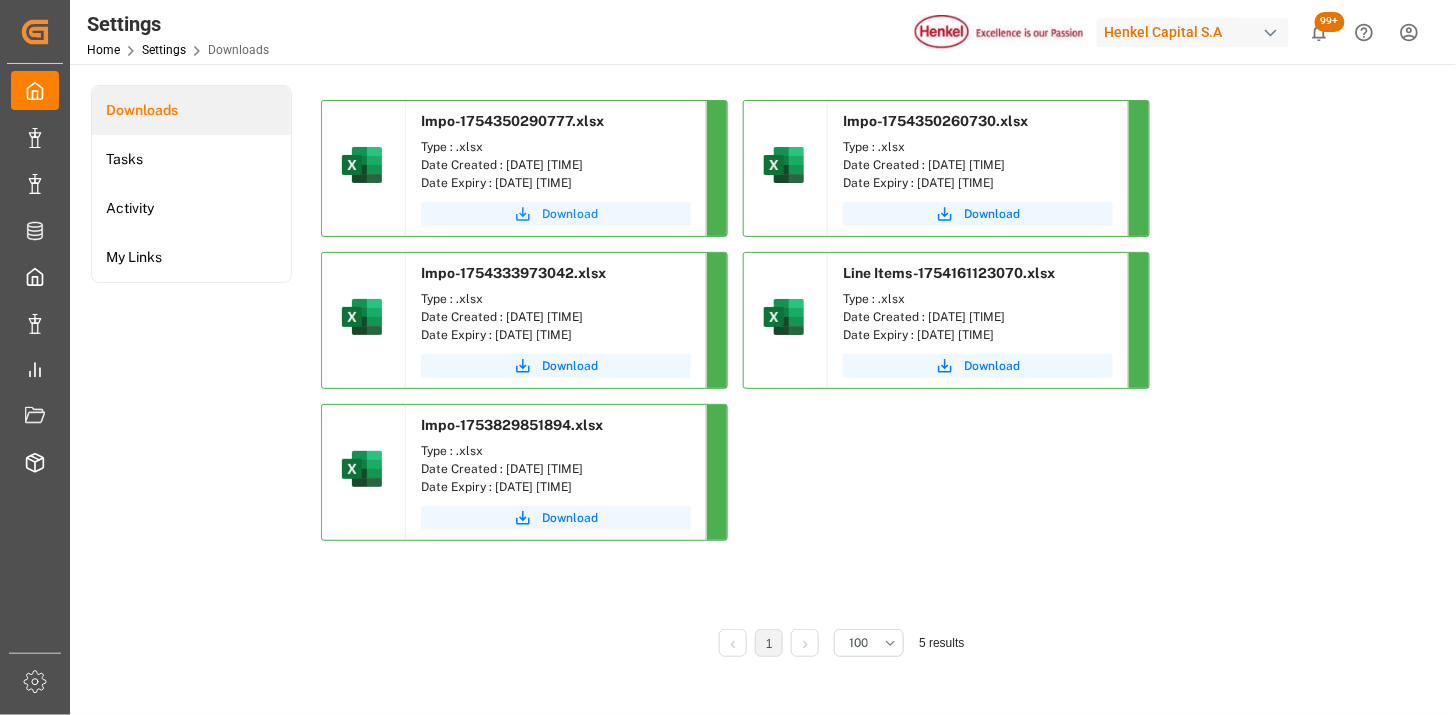 click on "Download" at bounding box center [556, 214] 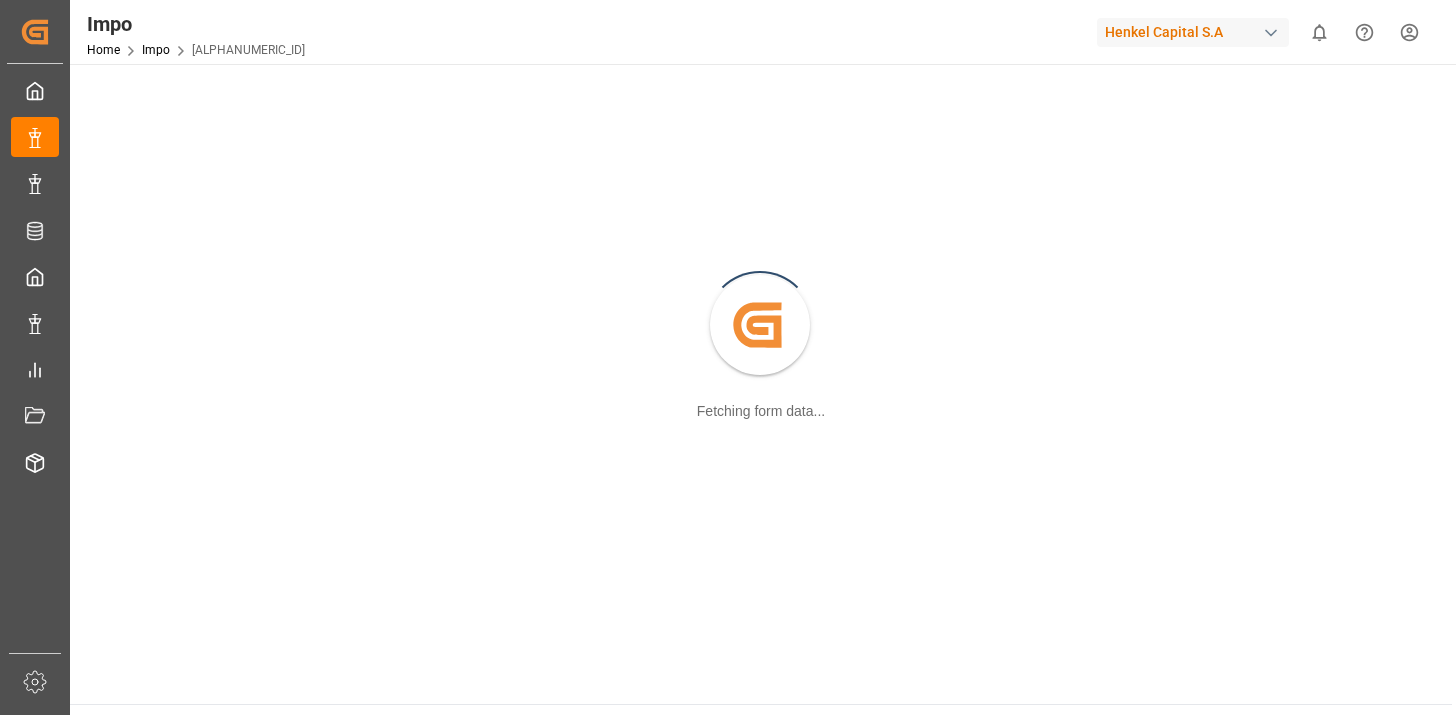 scroll, scrollTop: 0, scrollLeft: 0, axis: both 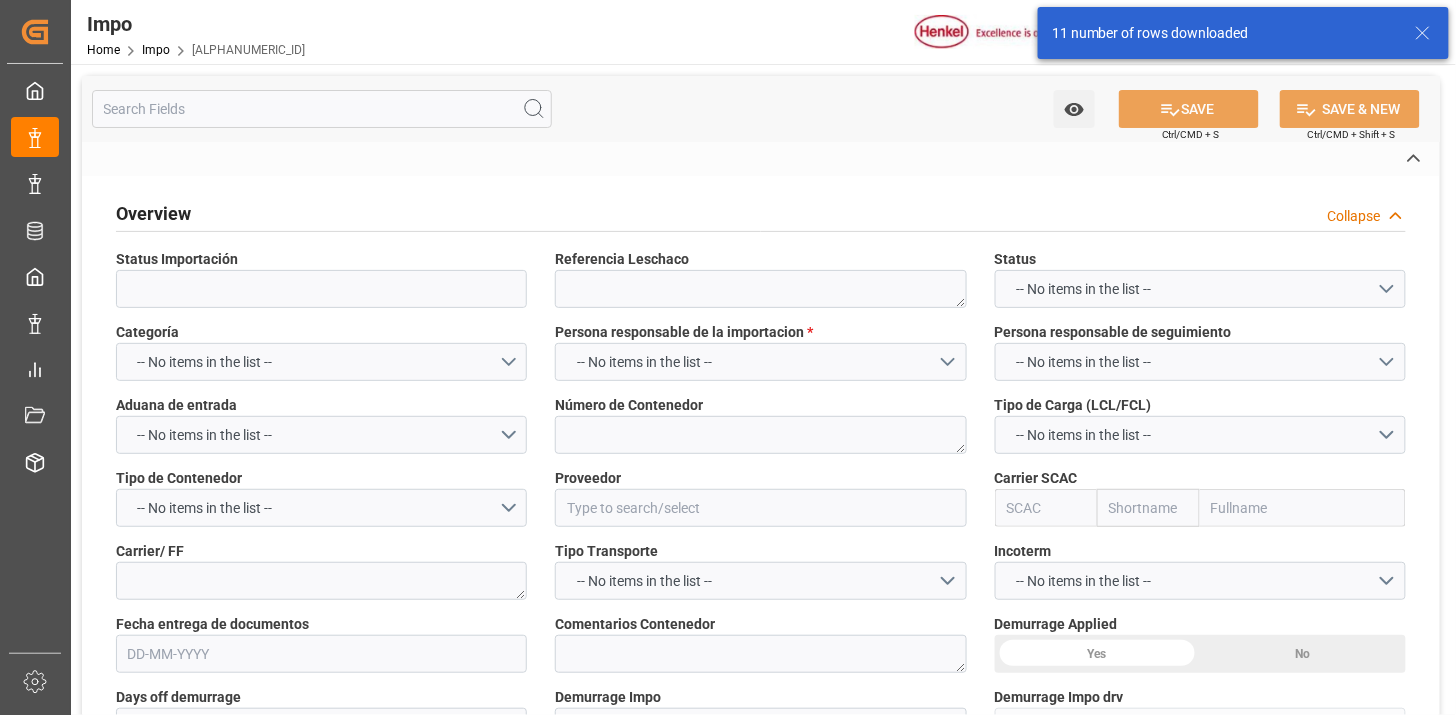 type on "250706900856" 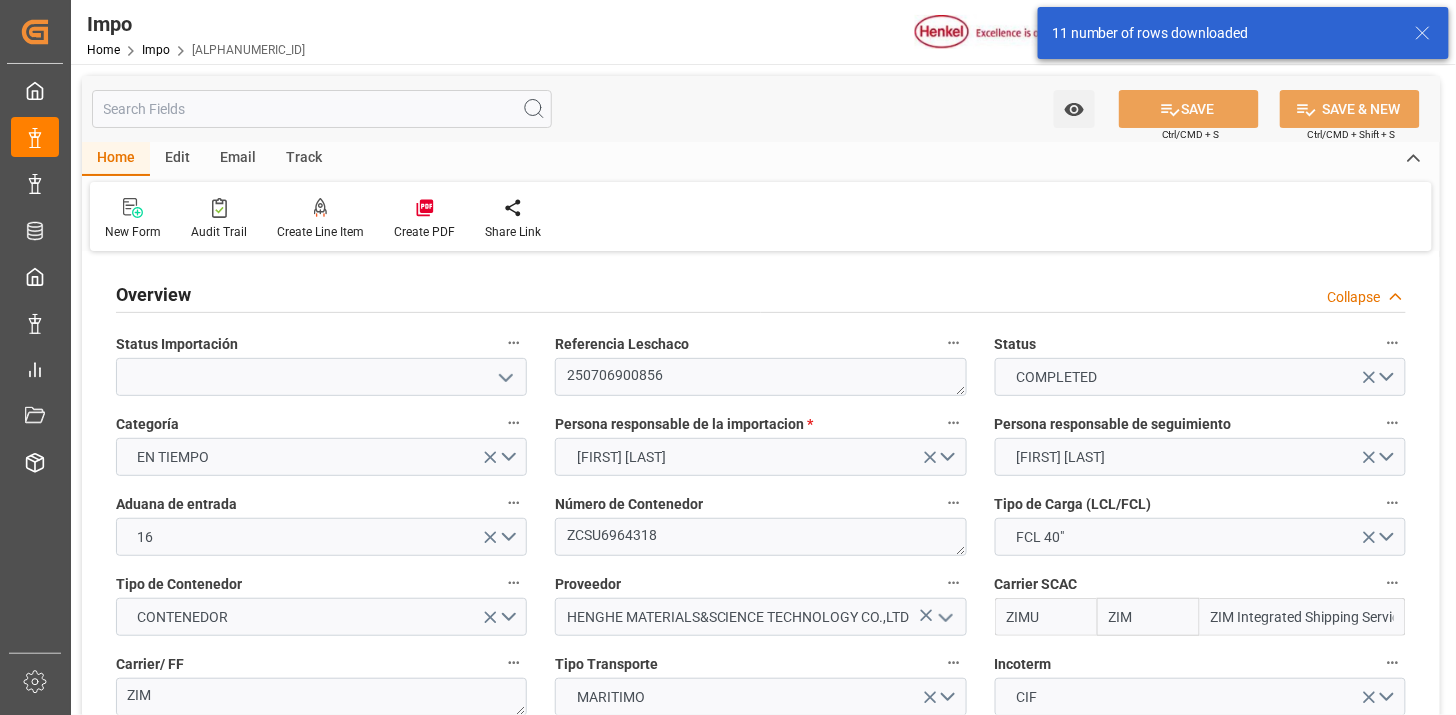 type on "ZIM" 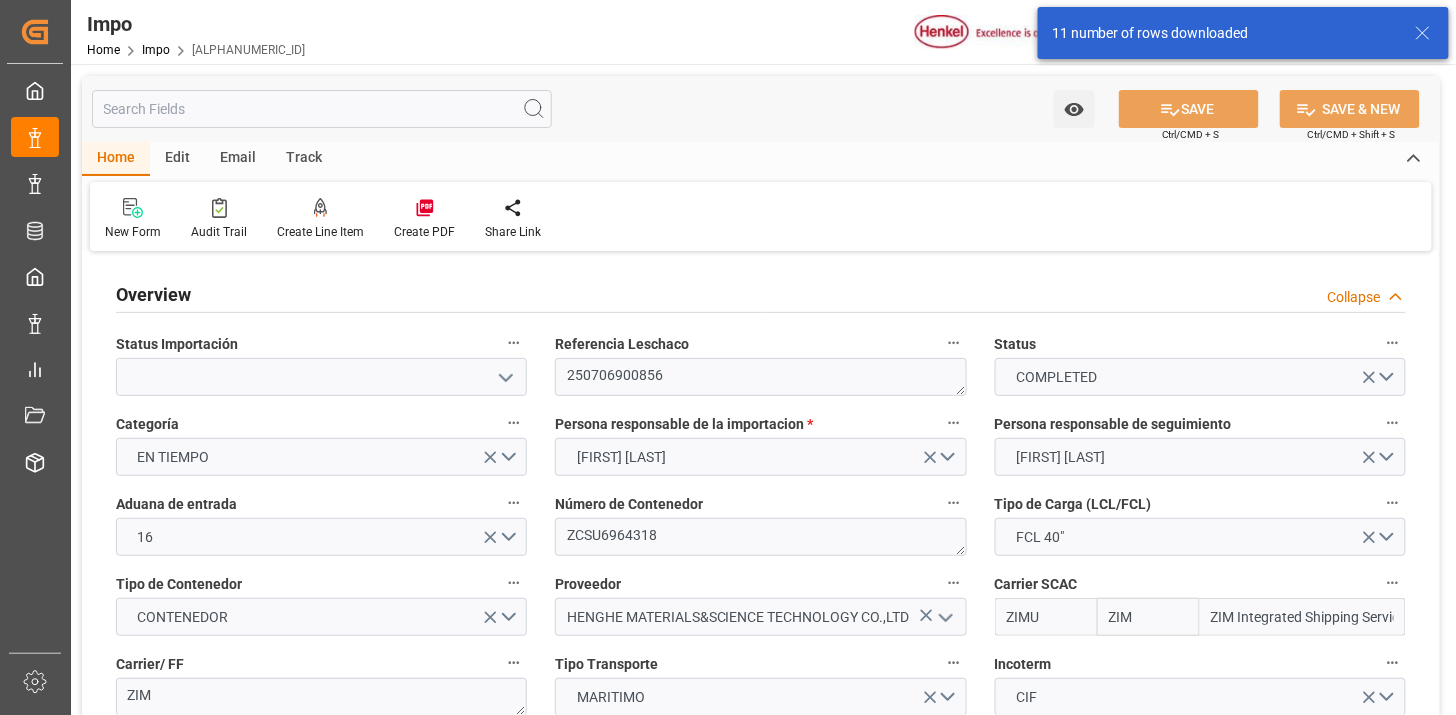 type on "10-07-2025" 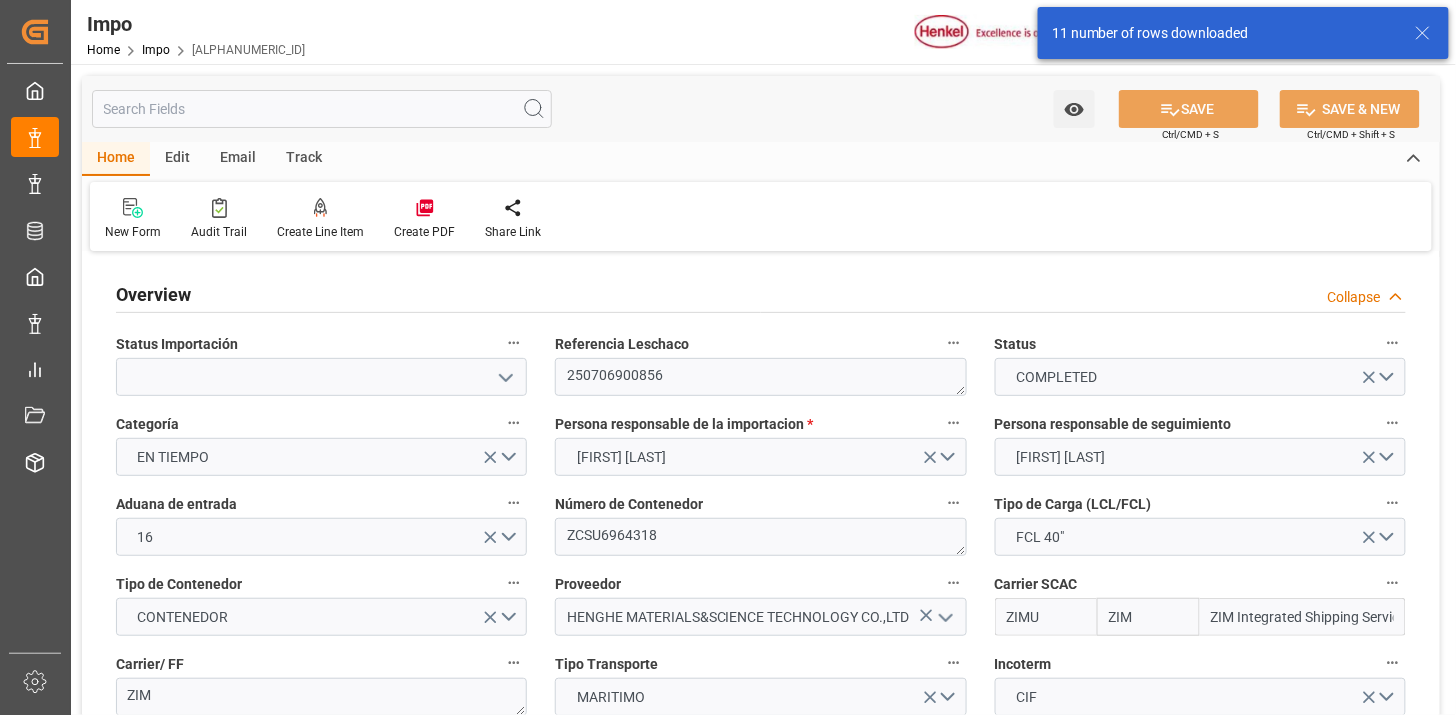 type on "17-06-2025 17:21" 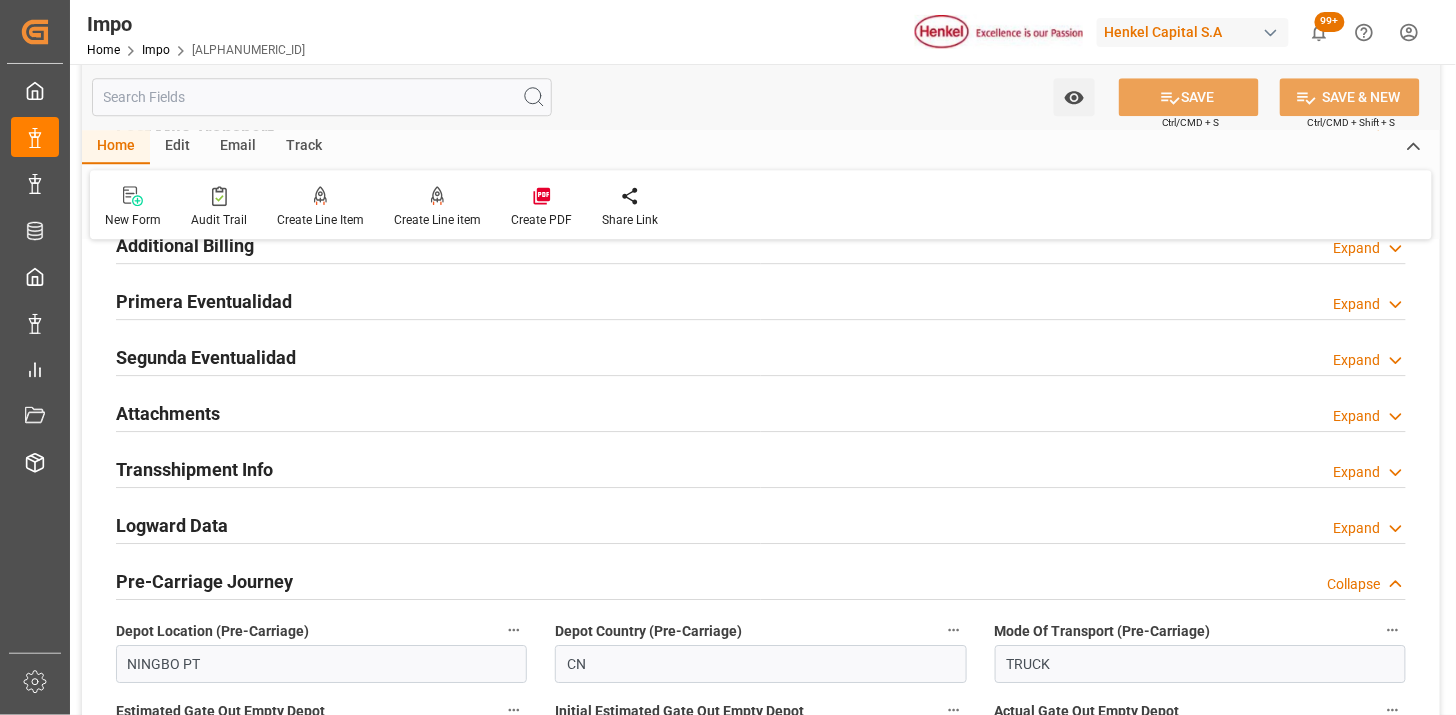 scroll, scrollTop: 1666, scrollLeft: 0, axis: vertical 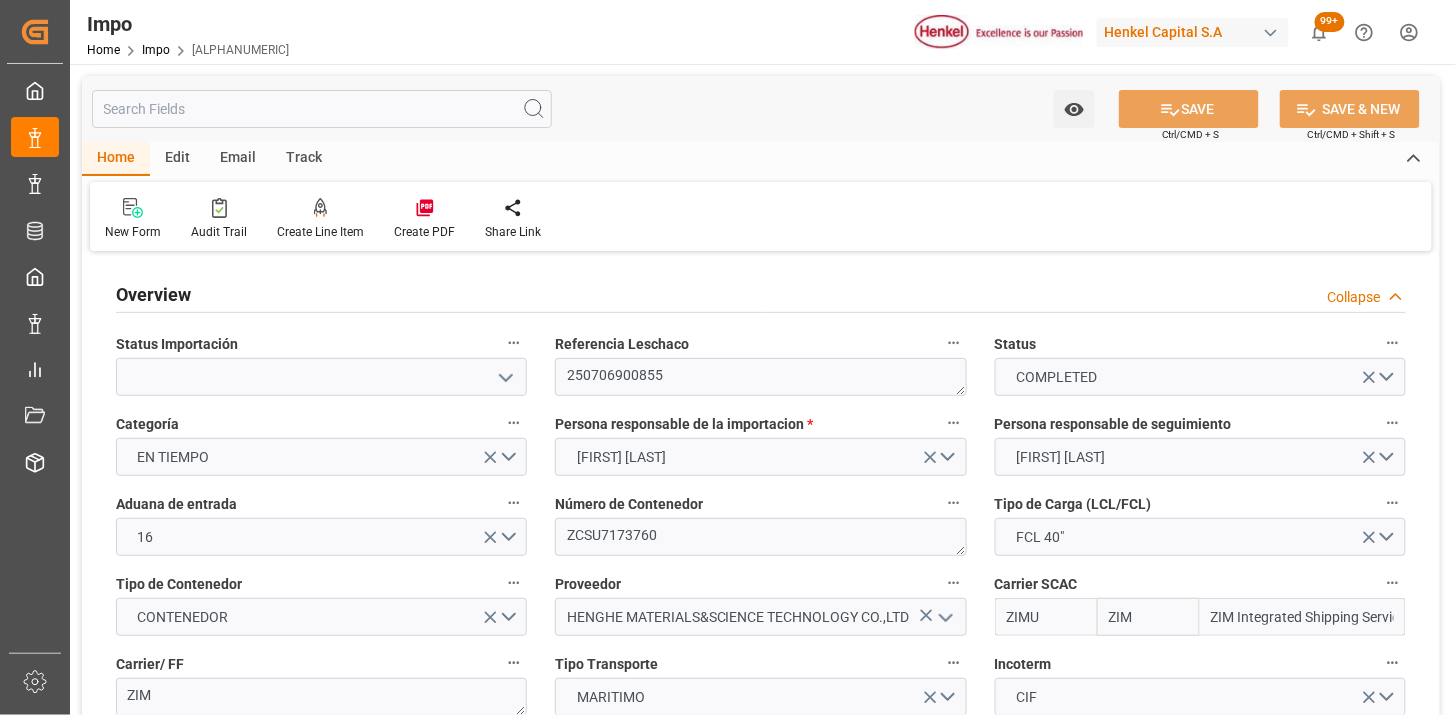 type on "ZIM" 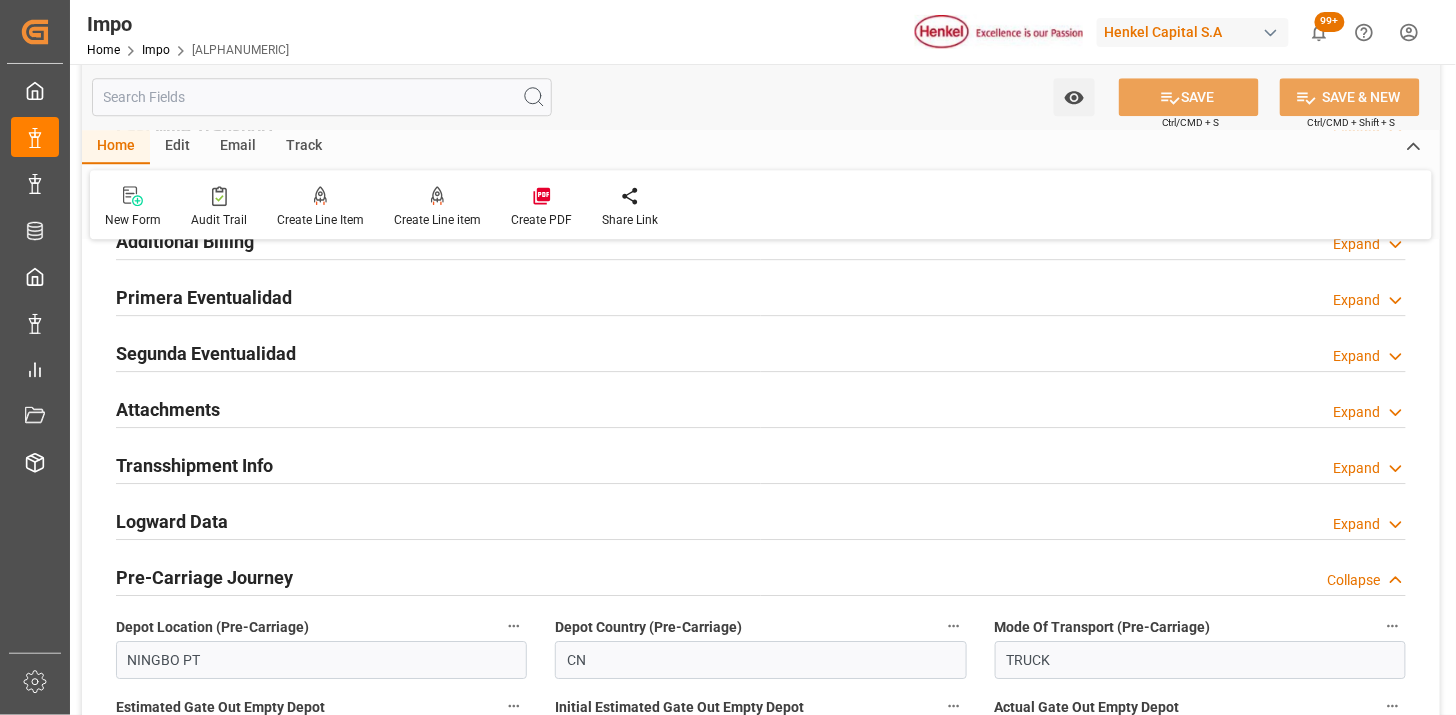 scroll, scrollTop: 1666, scrollLeft: 0, axis: vertical 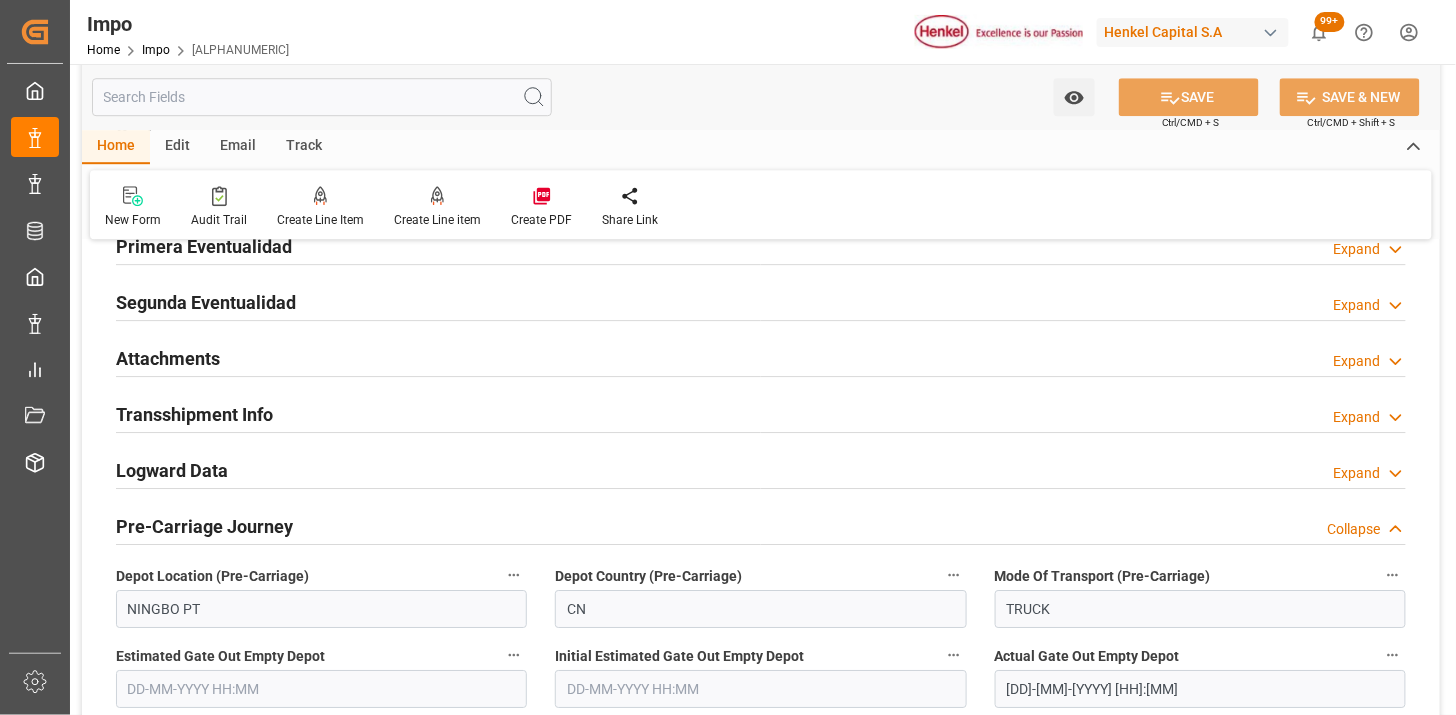 drag, startPoint x: 327, startPoint y: 360, endPoint x: 1033, endPoint y: 444, distance: 710.9796 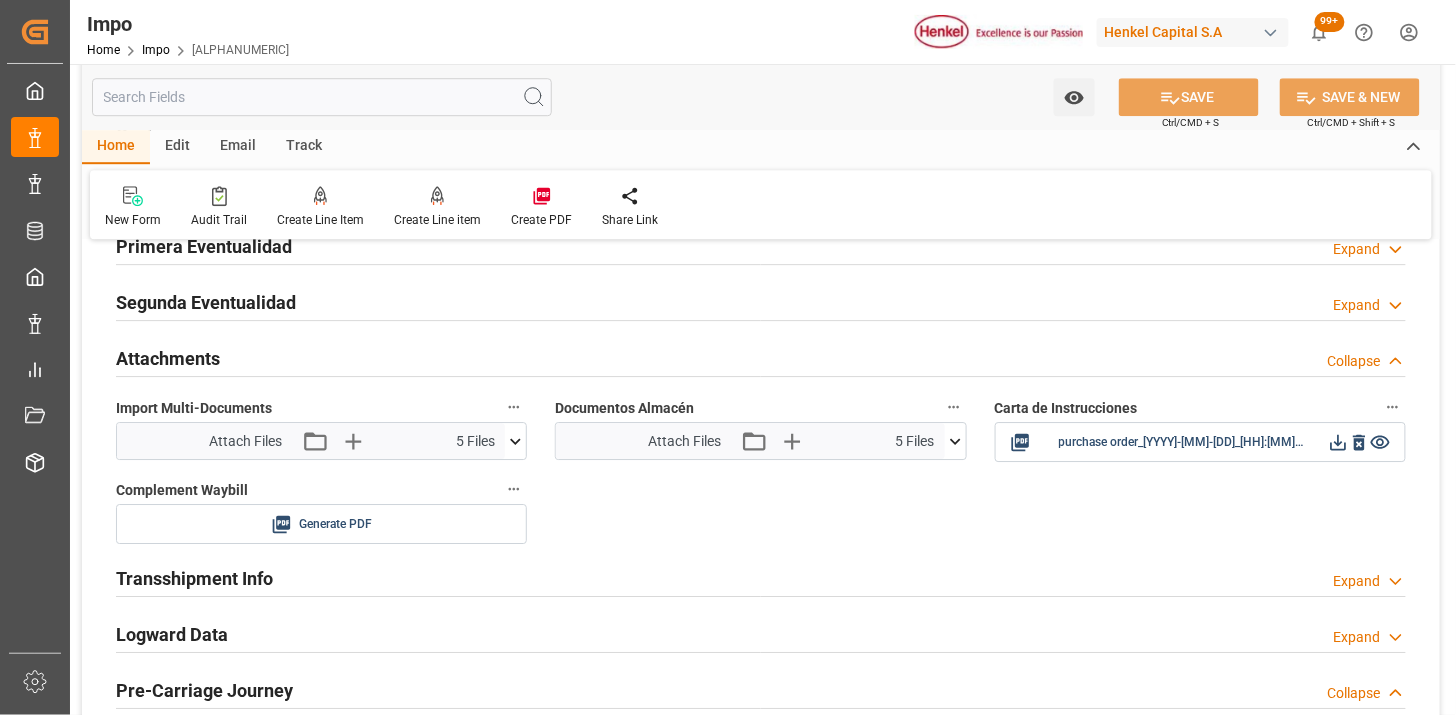 click 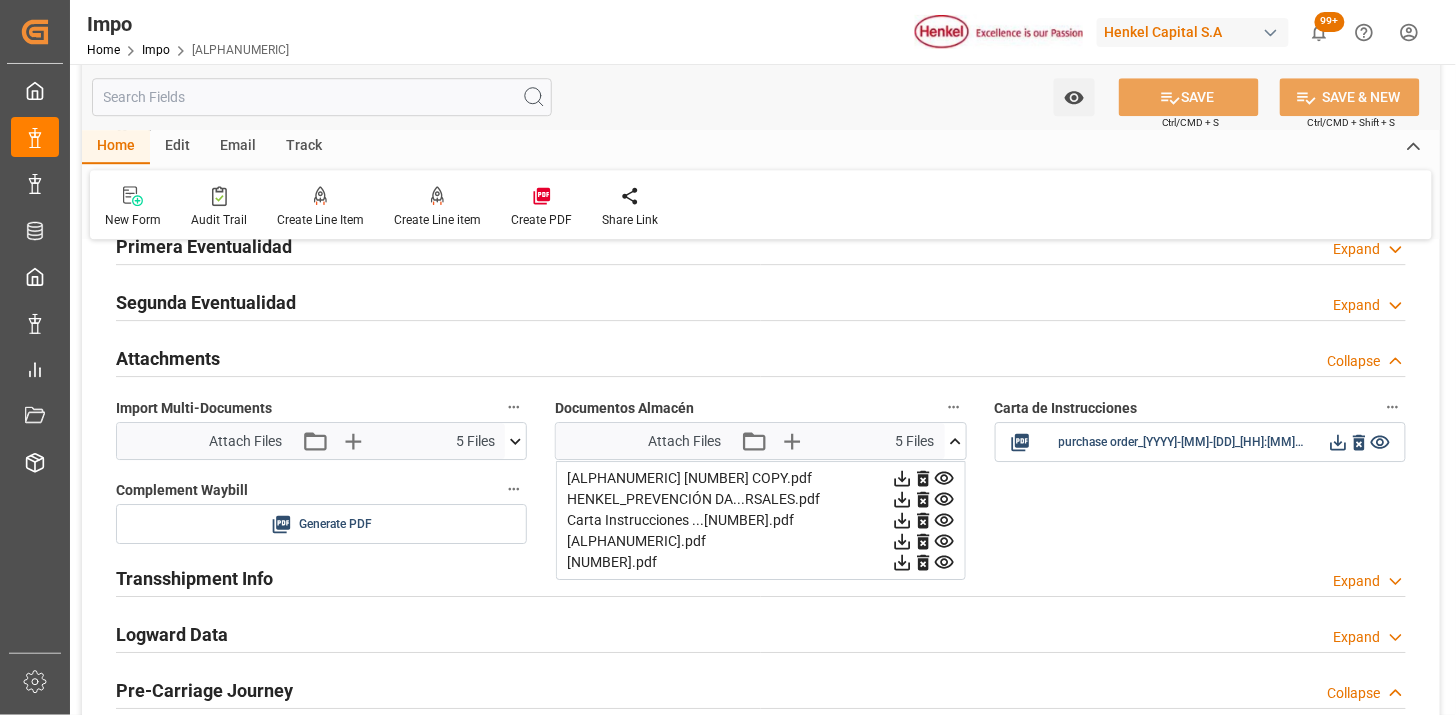click 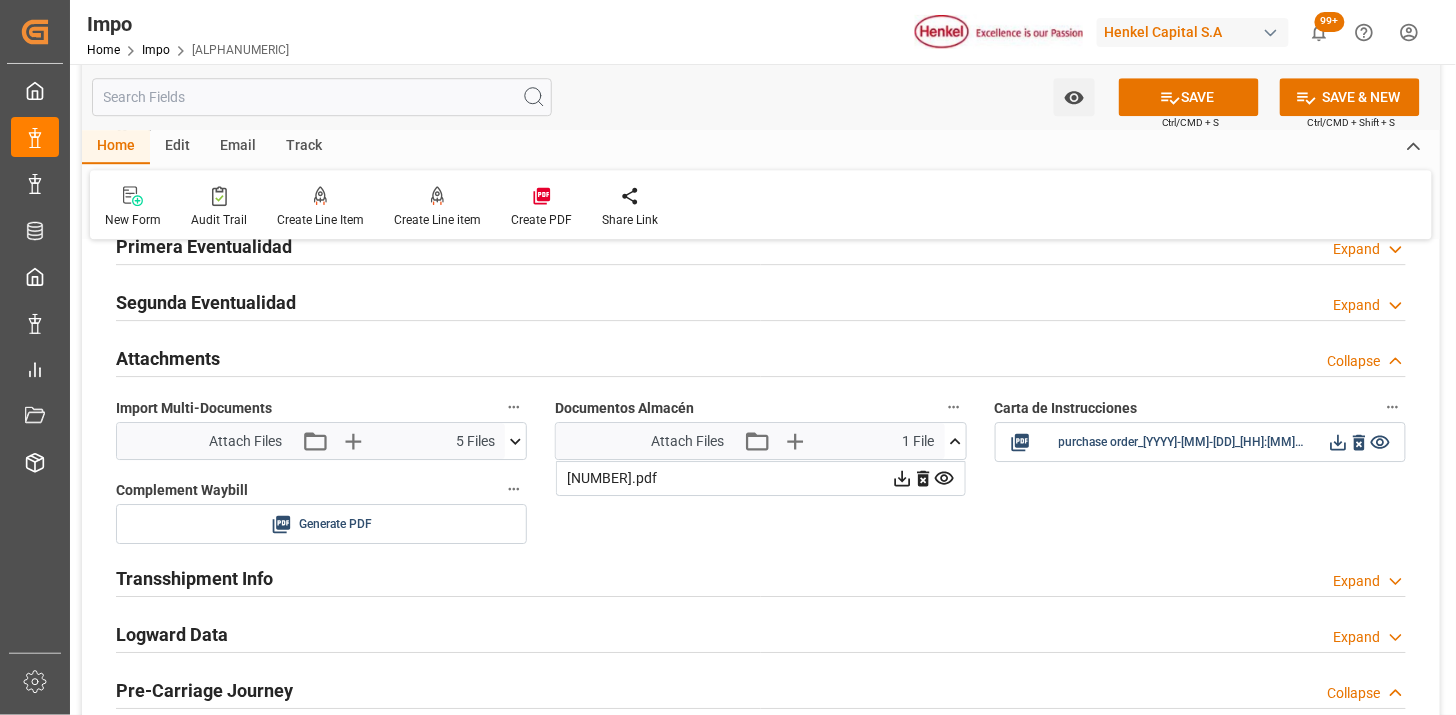 click 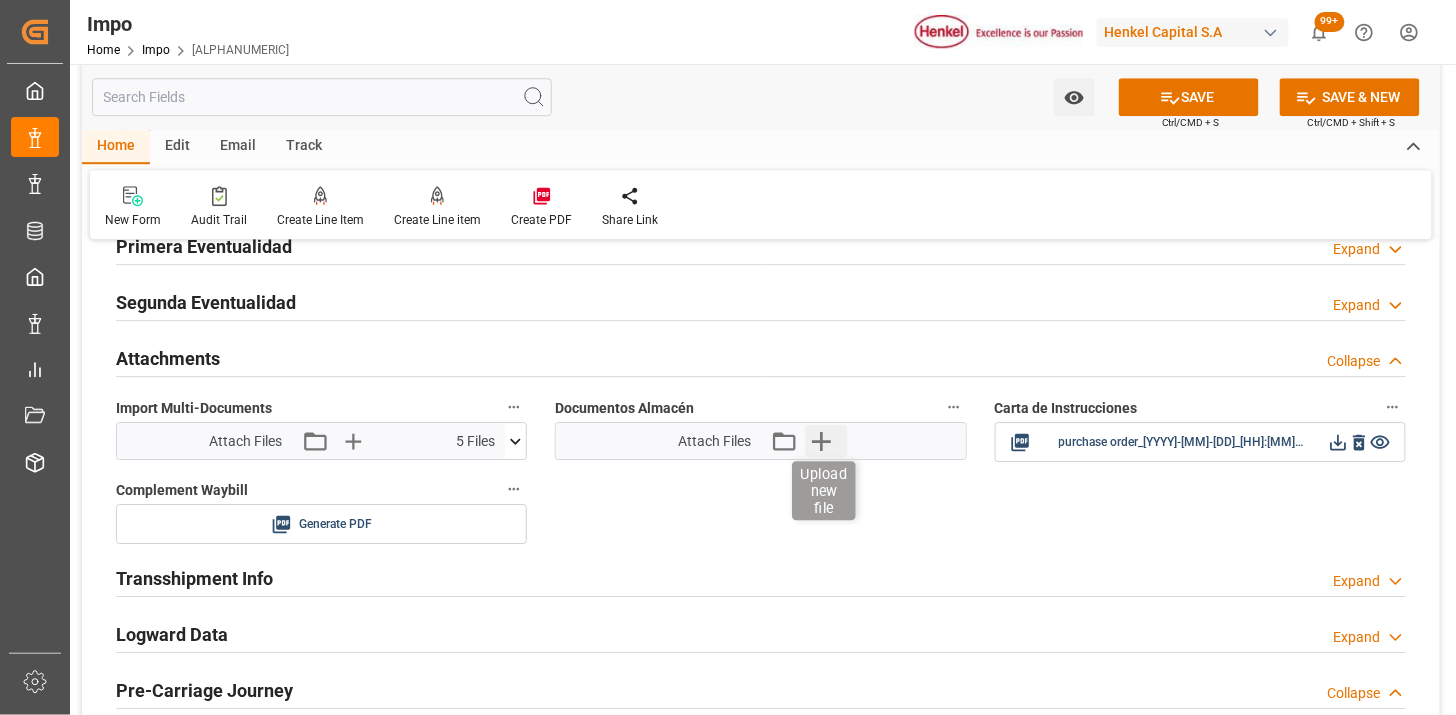 click 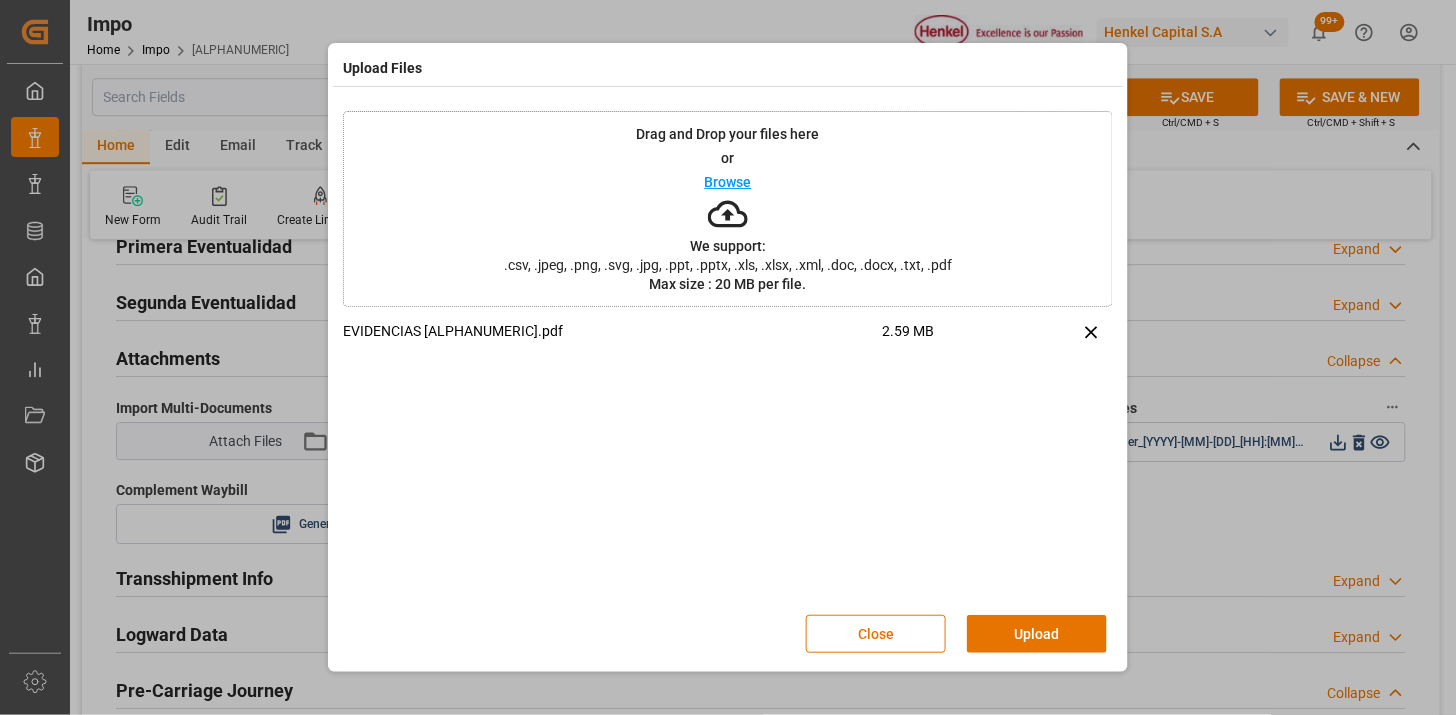 click on "Upload" at bounding box center [1037, 634] 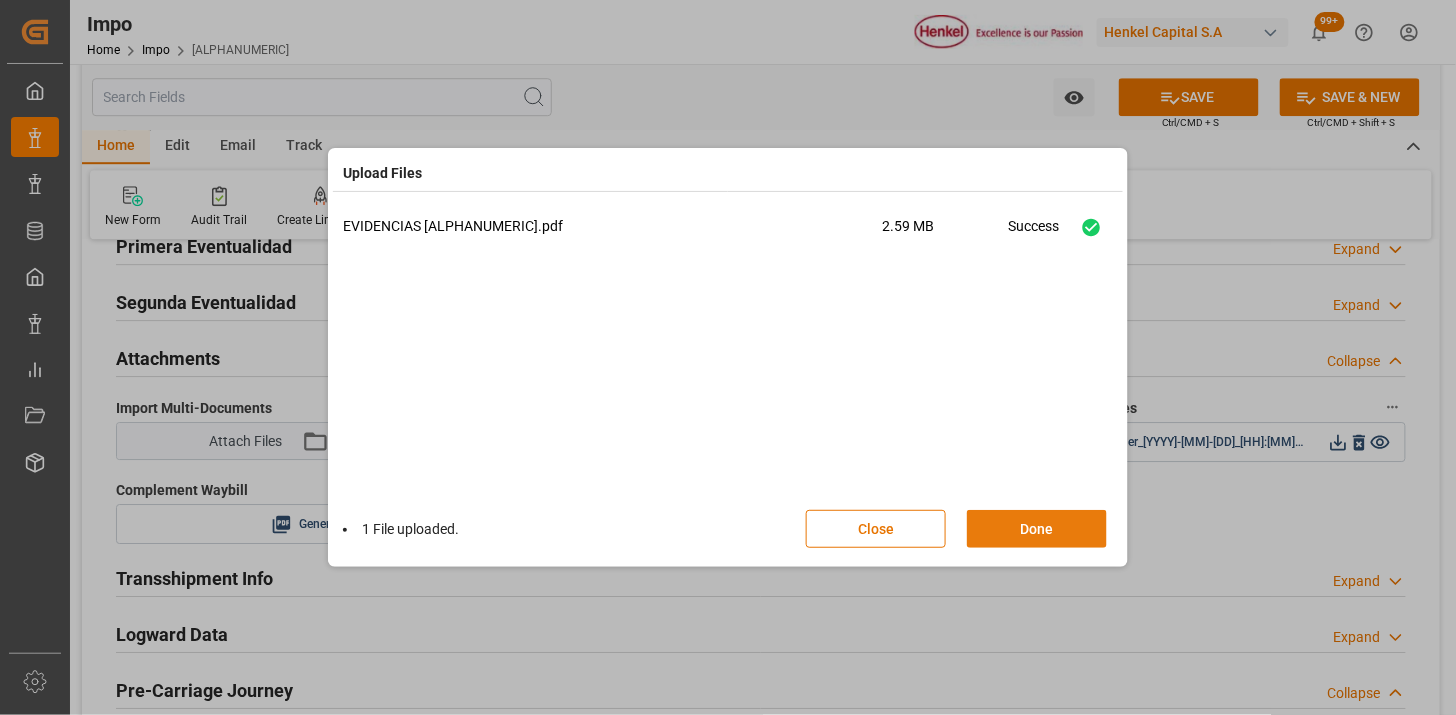 click on "Done" at bounding box center [1037, 529] 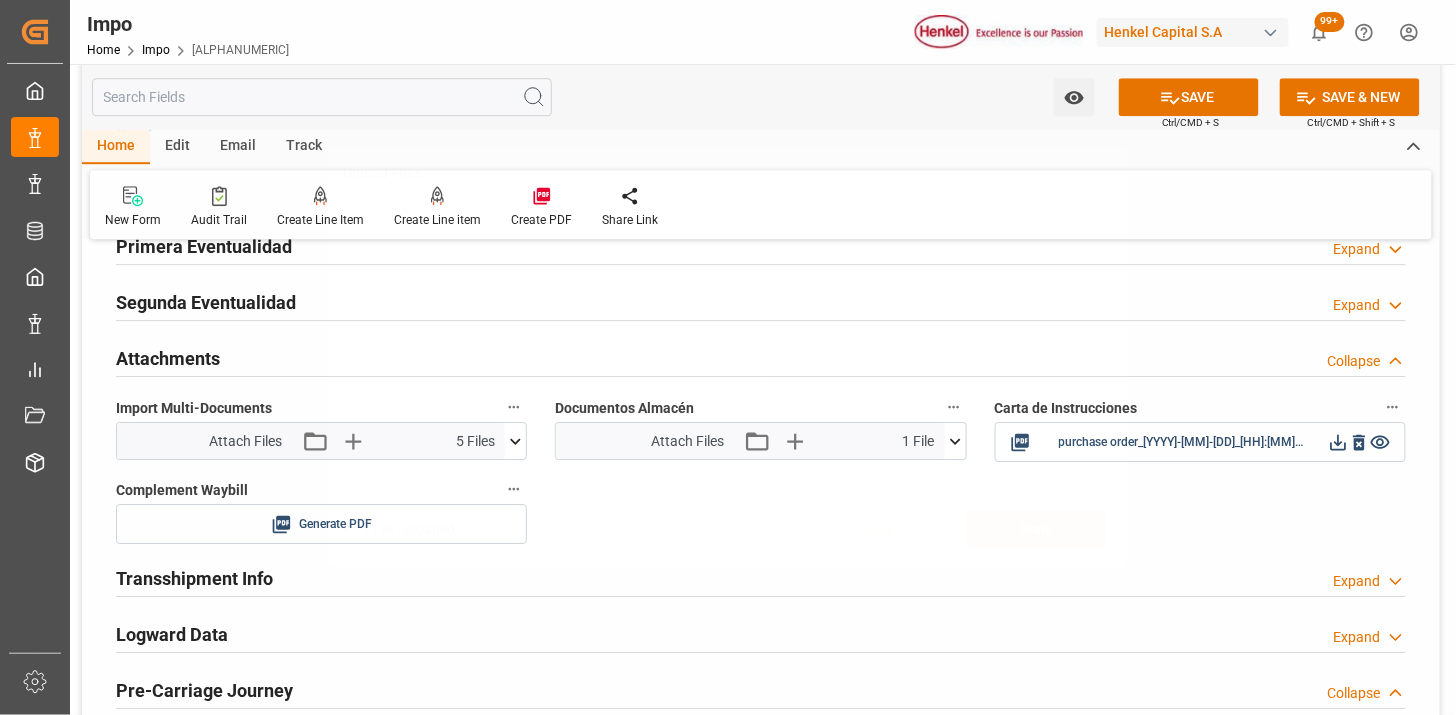 type 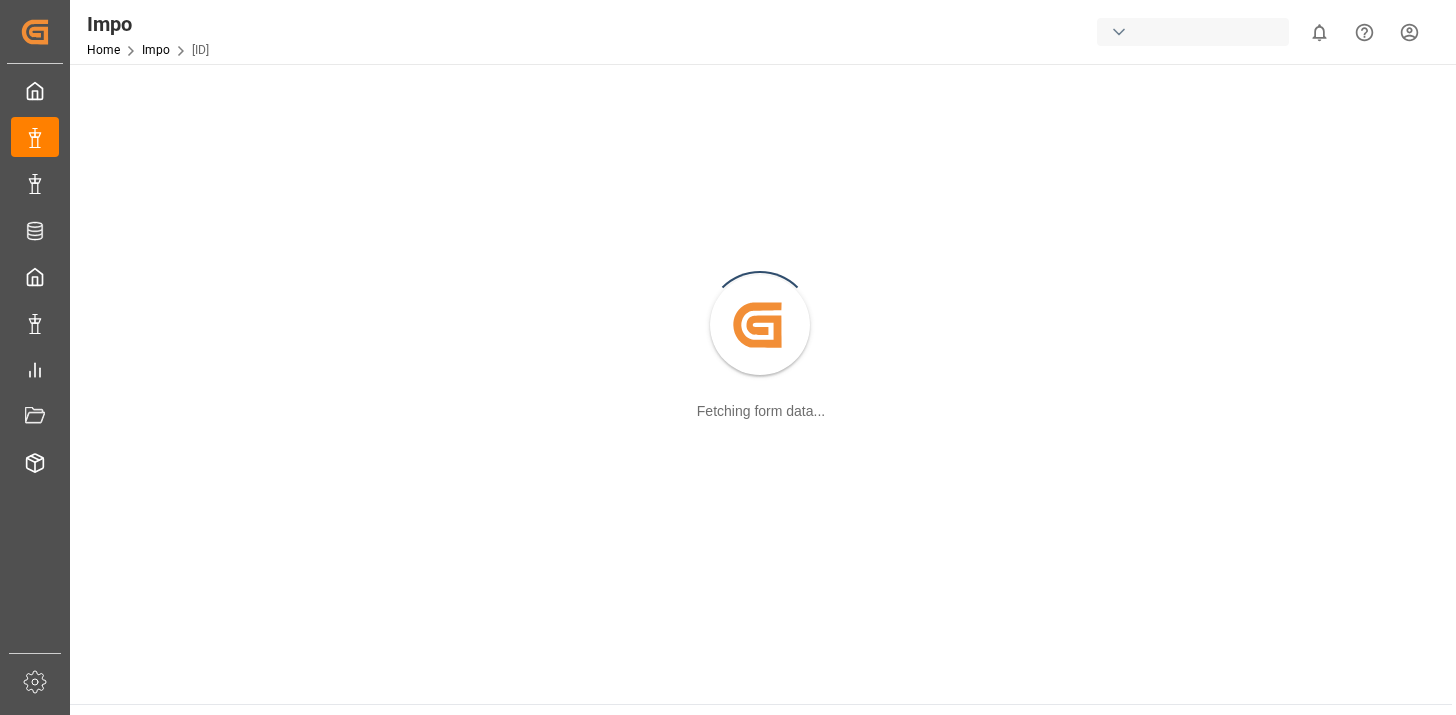 scroll, scrollTop: 0, scrollLeft: 0, axis: both 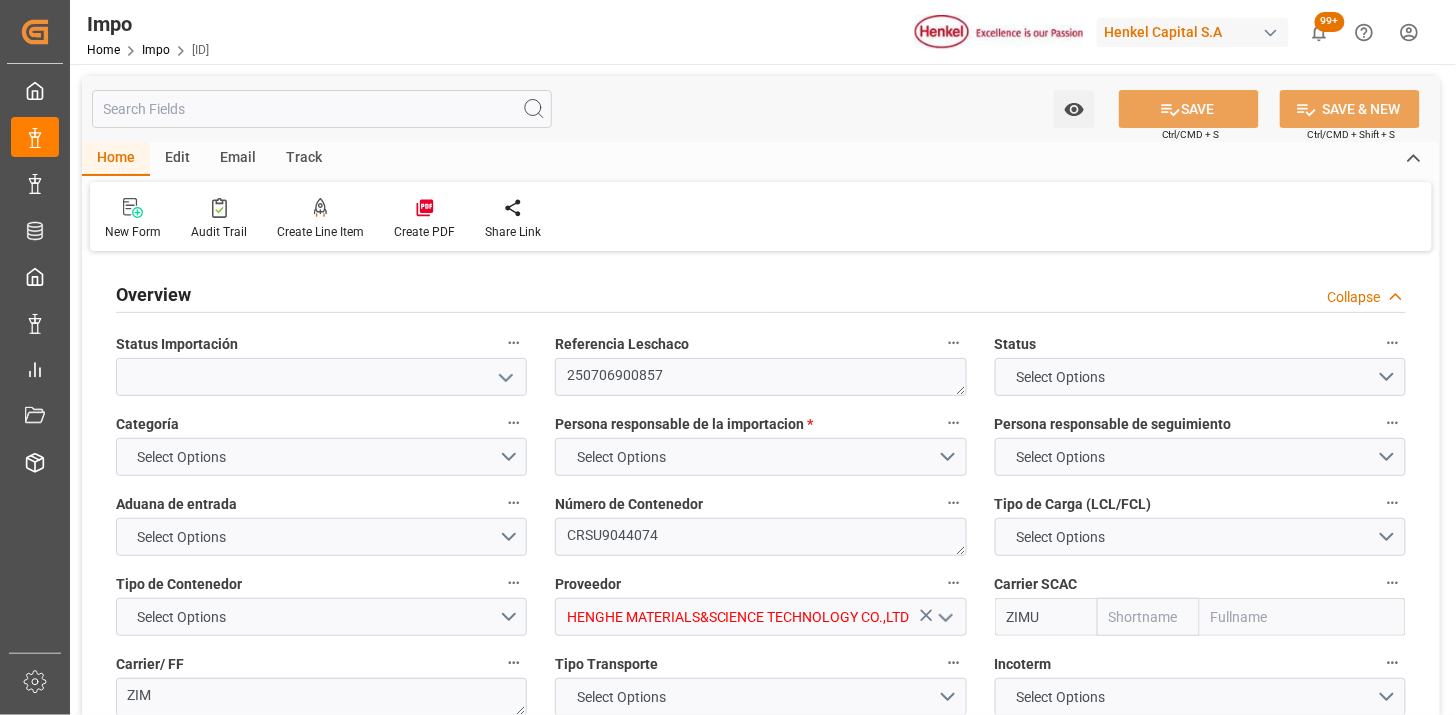 type on "ZIM" 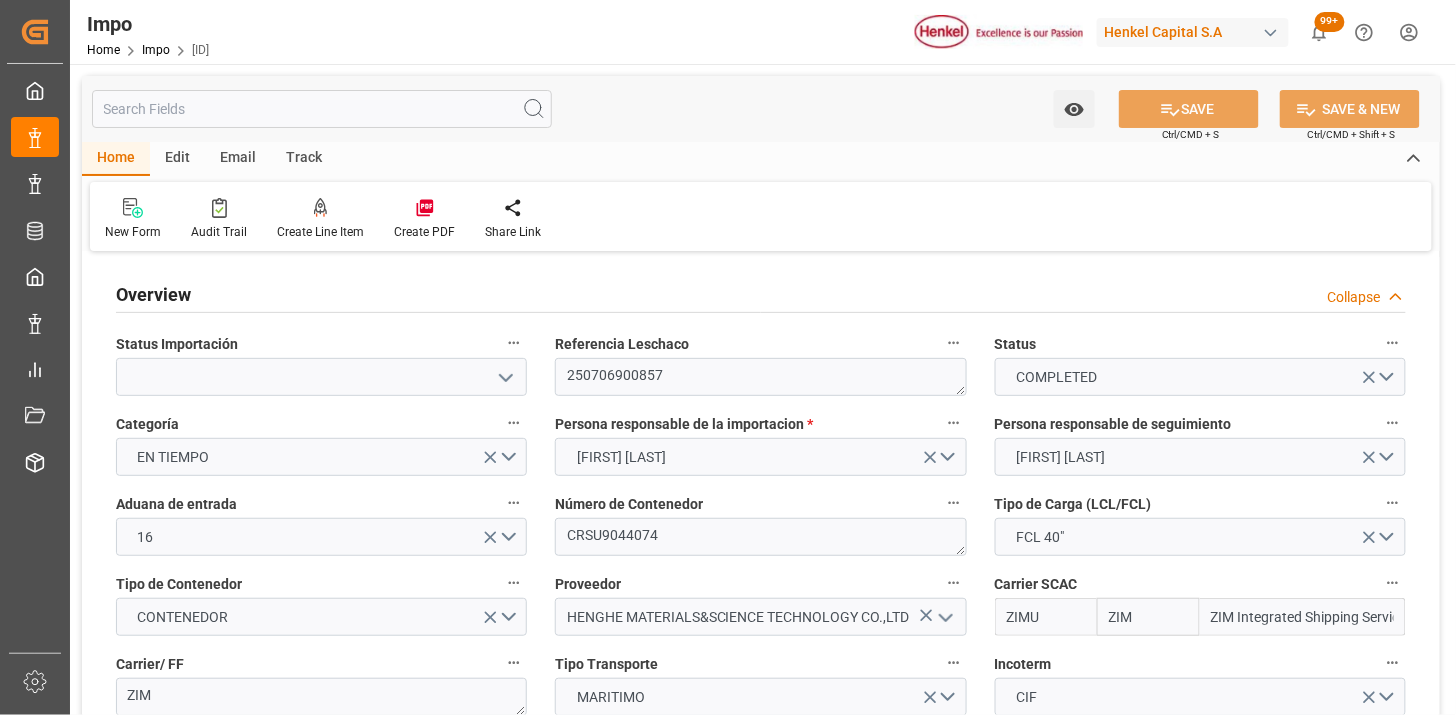 type on "10-07-2025" 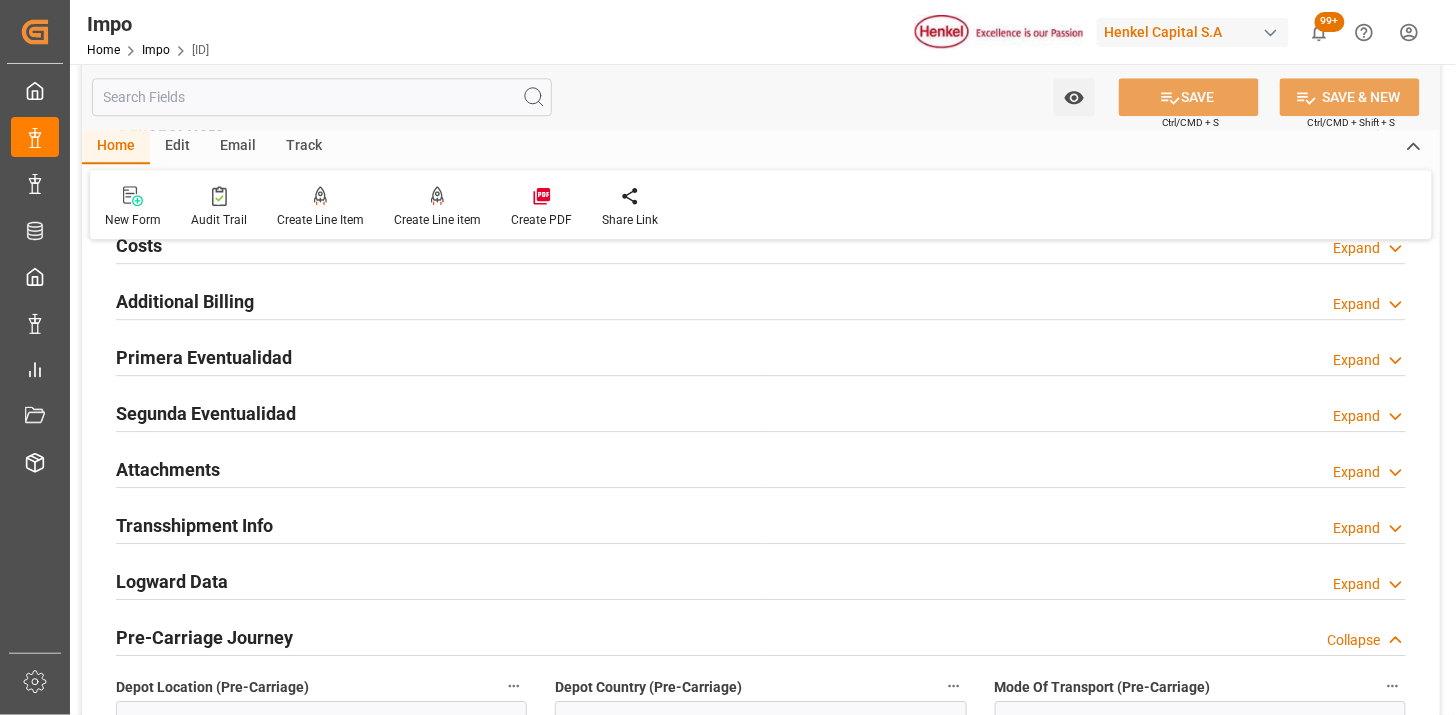 scroll, scrollTop: 1666, scrollLeft: 0, axis: vertical 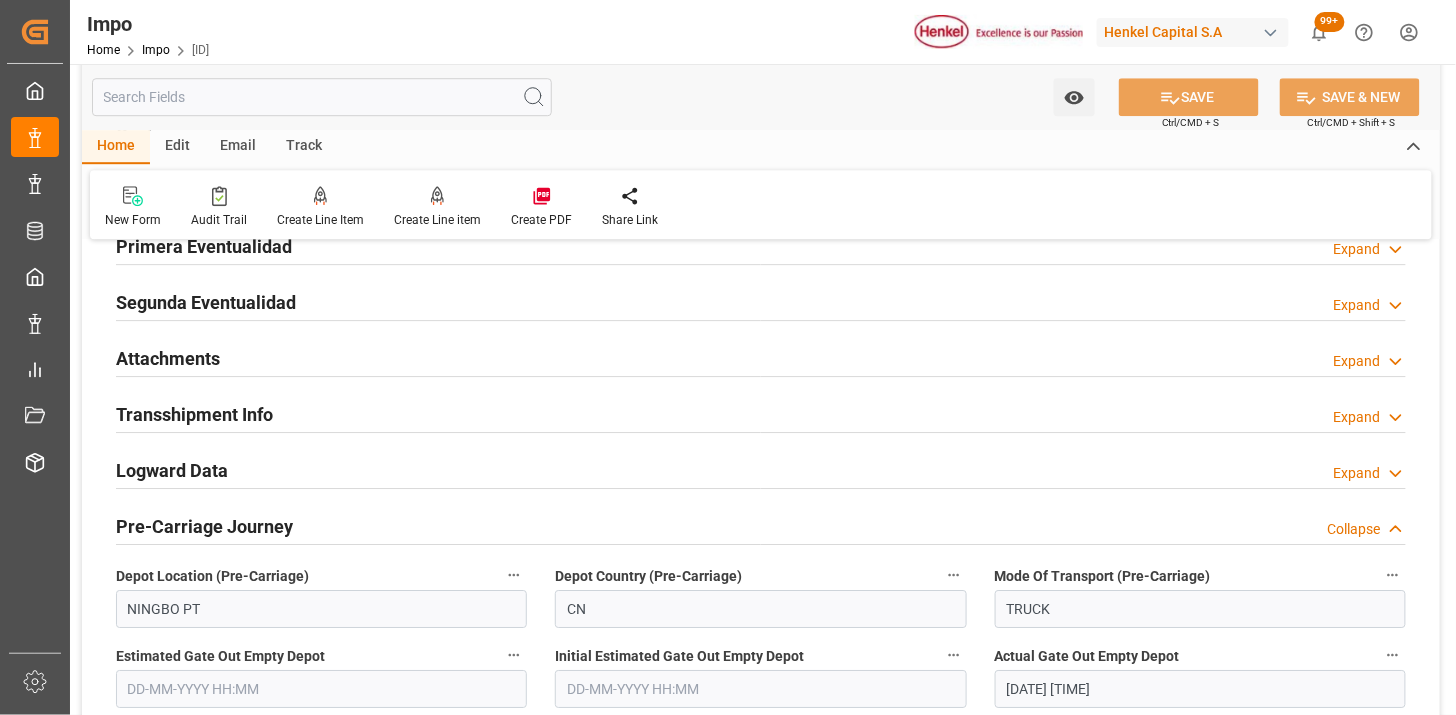 click on "Attachments Expand" at bounding box center (761, 357) 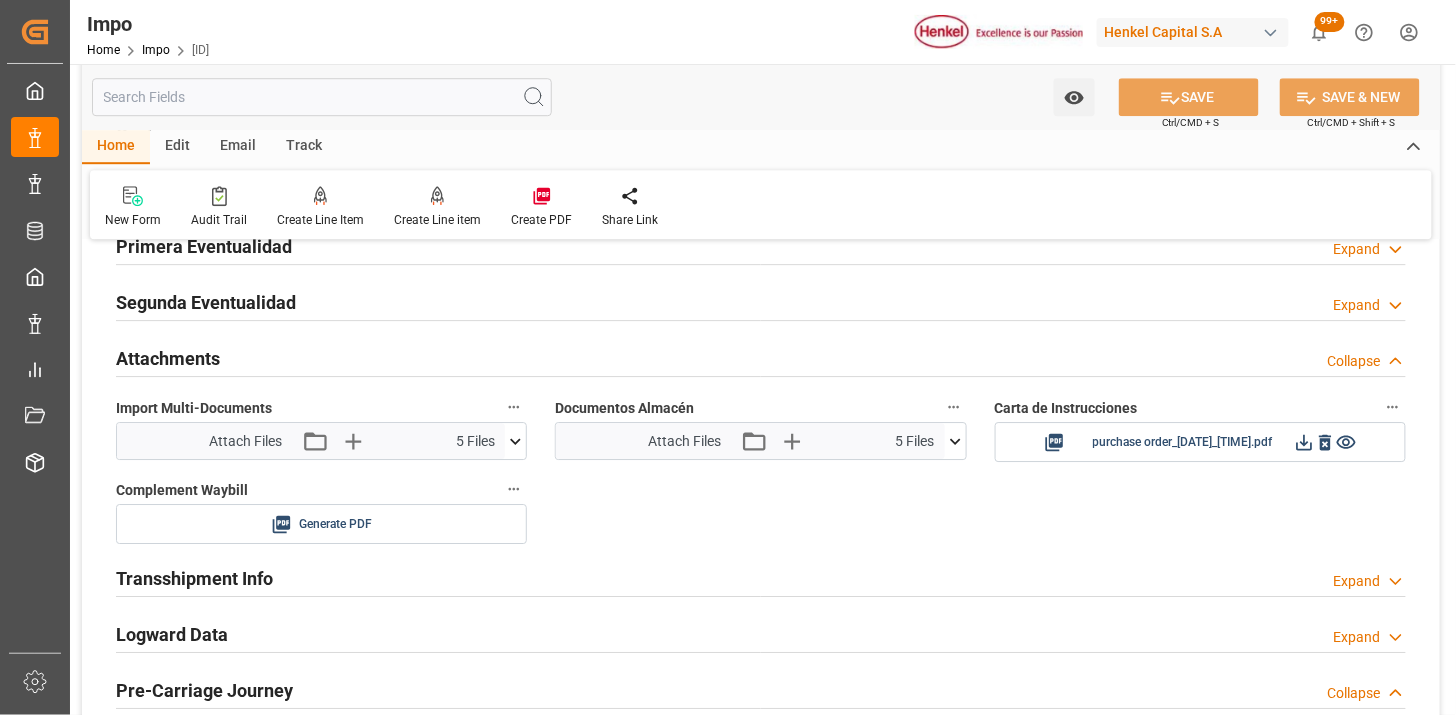 click at bounding box center (955, 441) 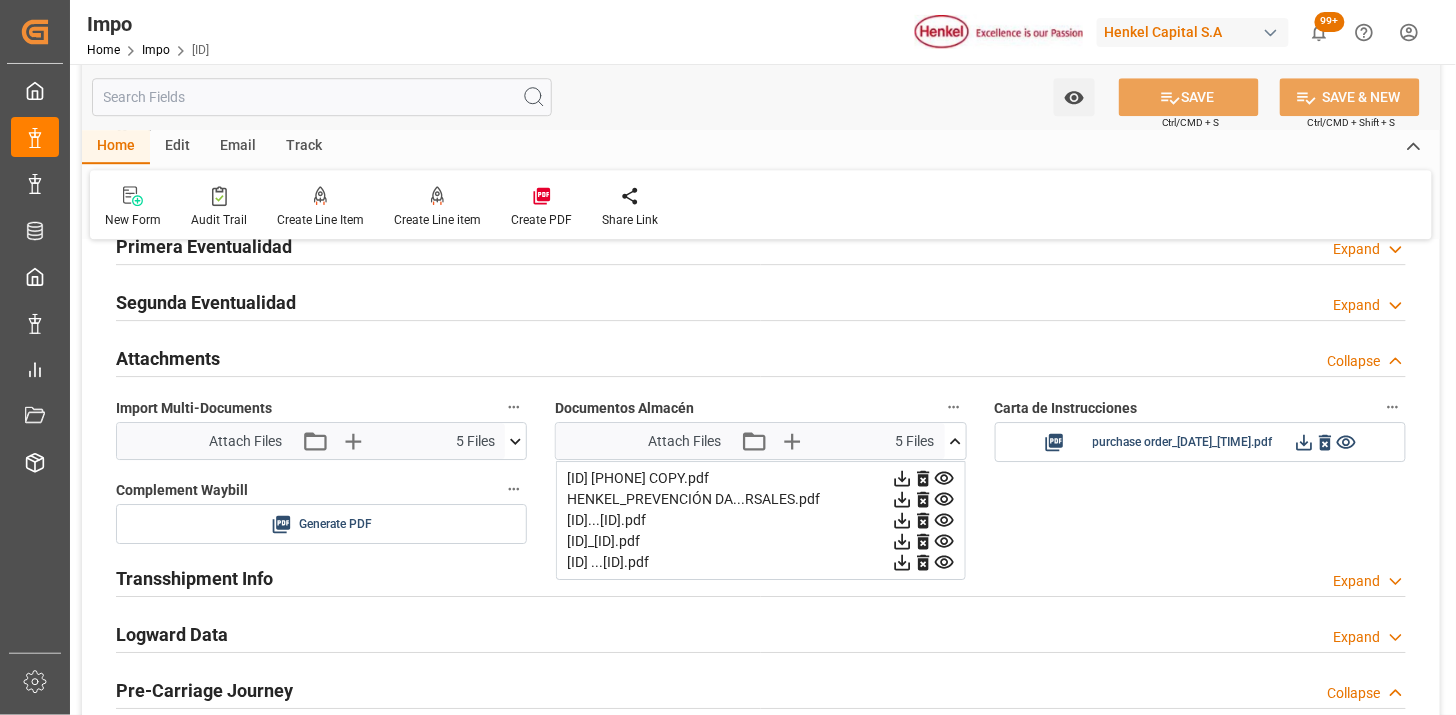 click 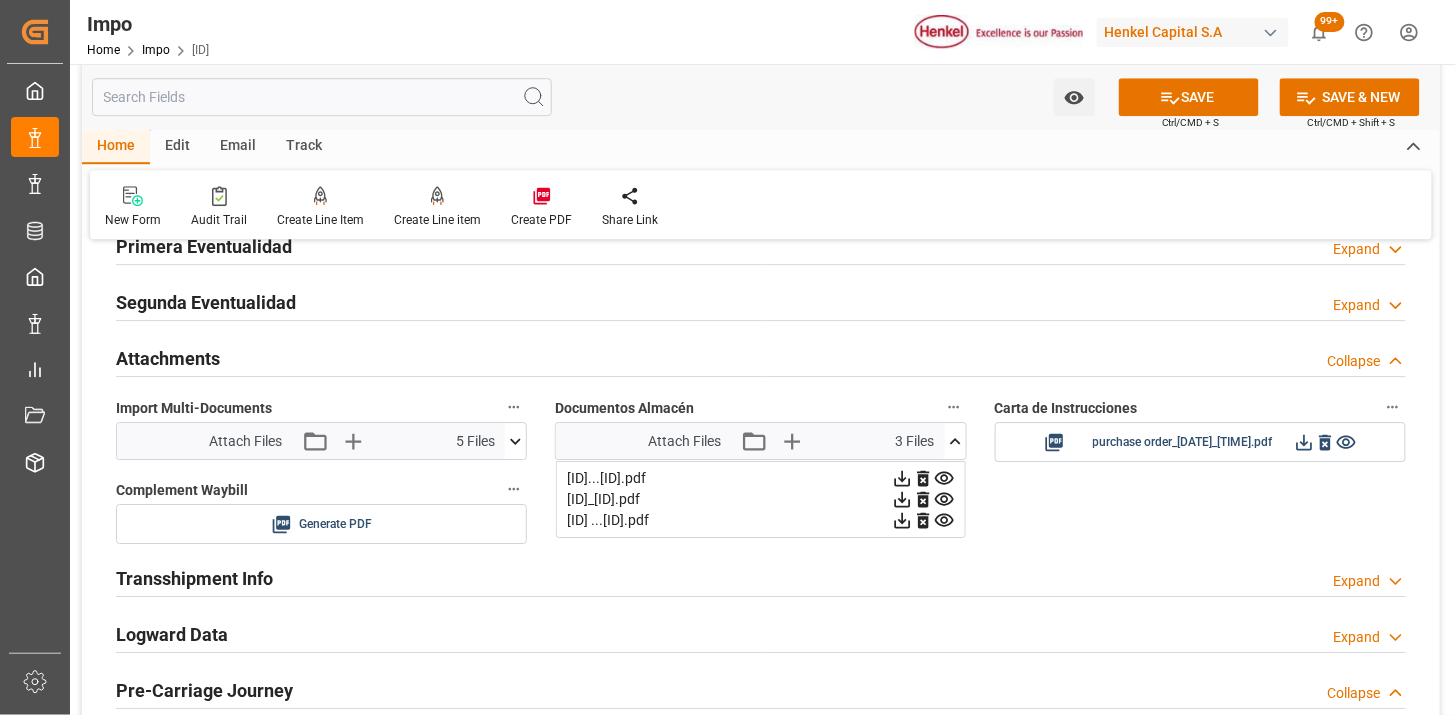 click 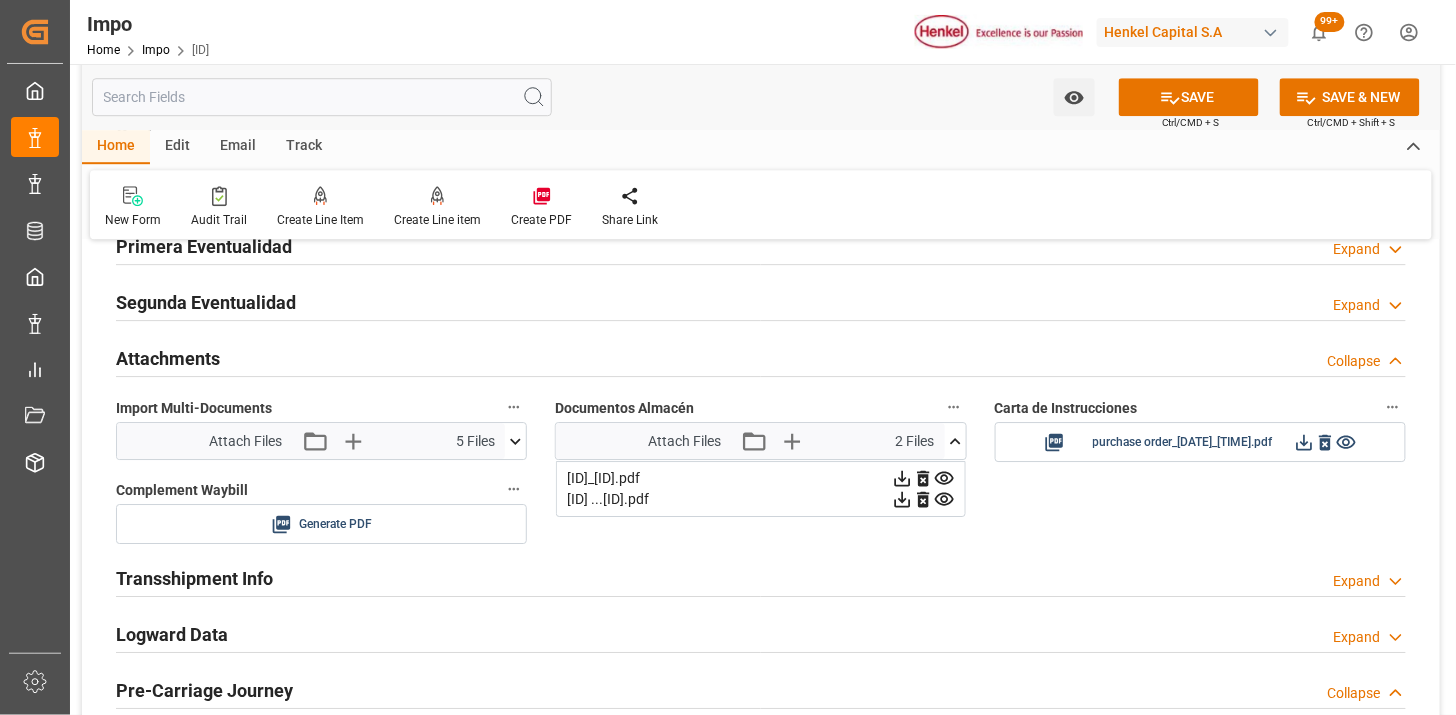 click 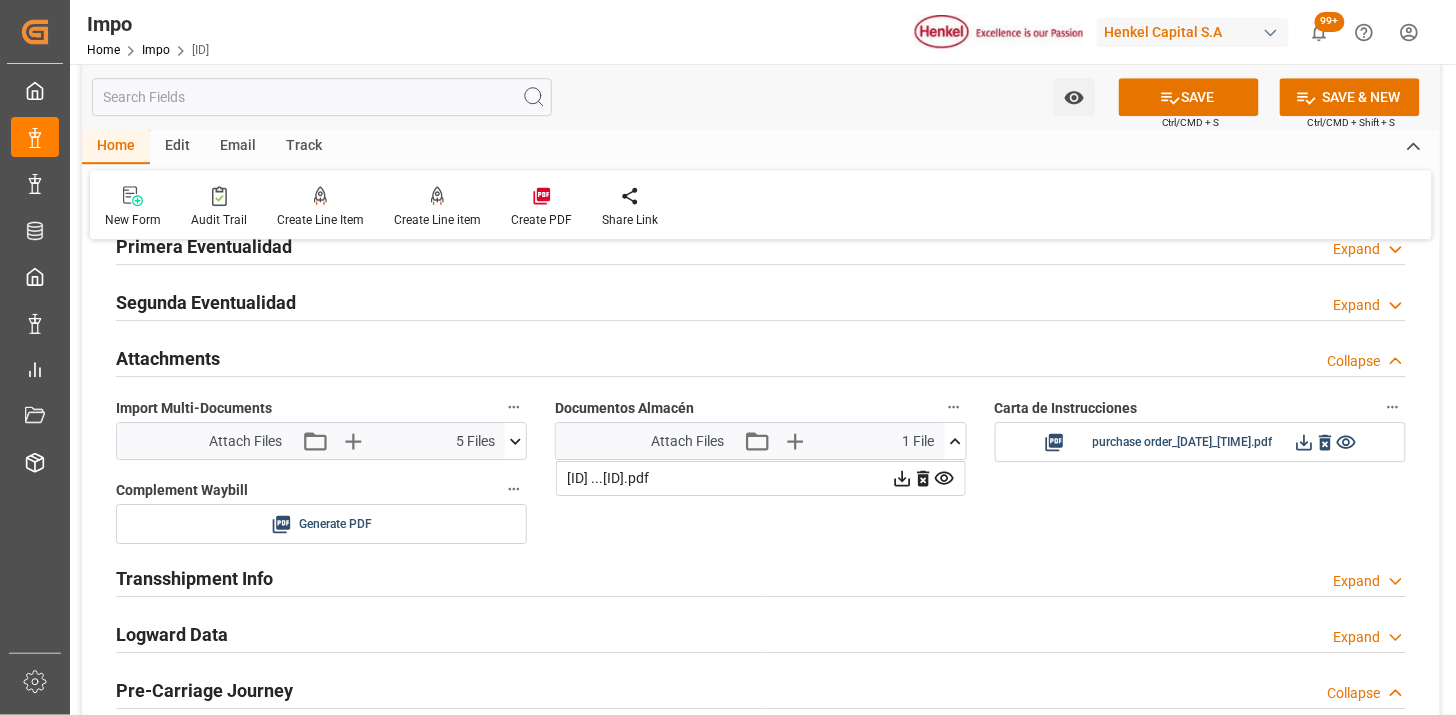 click 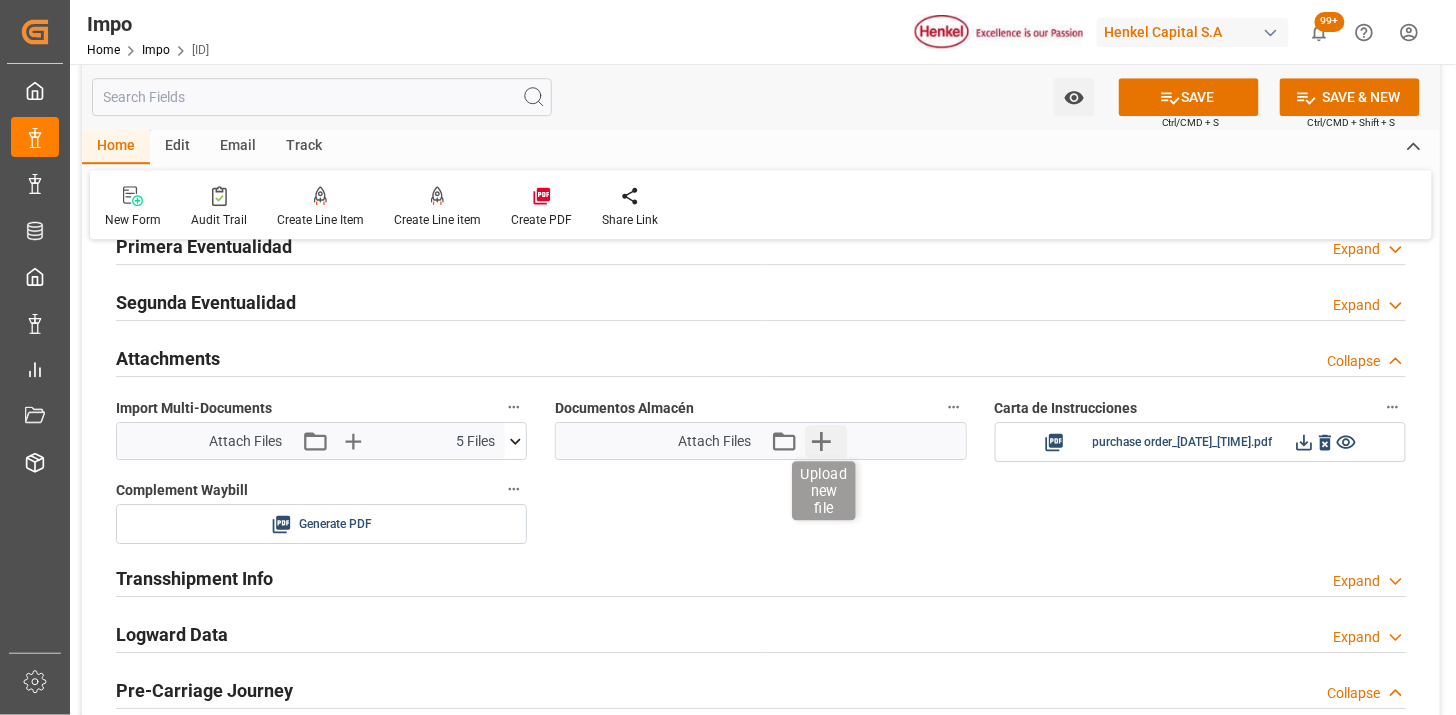 click 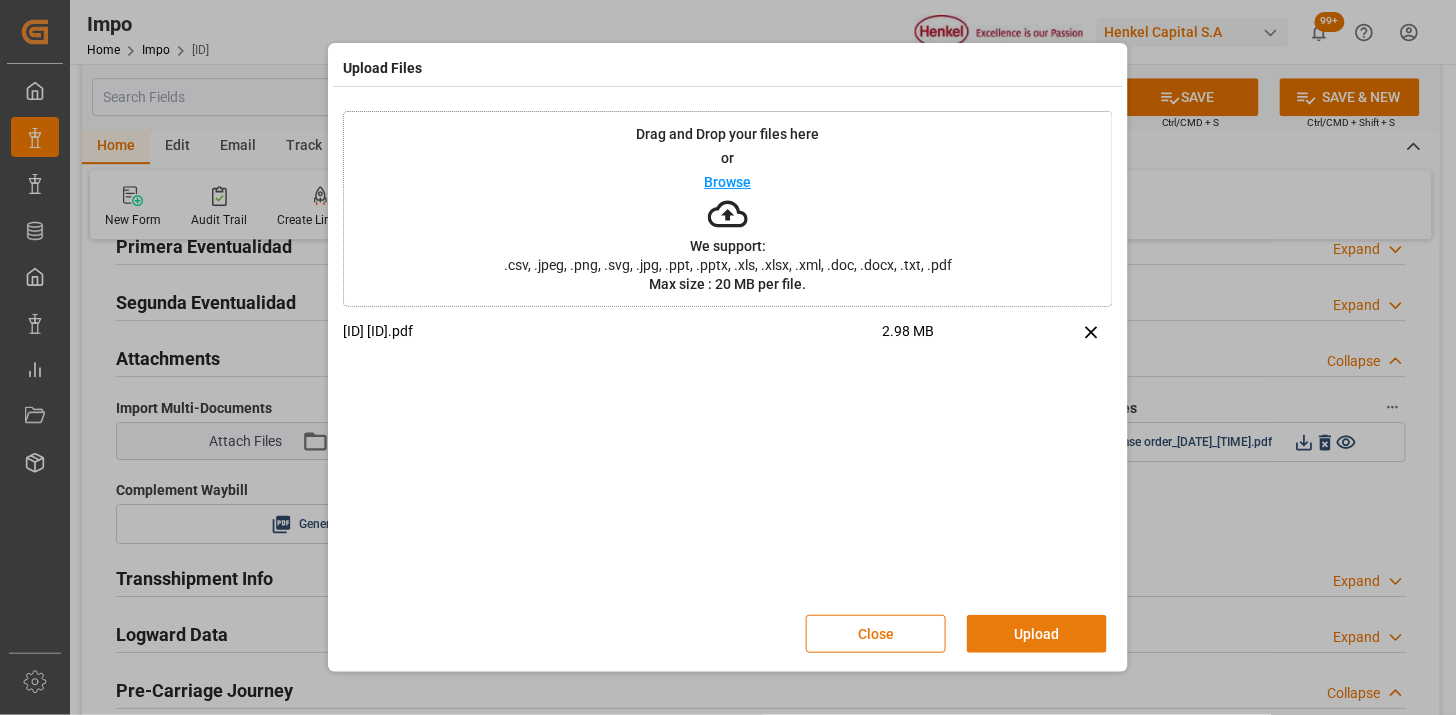 click on "Upload" at bounding box center (1037, 634) 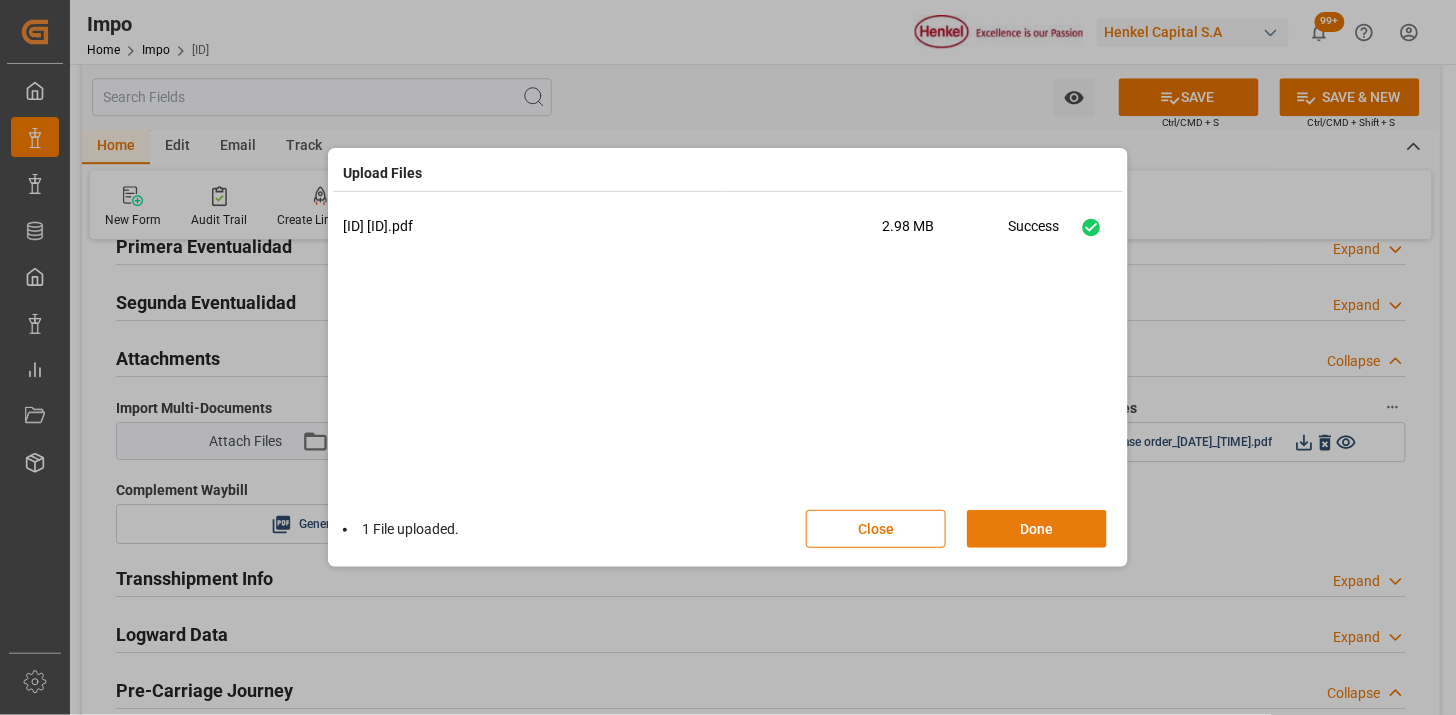 click on "Done" at bounding box center [1037, 529] 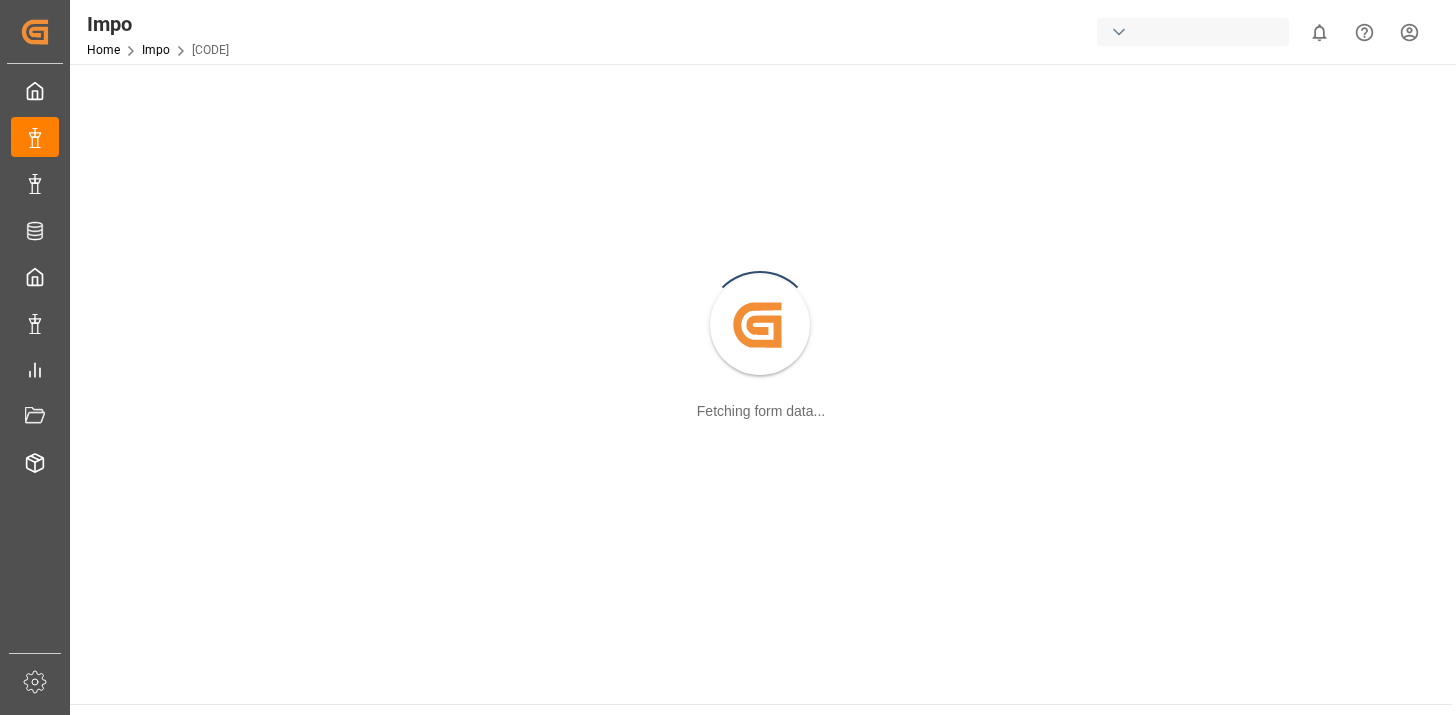 scroll, scrollTop: 0, scrollLeft: 0, axis: both 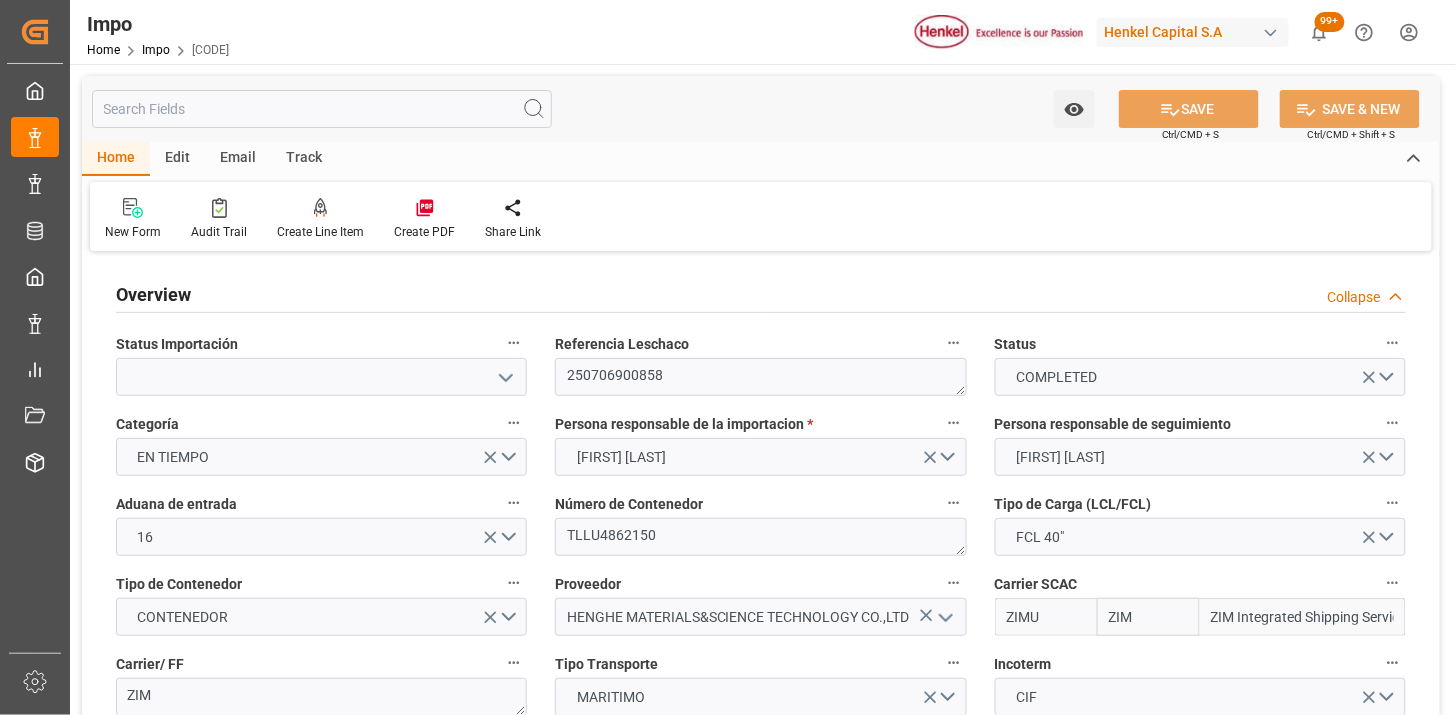type on "ZIM" 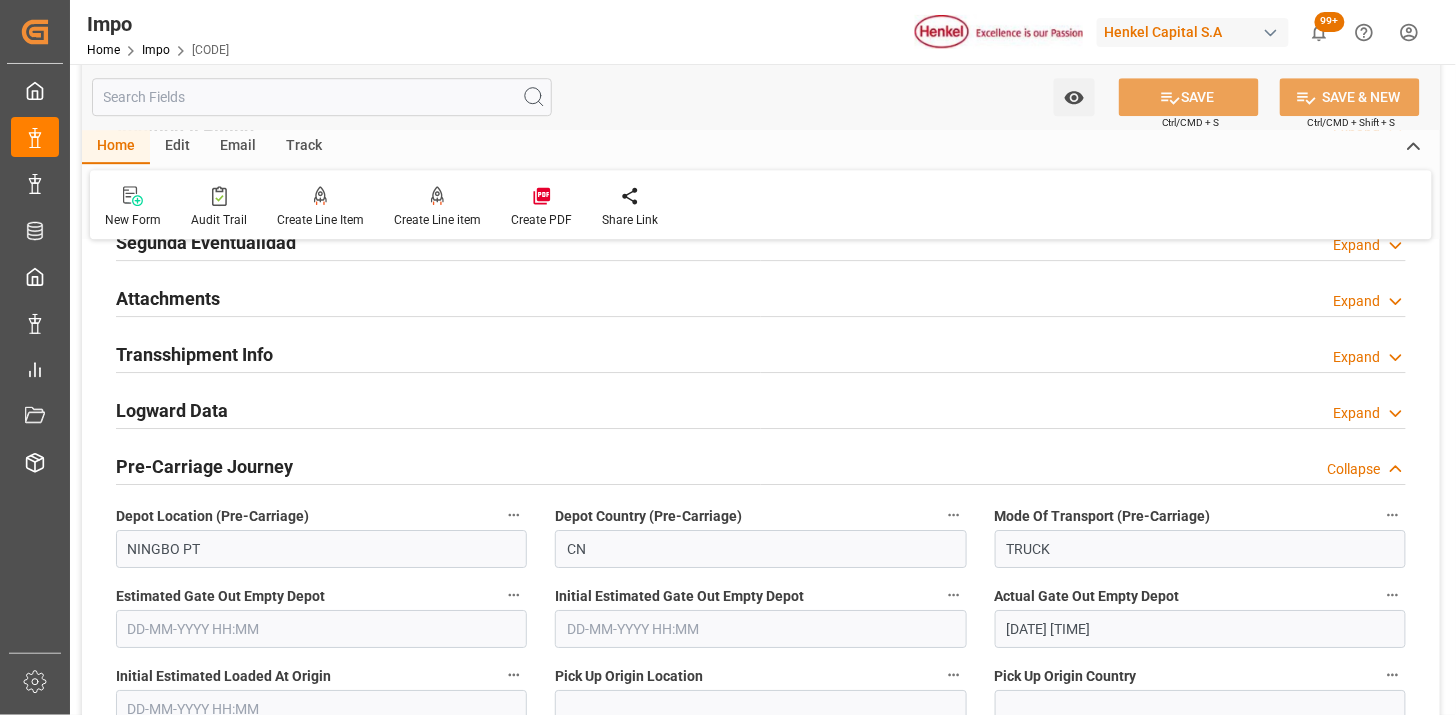 scroll, scrollTop: 1777, scrollLeft: 0, axis: vertical 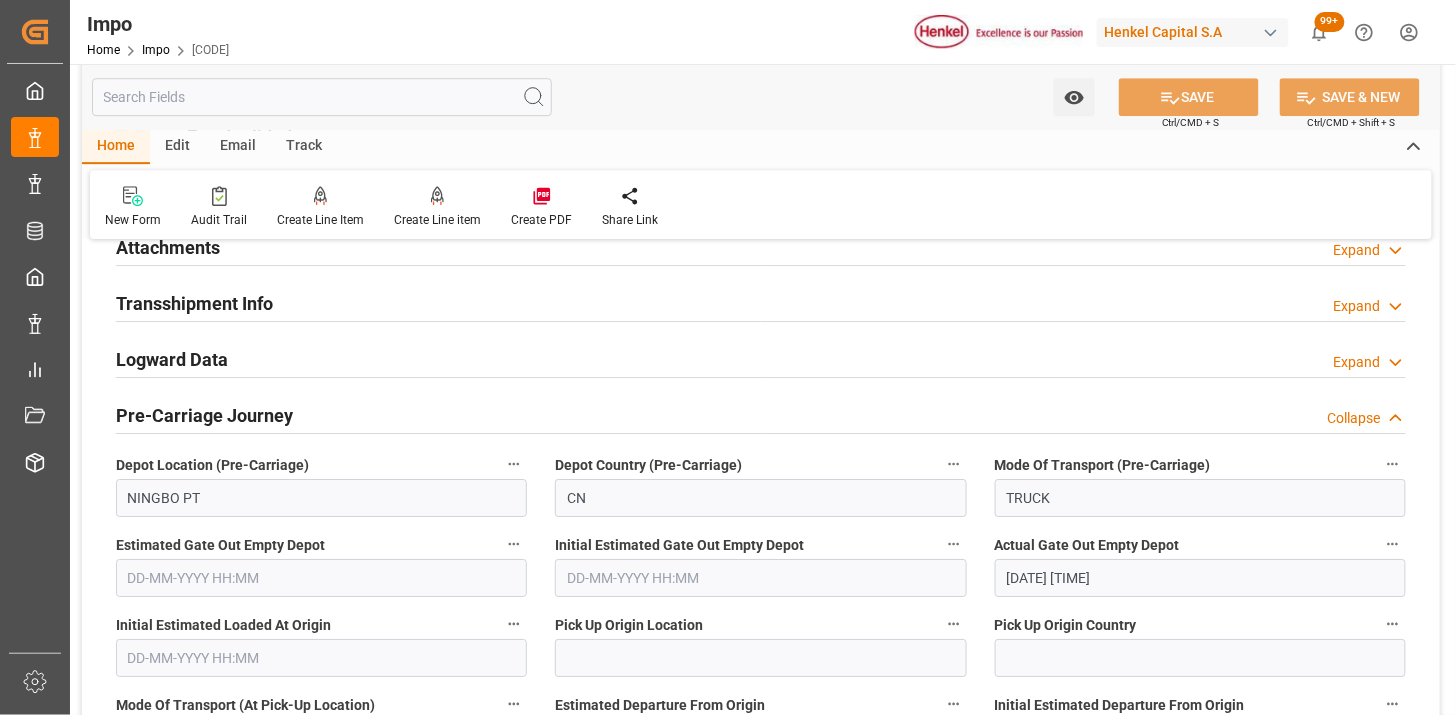click on "Attachments Expand" at bounding box center (761, 246) 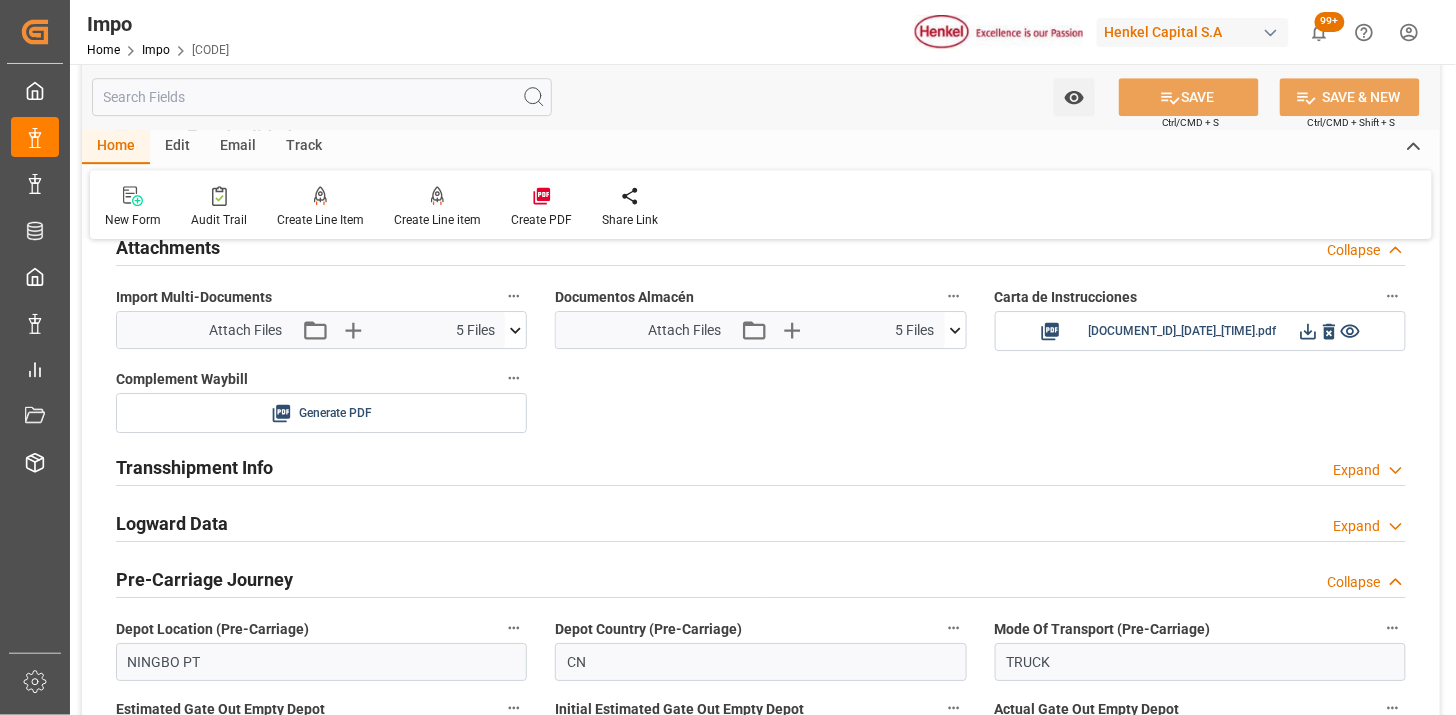 click 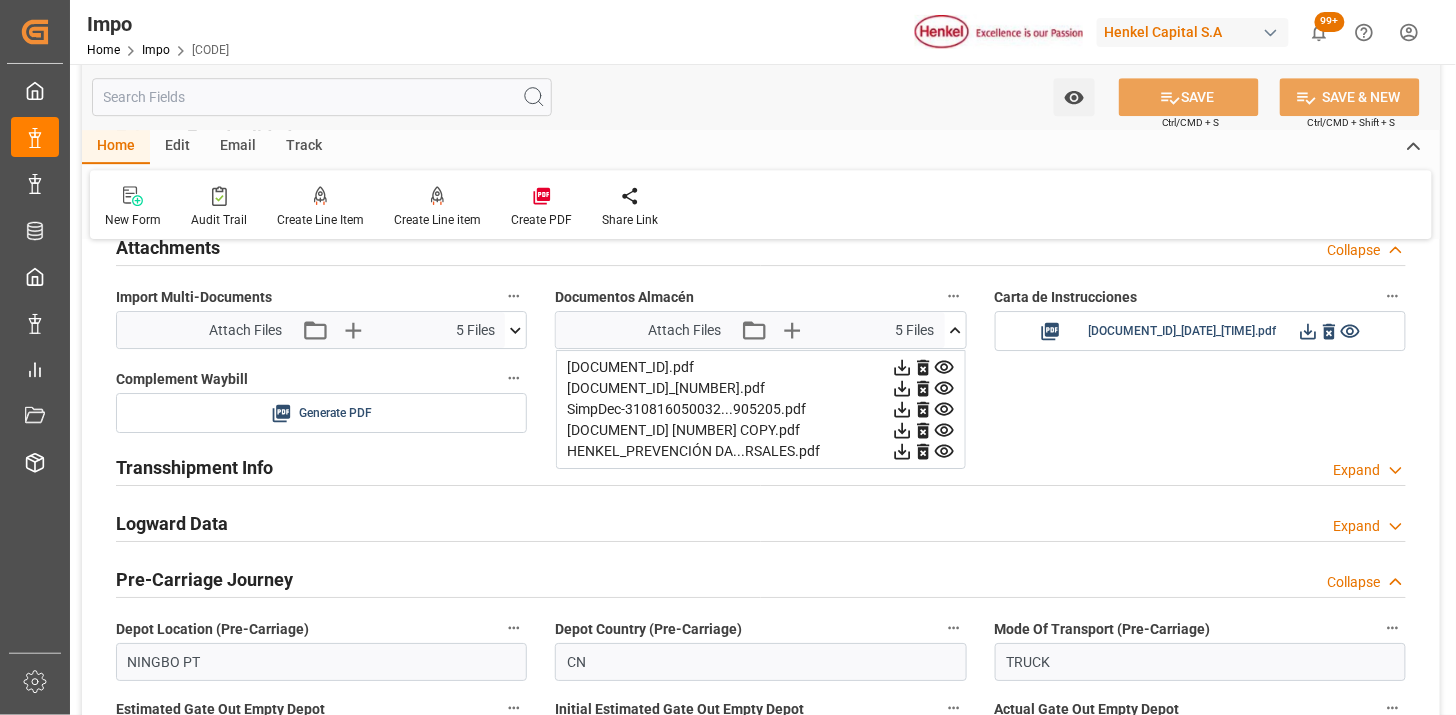 click 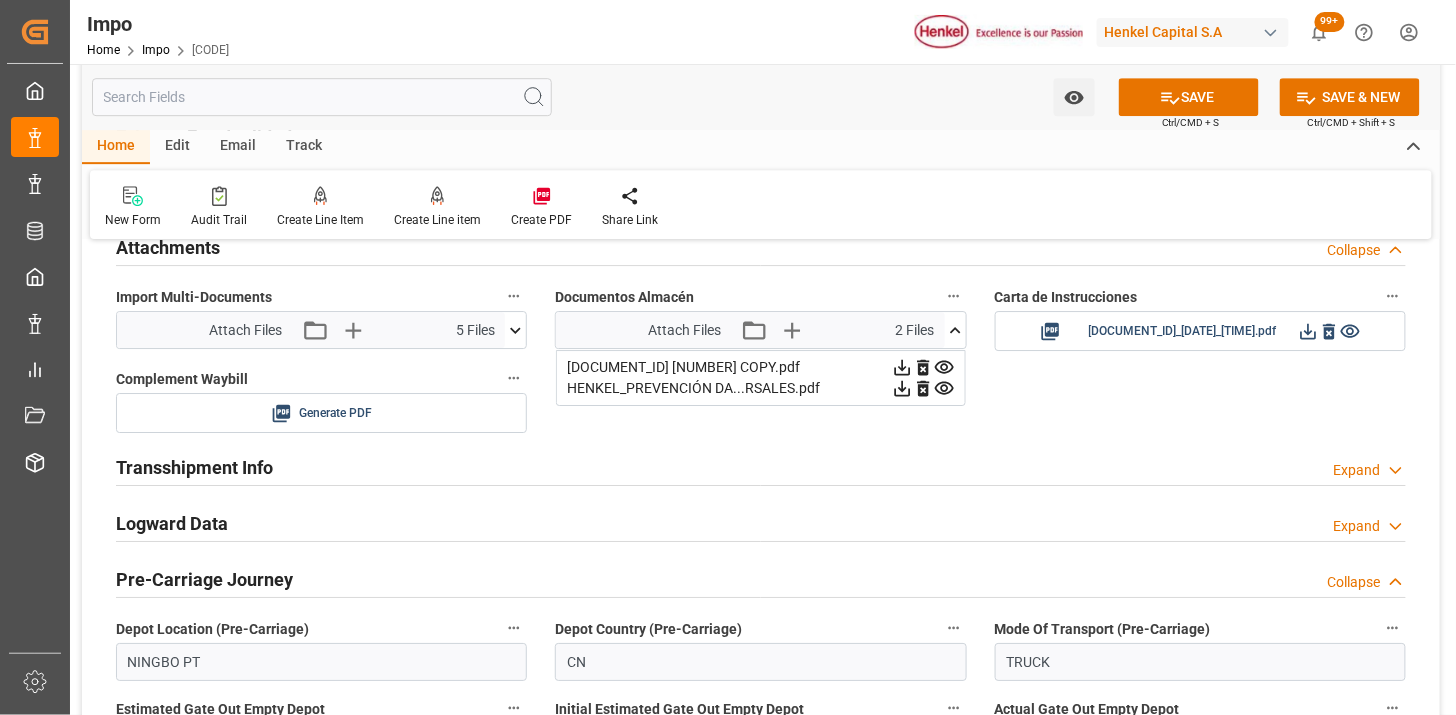 click 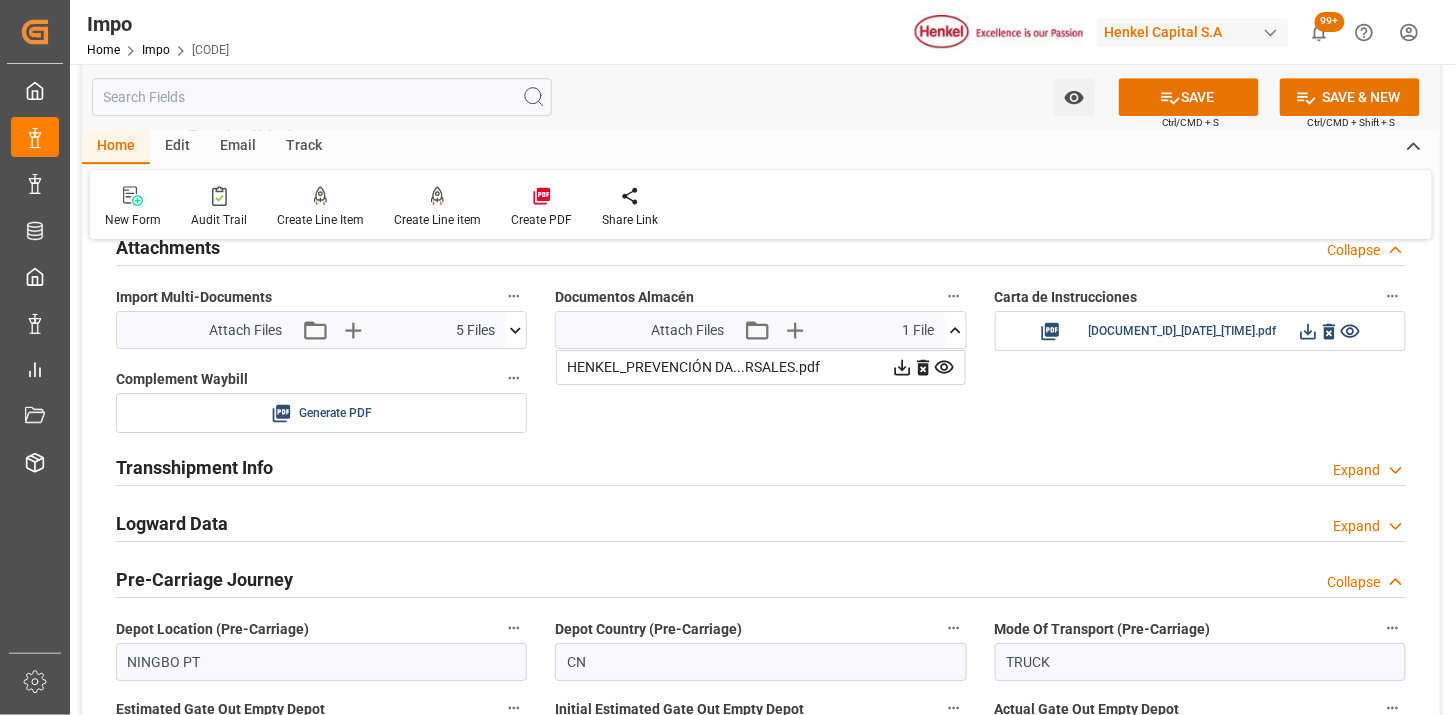 click 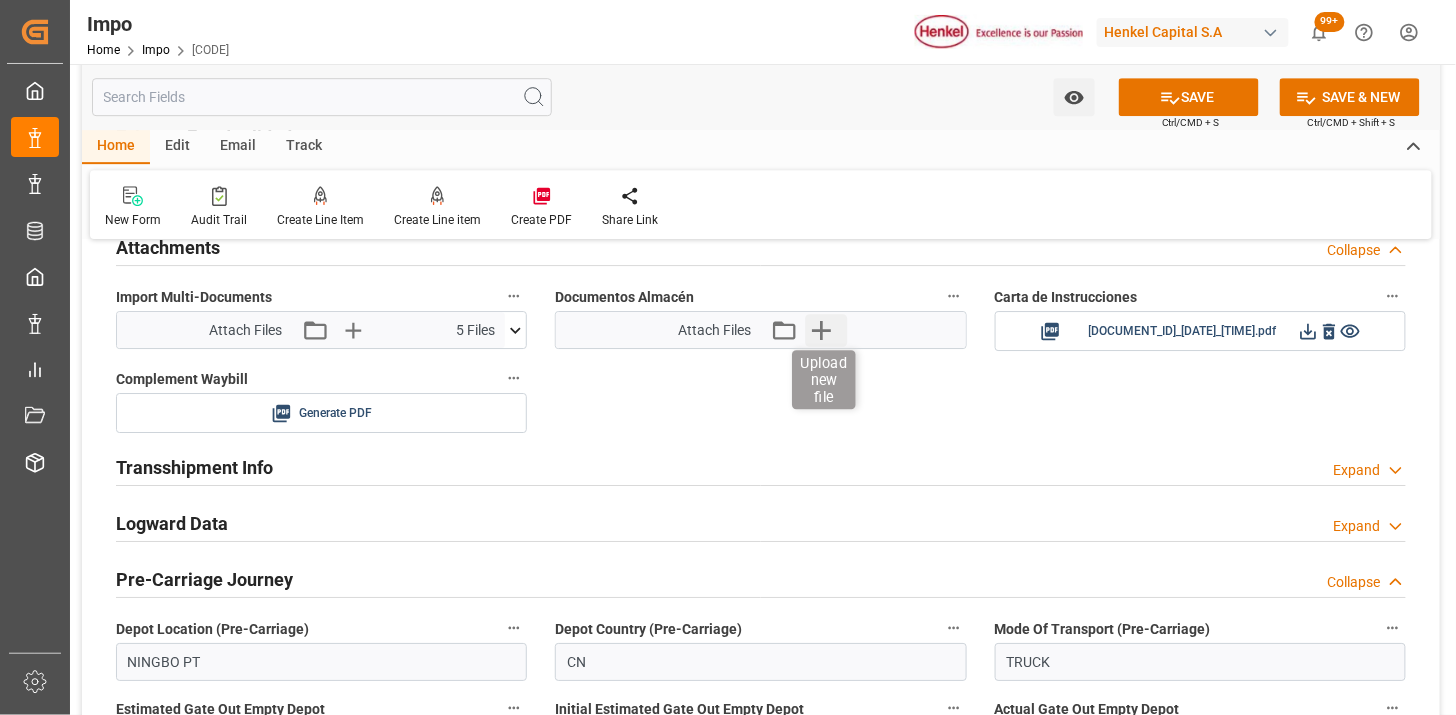 click 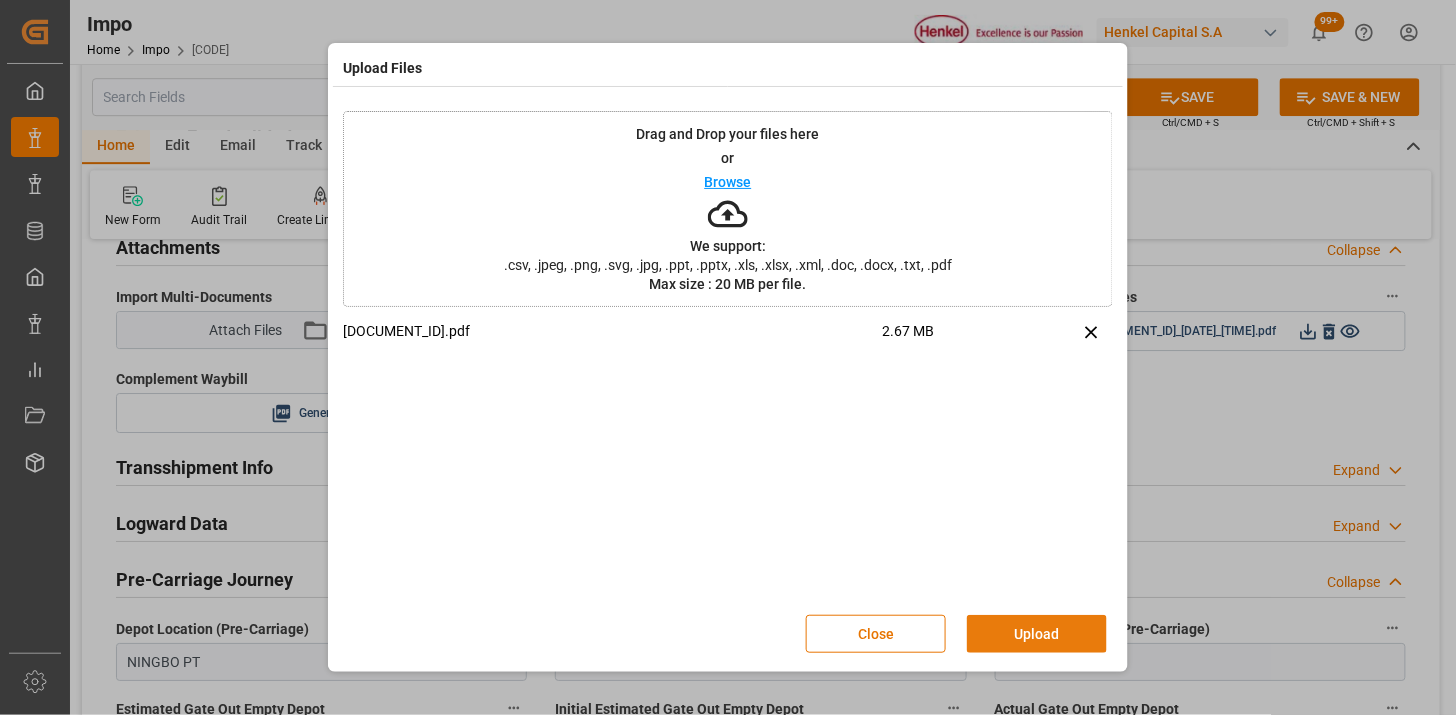 drag, startPoint x: 1022, startPoint y: 622, endPoint x: 880, endPoint y: 617, distance: 142.088 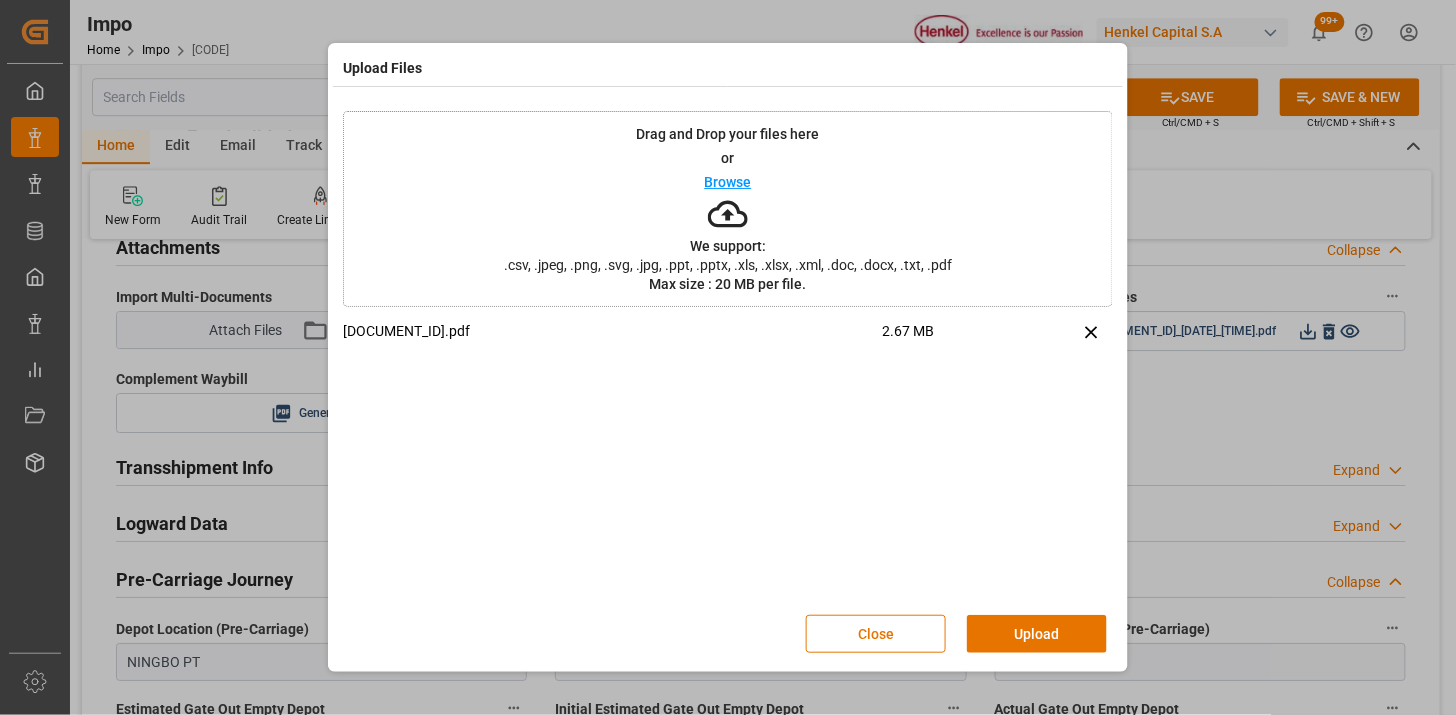 click on "Upload" at bounding box center (1037, 634) 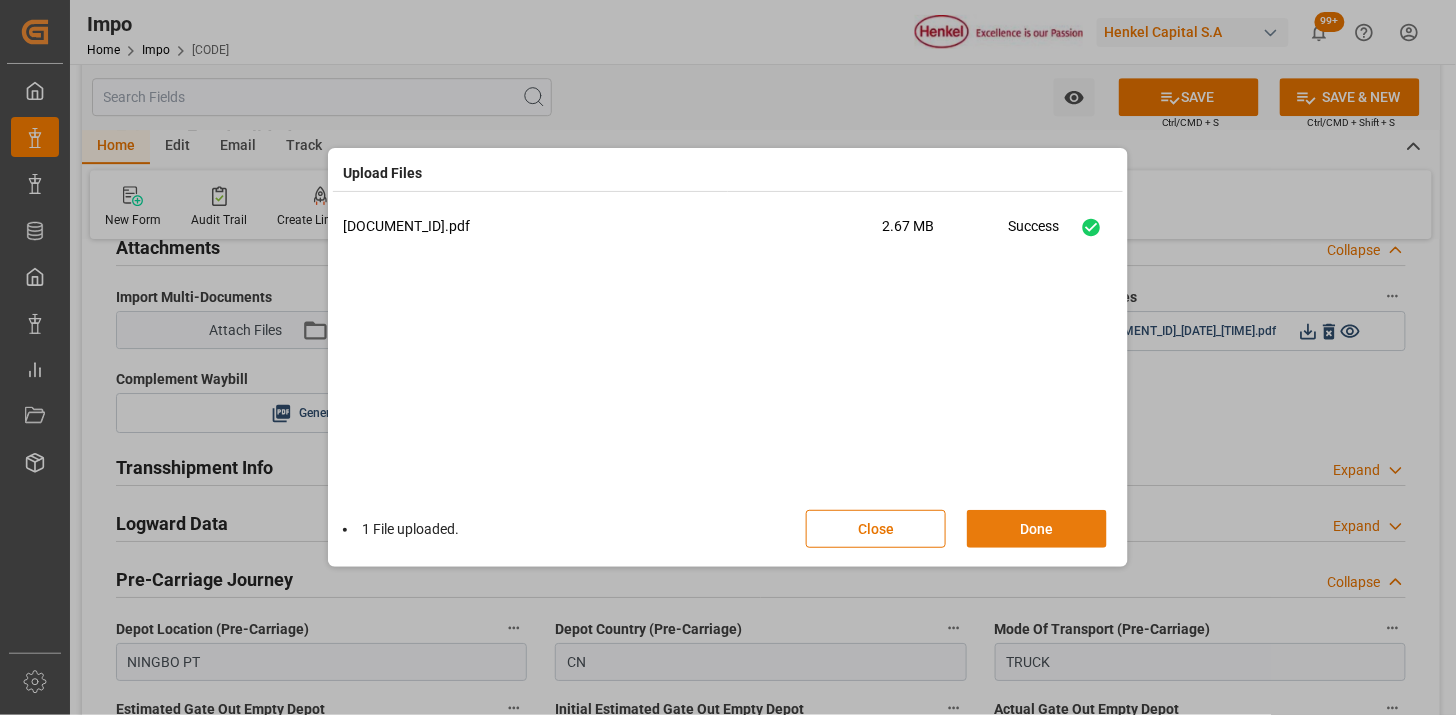 click on "Done" at bounding box center [1037, 529] 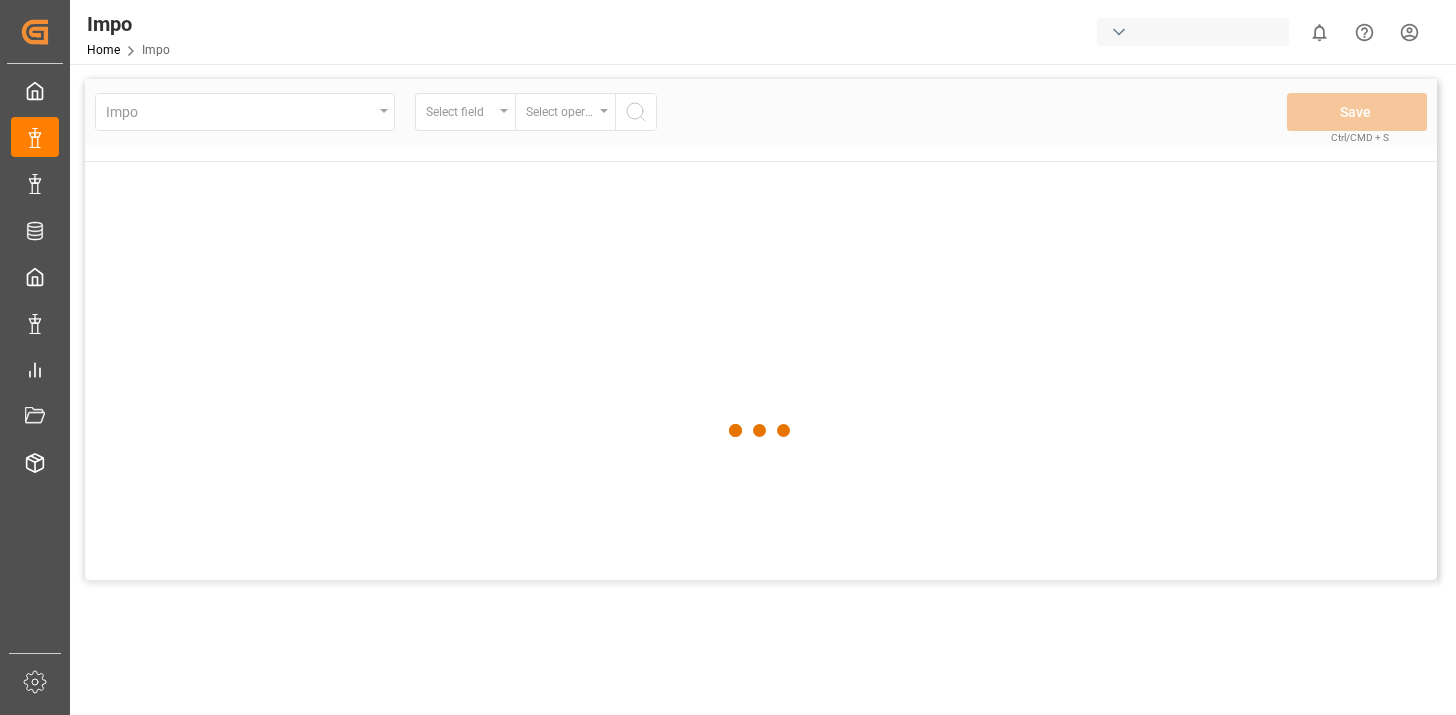 scroll, scrollTop: 0, scrollLeft: 0, axis: both 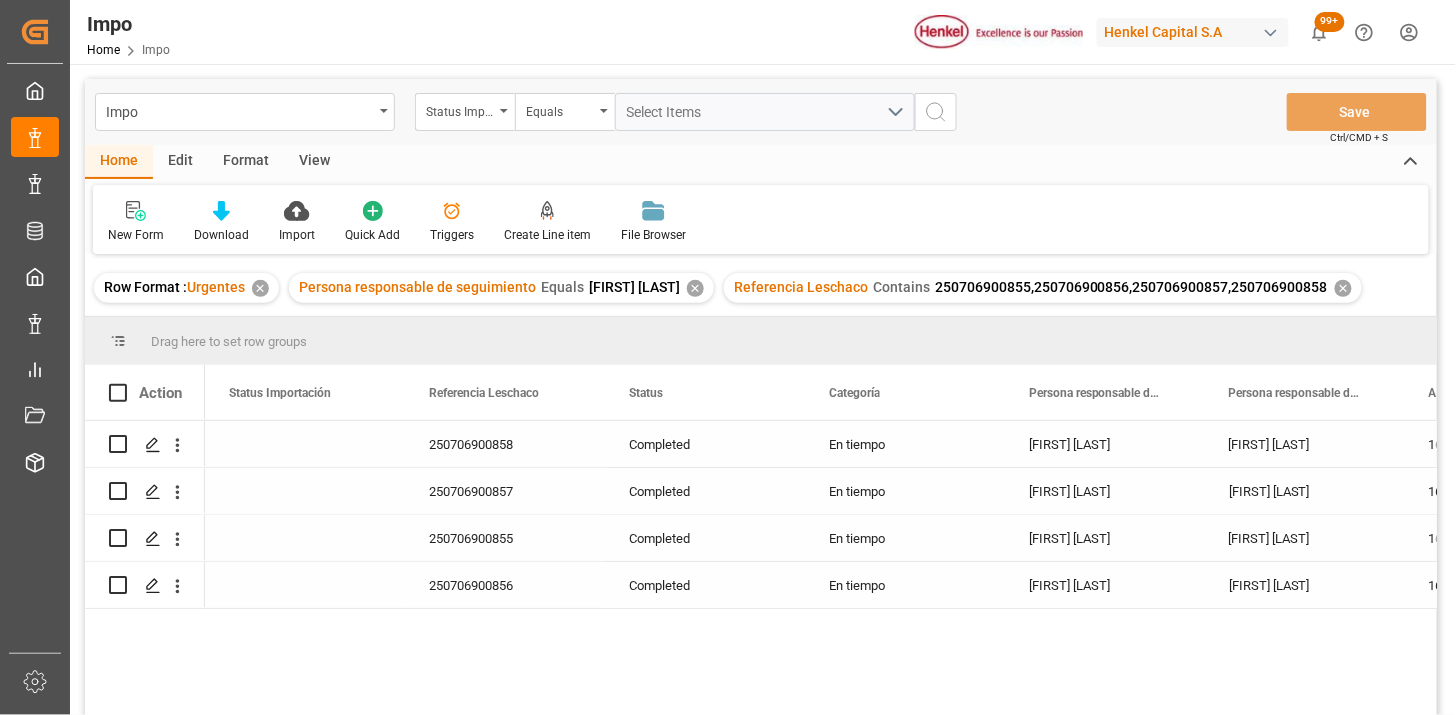 drag, startPoint x: 322, startPoint y: 163, endPoint x: 264, endPoint y: 191, distance: 64.40497 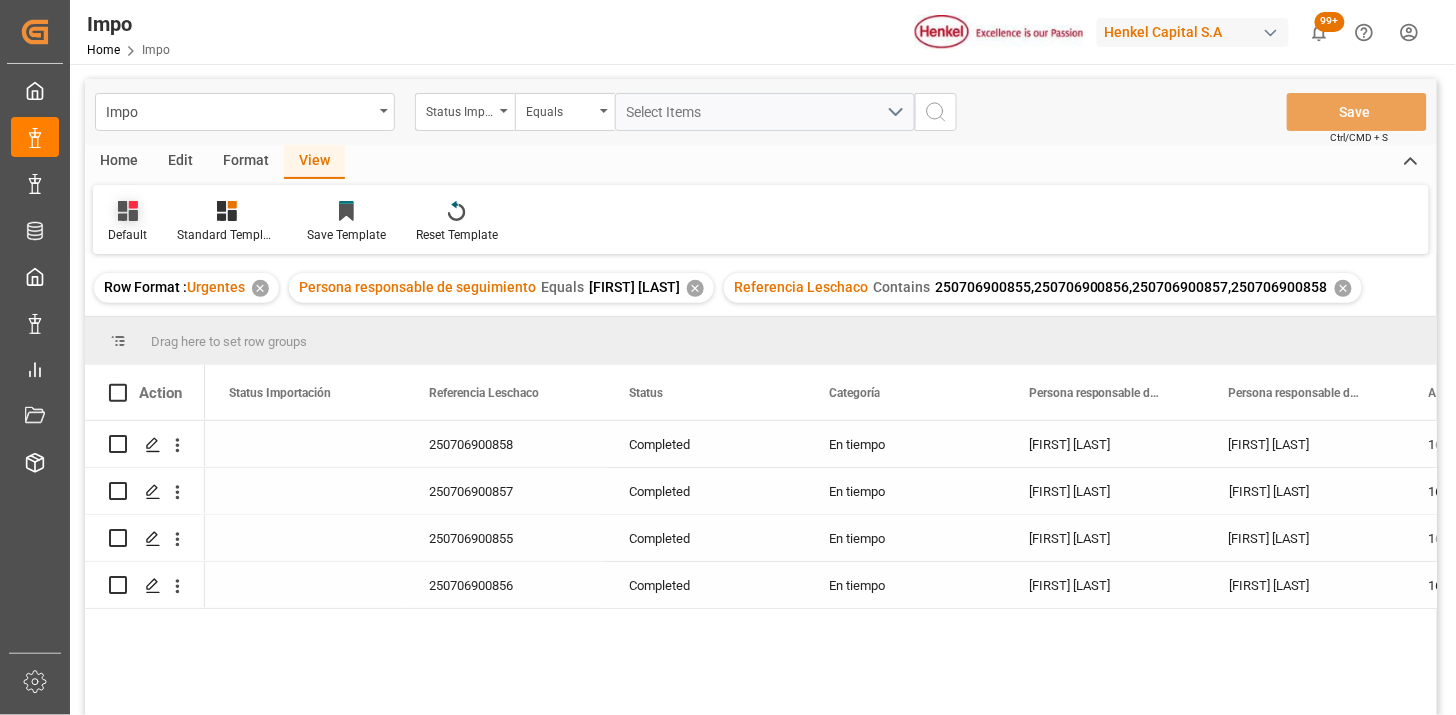 click 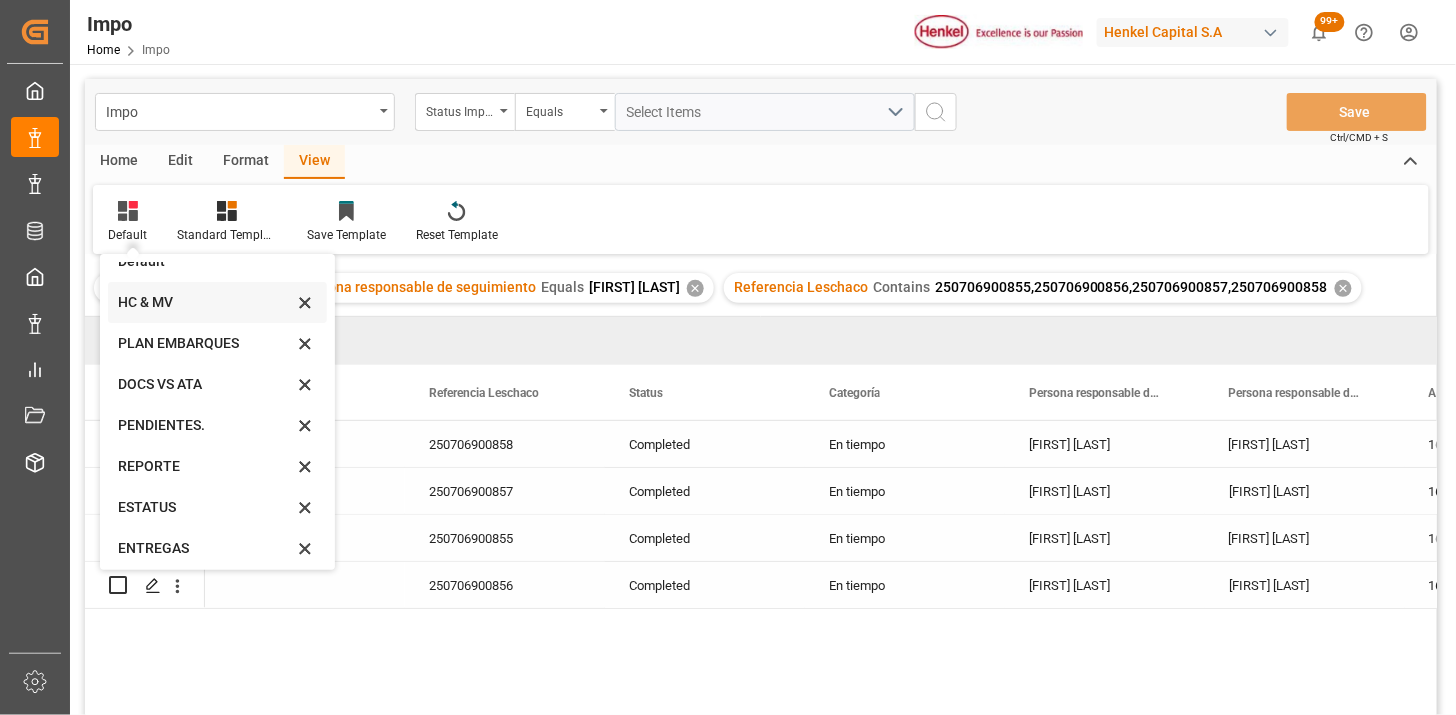 scroll, scrollTop: 27, scrollLeft: 0, axis: vertical 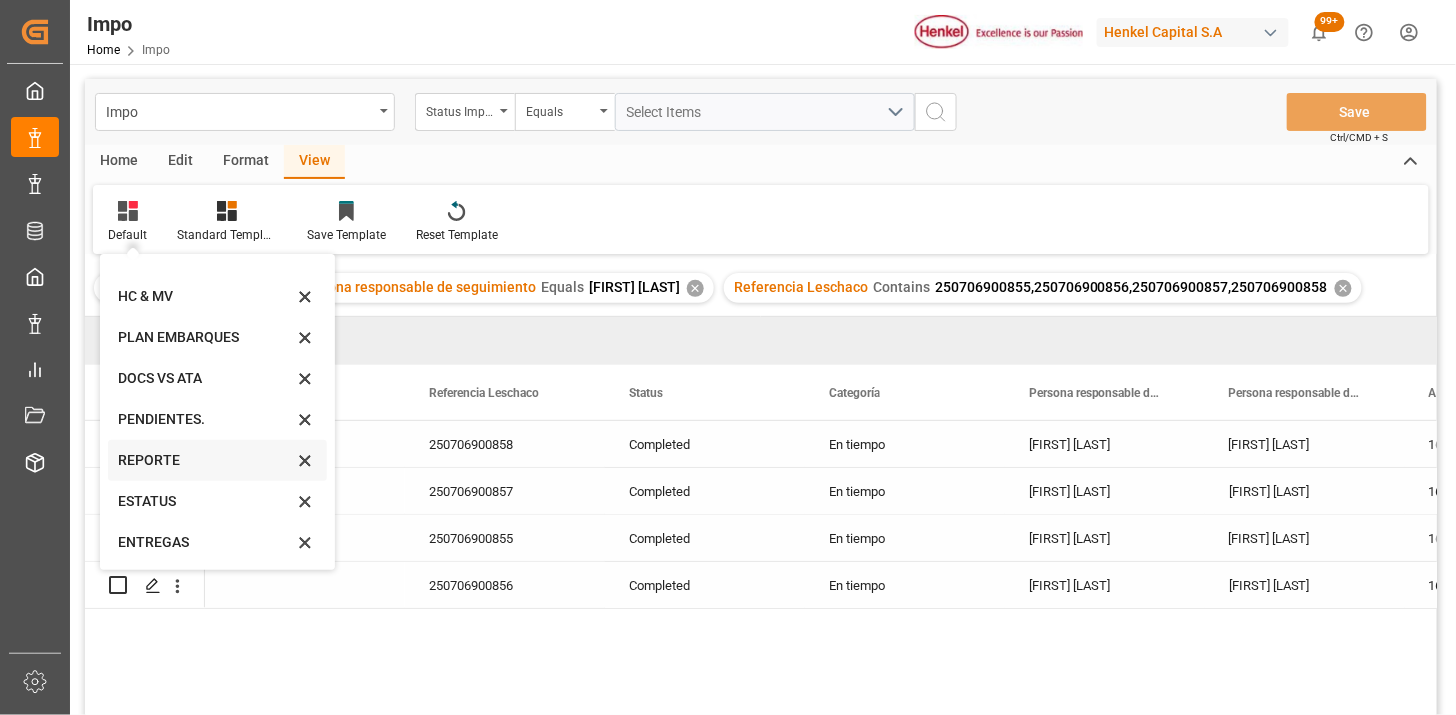 click on "REPORTE" at bounding box center [205, 460] 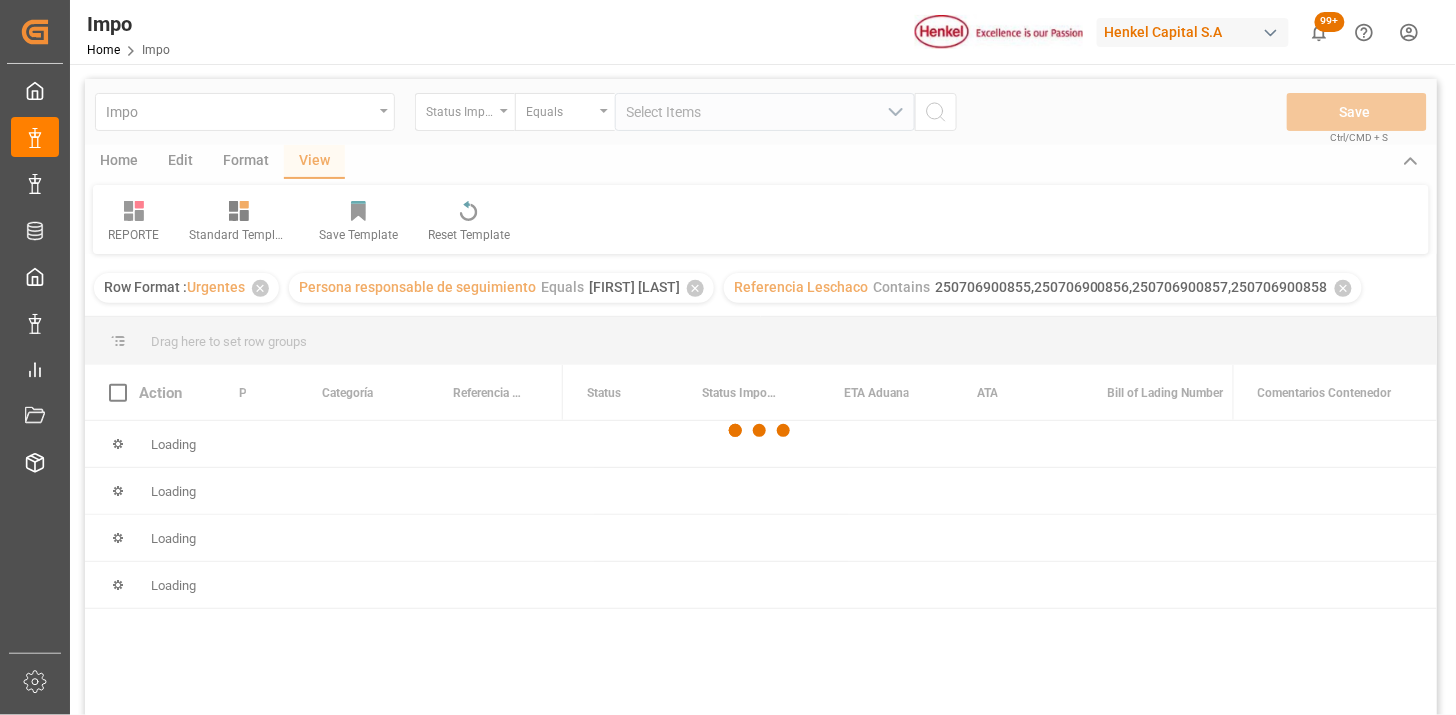 scroll, scrollTop: 111, scrollLeft: 0, axis: vertical 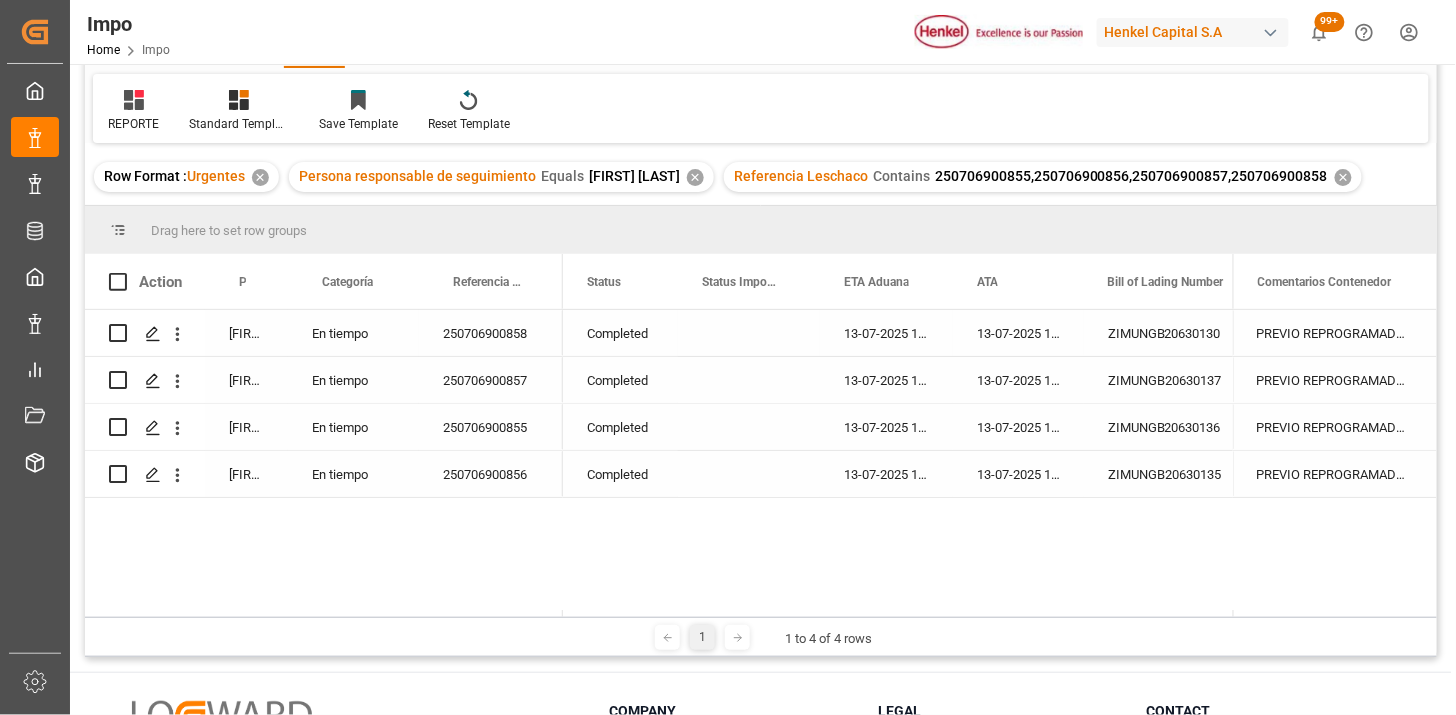 click on "13-07-2025 14:00:00" at bounding box center (886, 333) 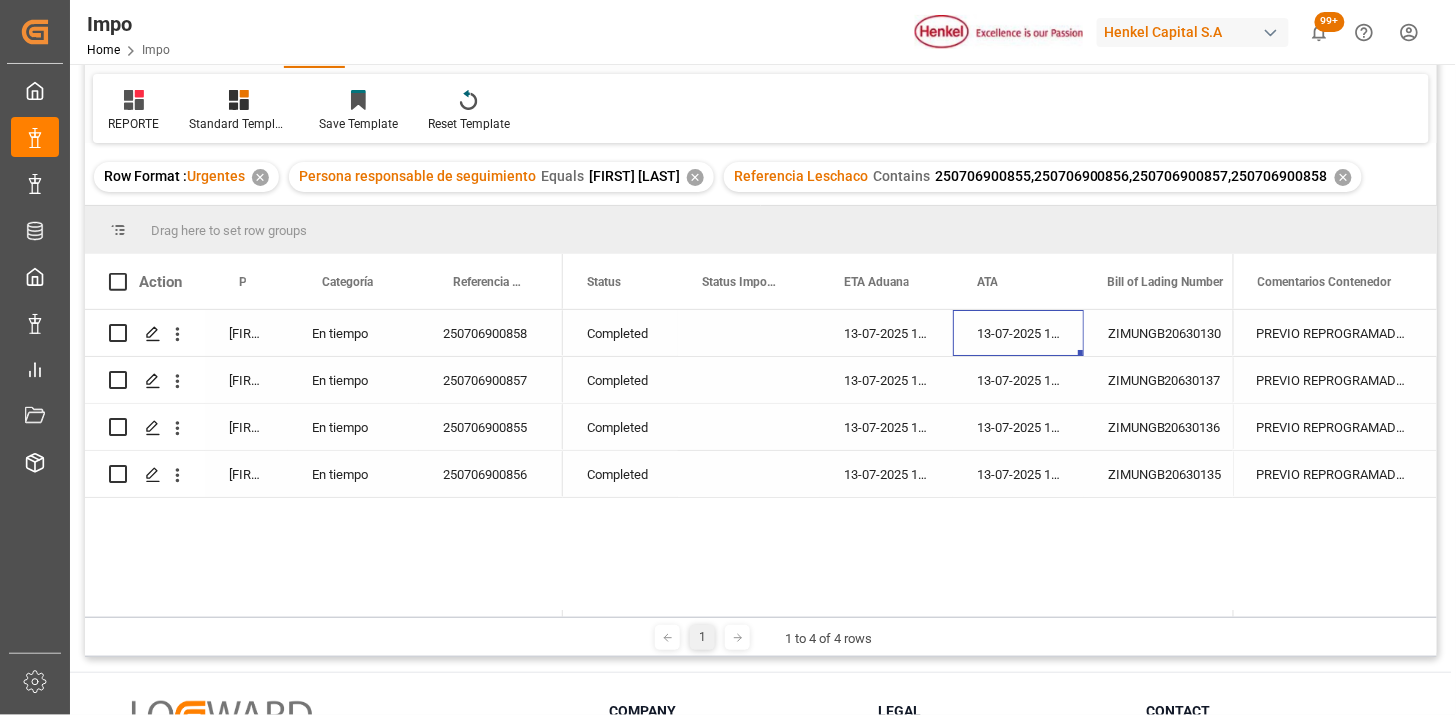 scroll, scrollTop: 0, scrollLeft: 56, axis: horizontal 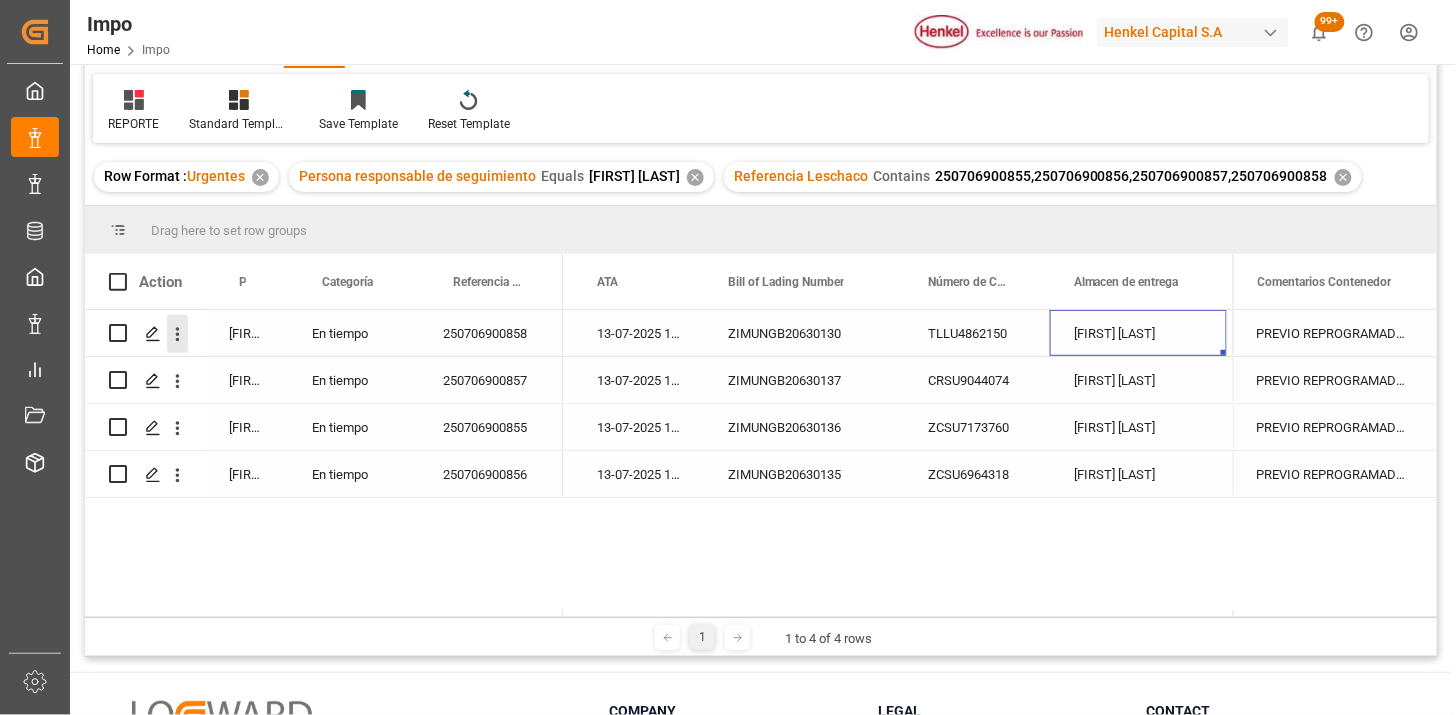 click 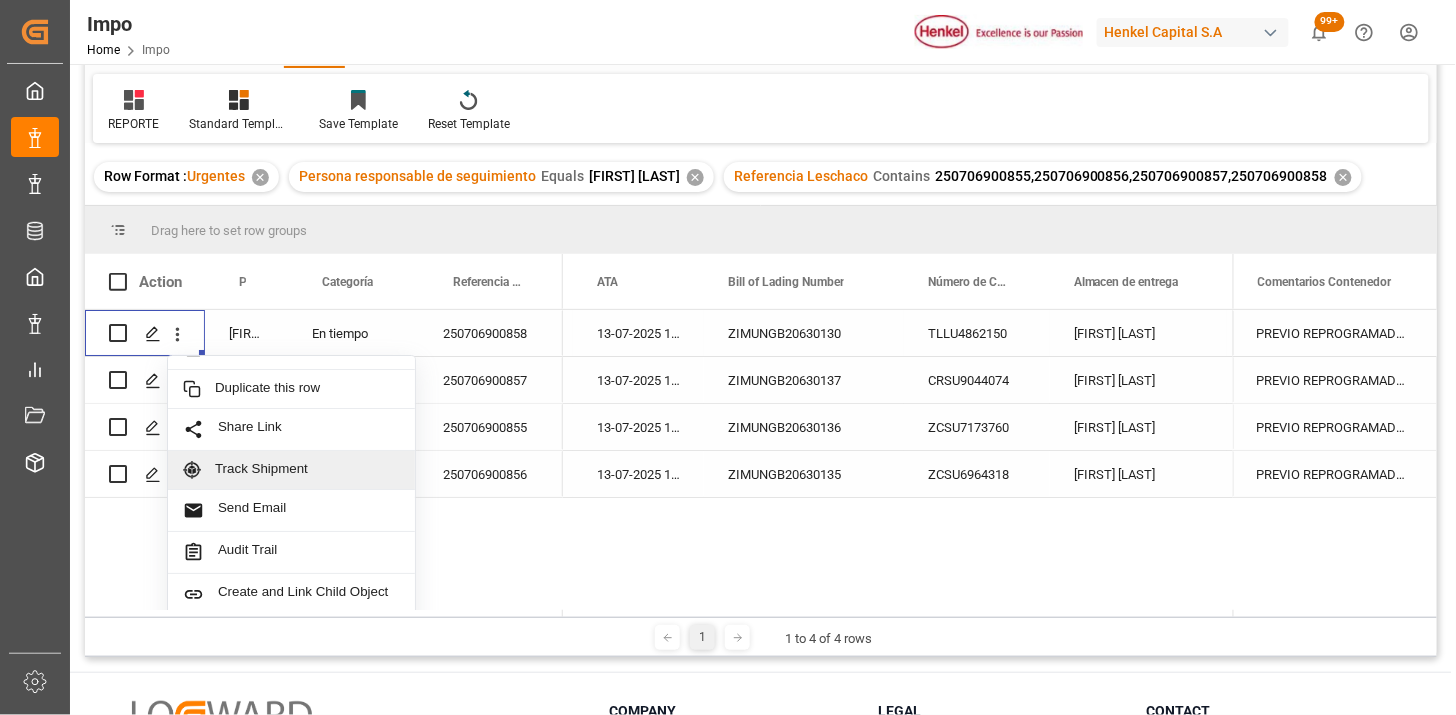 scroll, scrollTop: 43, scrollLeft: 0, axis: vertical 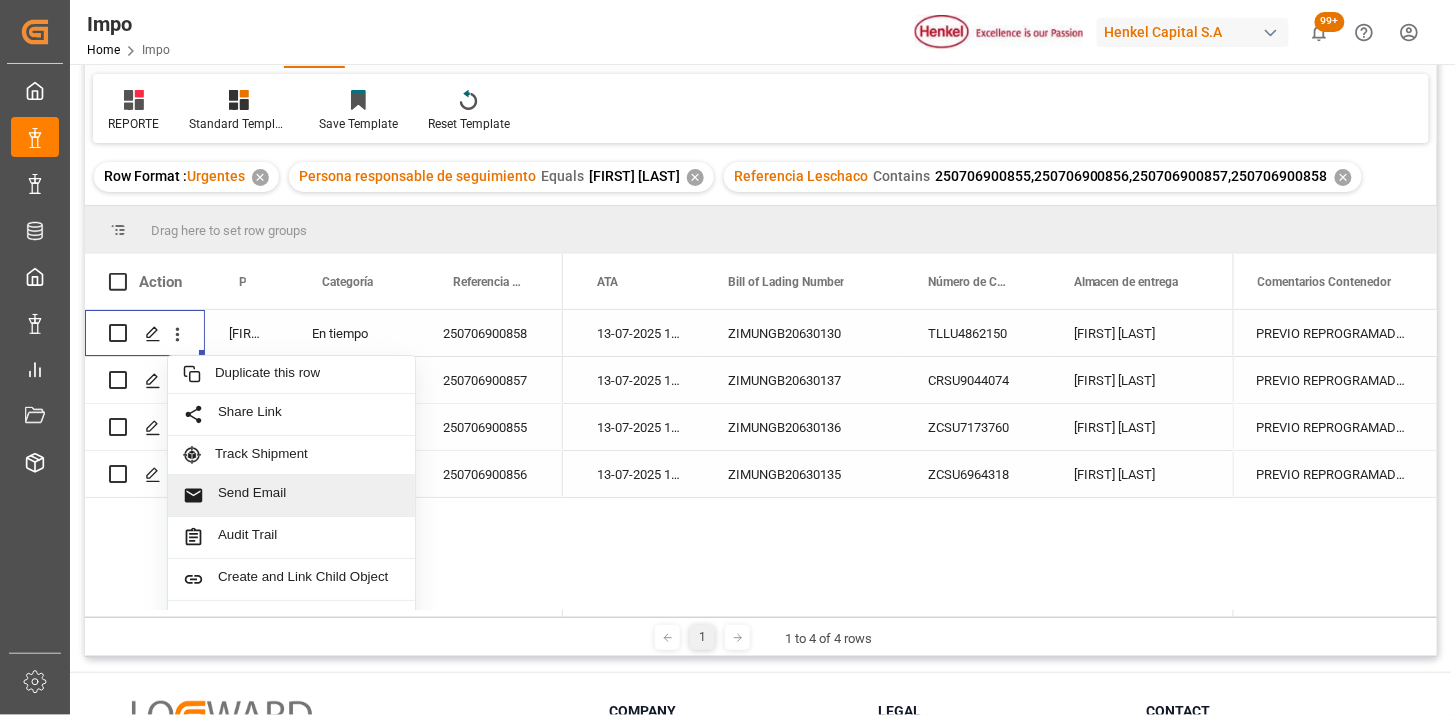 click on "Send Email" at bounding box center (291, 496) 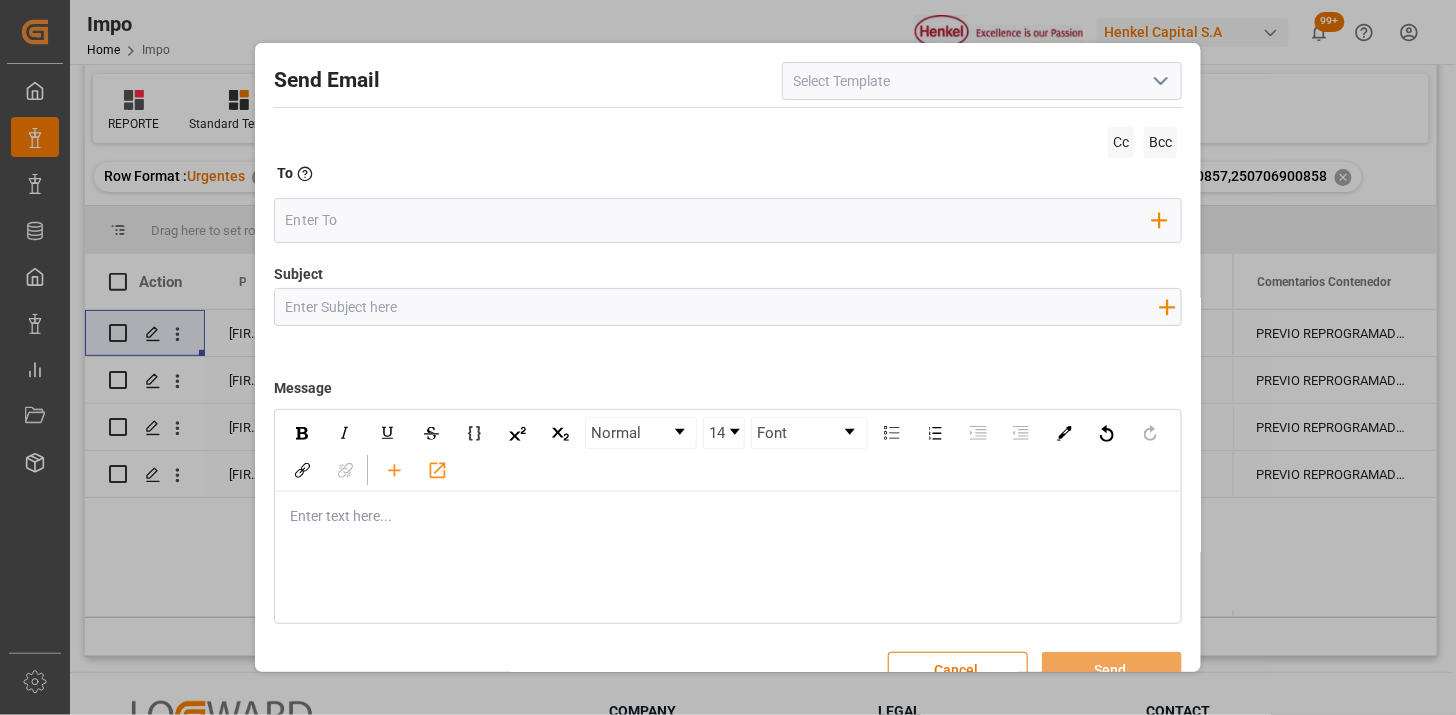 click 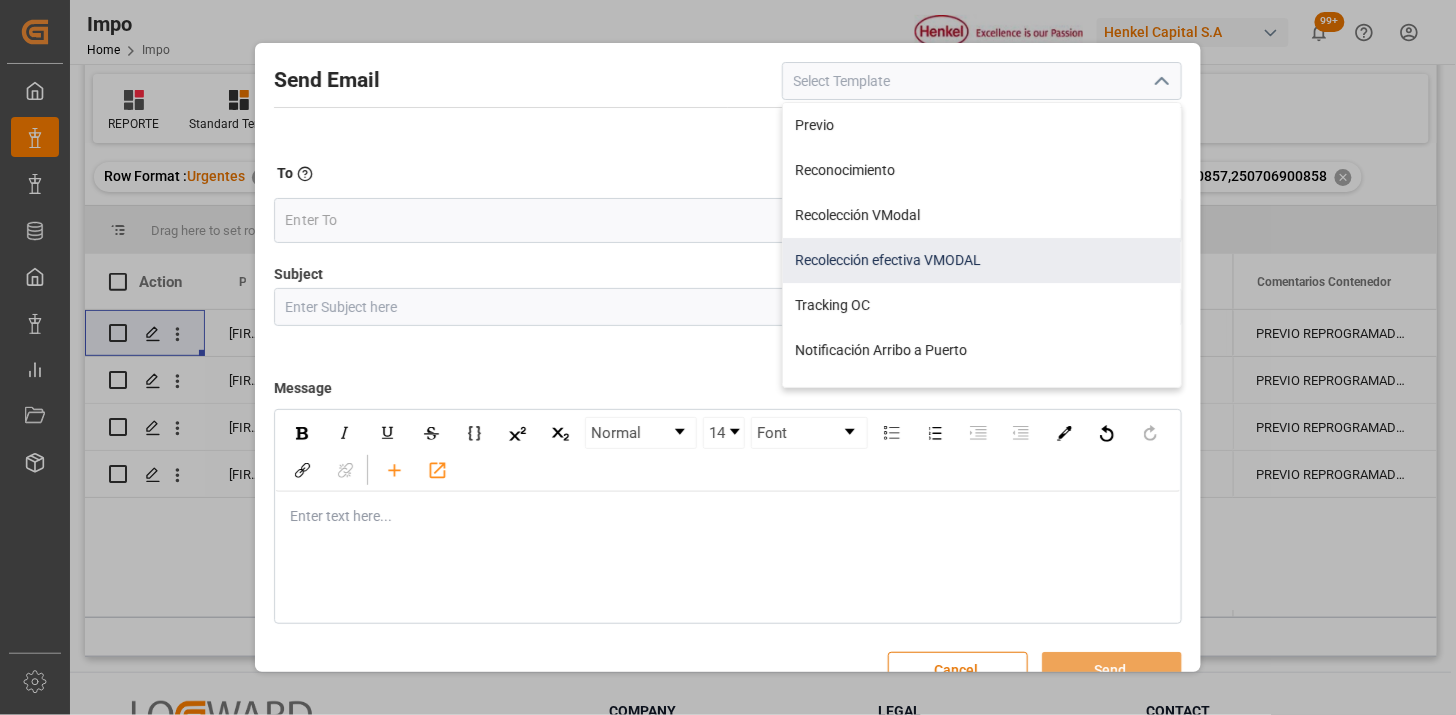 click on "Recolección efectiva VMODAL" at bounding box center (982, 260) 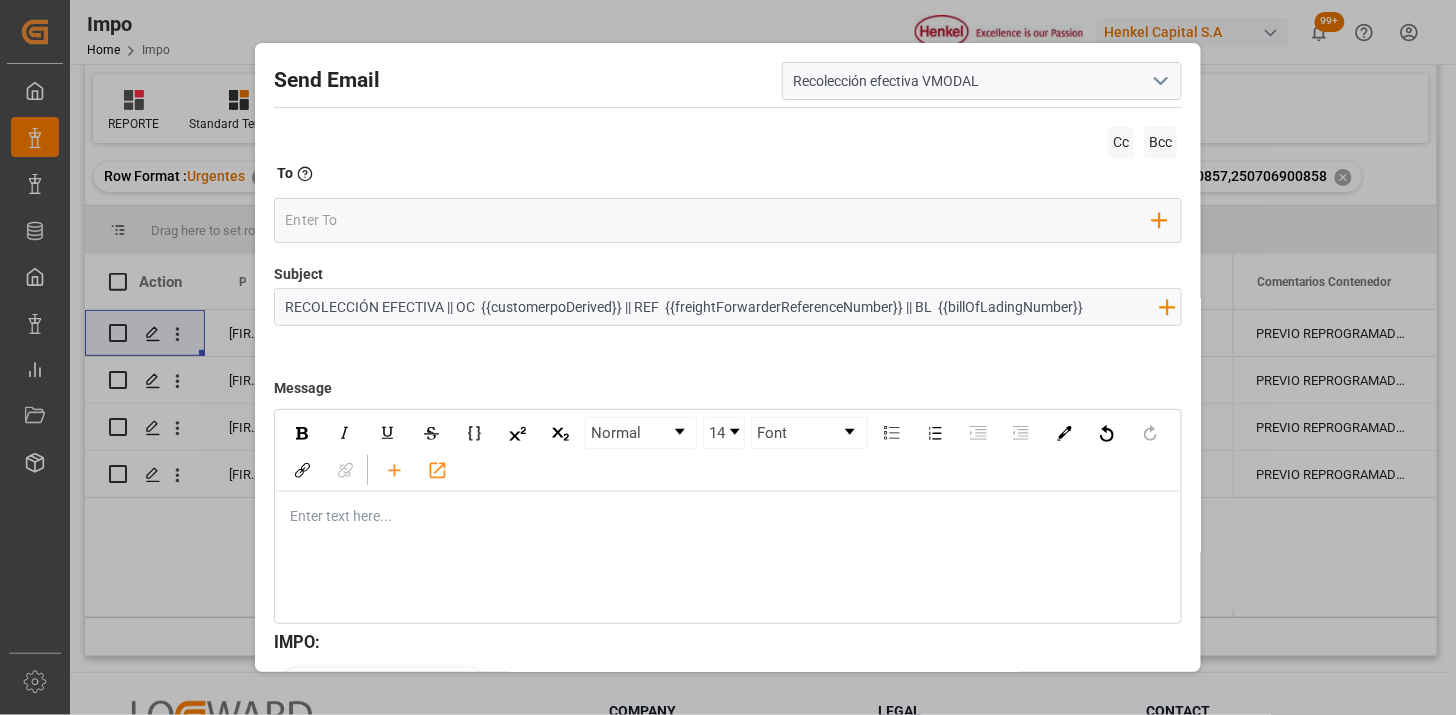 type on "Recolección efectiva VMODAL" 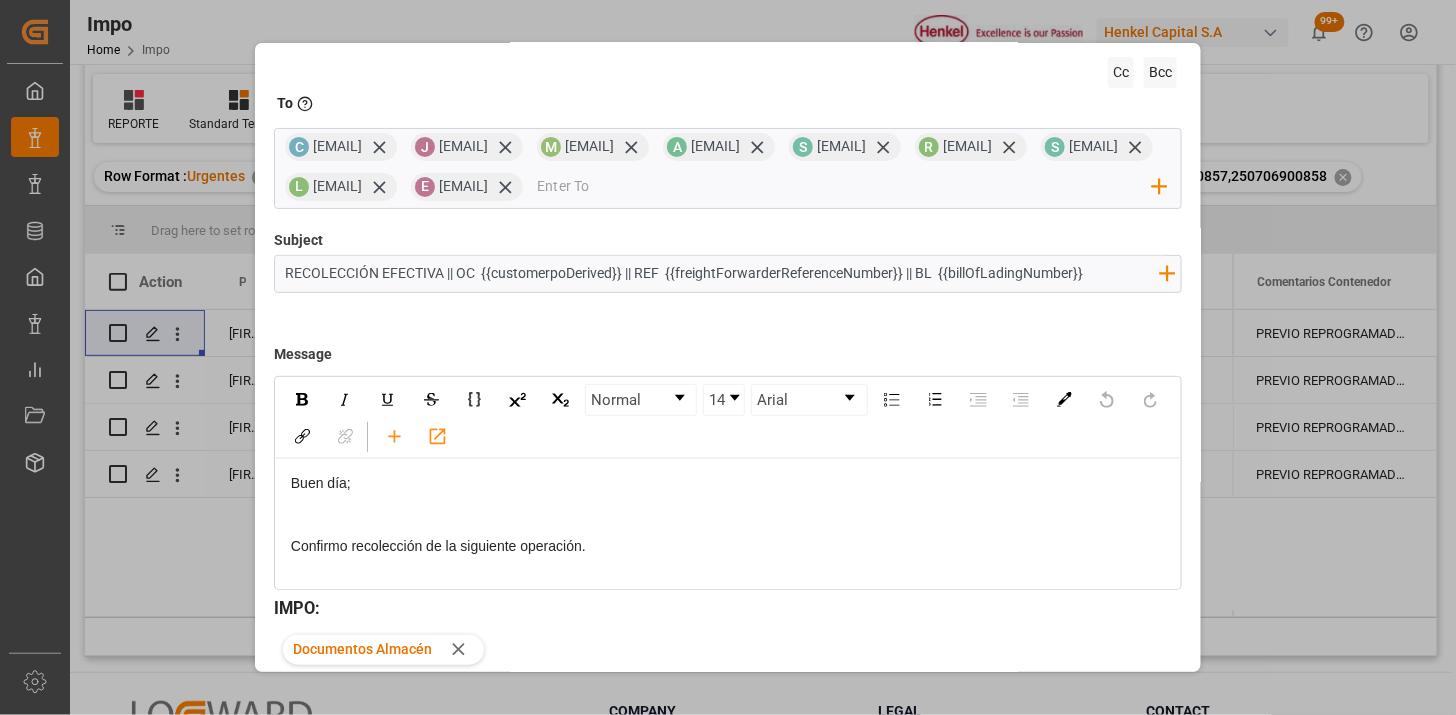 scroll, scrollTop: 190, scrollLeft: 0, axis: vertical 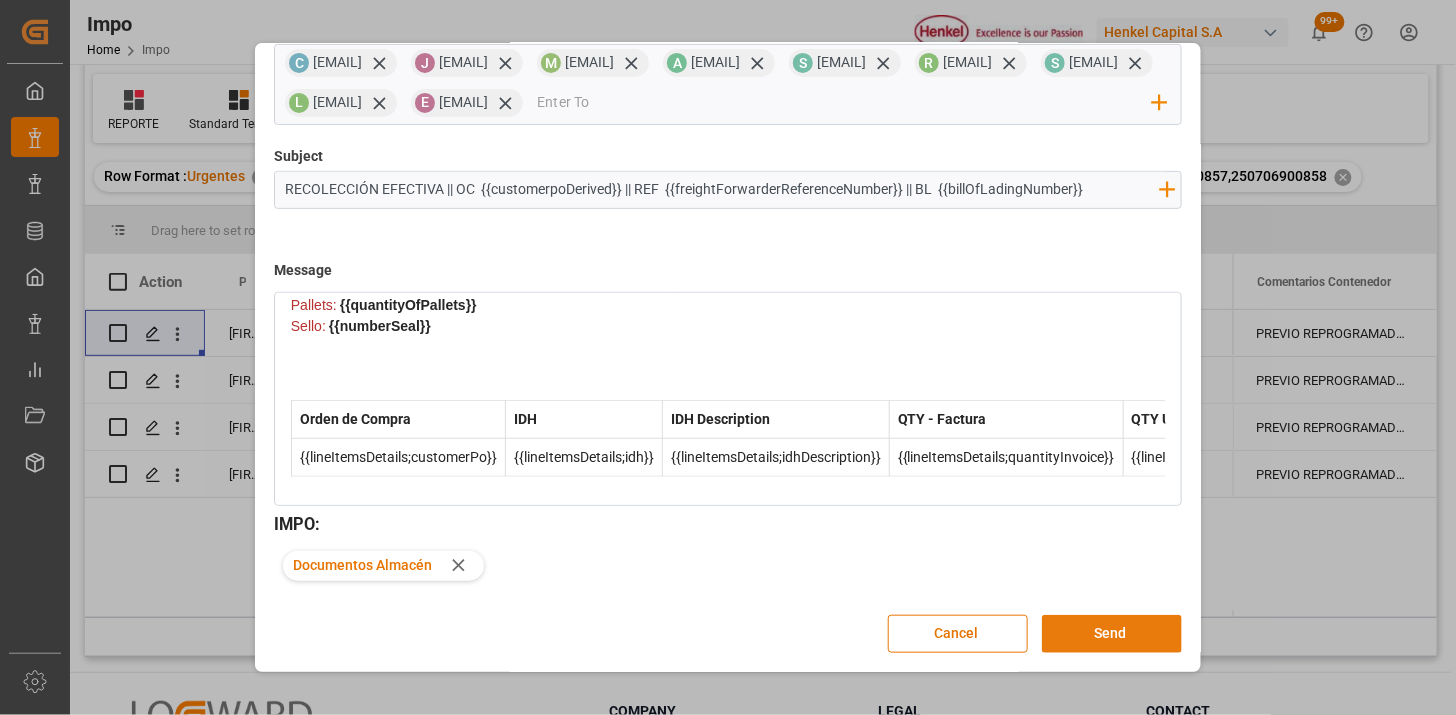 click on "Send" at bounding box center (1112, 634) 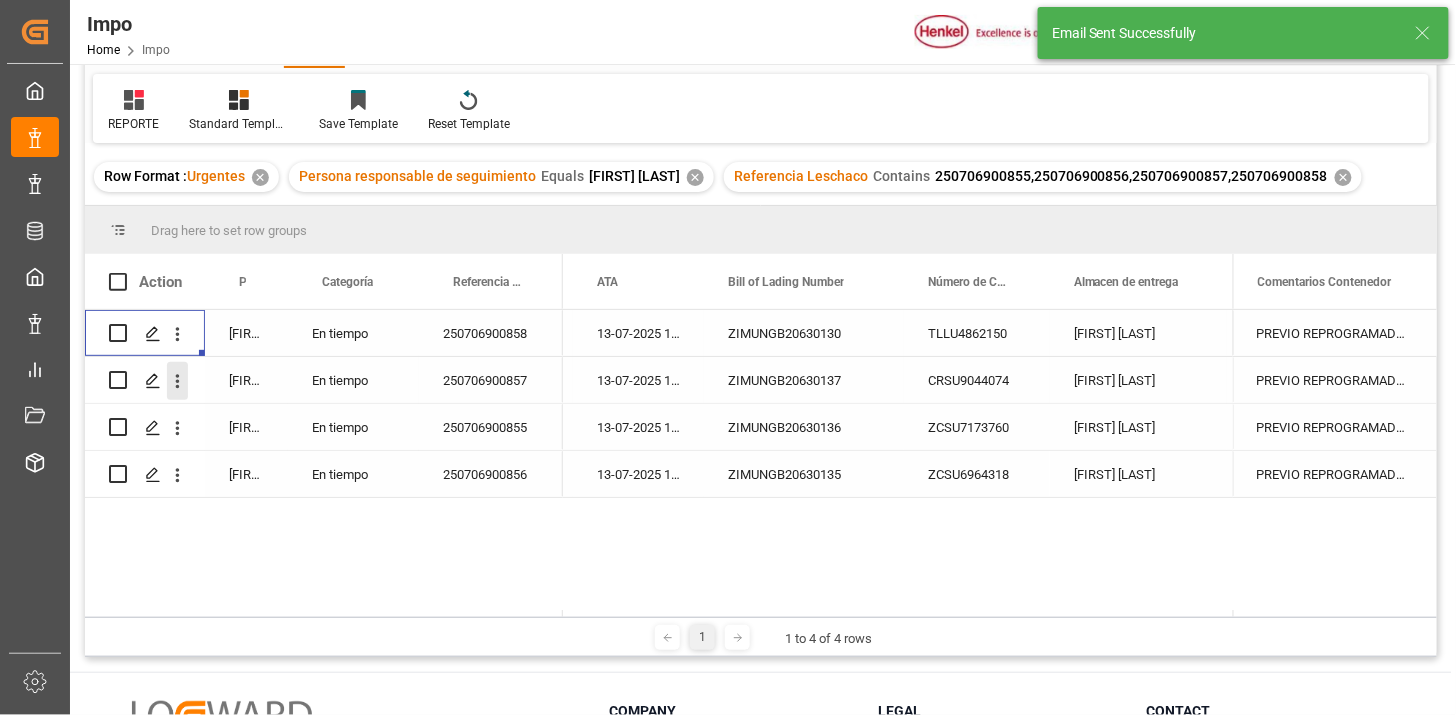 click 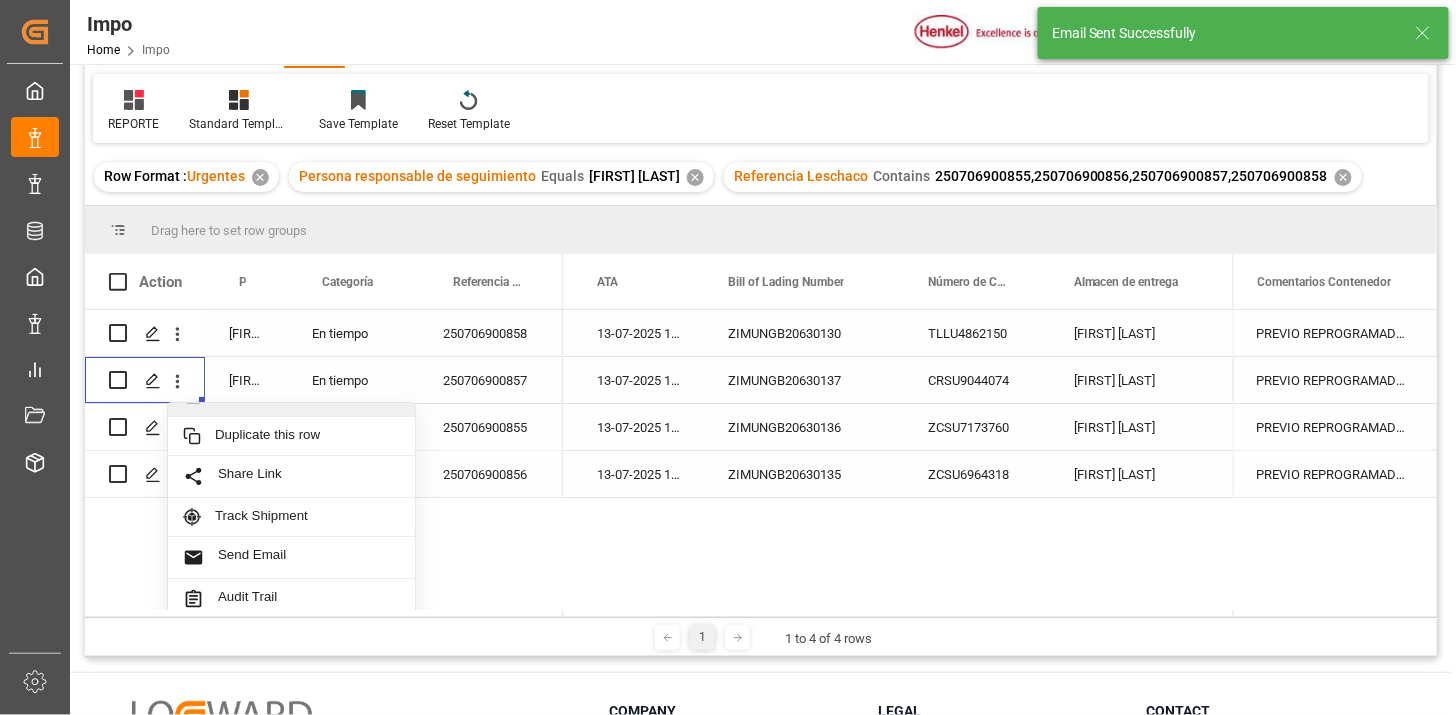 scroll, scrollTop: 43, scrollLeft: 0, axis: vertical 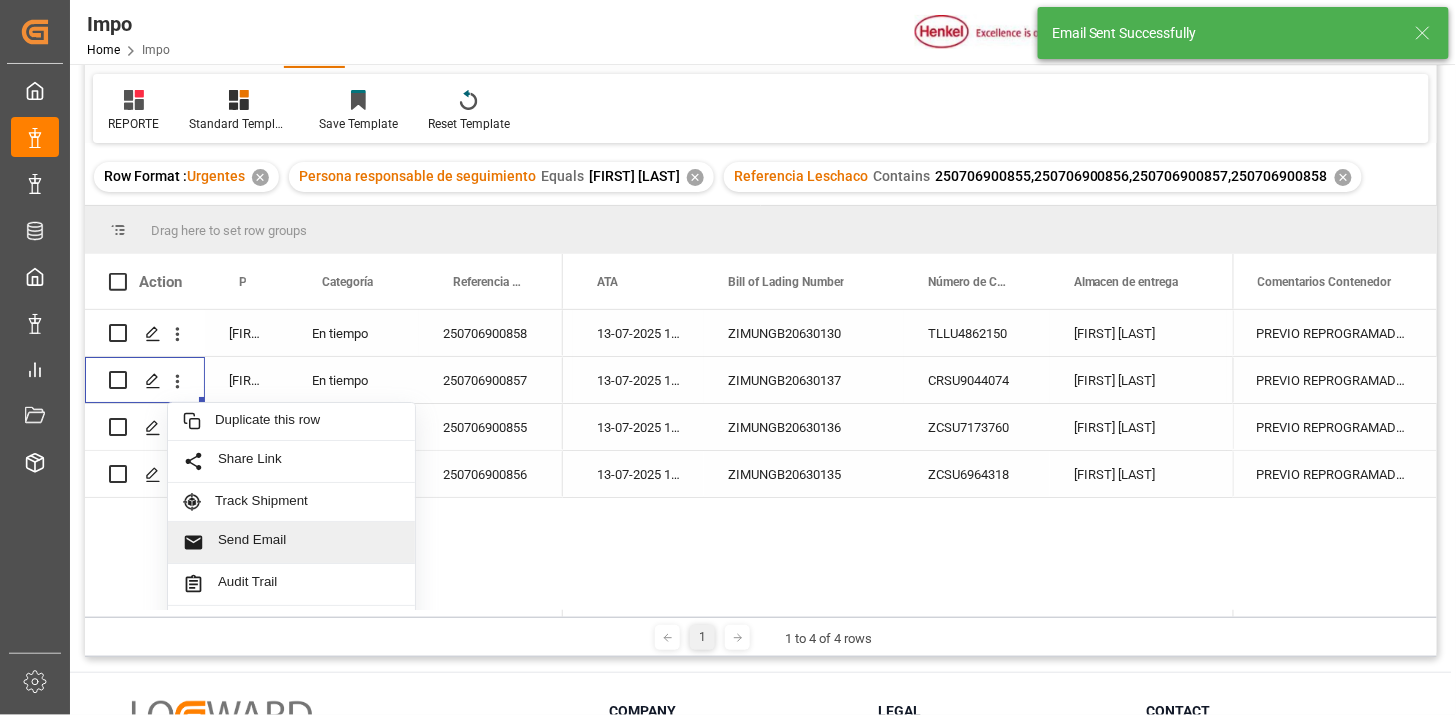 click on "Send Email" at bounding box center [309, 542] 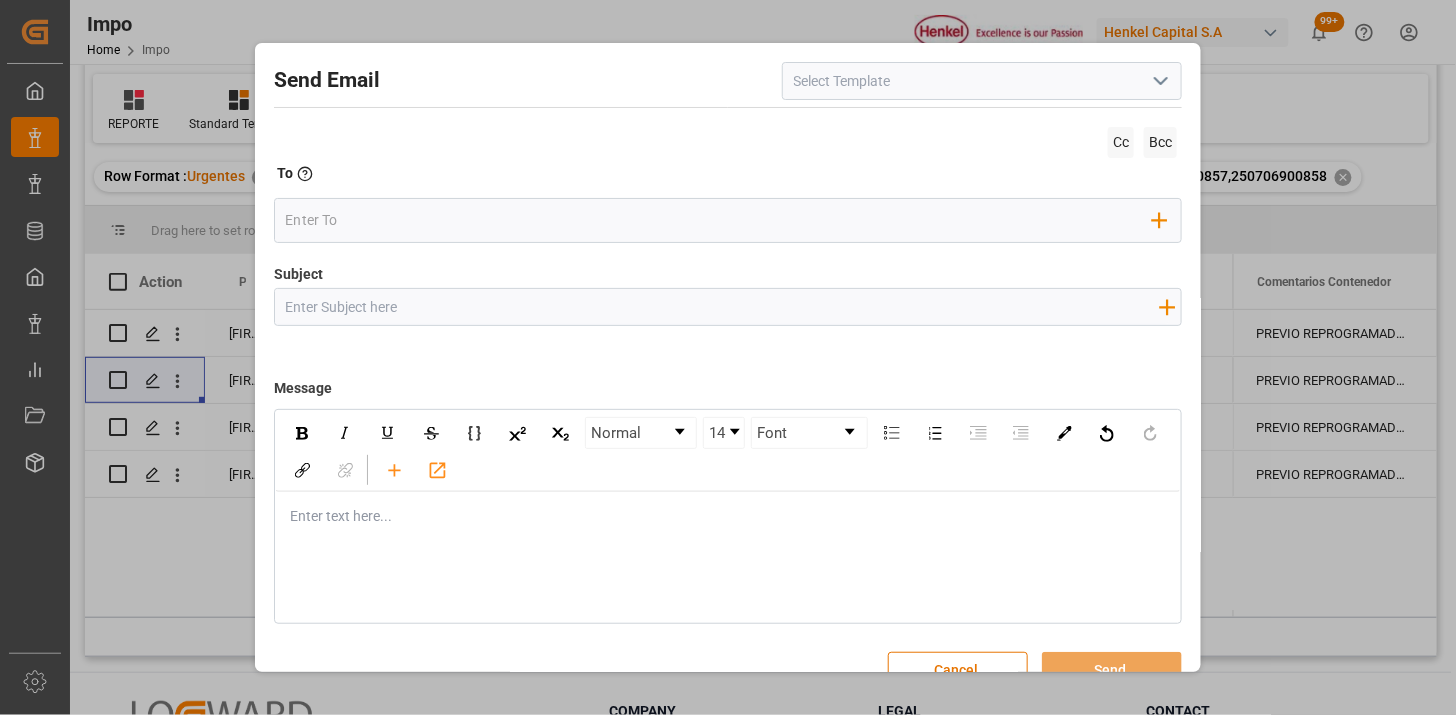 click 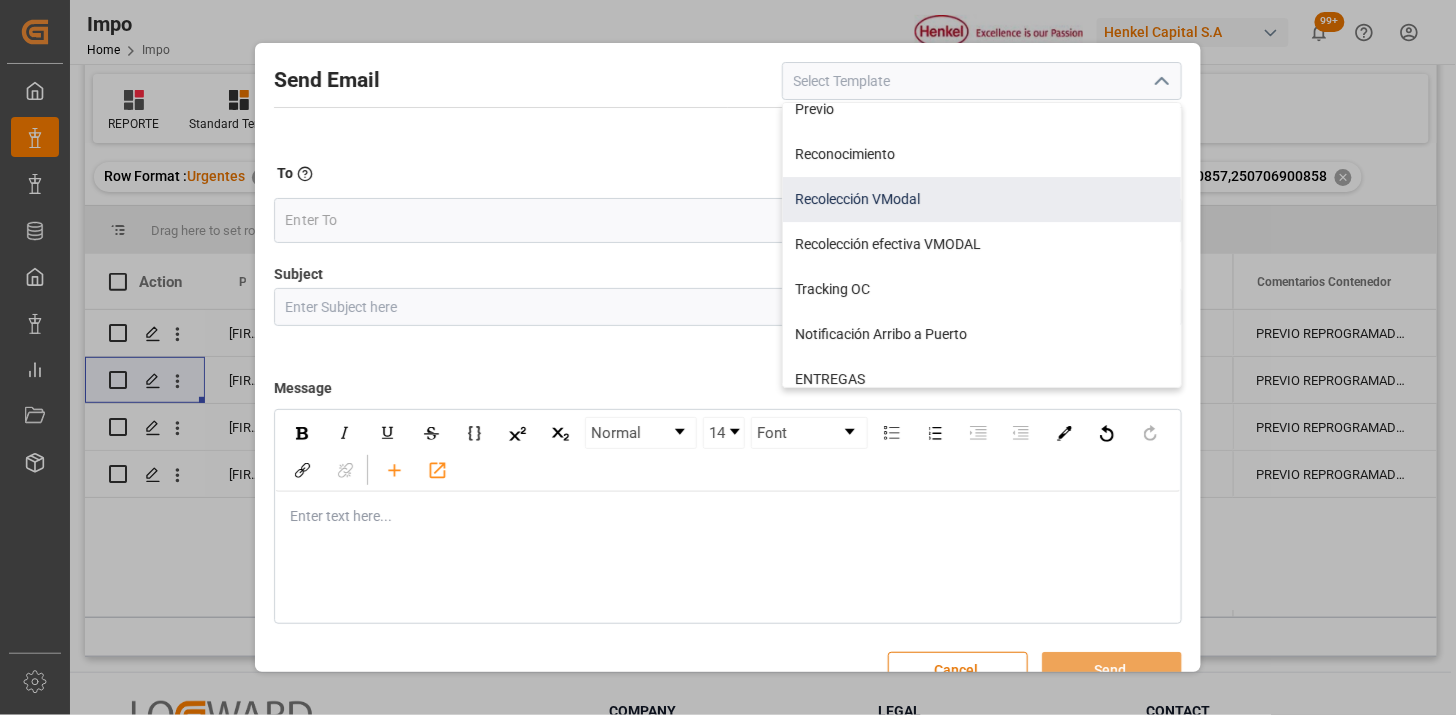 scroll, scrollTop: 0, scrollLeft: 0, axis: both 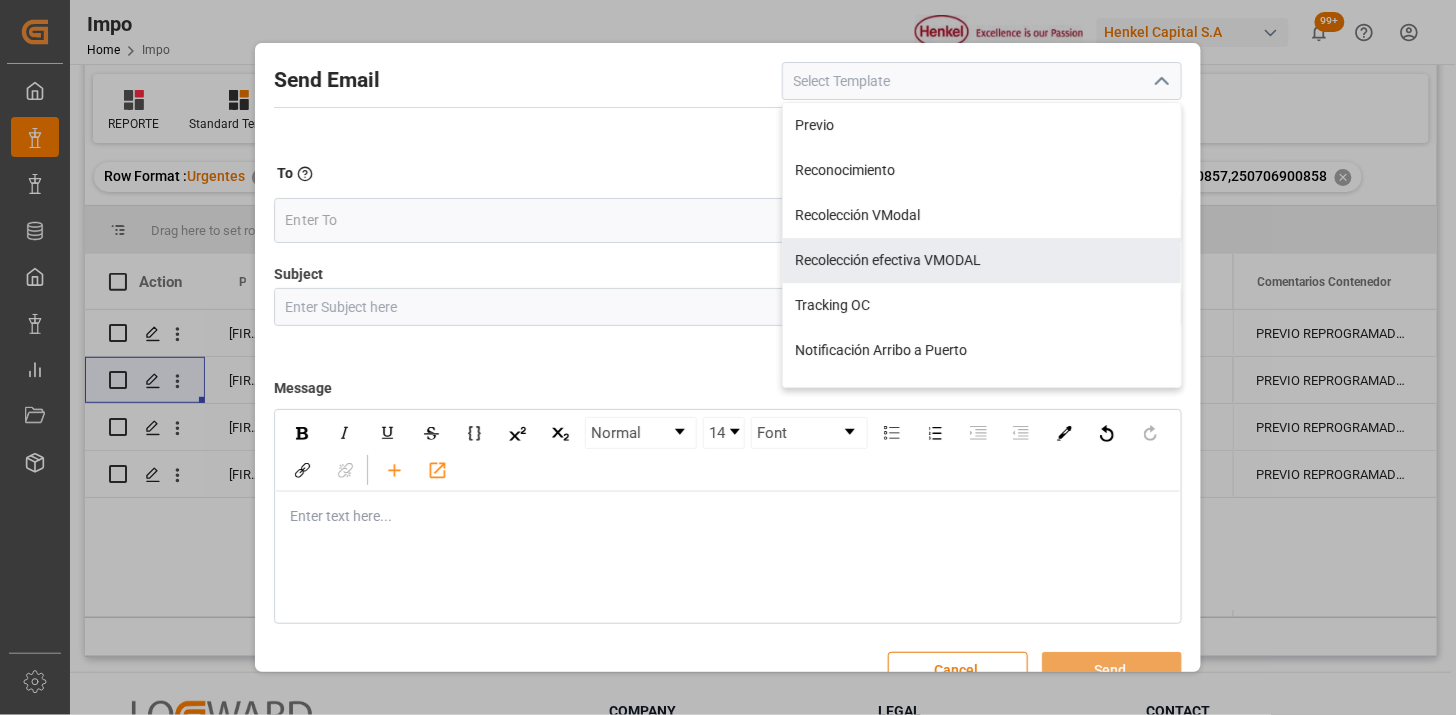click on "Recolección efectiva VMODAL" at bounding box center (982, 260) 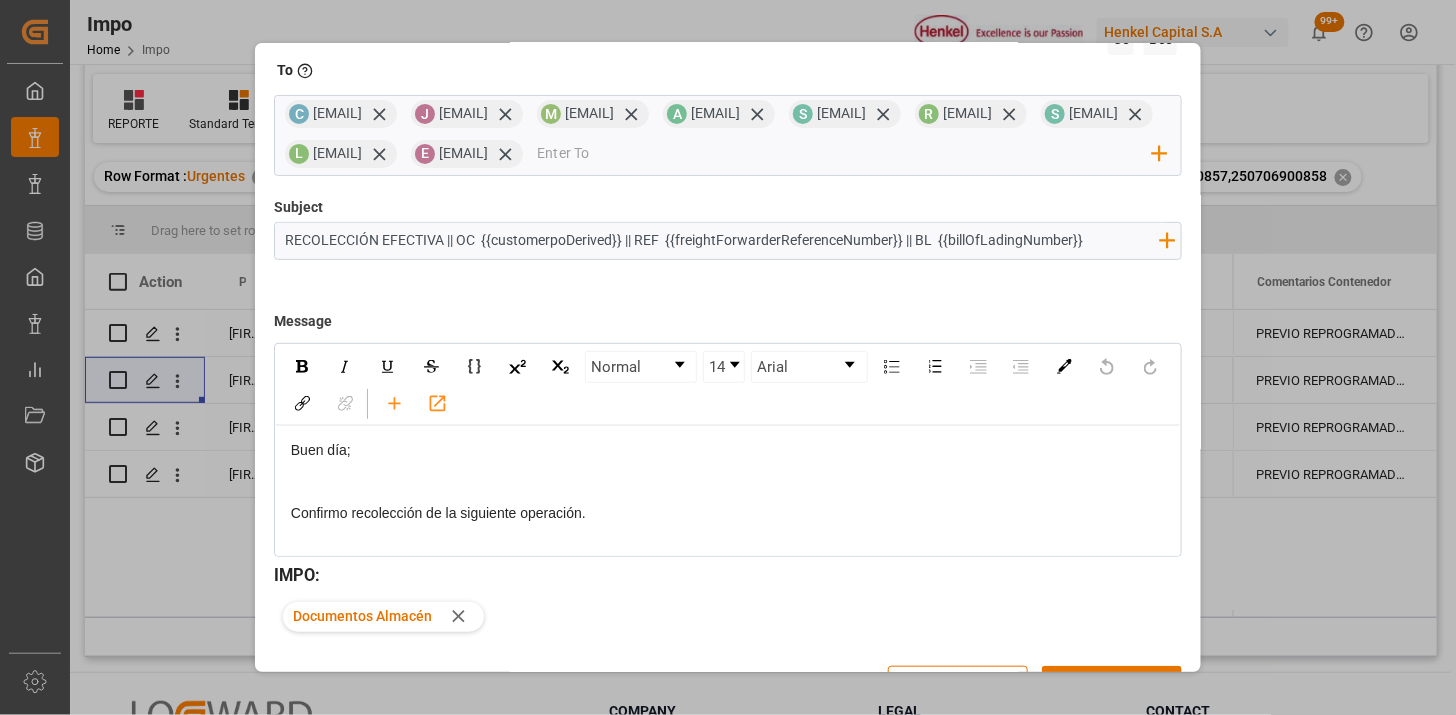 scroll, scrollTop: 190, scrollLeft: 0, axis: vertical 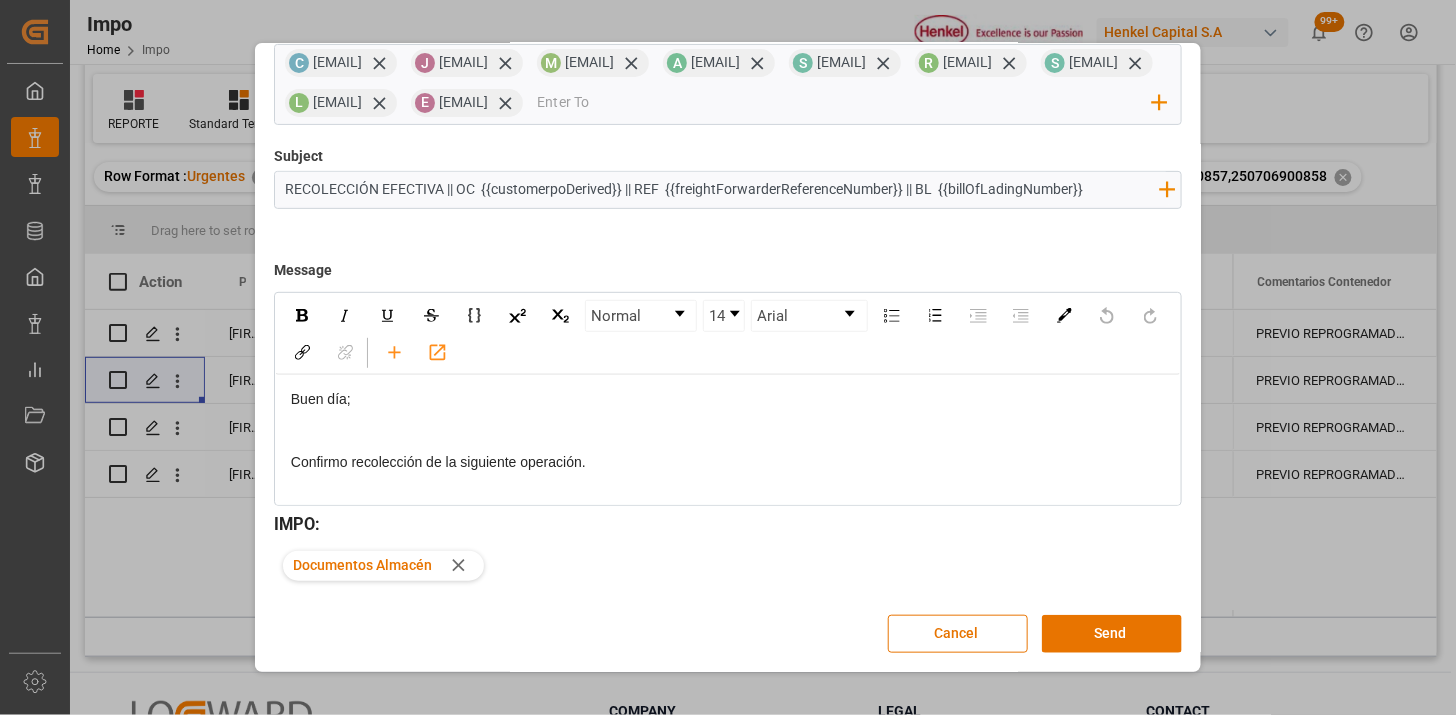 click on "Send" at bounding box center [1112, 634] 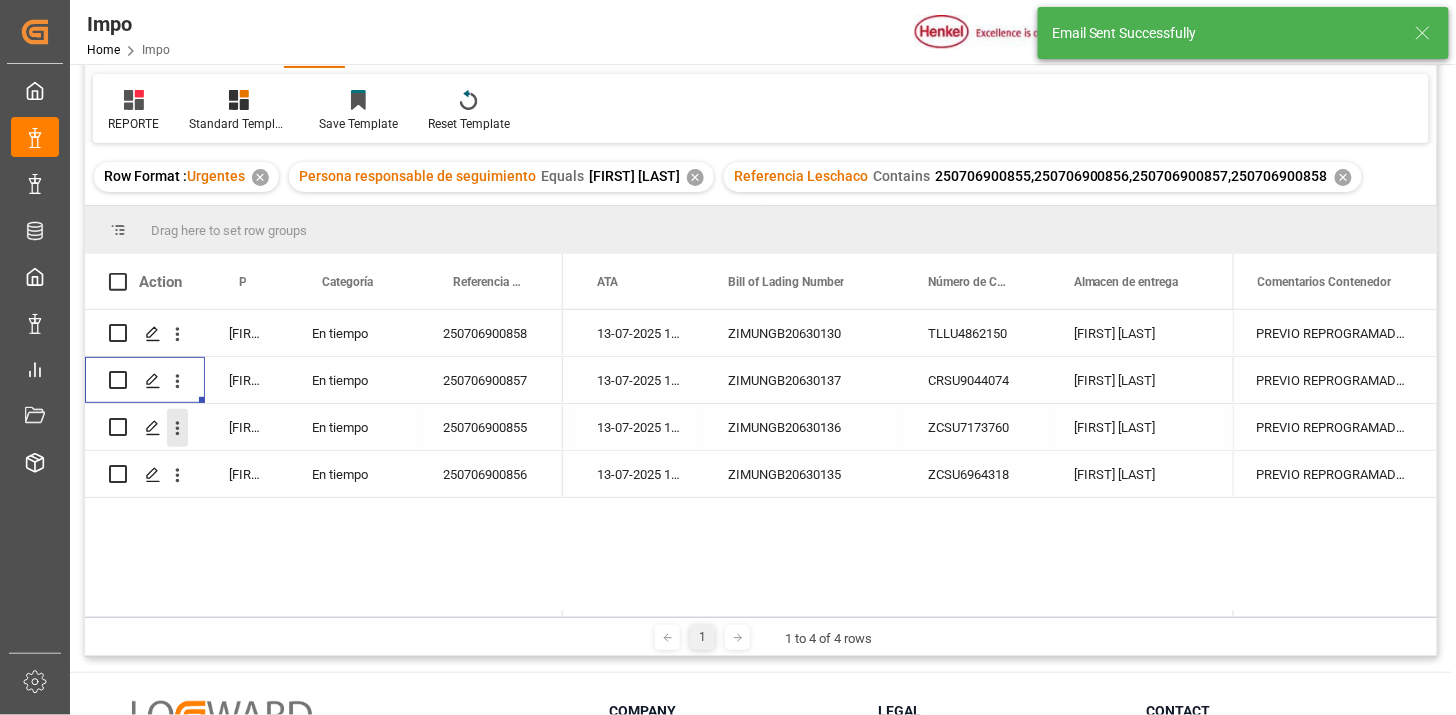 click 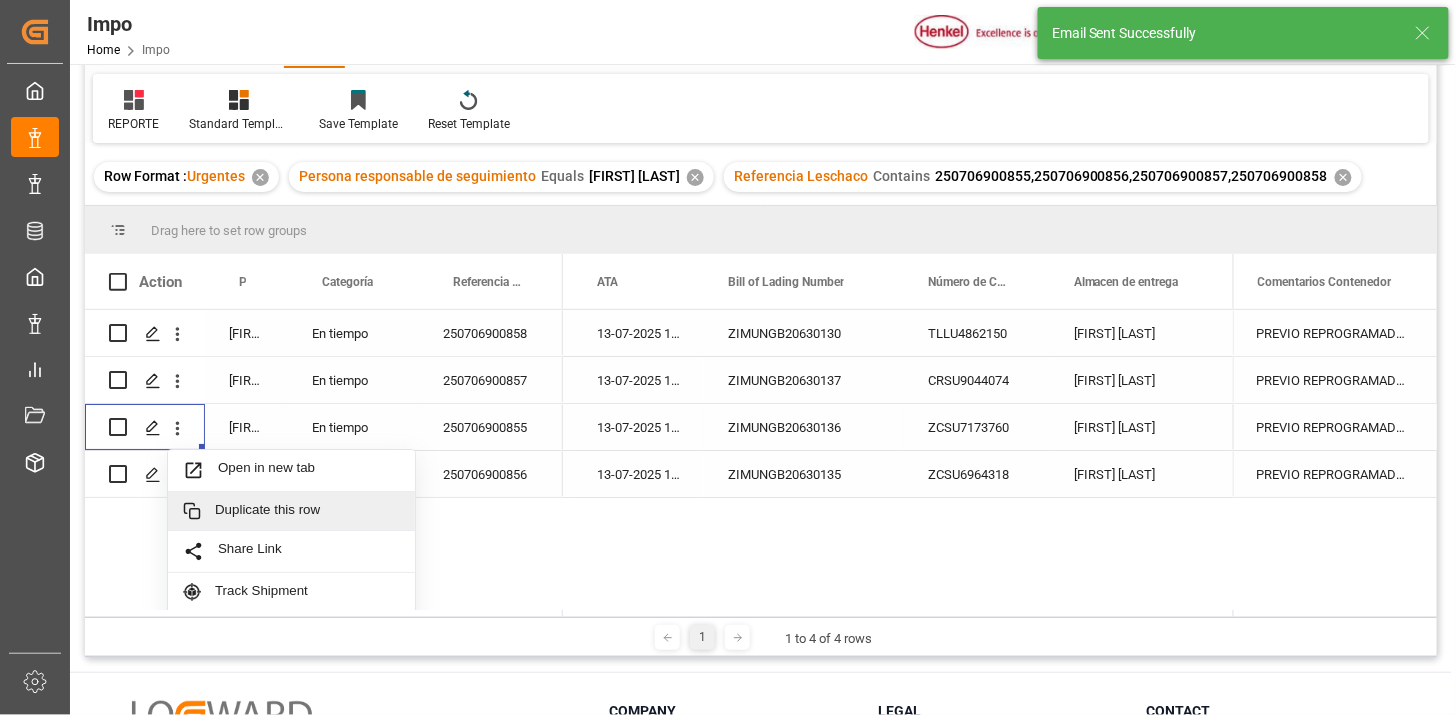scroll, scrollTop: 43, scrollLeft: 0, axis: vertical 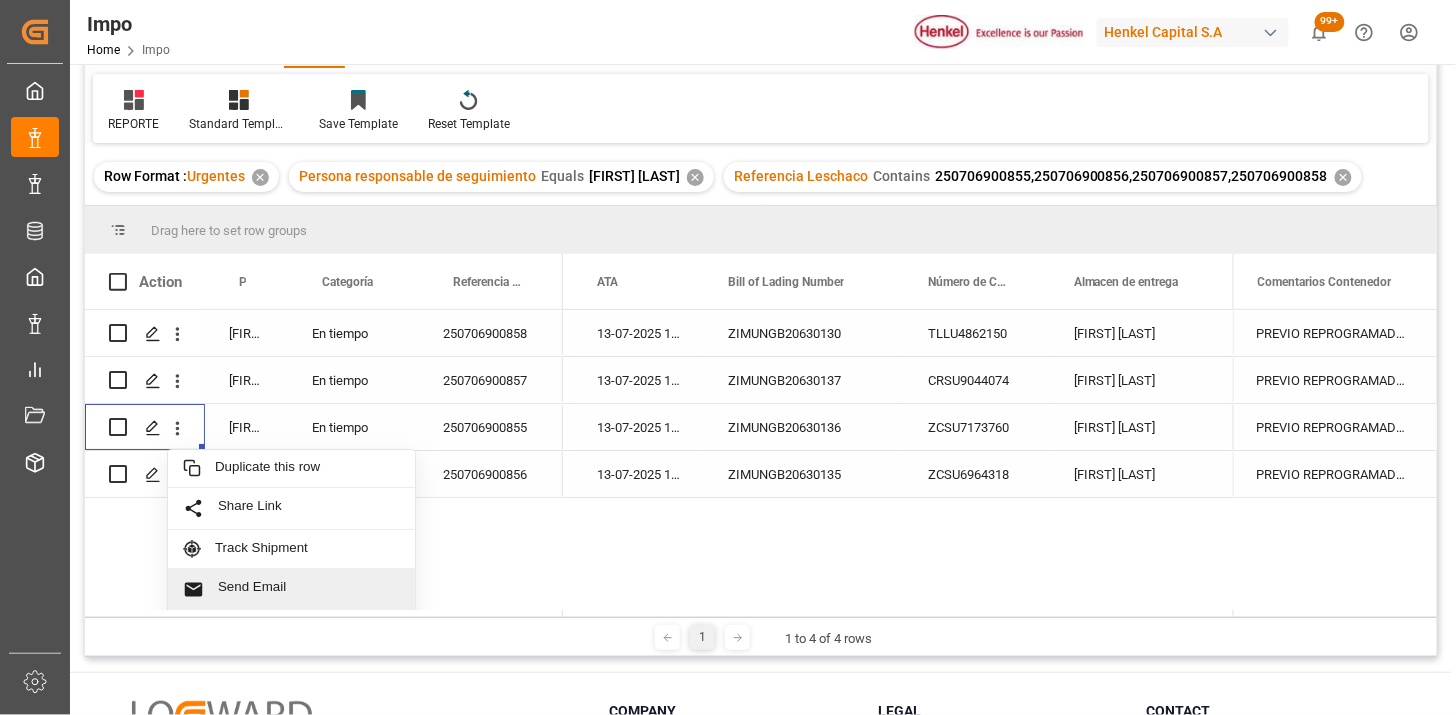 click on "Send Email" at bounding box center (309, 589) 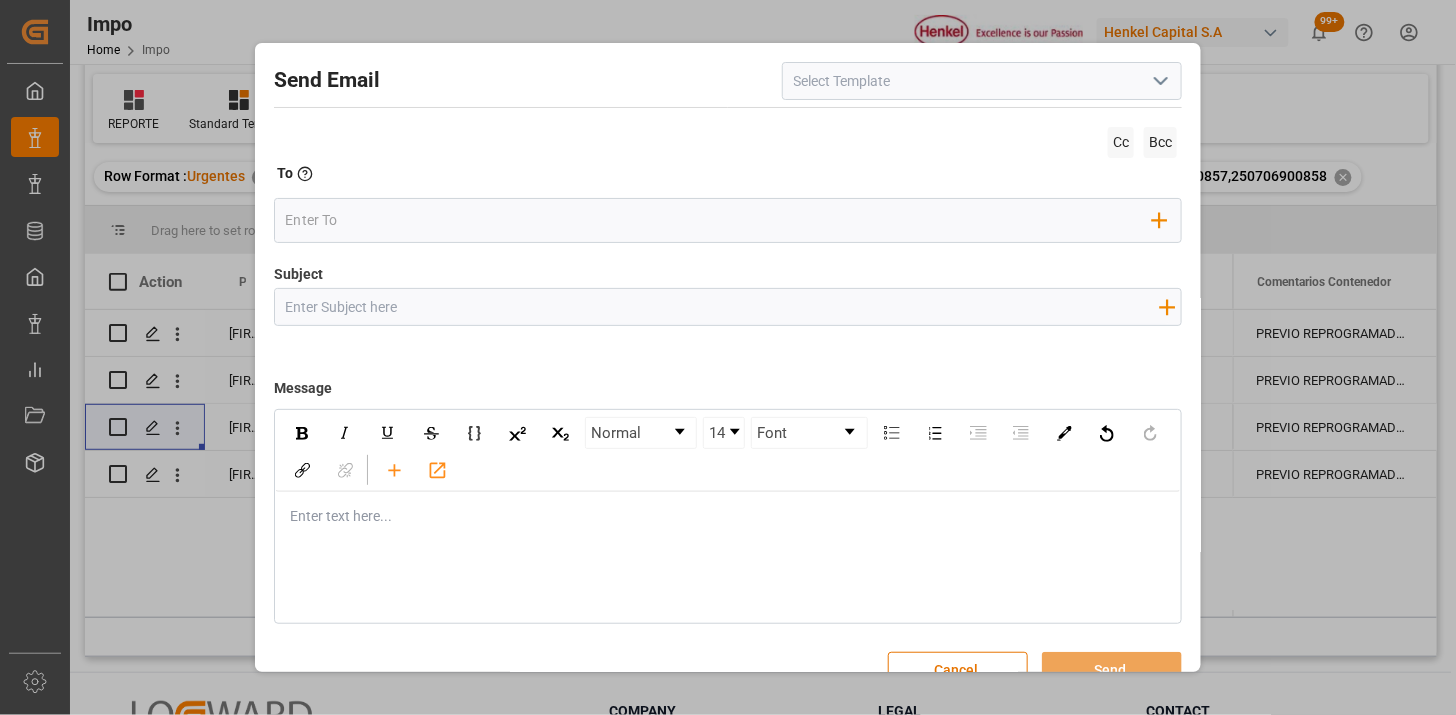 click 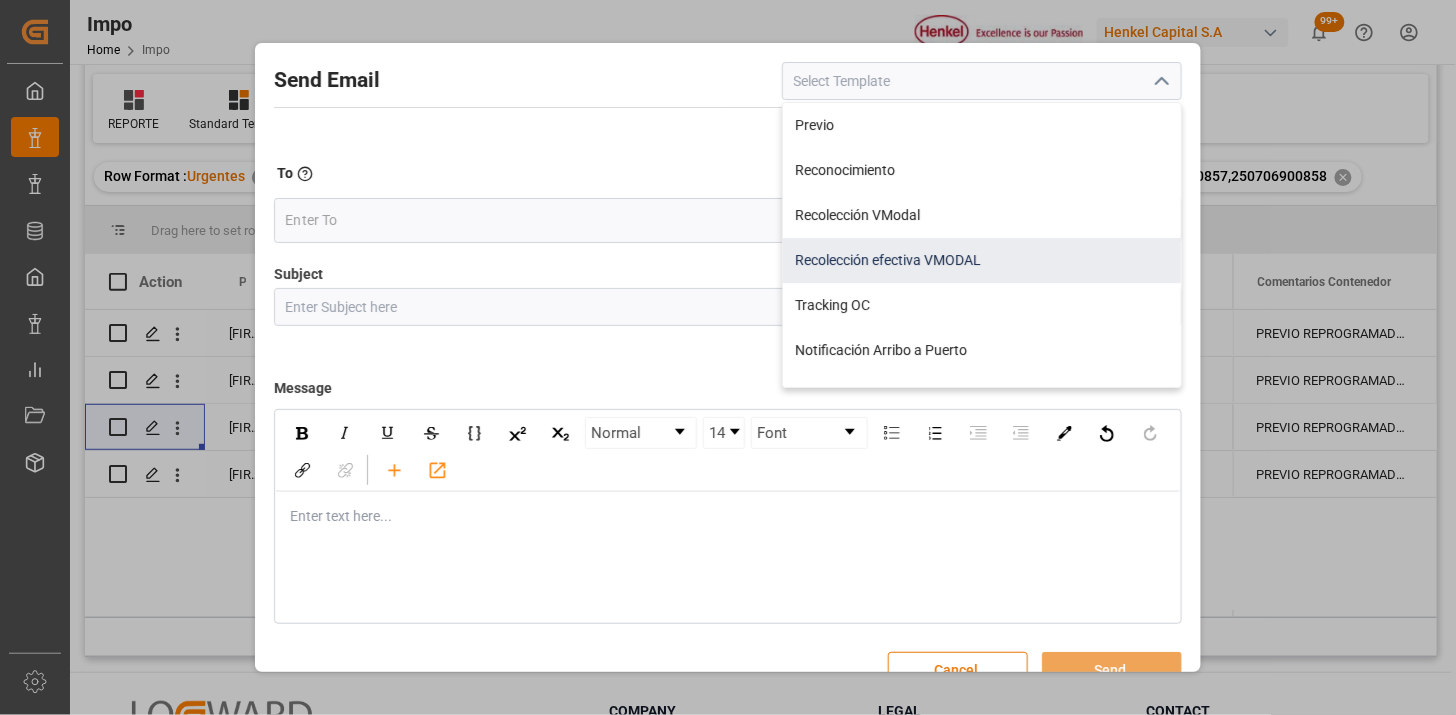 click on "Recolección efectiva VMODAL" at bounding box center [982, 260] 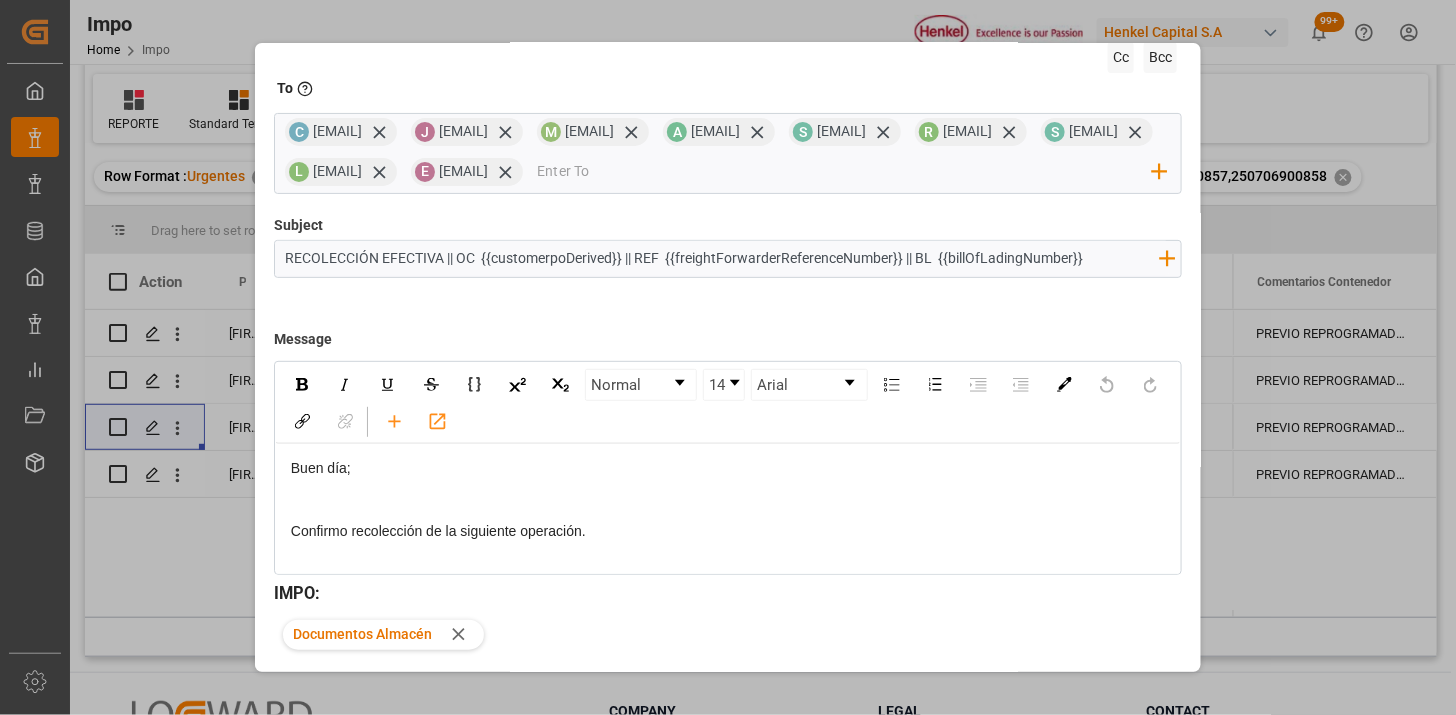 scroll, scrollTop: 190, scrollLeft: 0, axis: vertical 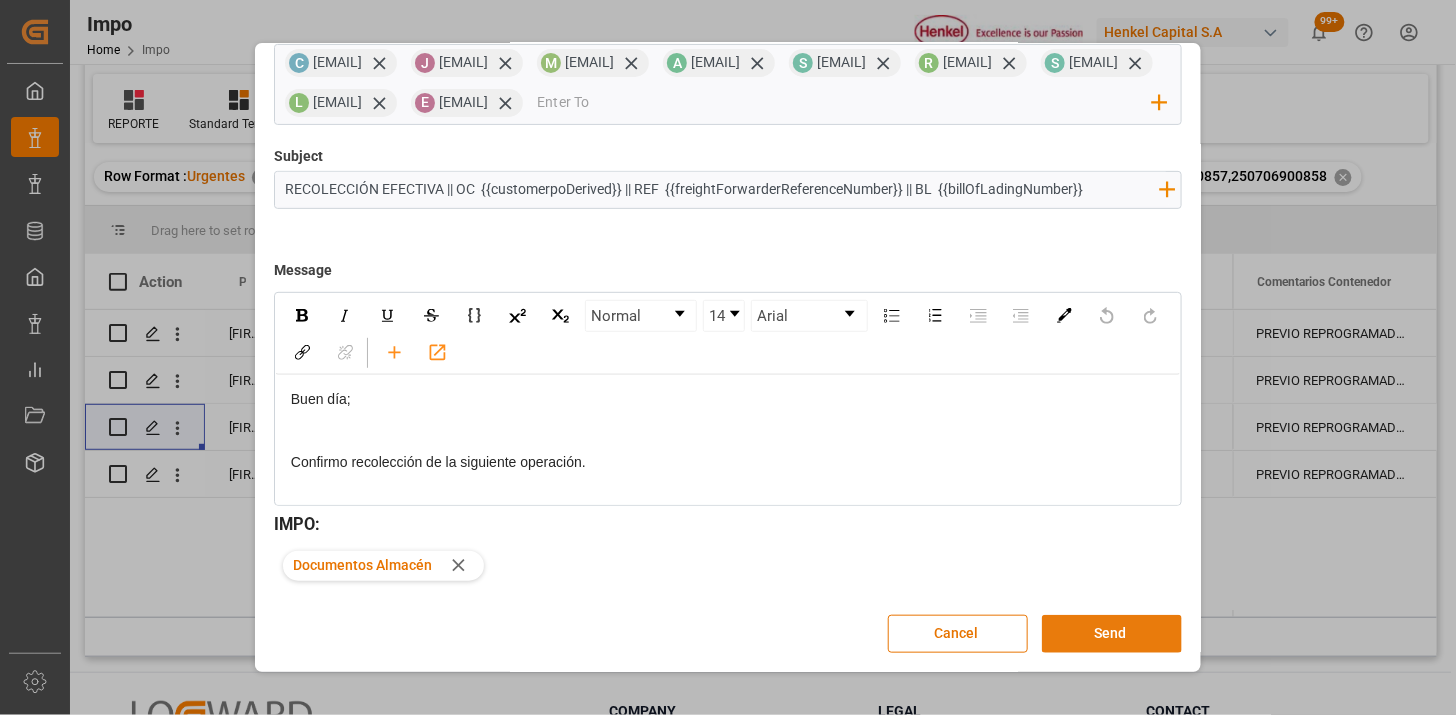 click on "Send" at bounding box center [1112, 634] 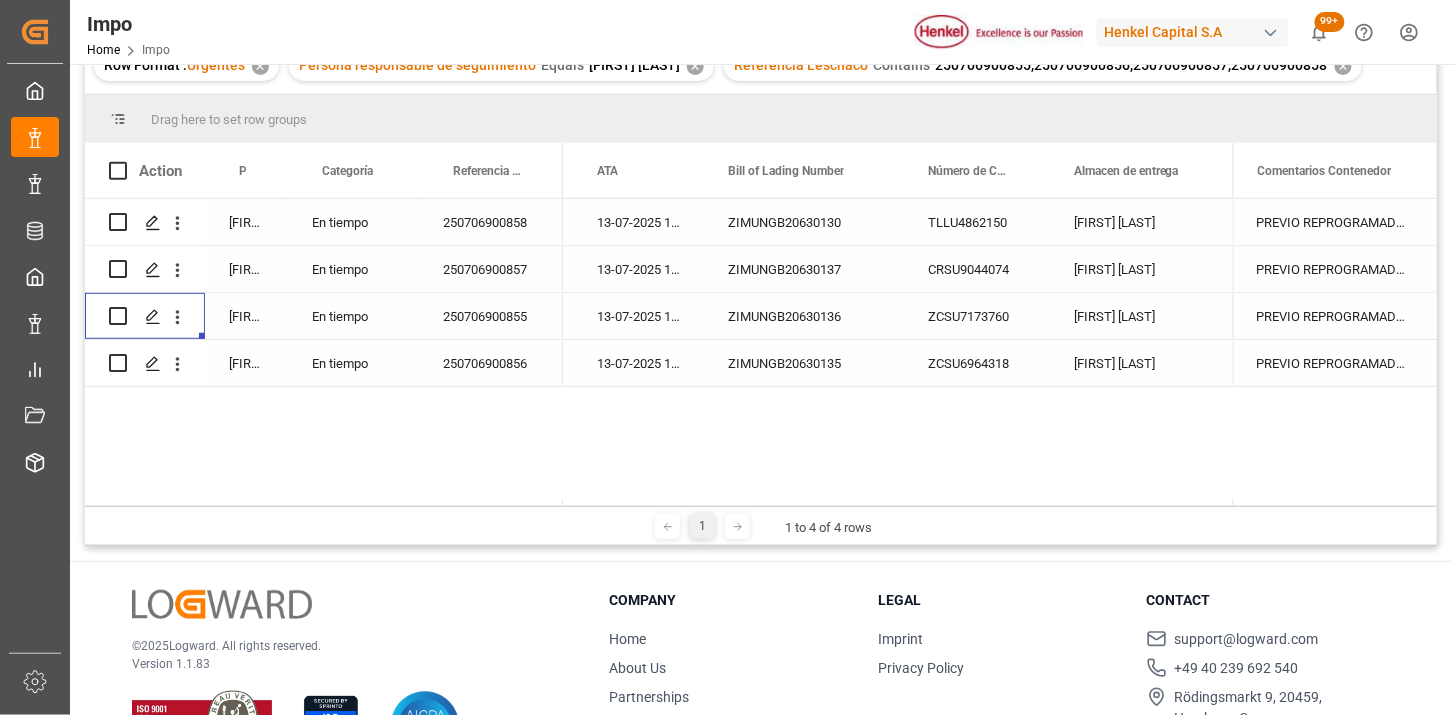 scroll, scrollTop: 111, scrollLeft: 0, axis: vertical 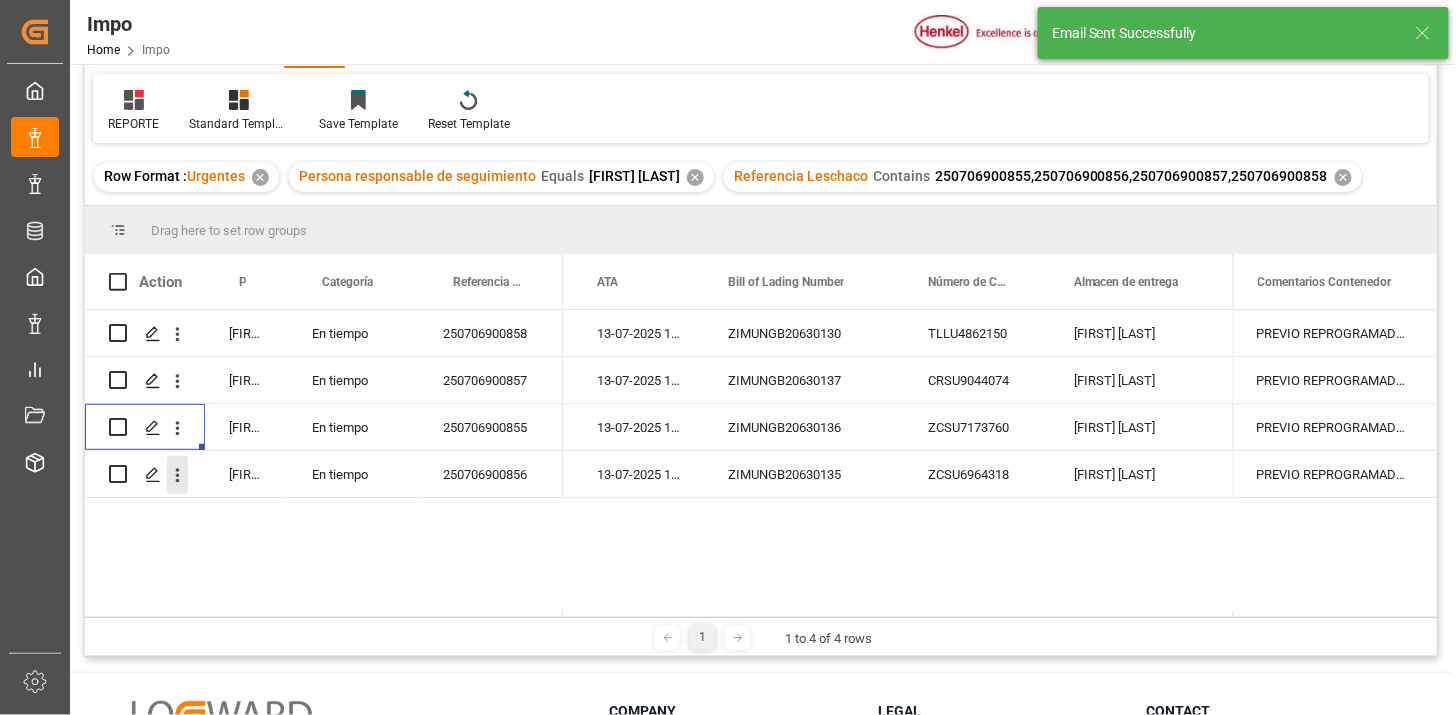 click 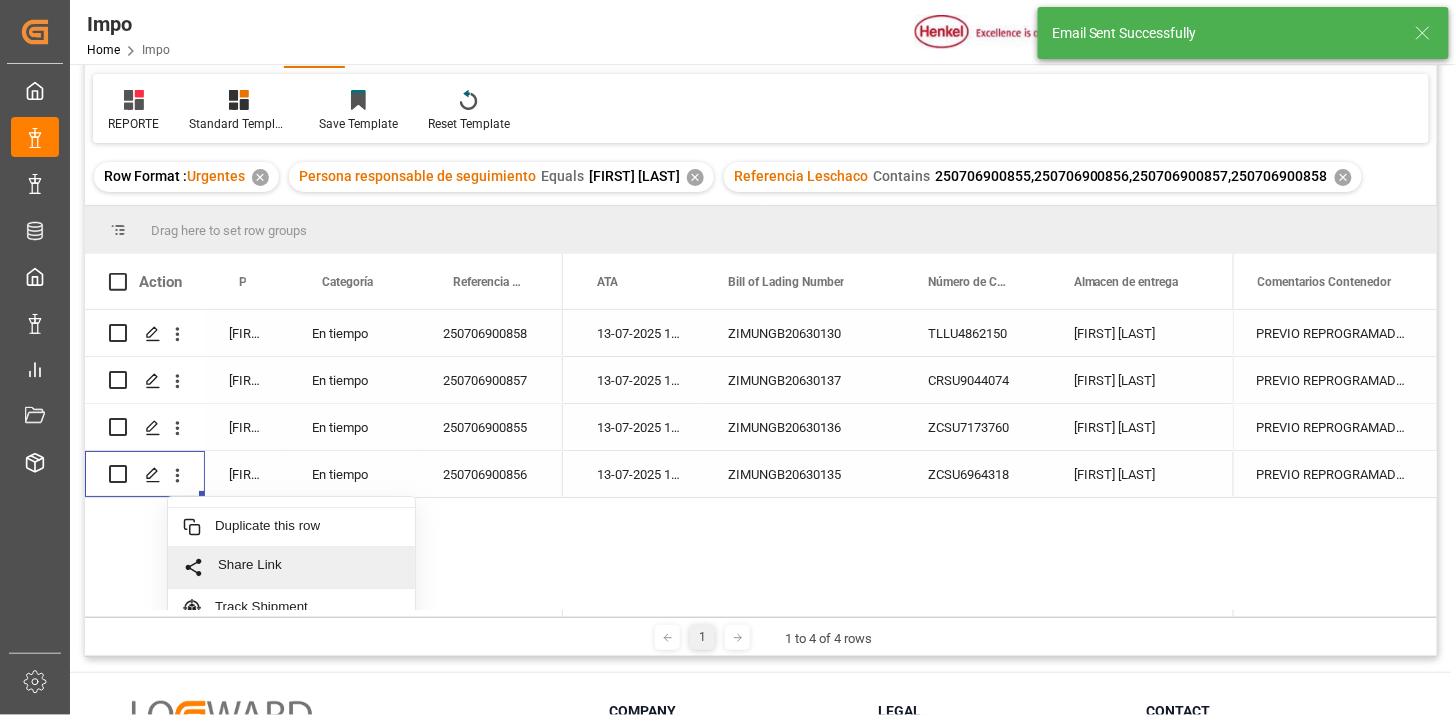 scroll, scrollTop: 43, scrollLeft: 0, axis: vertical 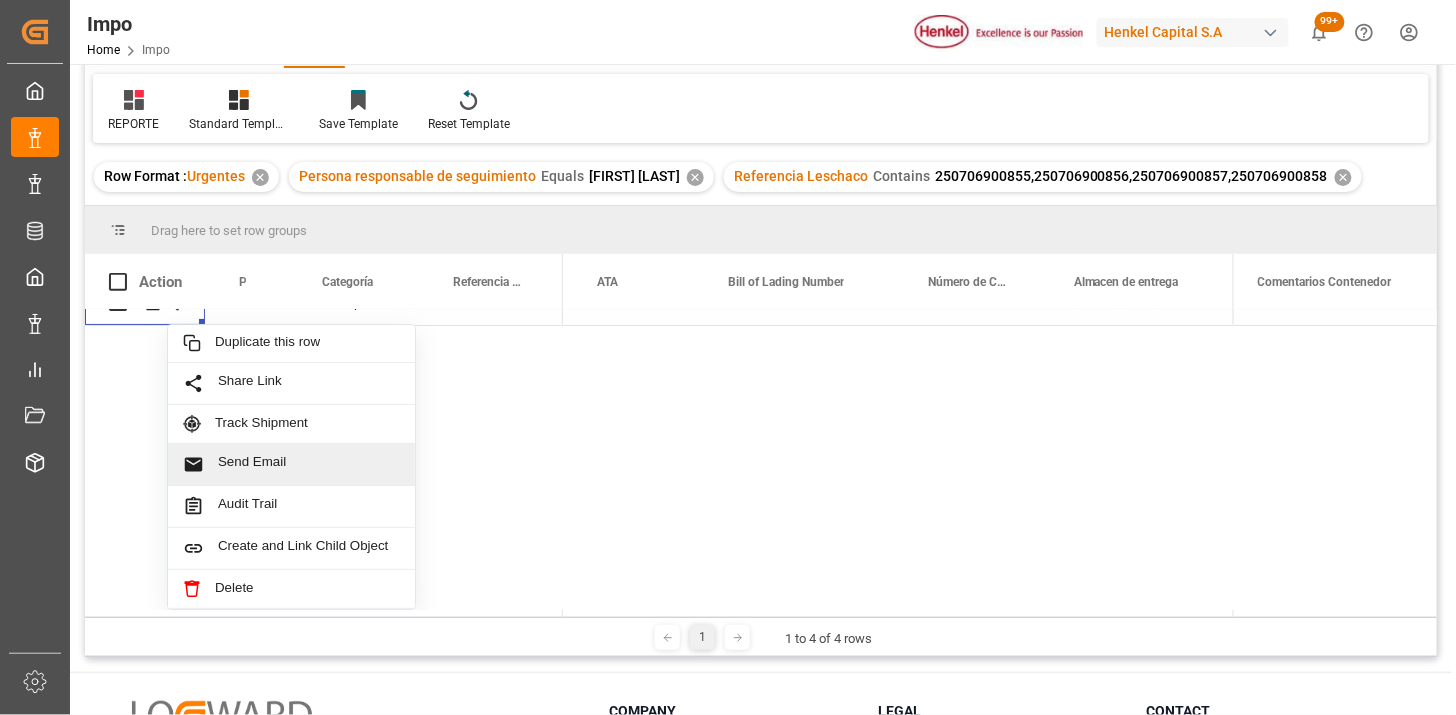 click on "Send Email" at bounding box center (309, 464) 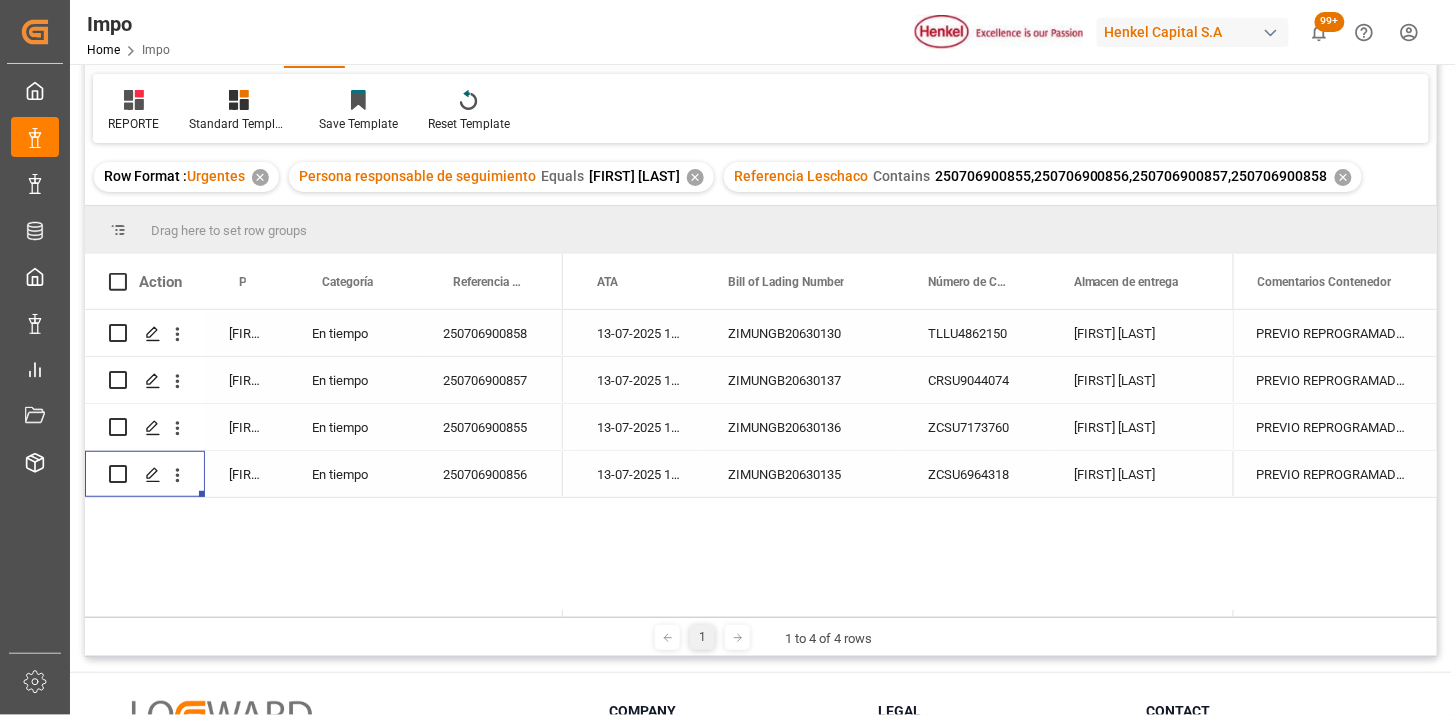 scroll, scrollTop: 0, scrollLeft: 0, axis: both 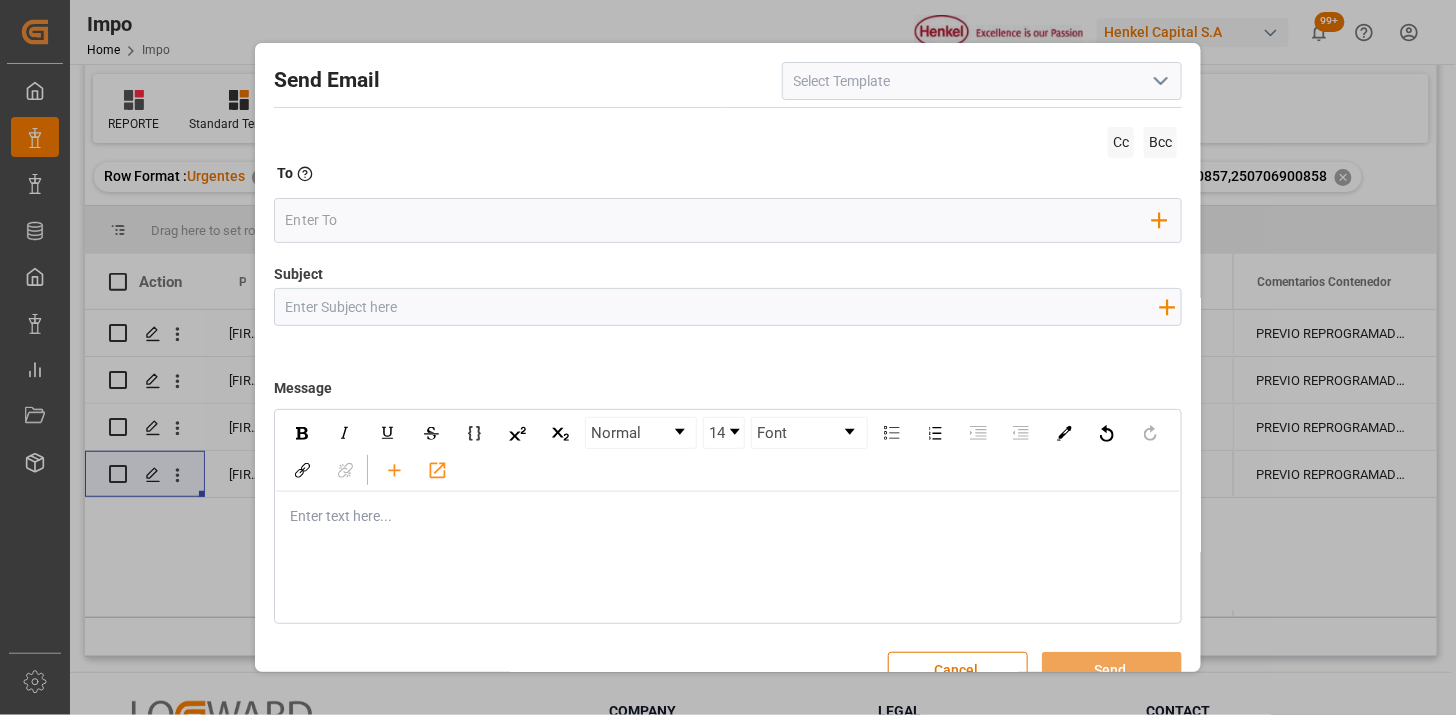 click 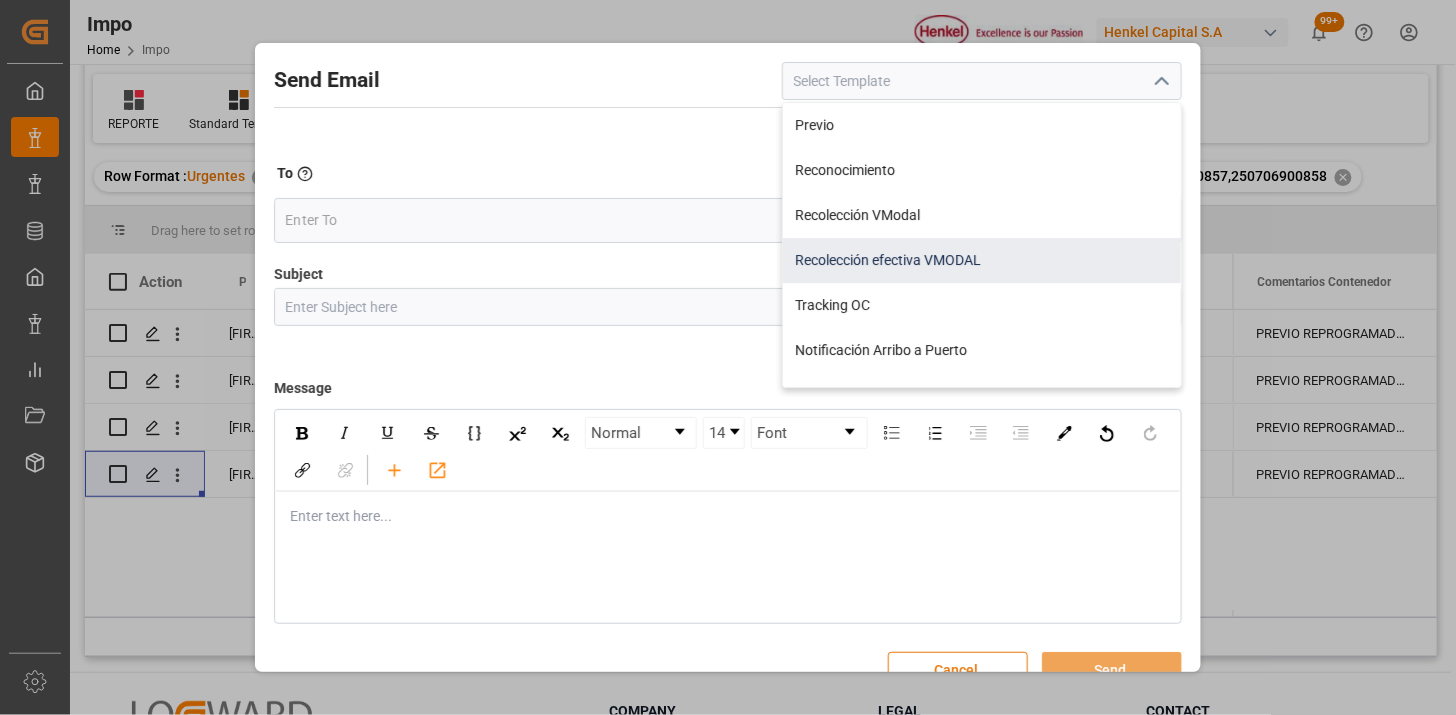 click on "Recolección efectiva VMODAL" at bounding box center (982, 260) 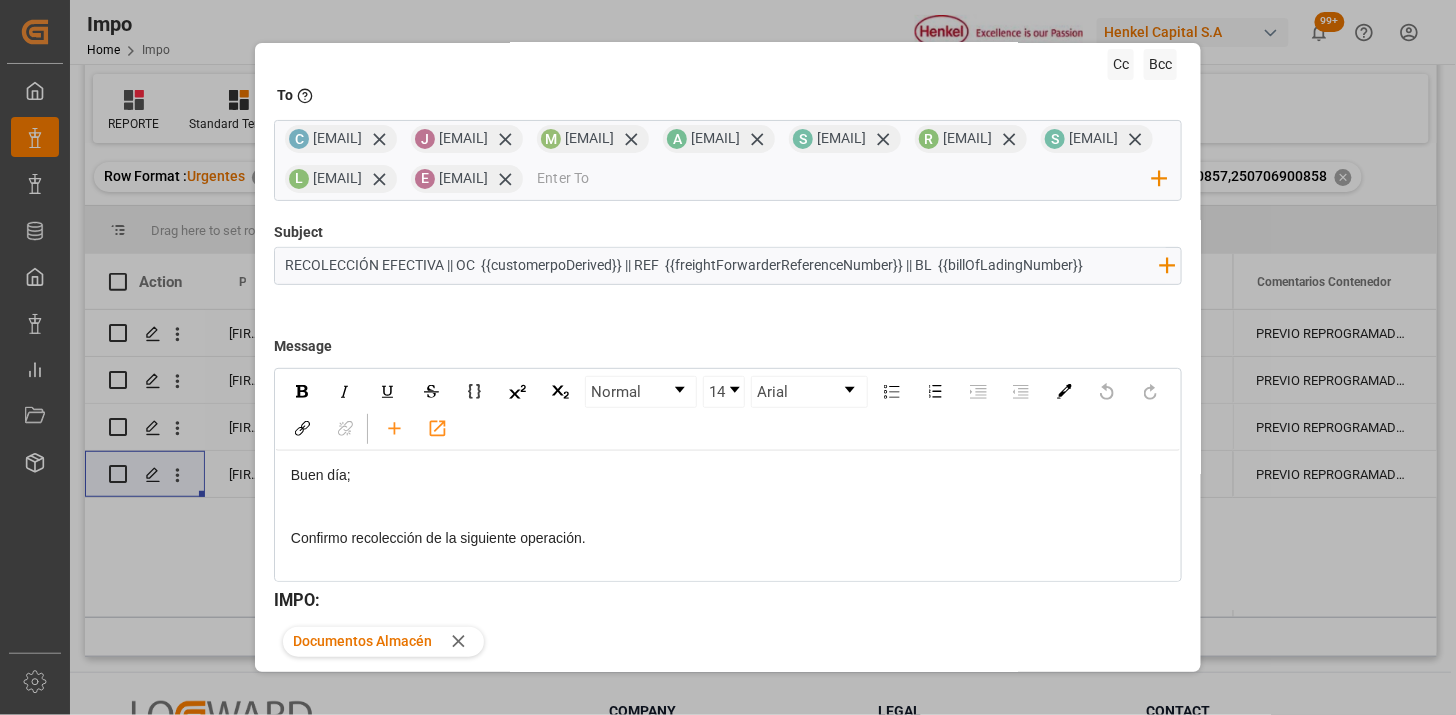 scroll, scrollTop: 190, scrollLeft: 0, axis: vertical 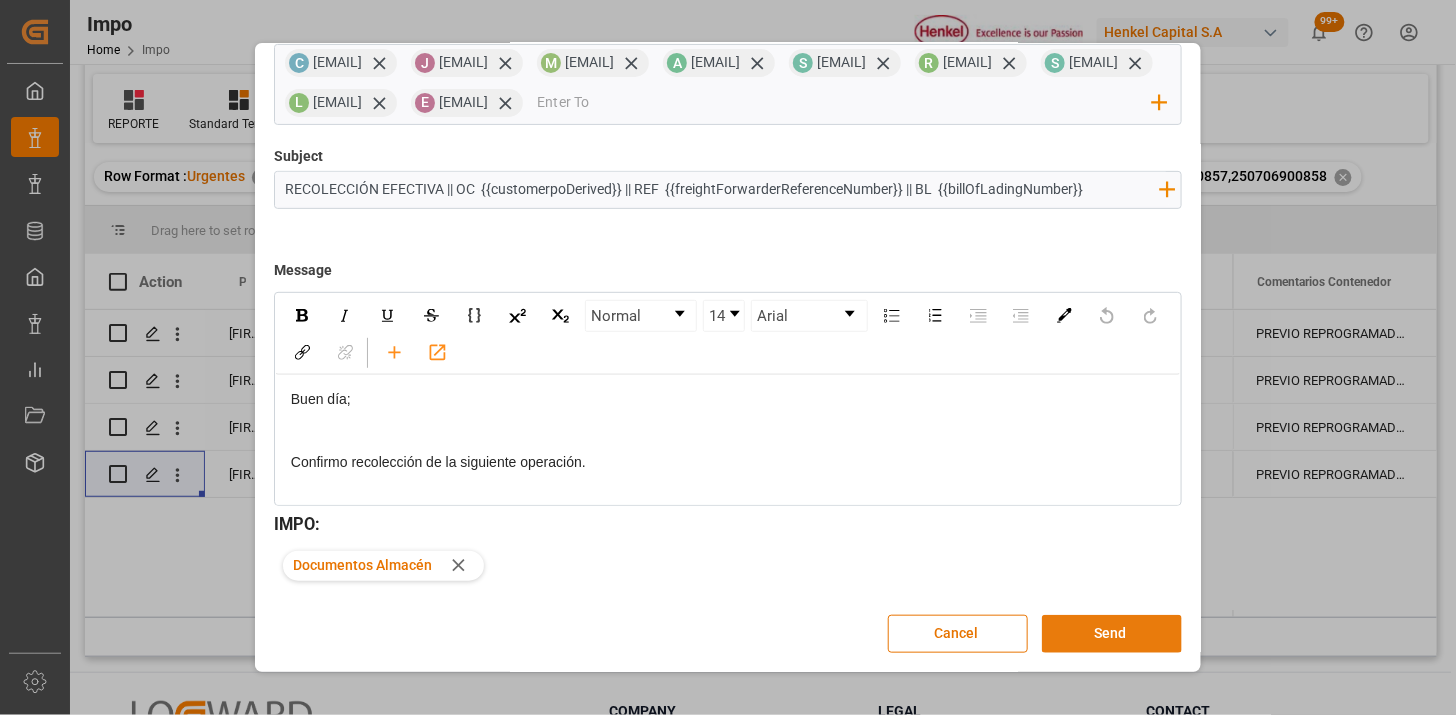 click on "Send" at bounding box center (1112, 634) 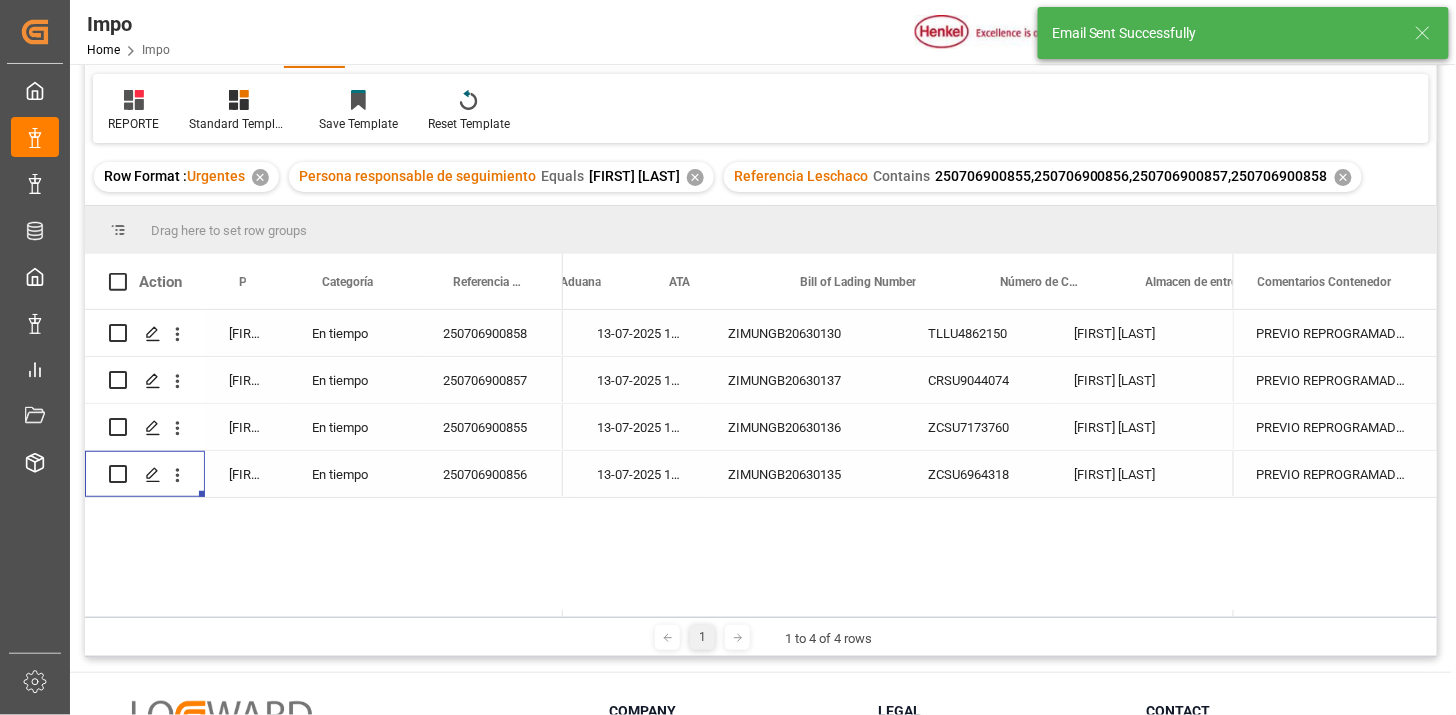 scroll, scrollTop: 0, scrollLeft: 0, axis: both 